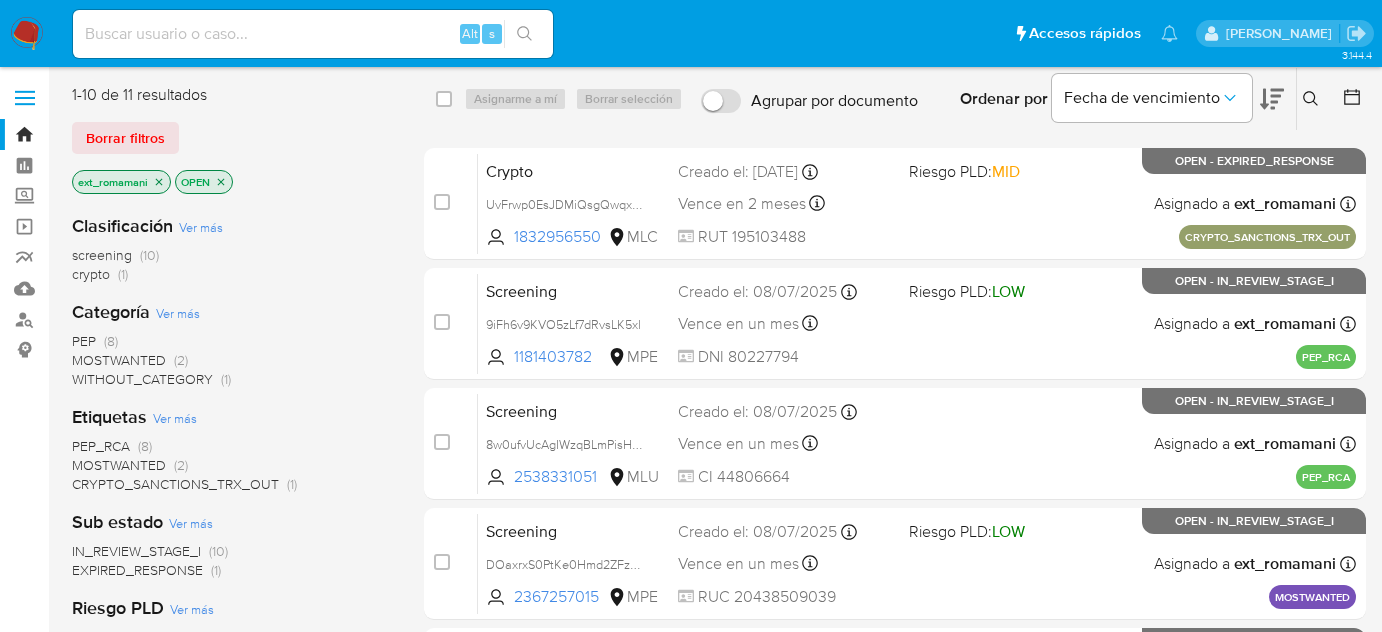 scroll, scrollTop: 0, scrollLeft: 0, axis: both 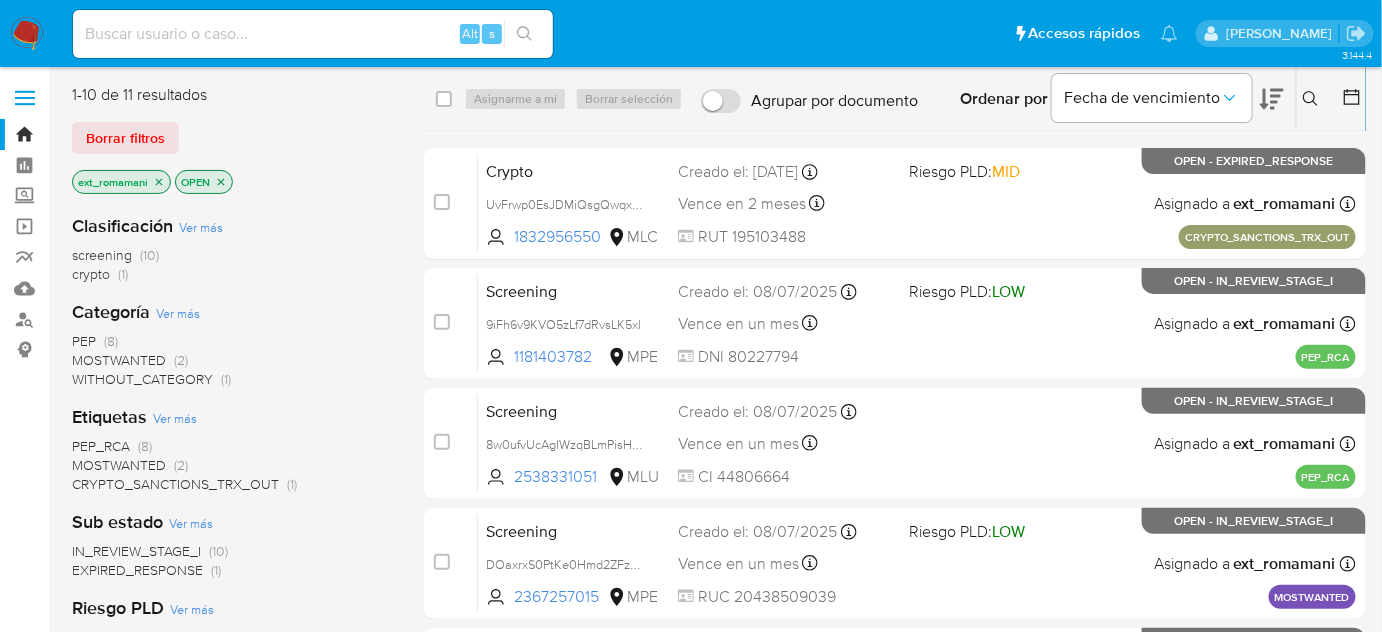 click at bounding box center [27, 34] 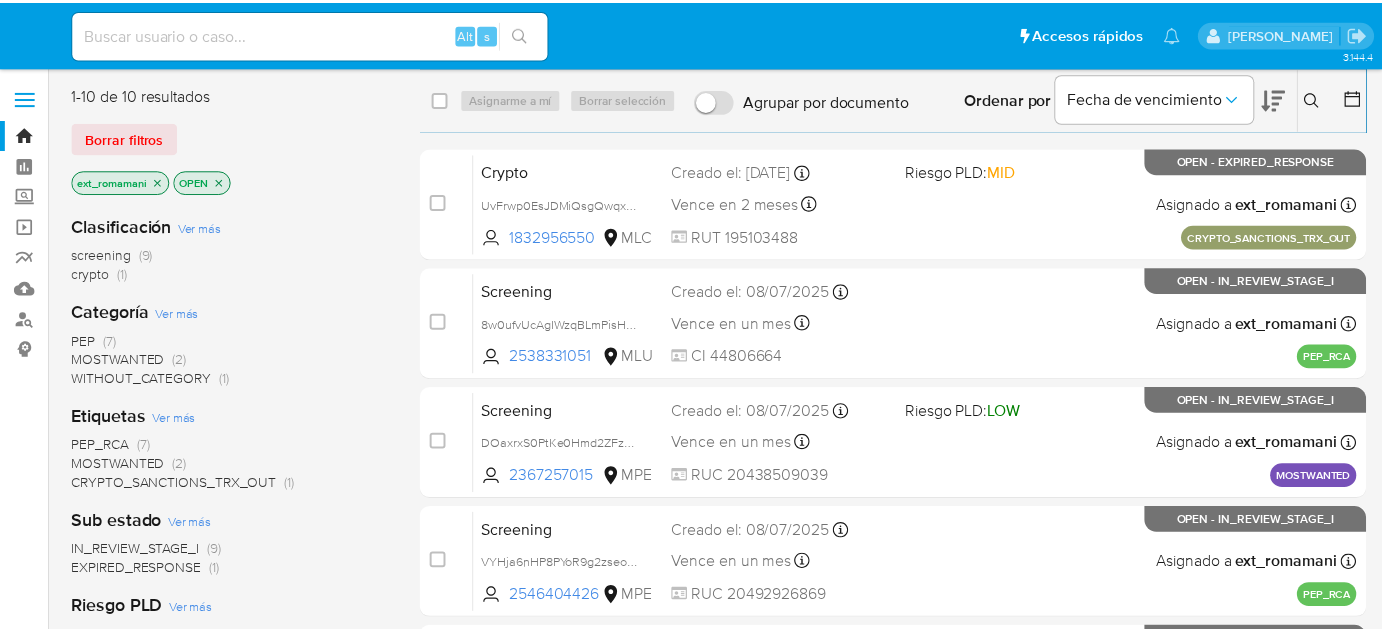 scroll, scrollTop: 0, scrollLeft: 0, axis: both 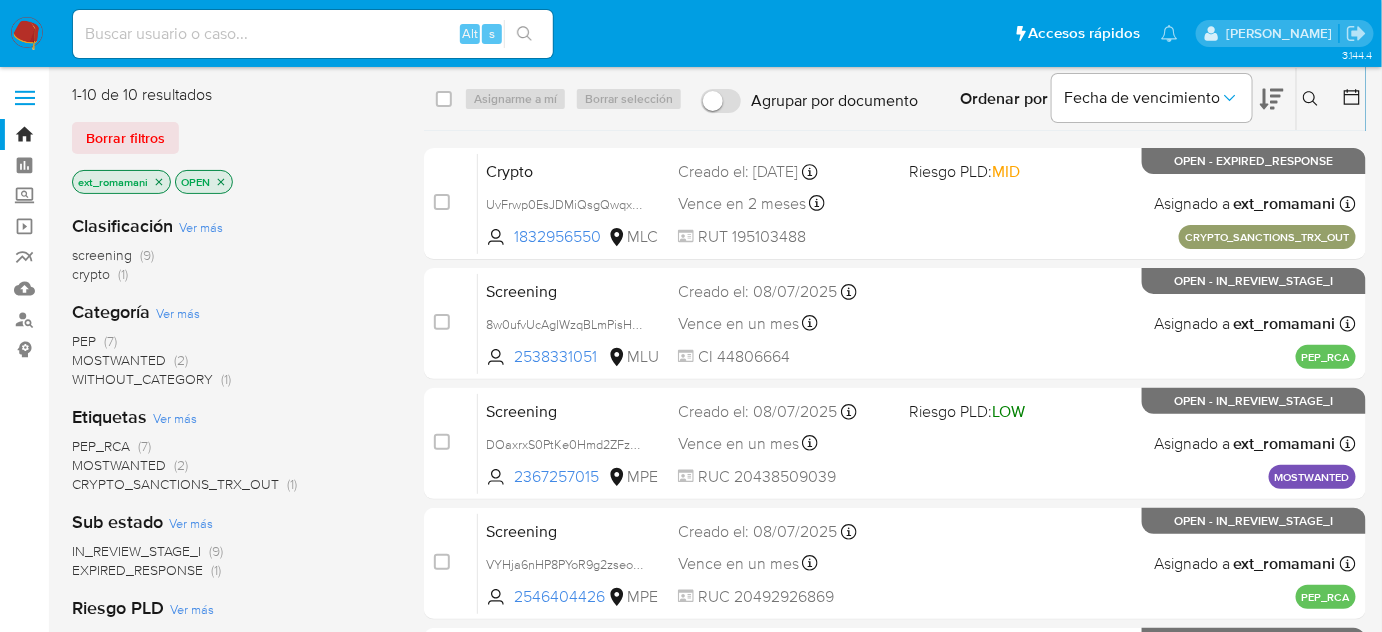 click at bounding box center (27, 34) 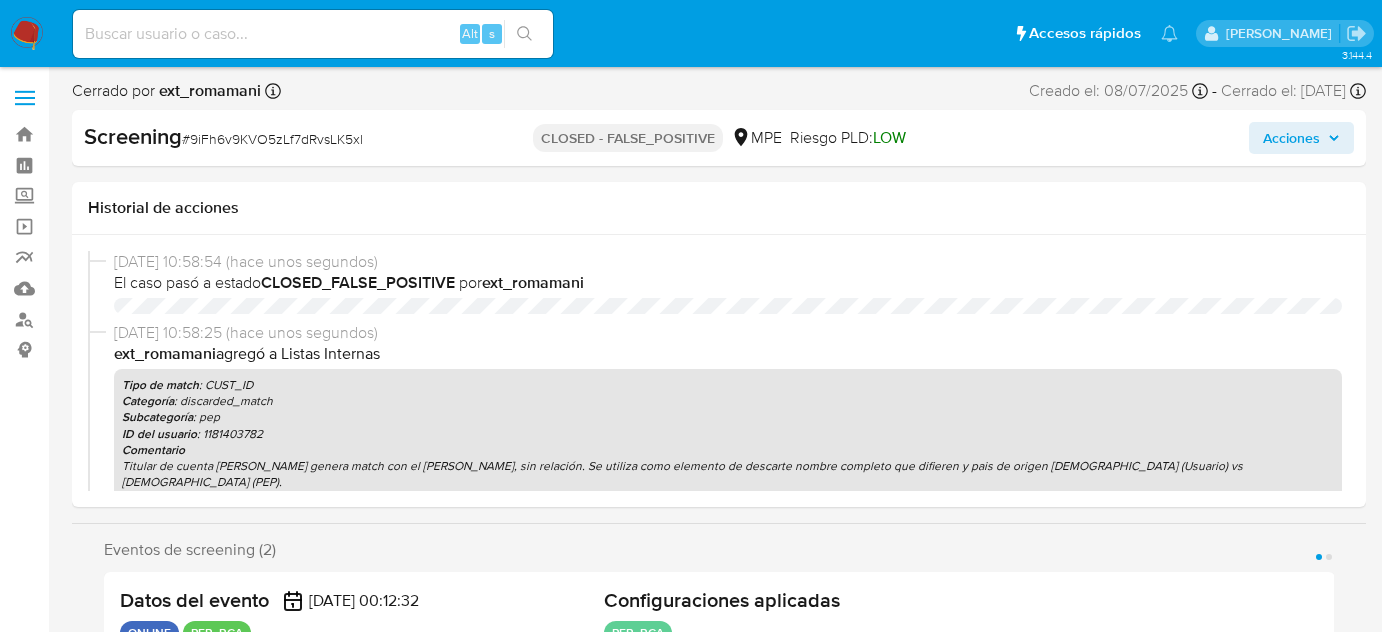 select on "10" 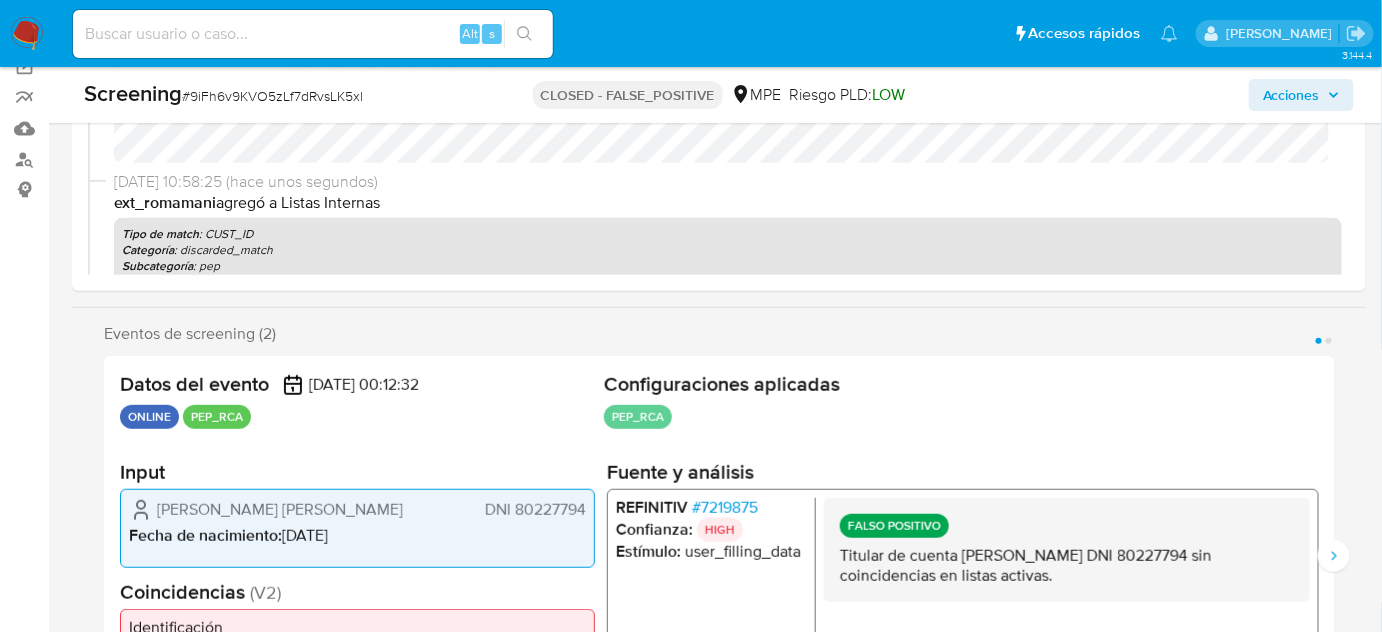 scroll, scrollTop: 0, scrollLeft: 0, axis: both 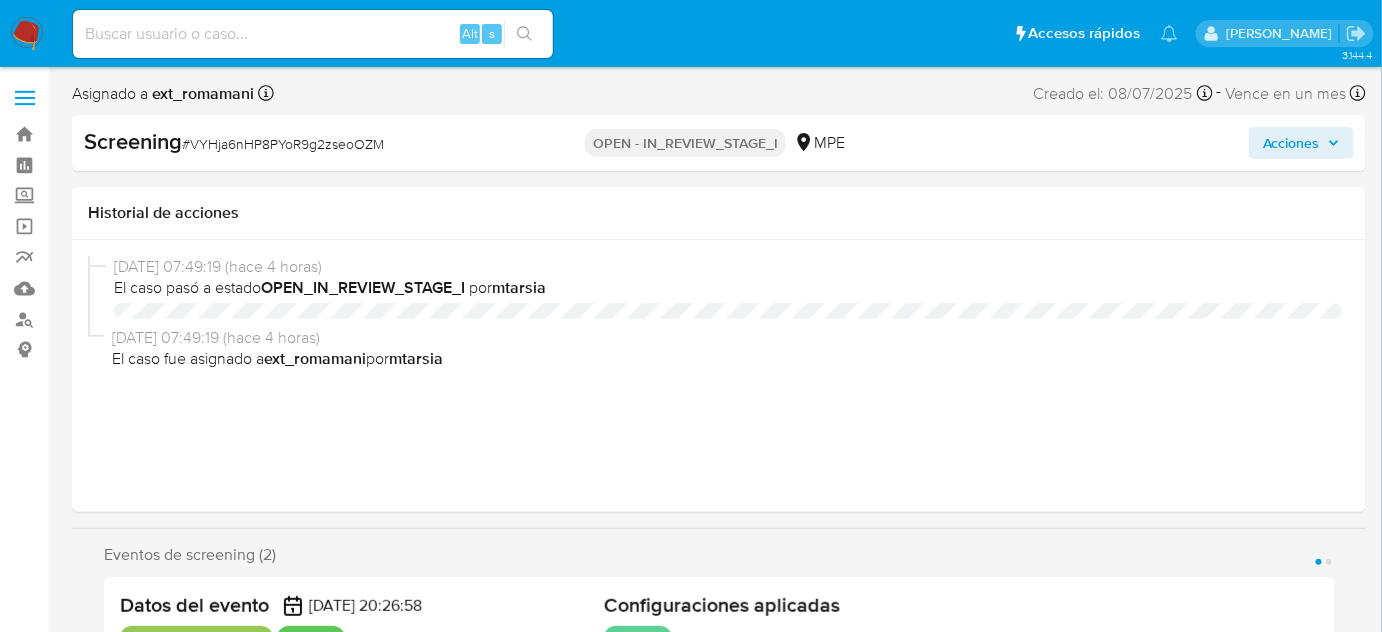 select on "10" 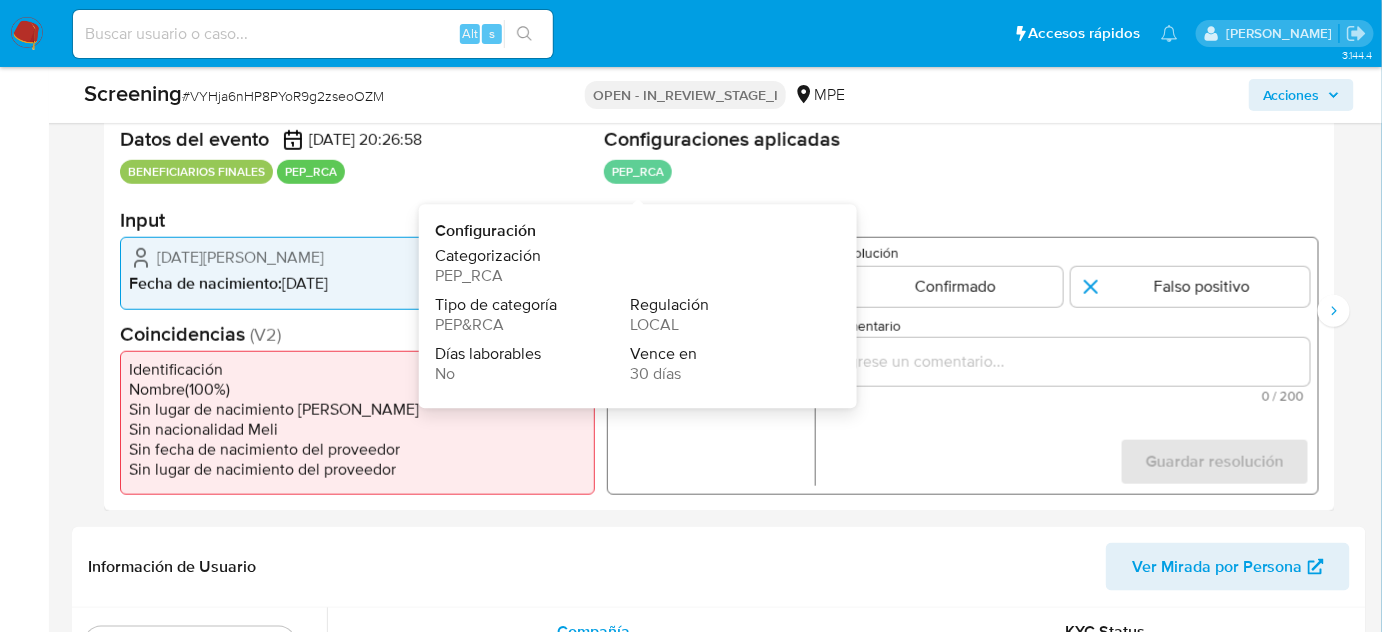 scroll, scrollTop: 454, scrollLeft: 0, axis: vertical 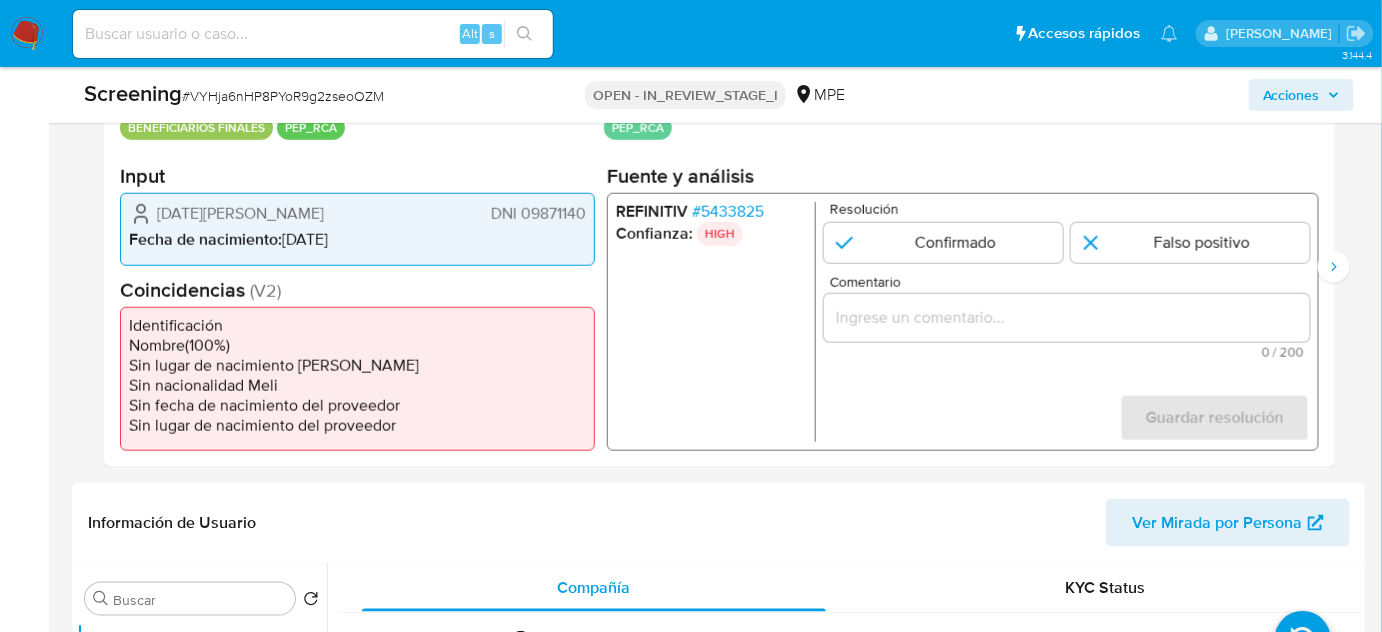 drag, startPoint x: 380, startPoint y: 211, endPoint x: 149, endPoint y: 212, distance: 231.00217 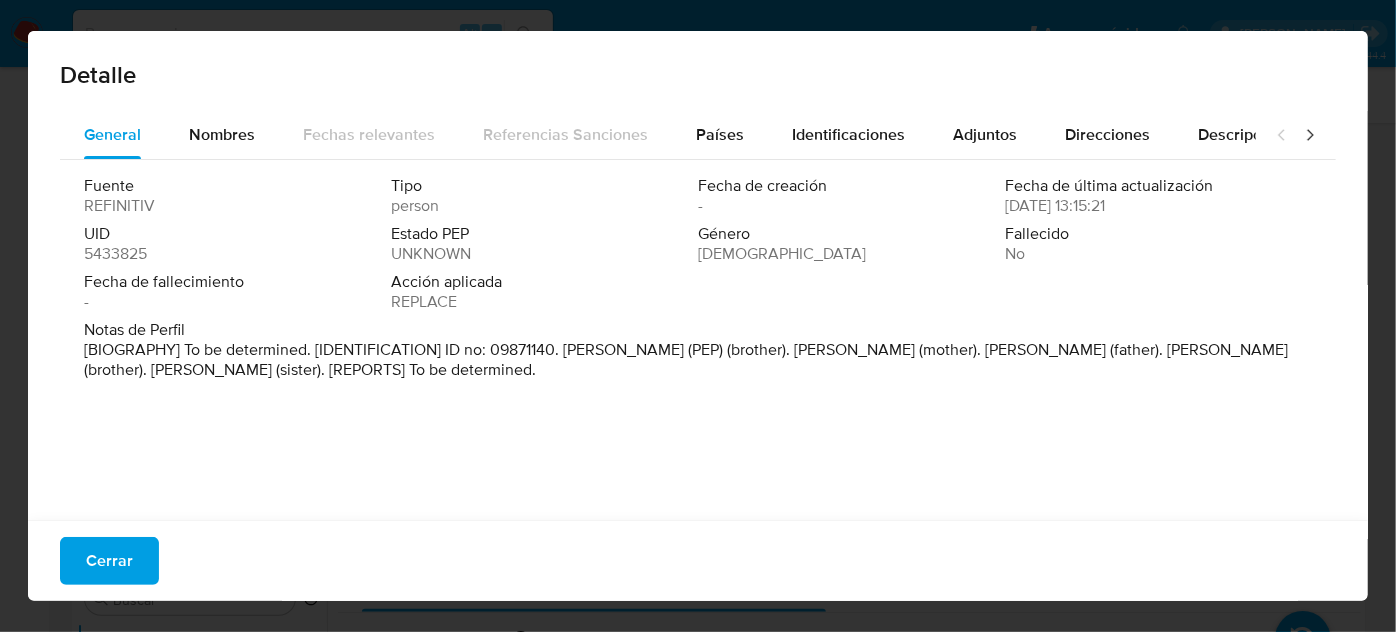 drag, startPoint x: 560, startPoint y: 351, endPoint x: 696, endPoint y: 356, distance: 136.09187 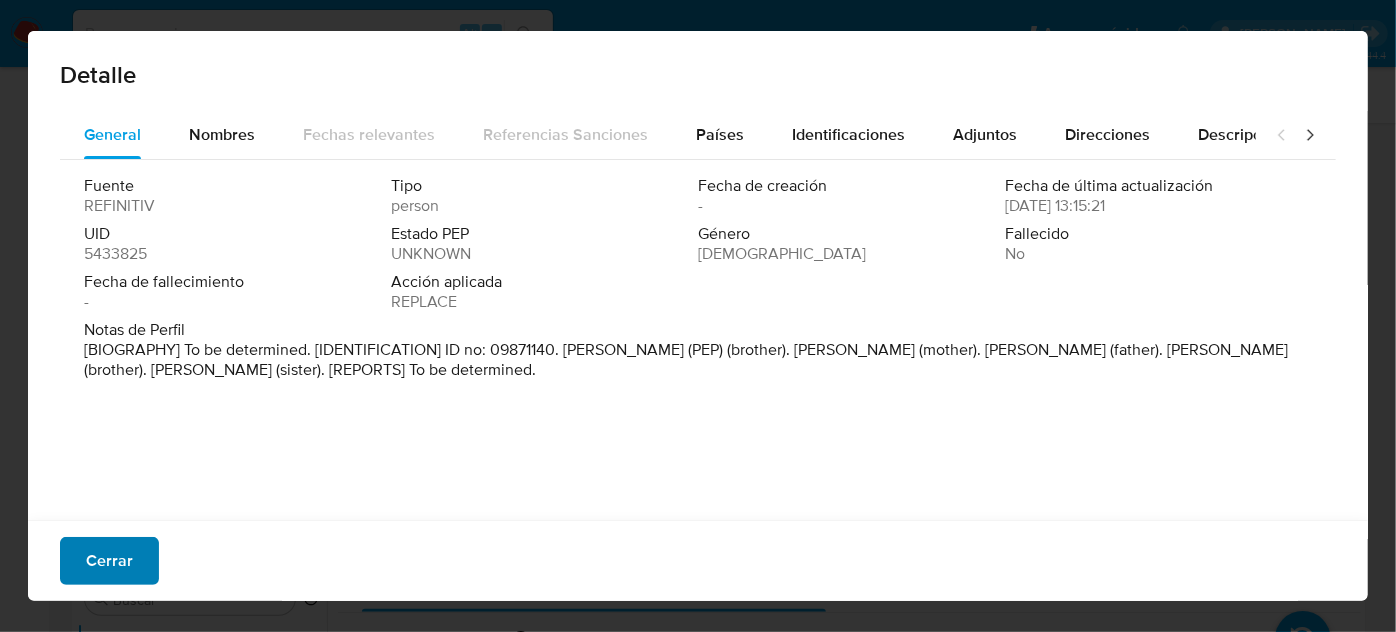 click on "Cerrar" at bounding box center [109, 561] 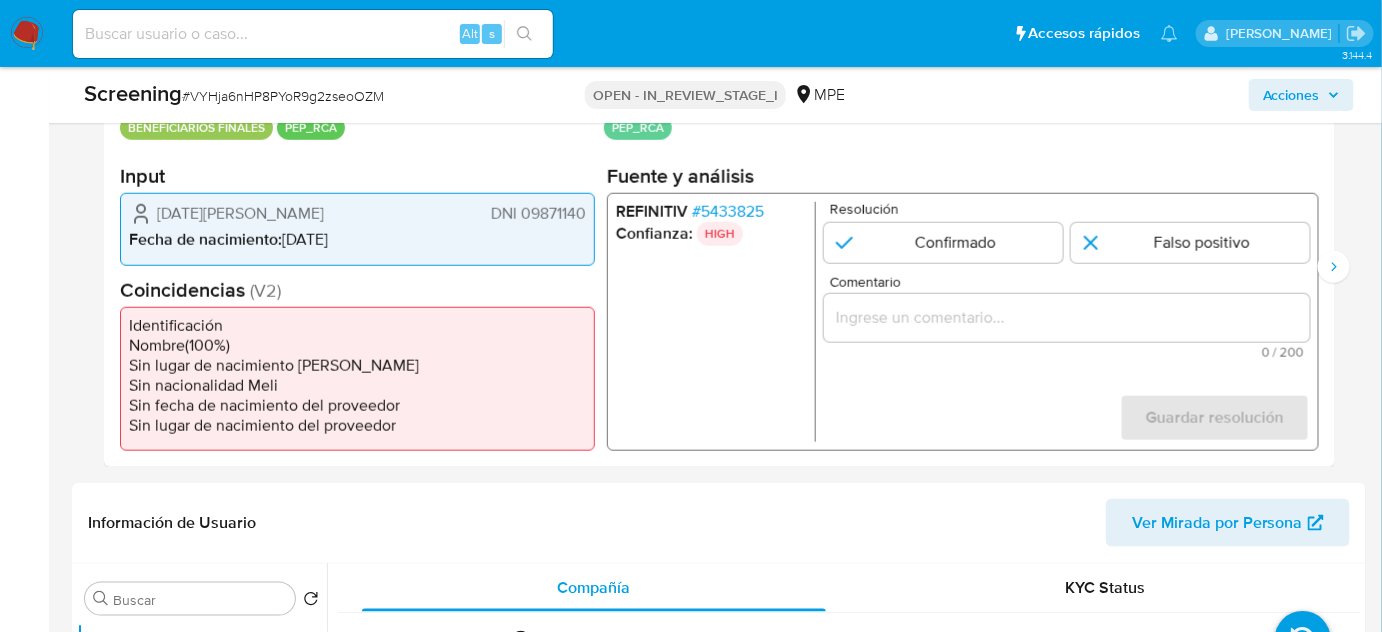 click at bounding box center [1067, 318] 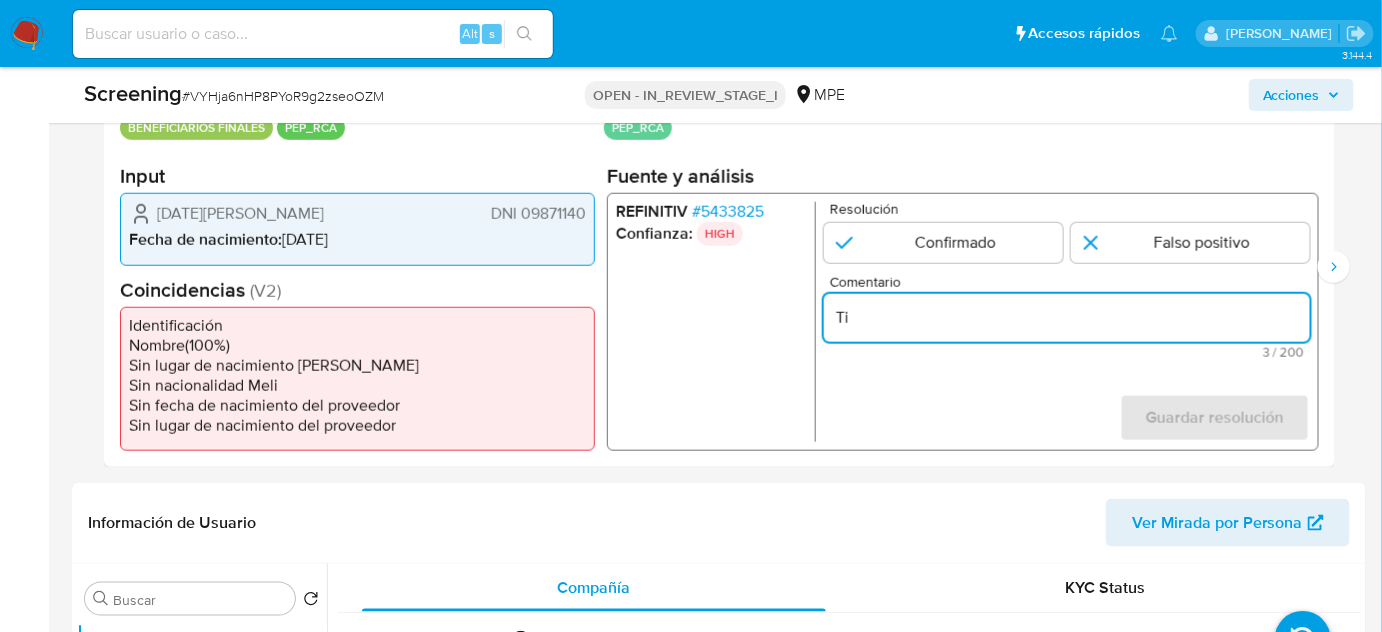 type on "T" 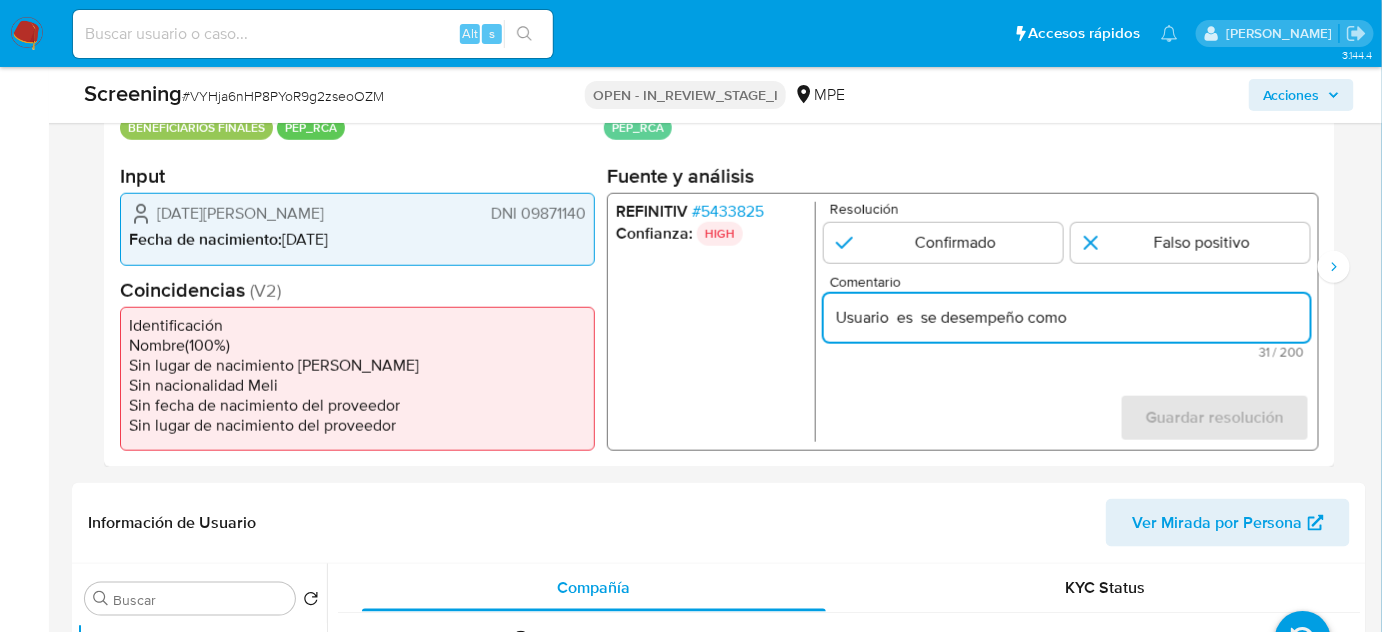 paste on "Jefe de Operaciones de Fondo Mivivienda SA" 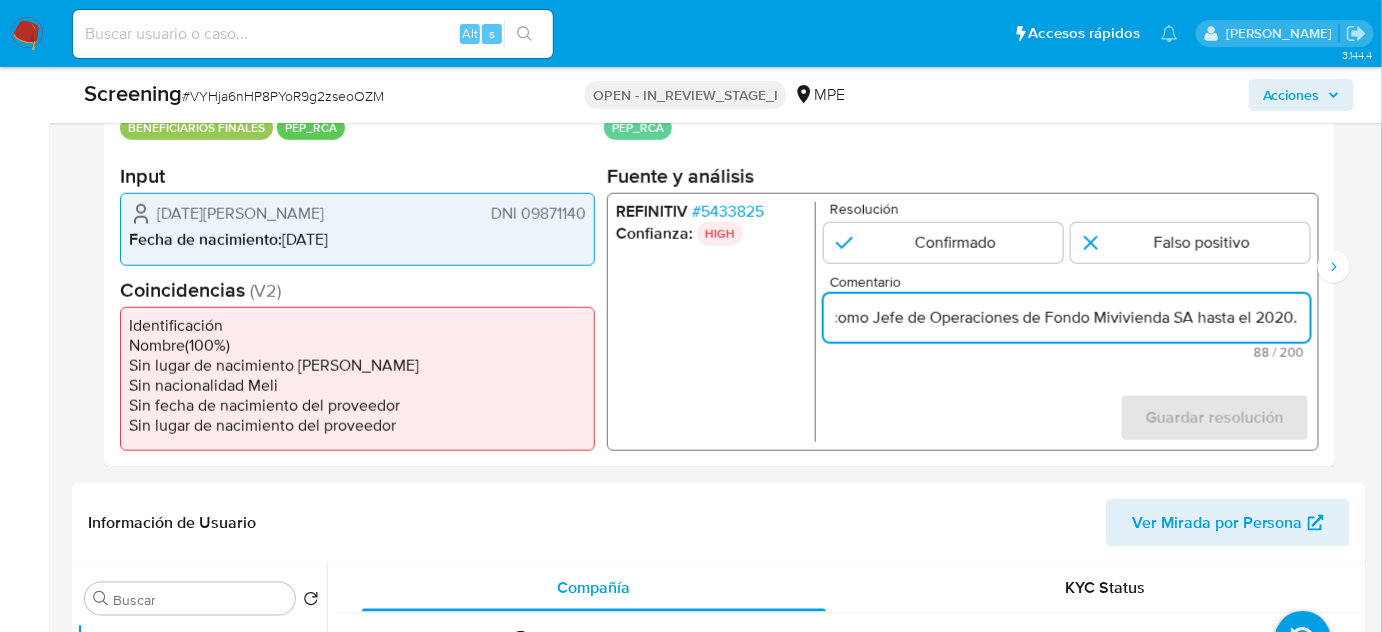scroll, scrollTop: 0, scrollLeft: 201, axis: horizontal 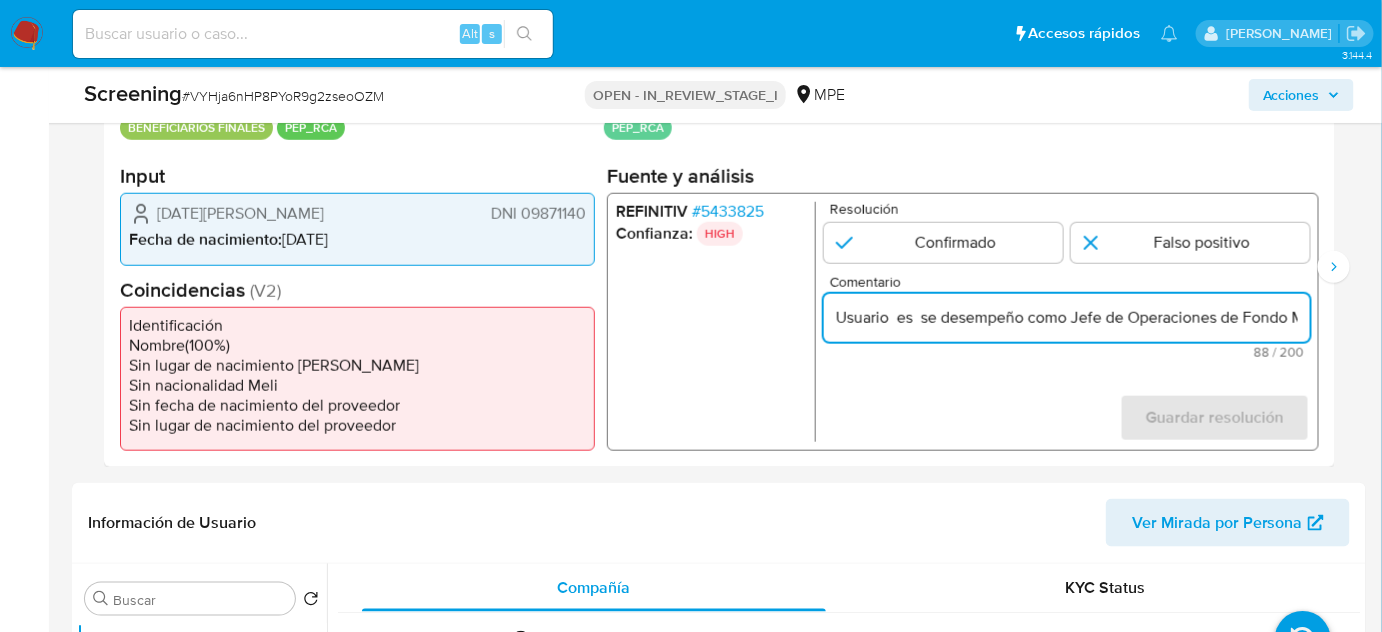 drag, startPoint x: 921, startPoint y: 316, endPoint x: 827, endPoint y: 318, distance: 94.02127 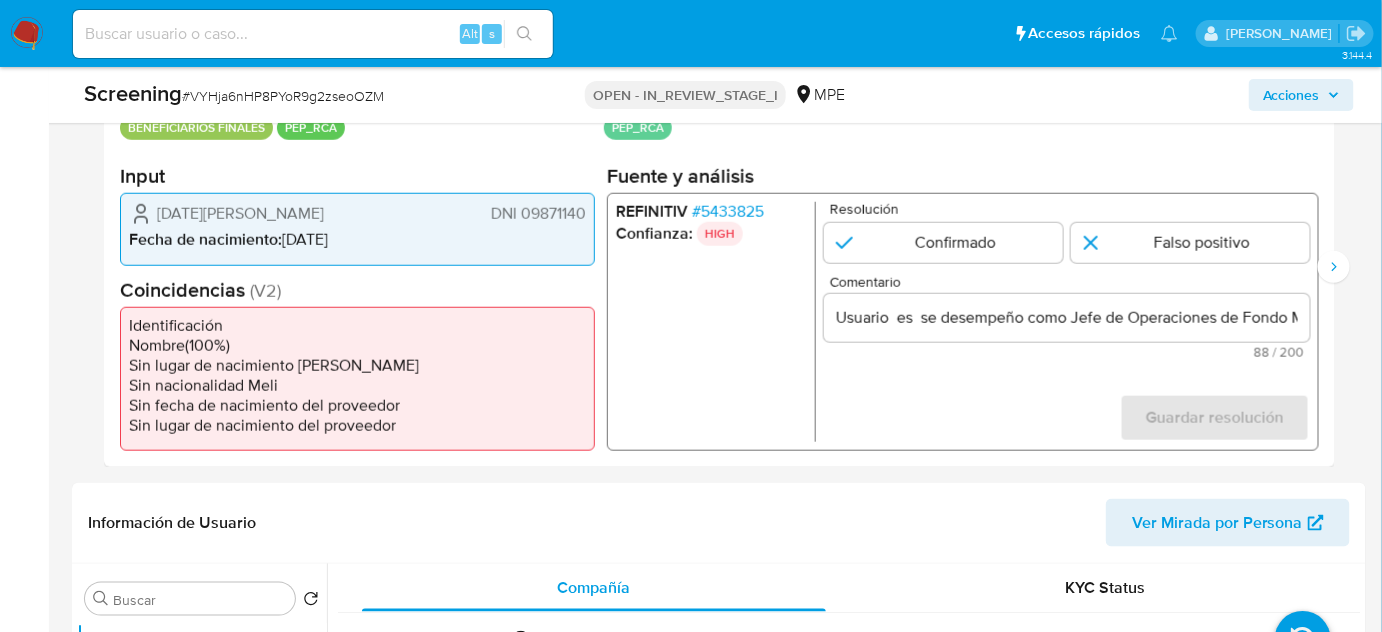 drag, startPoint x: 145, startPoint y: 210, endPoint x: 589, endPoint y: 217, distance: 444.05518 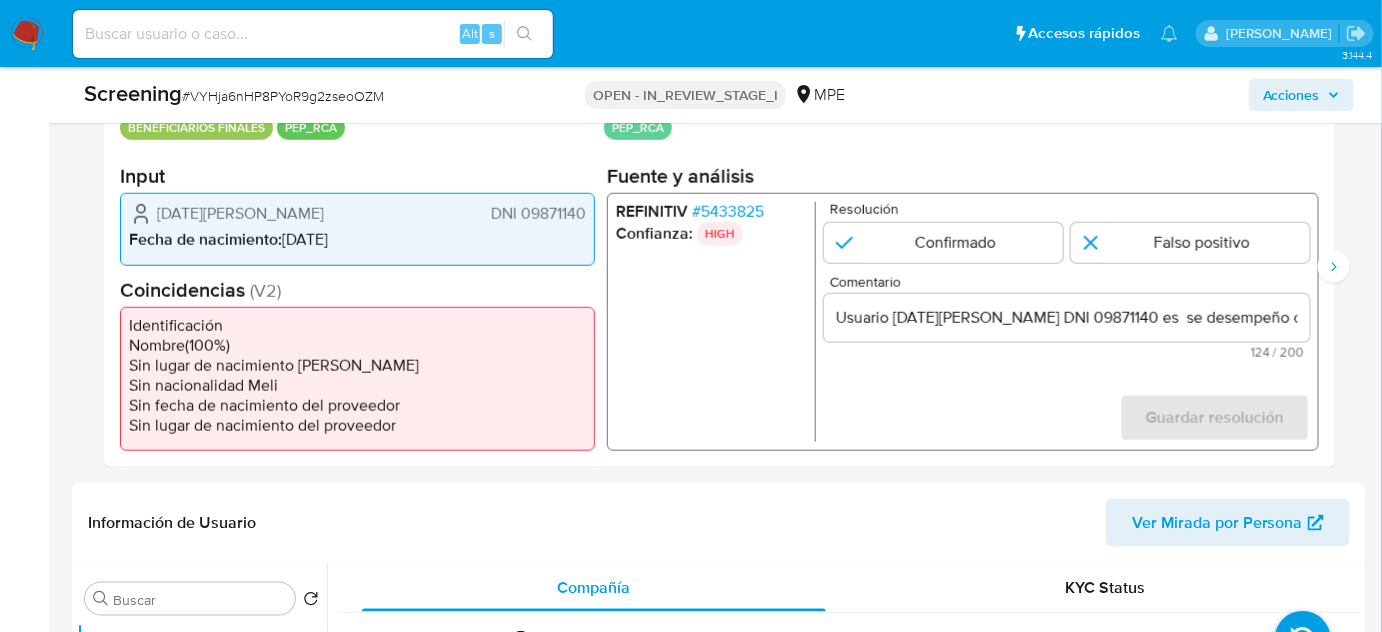 click on "# 5433825" at bounding box center [728, 212] 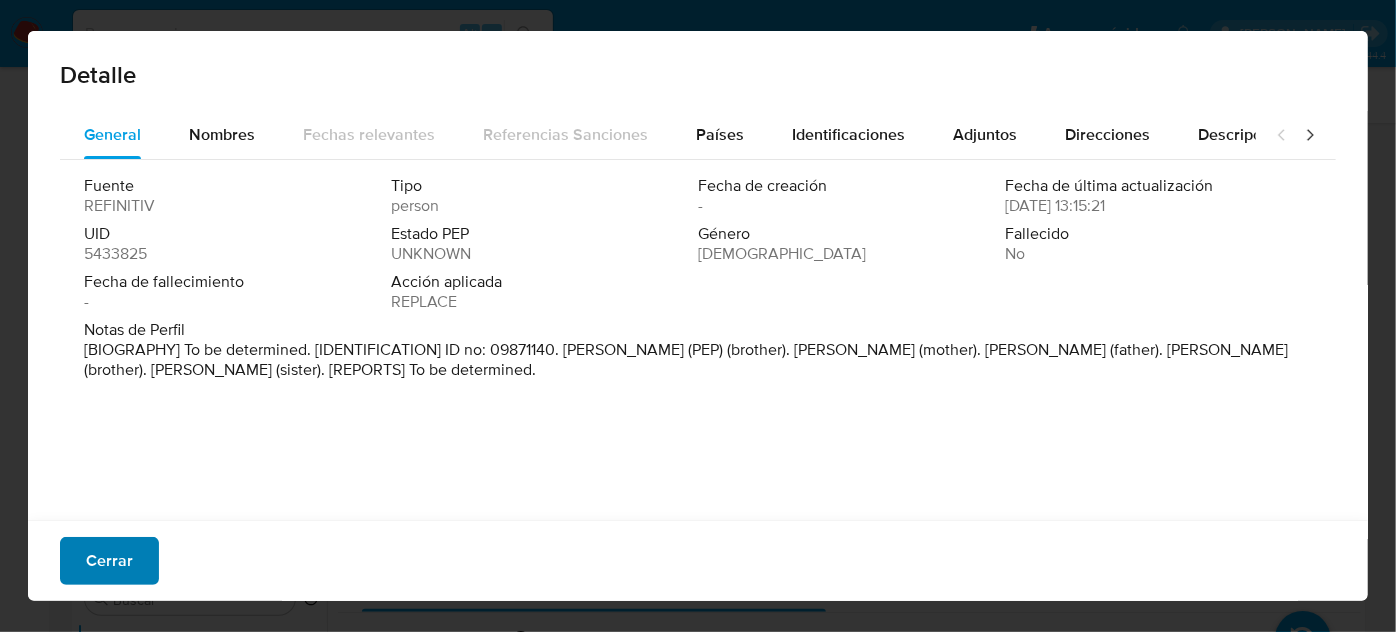 click on "Cerrar" at bounding box center (109, 561) 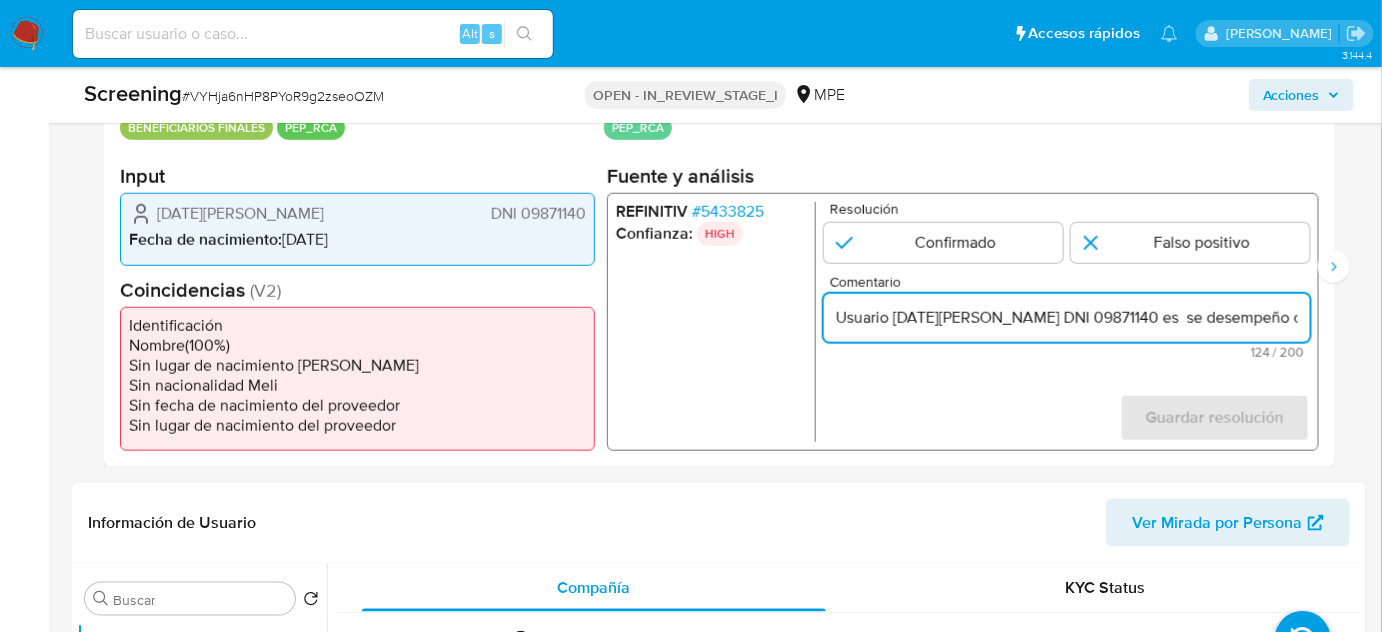 drag, startPoint x: 1191, startPoint y: 319, endPoint x: 1190, endPoint y: 381, distance: 62.008064 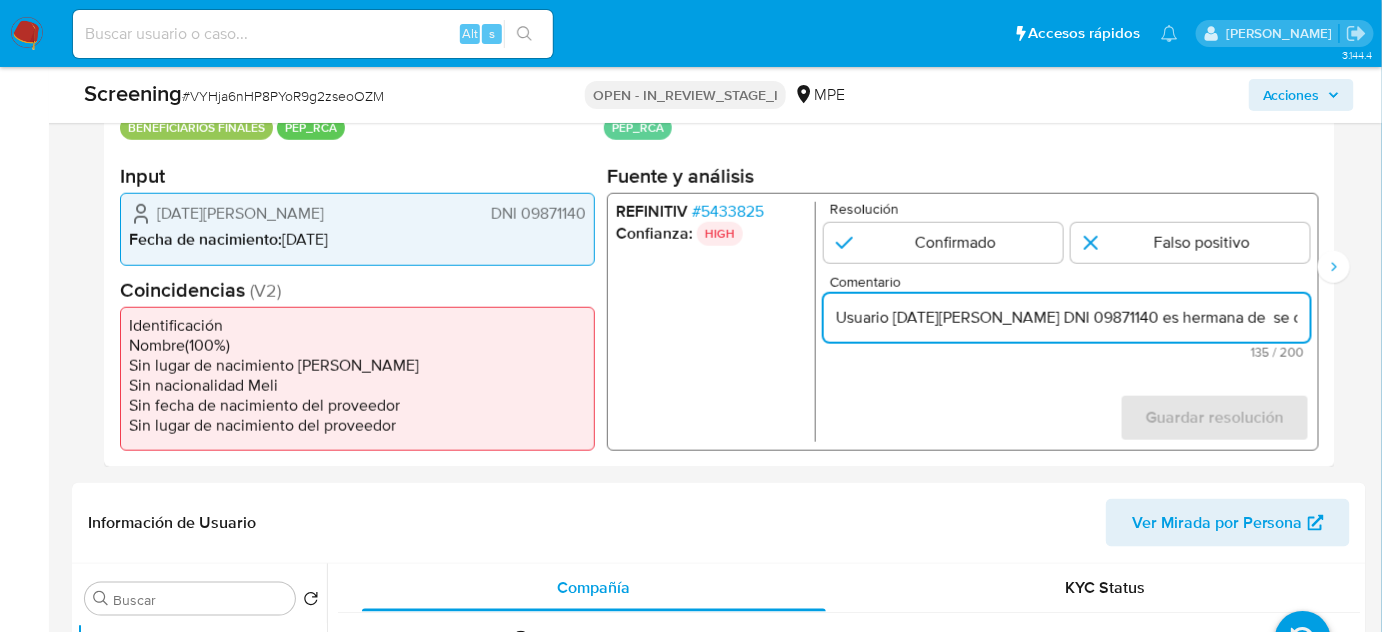 paste on "Jorge Ratto Cuneo" 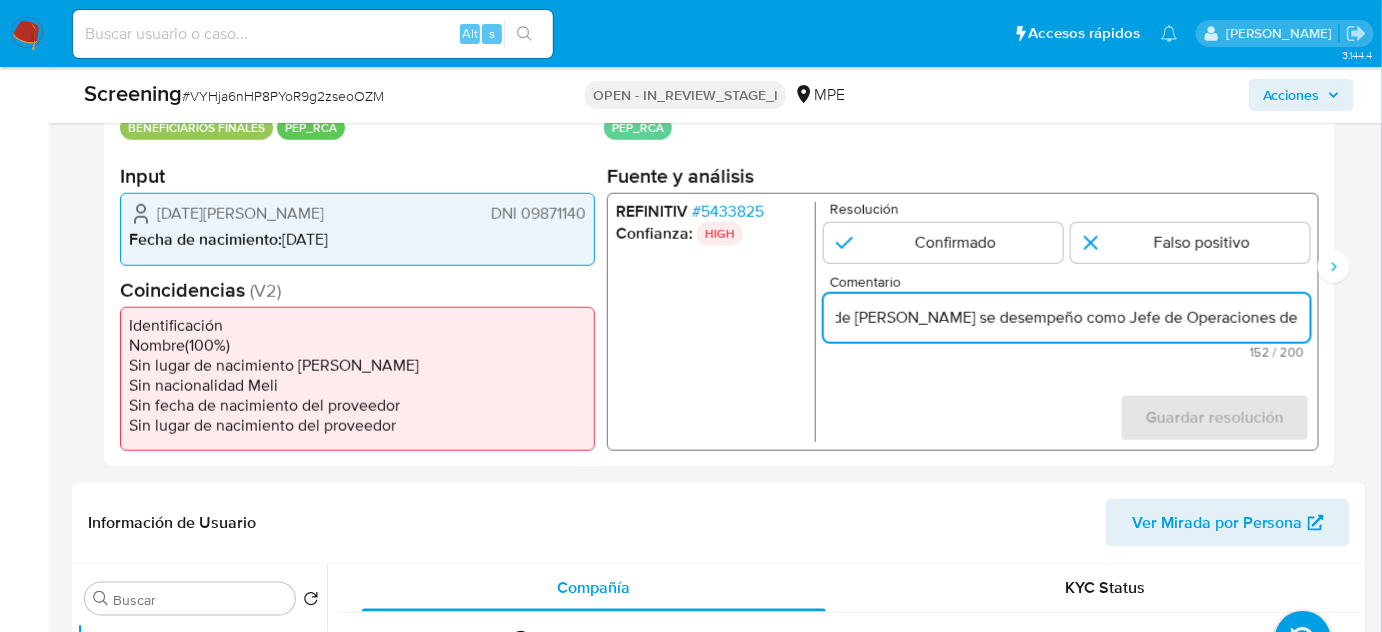drag, startPoint x: 1282, startPoint y: 318, endPoint x: 1297, endPoint y: 318, distance: 15 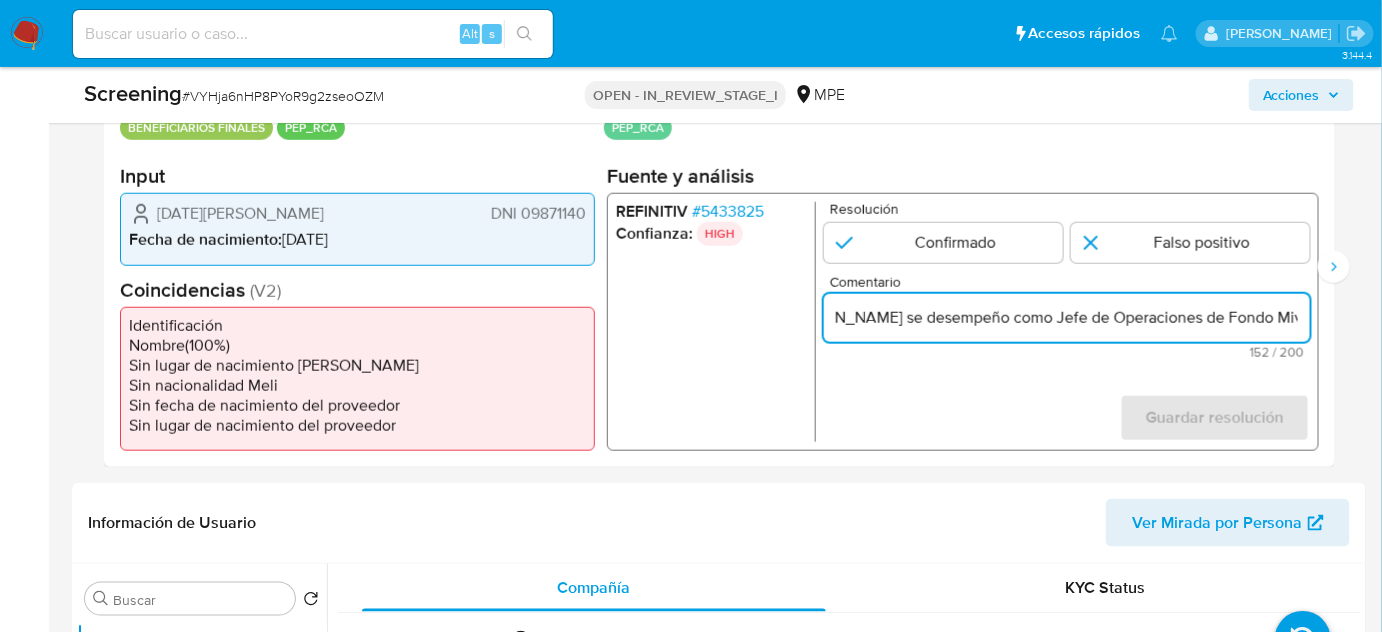 click on "Usuario Lucia Elena Ratto Cuneo DNI 09871140 es hermana de Jorge Ratto Cuneo se desempeño como Jefe de Operaciones de Fondo Mivivienda SA hasta el 2020." at bounding box center [1067, 318] 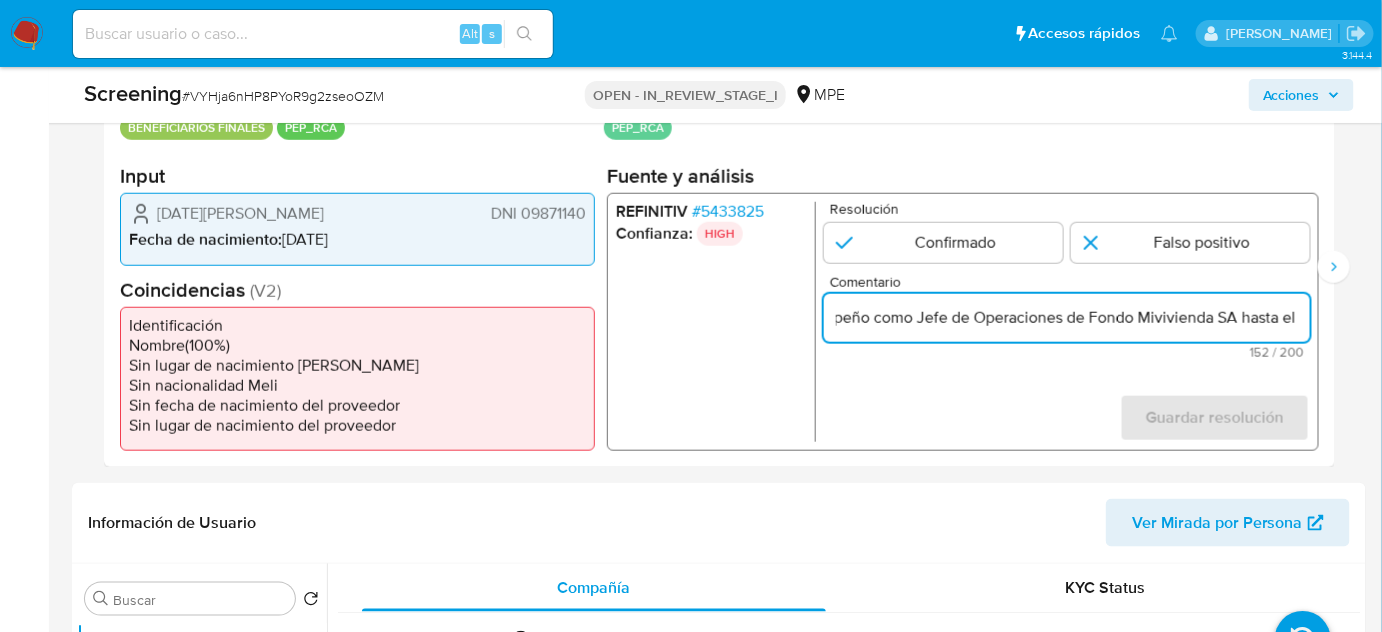 scroll, scrollTop: 0, scrollLeft: 693, axis: horizontal 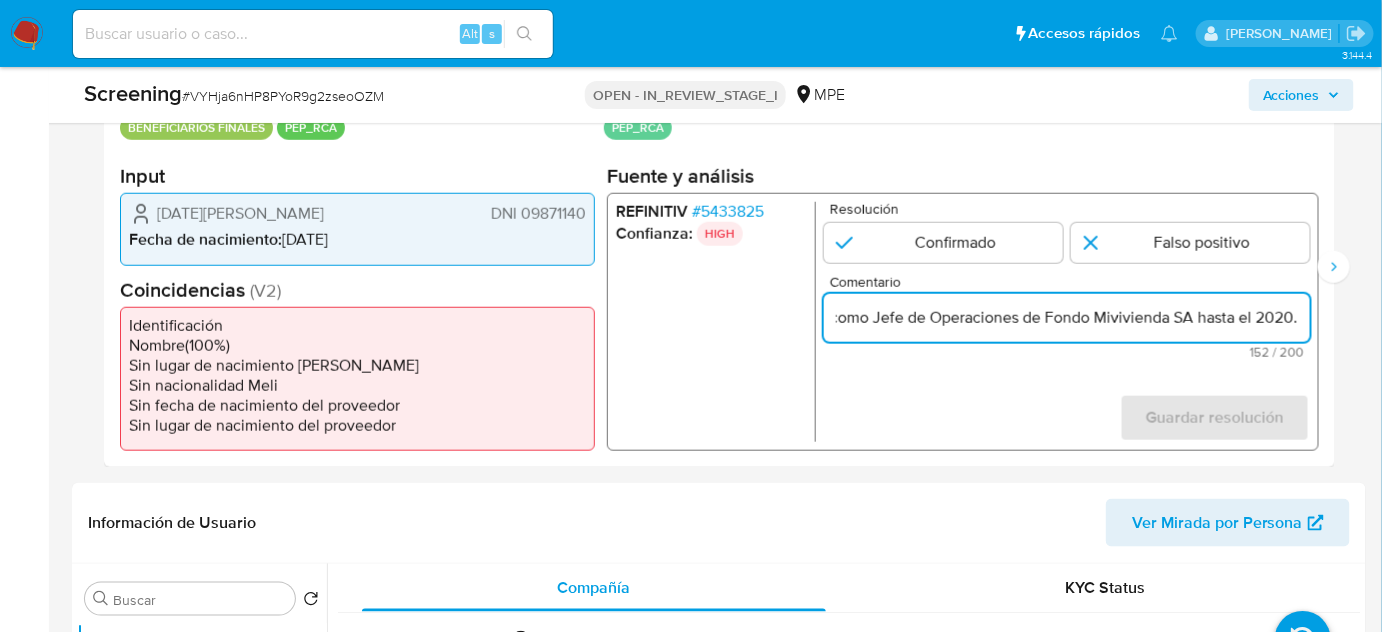drag, startPoint x: 1224, startPoint y: 315, endPoint x: 1311, endPoint y: 322, distance: 87.28116 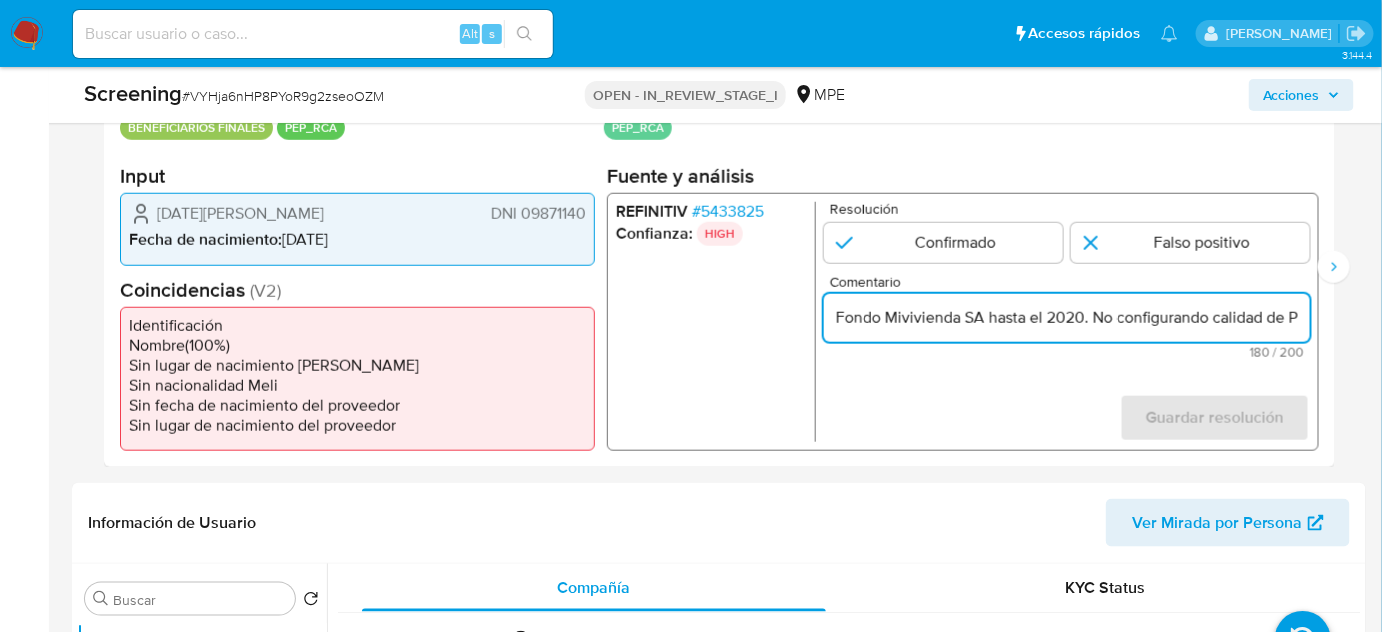 scroll, scrollTop: 0, scrollLeft: 923, axis: horizontal 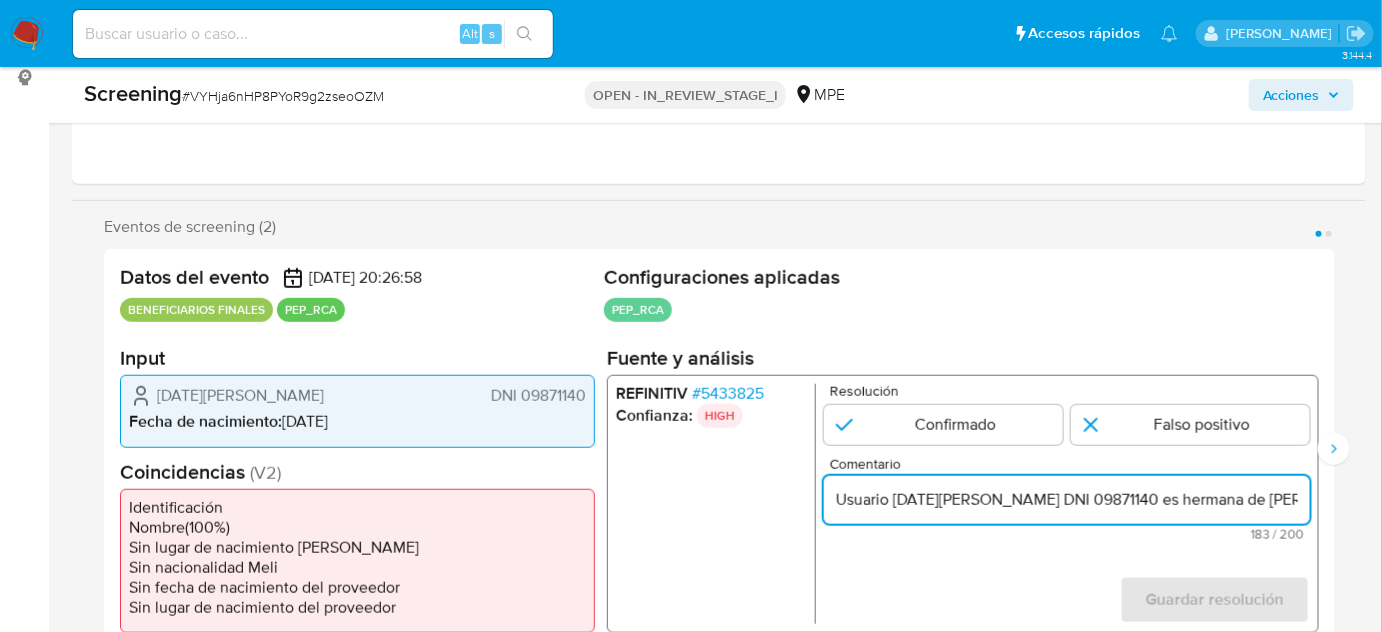 drag, startPoint x: 906, startPoint y: 496, endPoint x: 777, endPoint y: 507, distance: 129.46814 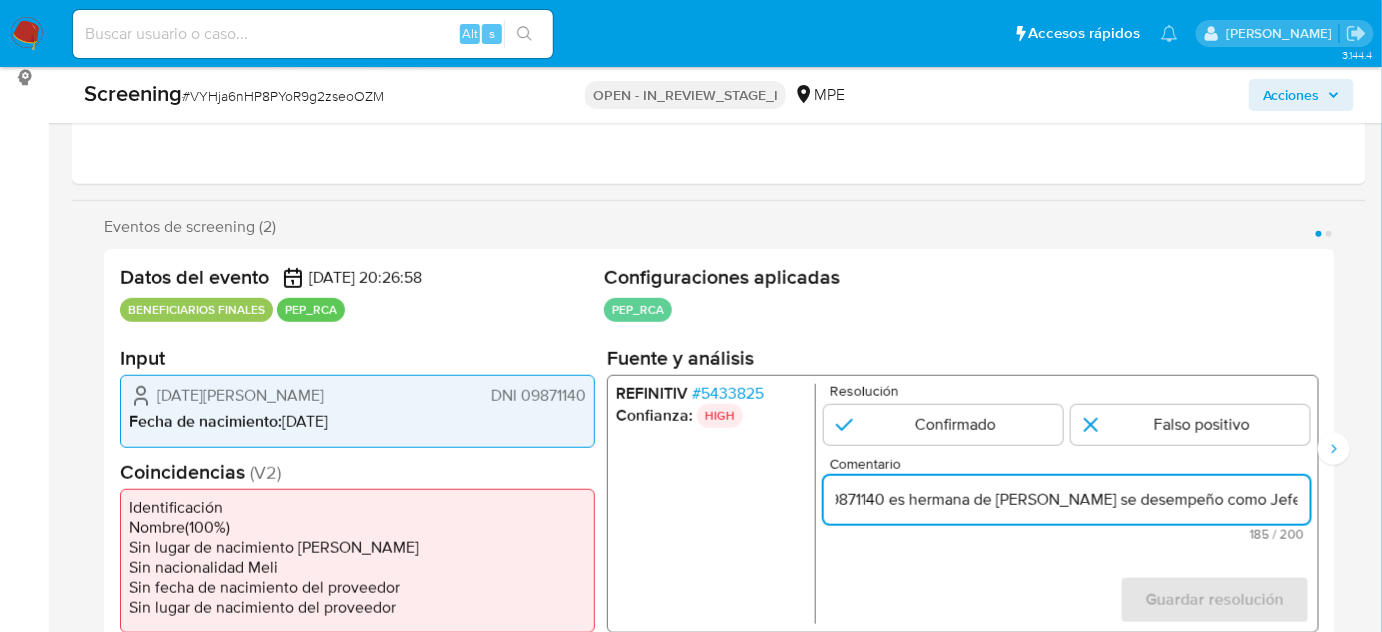 scroll, scrollTop: 0, scrollLeft: 357, axis: horizontal 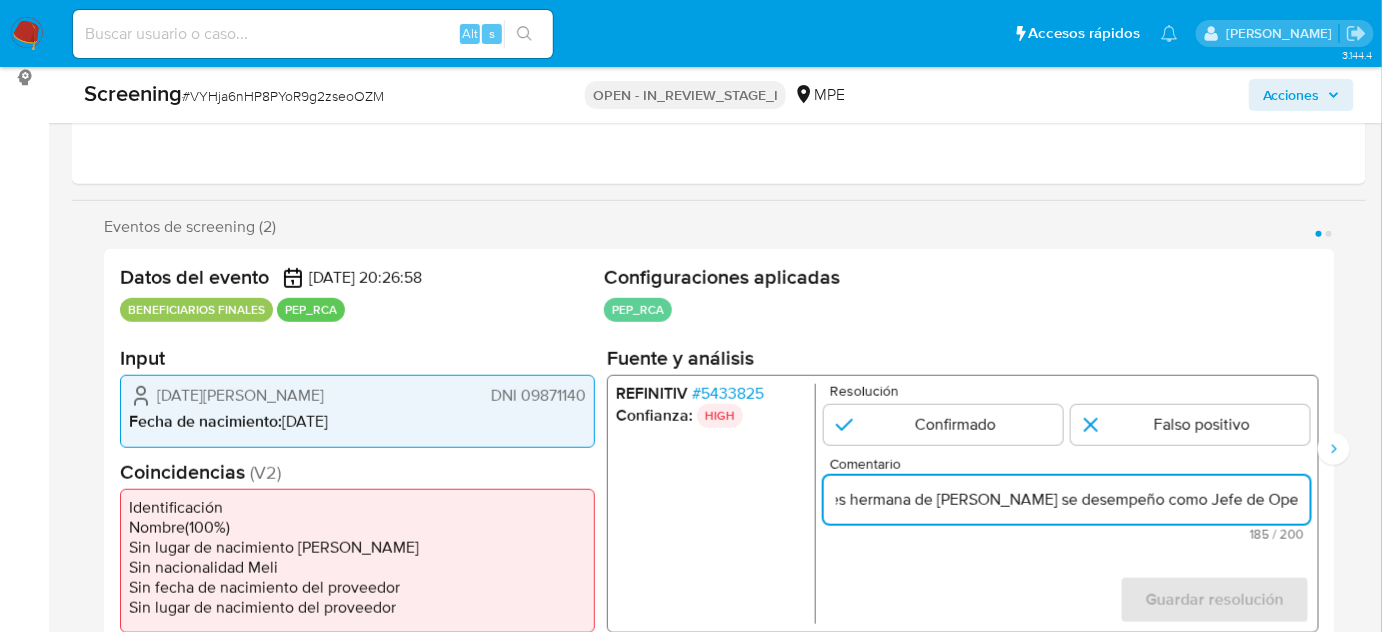 click on "Rte Legal Lucia Elena Ratto Cuneo DNI 09871140 es hermana de Jorge Ratto Cuneo se desempeño como Jefe de Operaciones de Fondo Mivivienda SA hasta el 2020. No configurando calidad de PEP" at bounding box center (1067, 500) 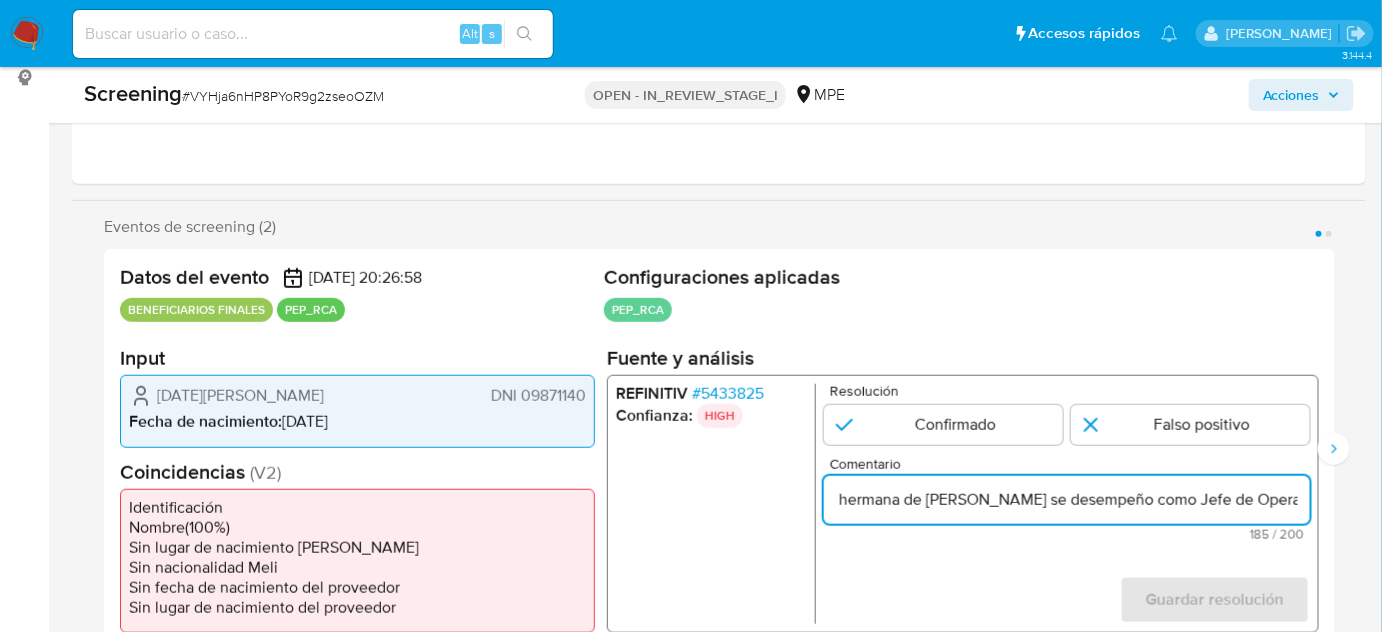 click on "Rte Legal Lucia Elena Ratto Cuneo DNI 09871140 es hermana de Jorge Ratto Cuneo se desempeño como Jefe de Operaciones de Fondo Mivivienda SA hasta el 2020. No configurando calidad de PEP" at bounding box center (1067, 500) 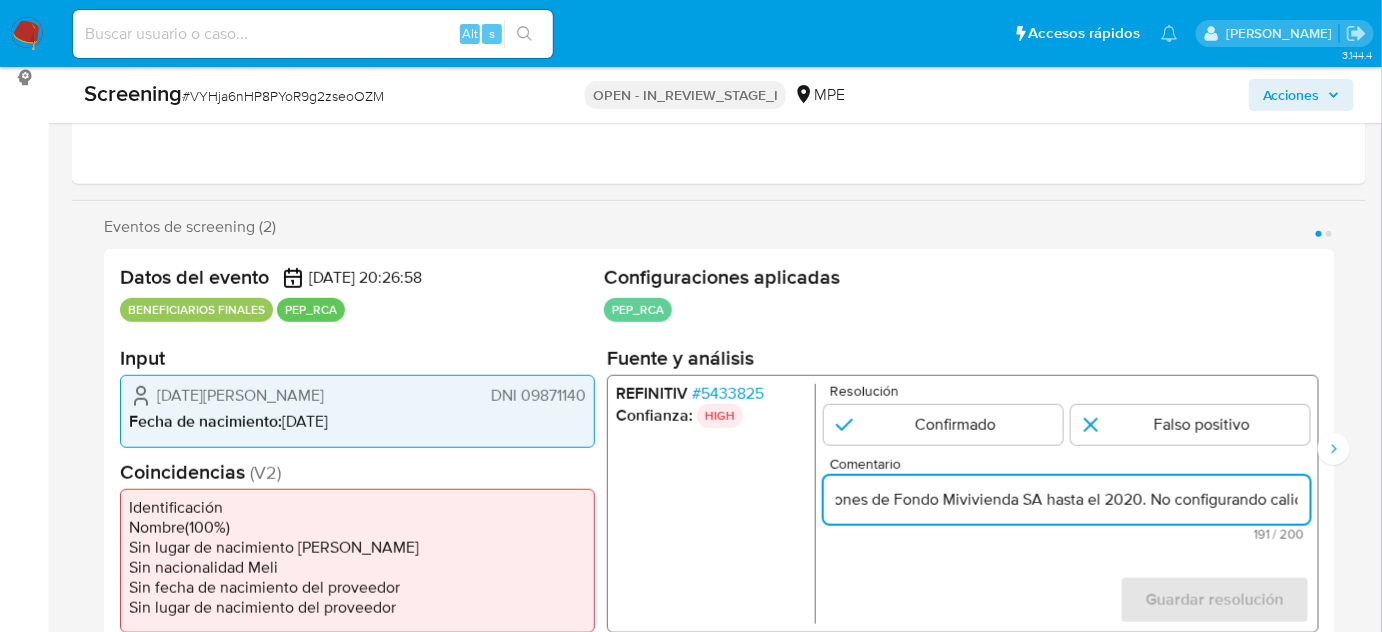 scroll, scrollTop: 0, scrollLeft: 978, axis: horizontal 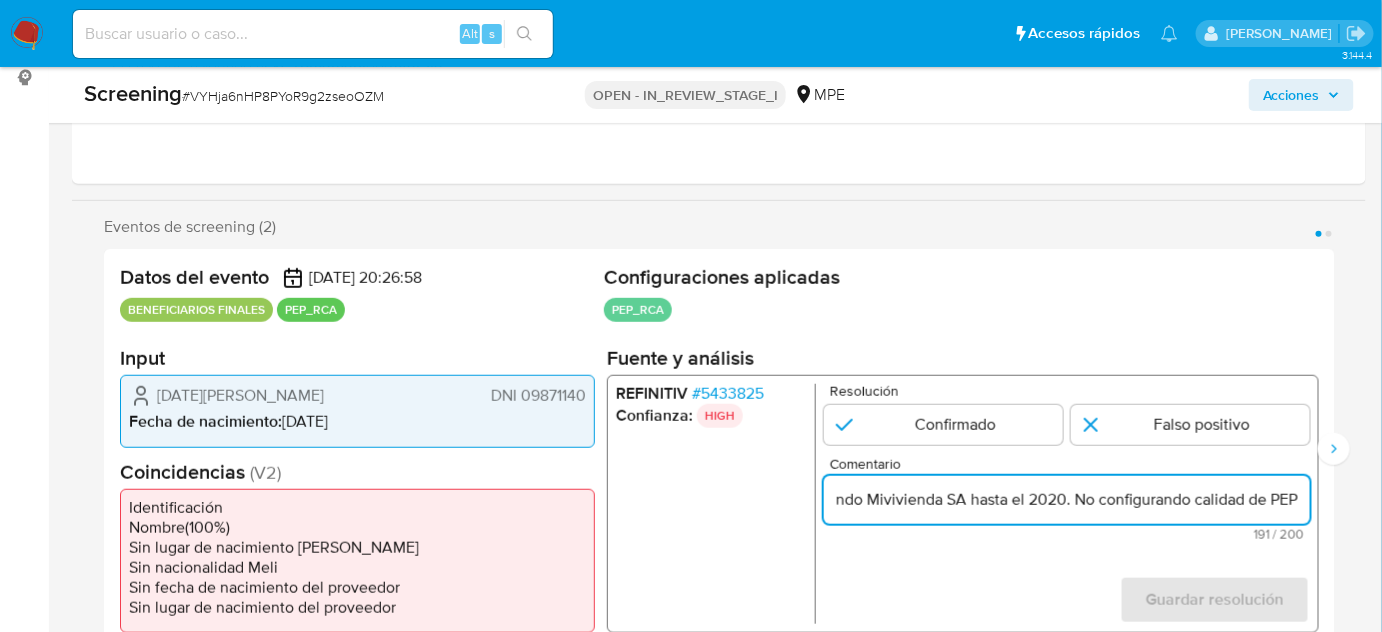 drag, startPoint x: 1257, startPoint y: 499, endPoint x: 1311, endPoint y: 500, distance: 54.00926 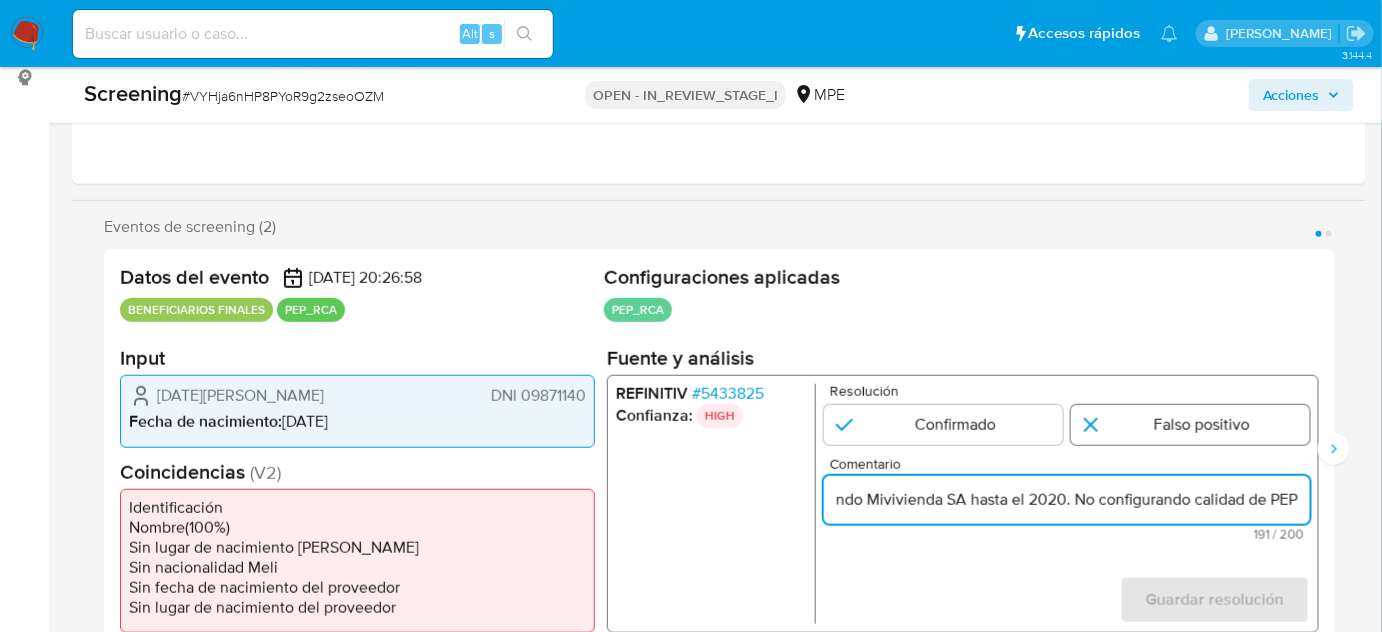 type on "Rte Legal Lucia Elena Ratto Cuneo DNI 09871140 es hermana de Jorge Ratto Cuneo quien se desempeño como Jefe de Operaciones de Fondo Mivivienda SA hasta el 2020. No configurando calidad de PEP" 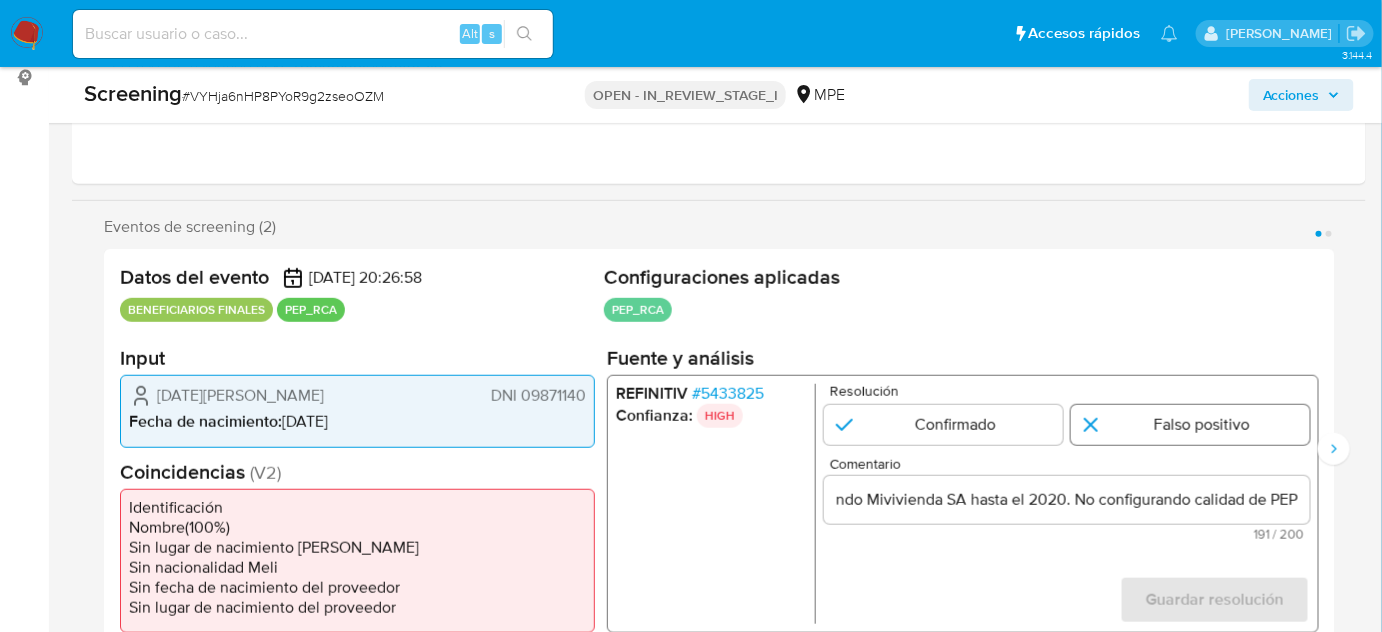 scroll, scrollTop: 0, scrollLeft: 0, axis: both 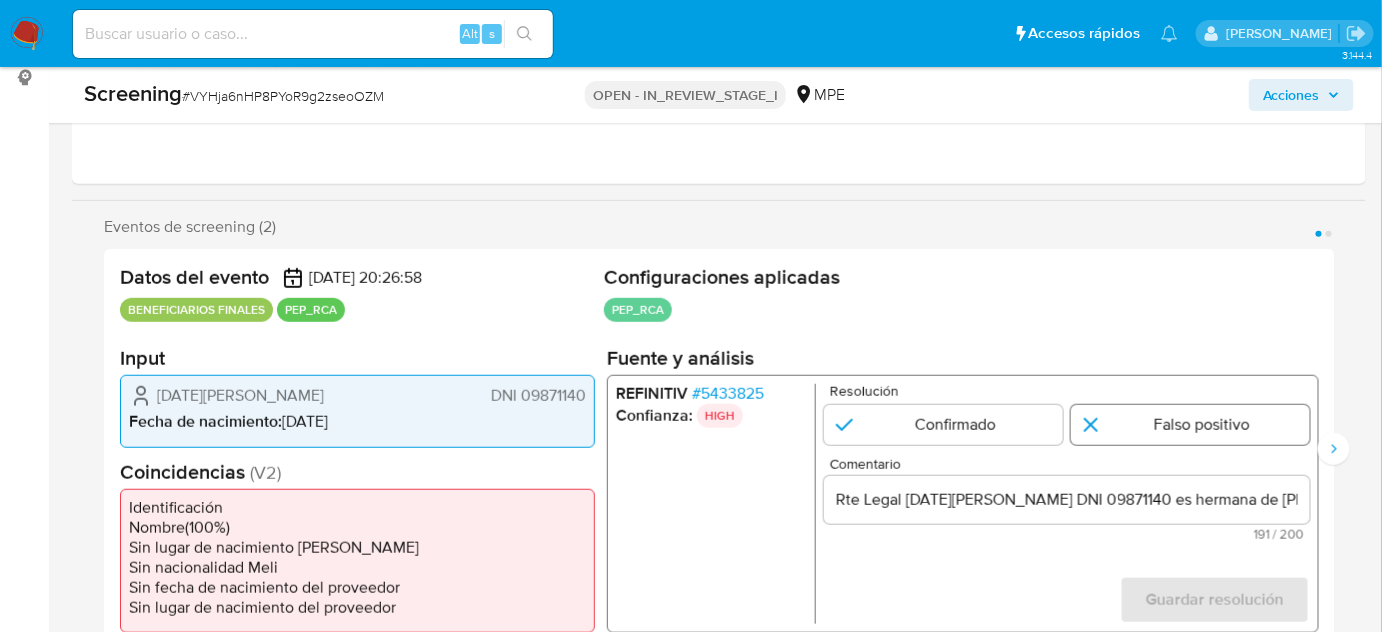 click at bounding box center (1190, 425) 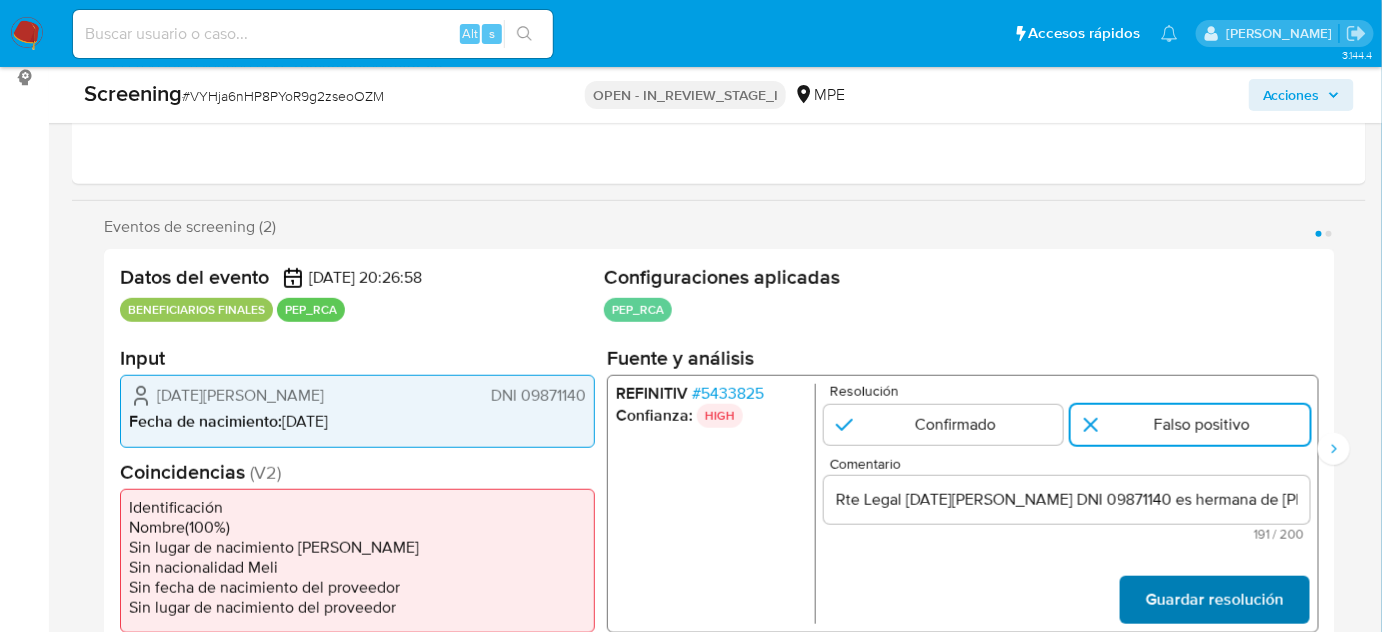 click on "Guardar resolución" at bounding box center (1215, 600) 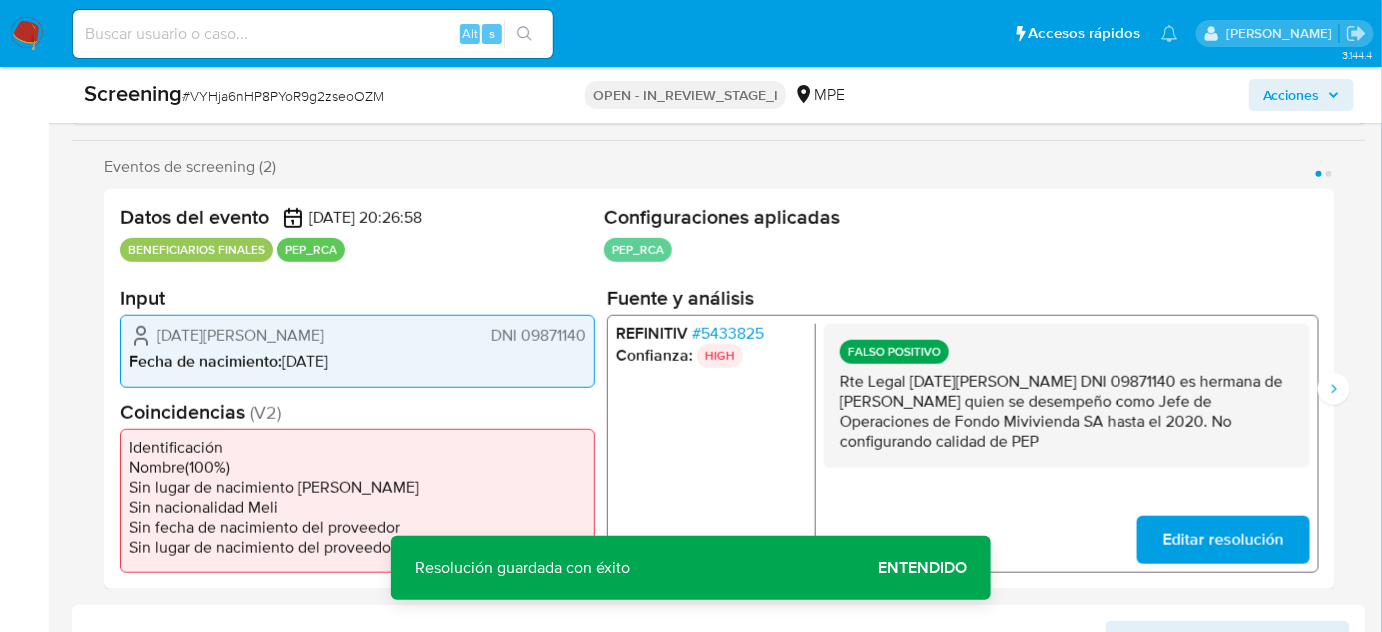 scroll, scrollTop: 363, scrollLeft: 0, axis: vertical 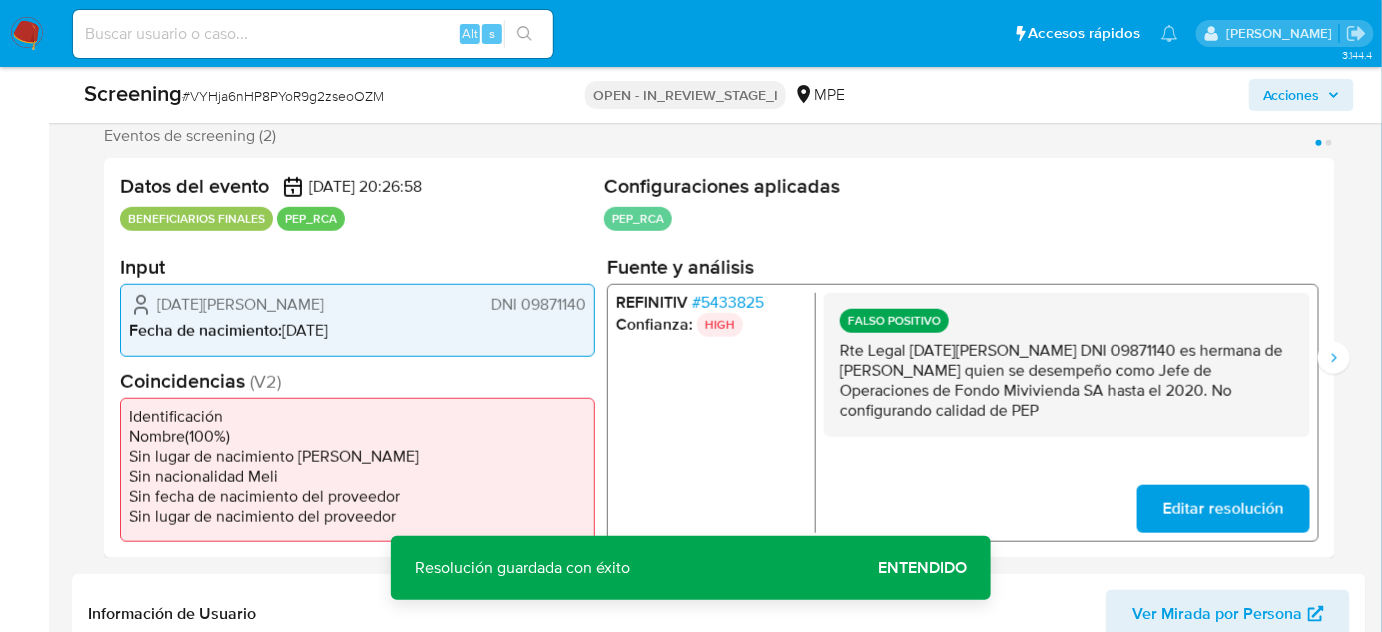 drag, startPoint x: 1077, startPoint y: 420, endPoint x: 832, endPoint y: 354, distance: 253.73412 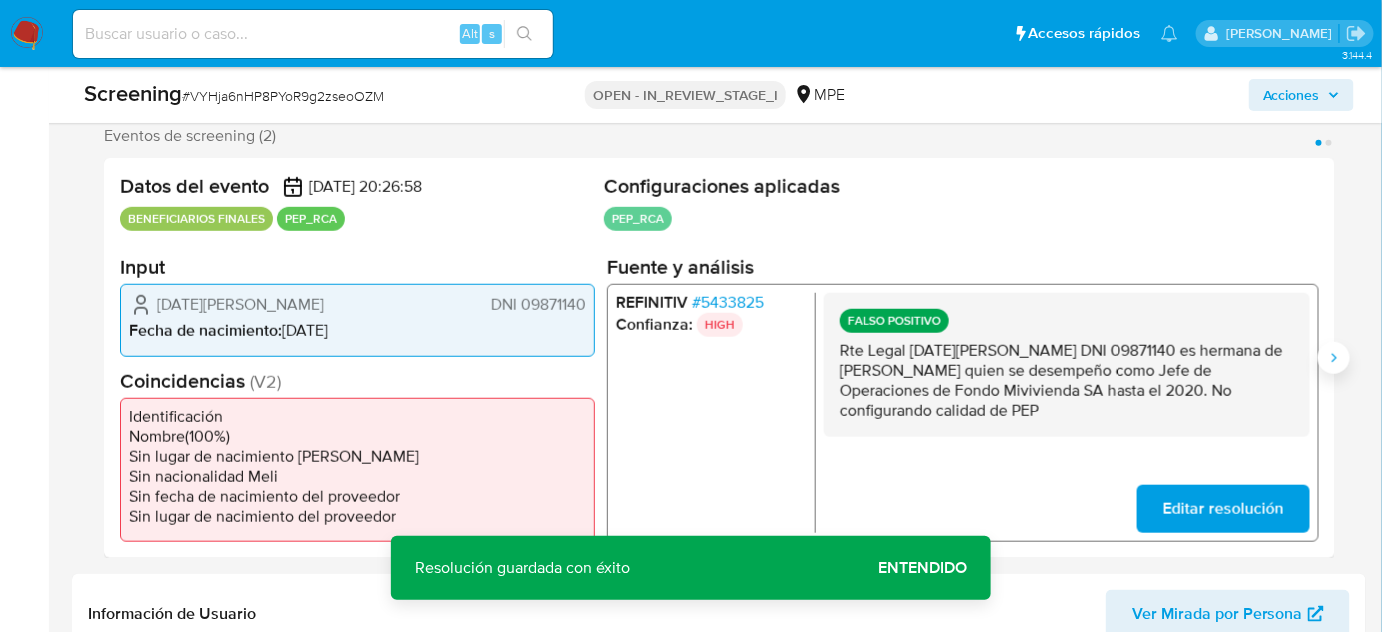 click 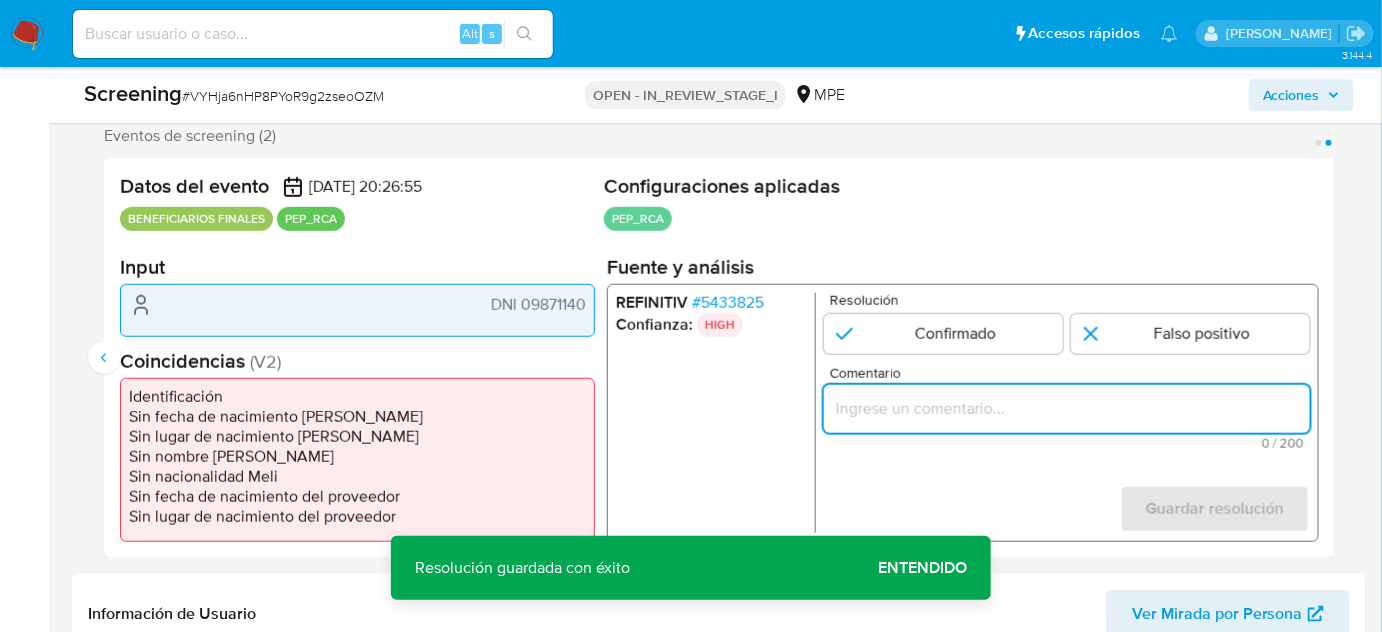 click at bounding box center (1067, 409) 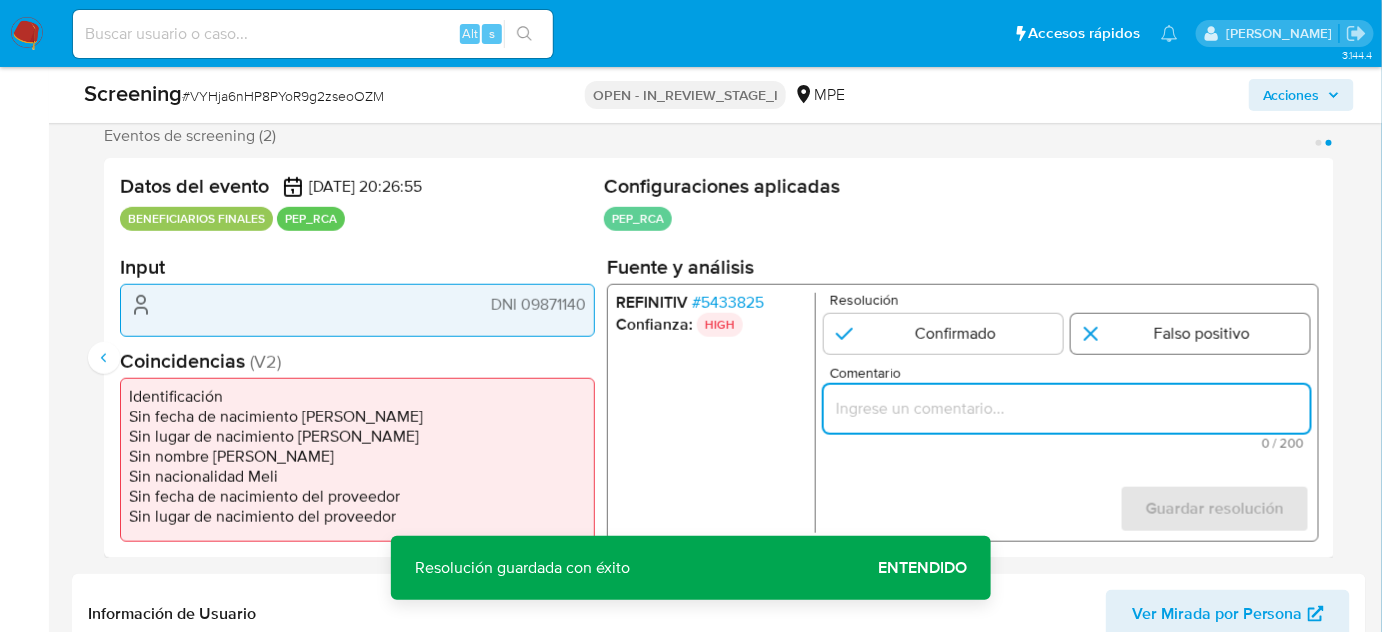 paste on "Rte Legal Lucia Elena Ratto Cuneo DNI 09871140 es hermana de Jorge Ratto Cuneo quien se desempeño como Jefe de Operaciones de Fondo Mivivienda SA hasta el 2020. No configurando calidad de PEP" 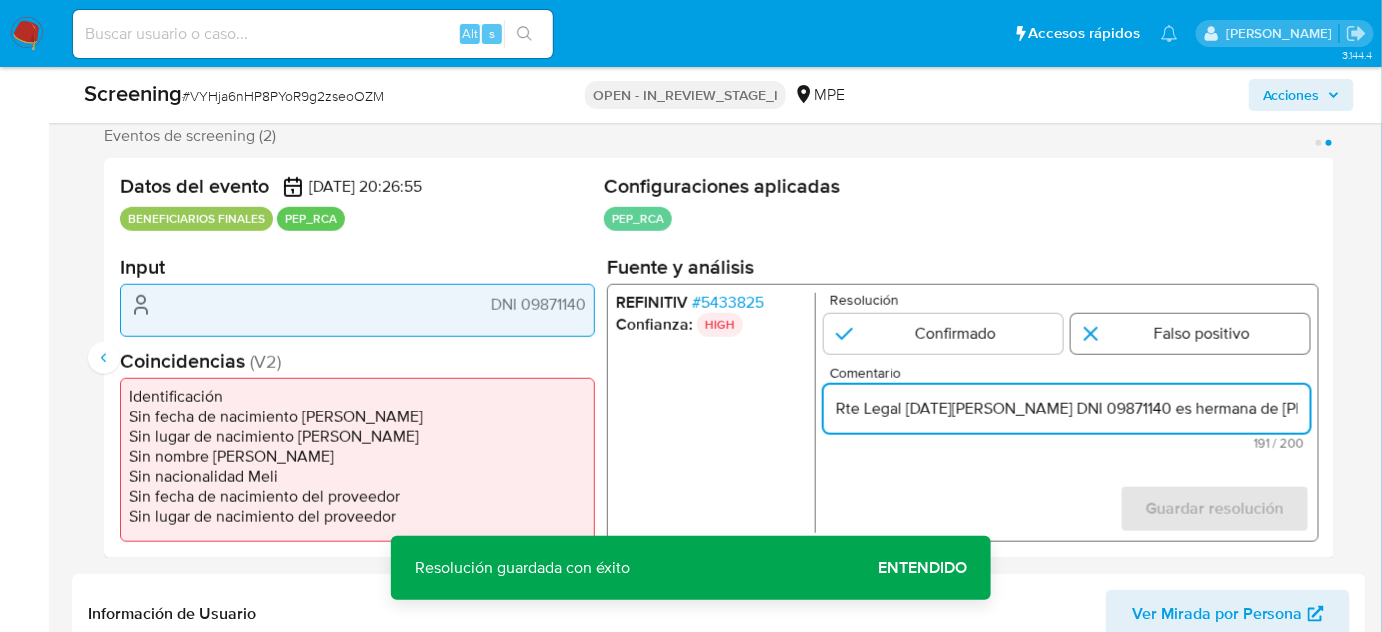 scroll, scrollTop: 0, scrollLeft: 978, axis: horizontal 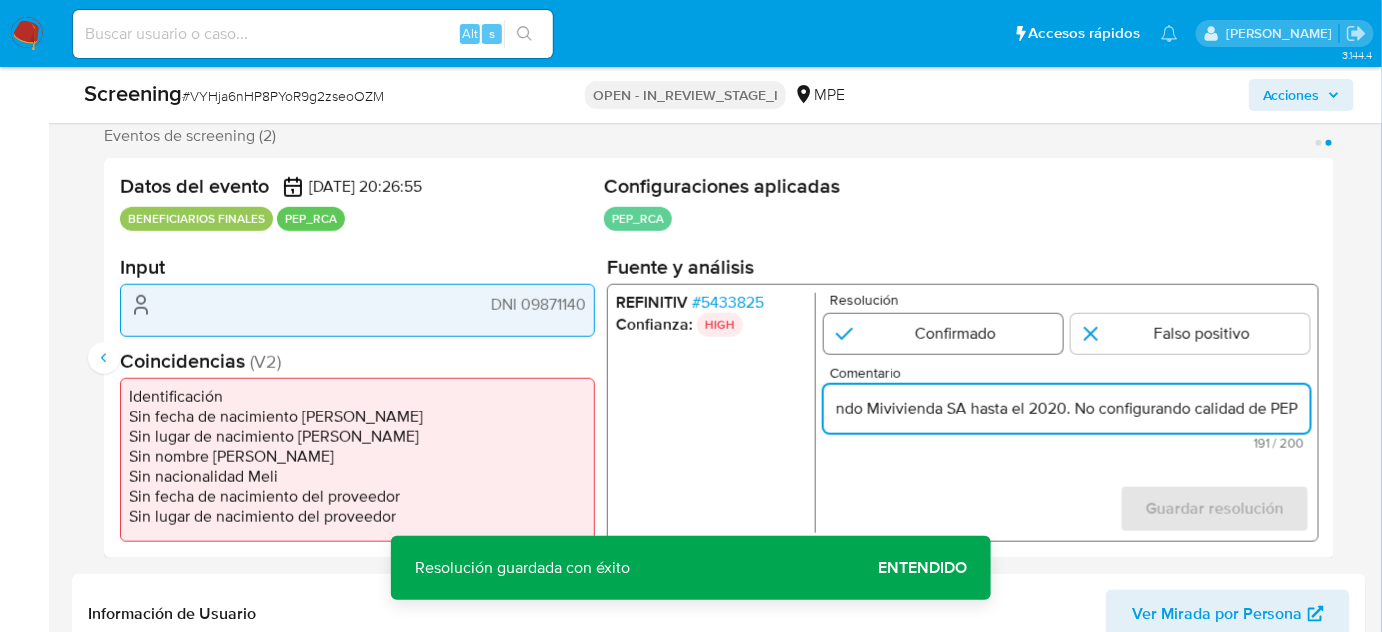 type on "Rte Legal Lucia Elena Ratto Cuneo DNI 09871140 es hermana de Jorge Ratto Cuneo quien se desempeño como Jefe de Operaciones de Fondo Mivivienda SA hasta el 2020. No configurando calidad de PEP" 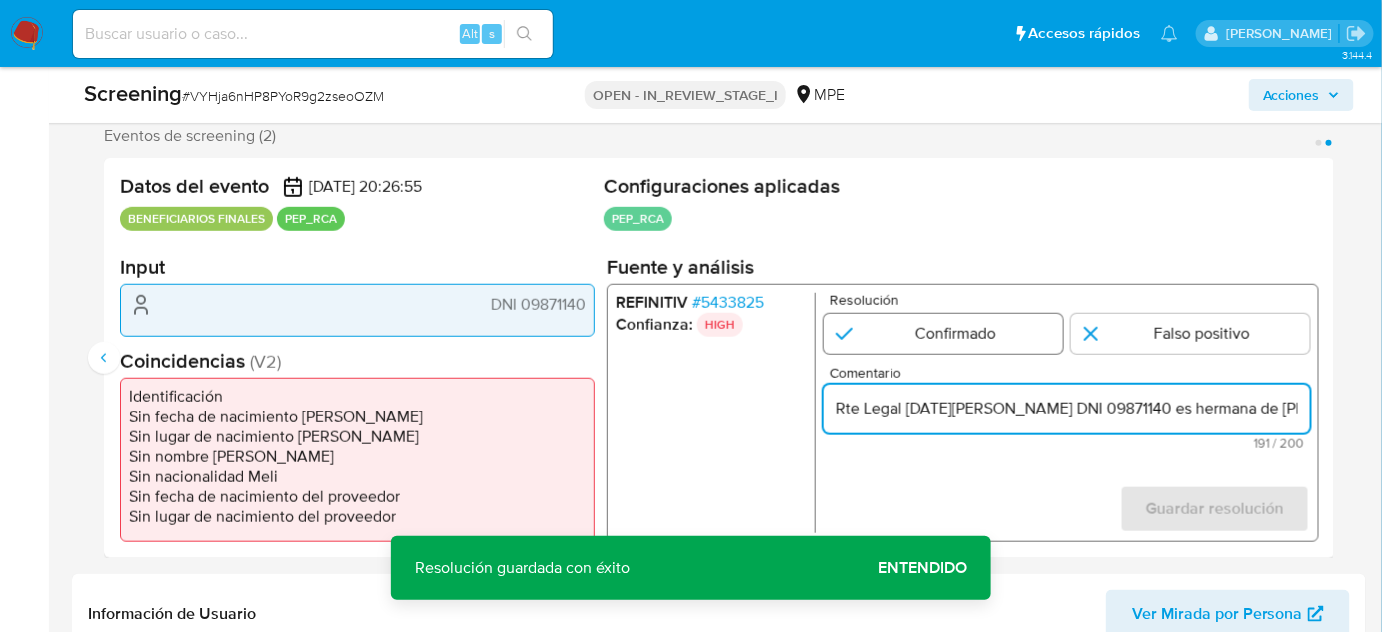 click at bounding box center [943, 334] 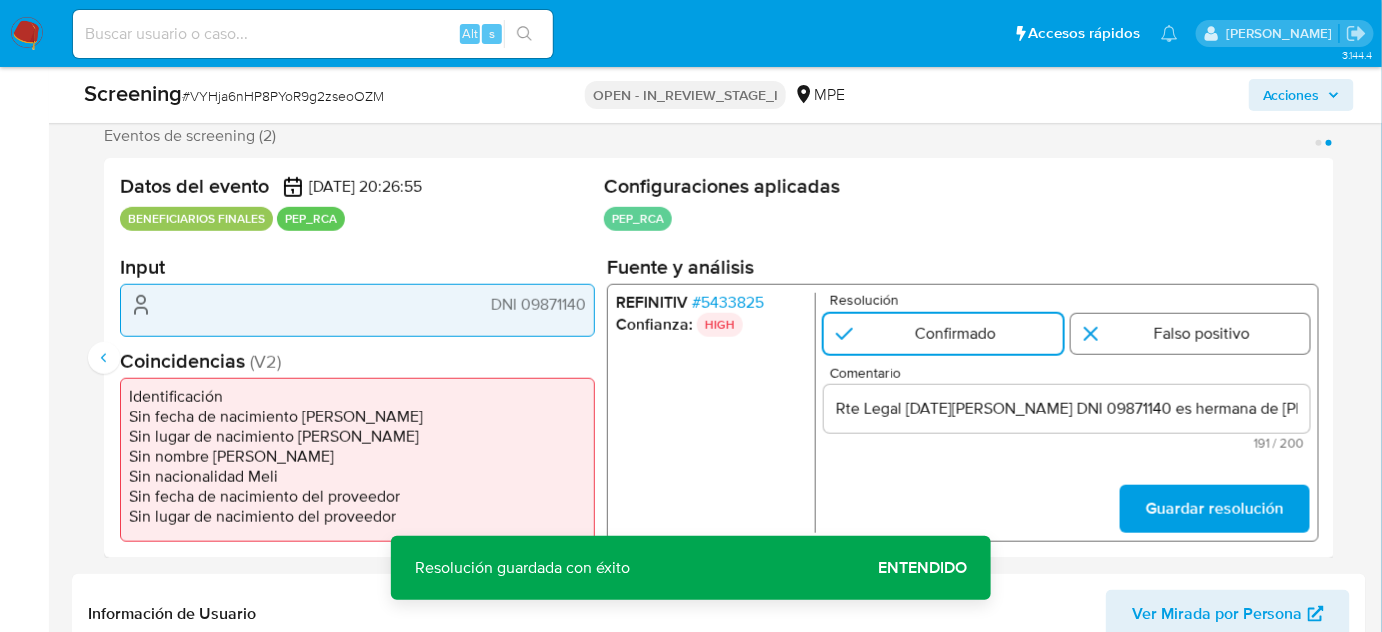 click at bounding box center (1190, 334) 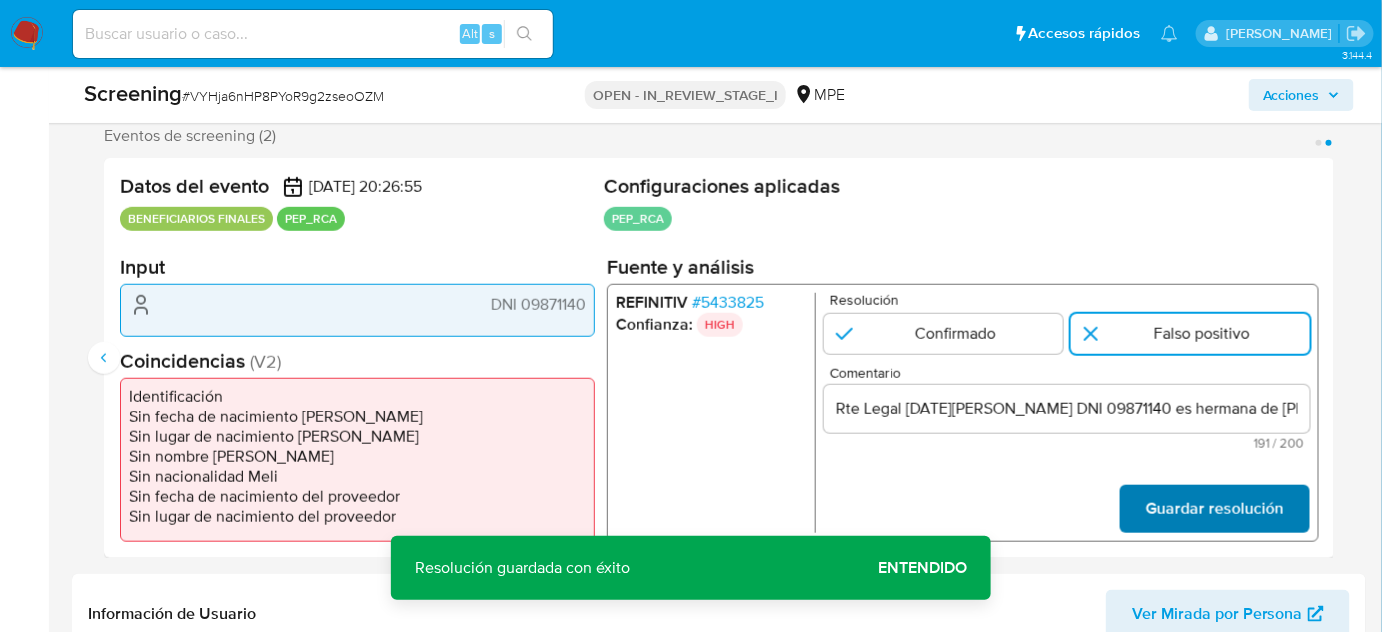click on "Guardar resolución" at bounding box center [1215, 509] 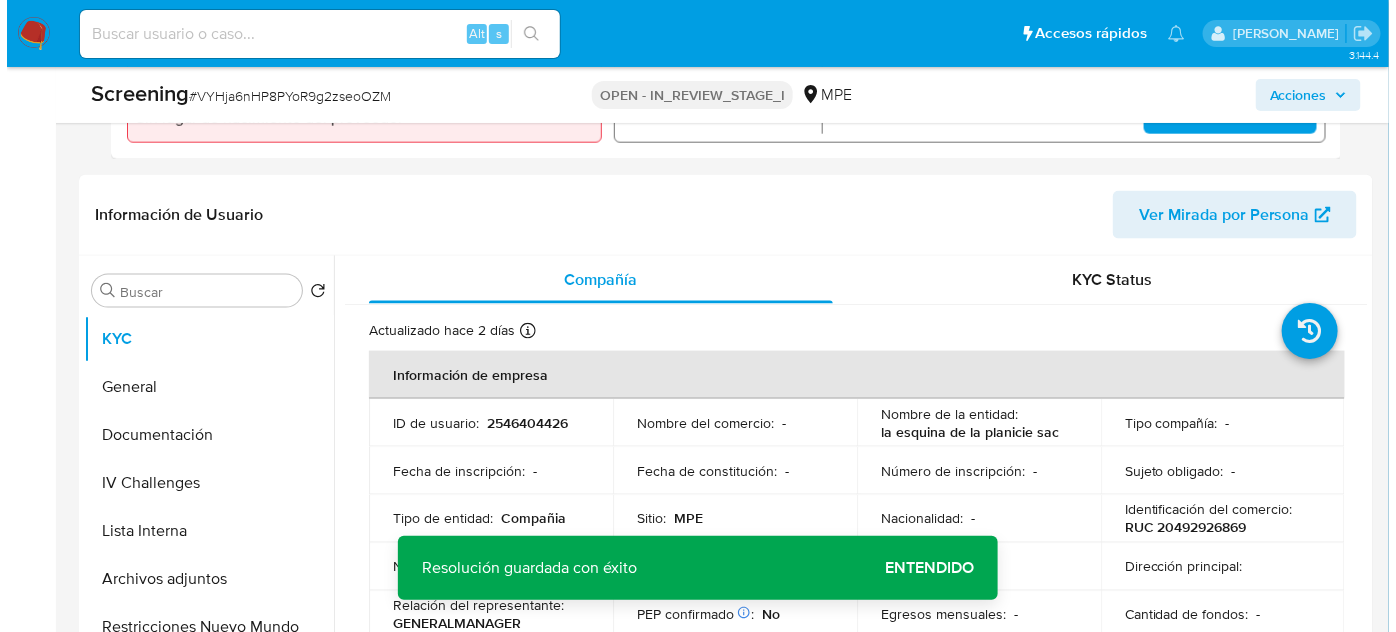 scroll, scrollTop: 818, scrollLeft: 0, axis: vertical 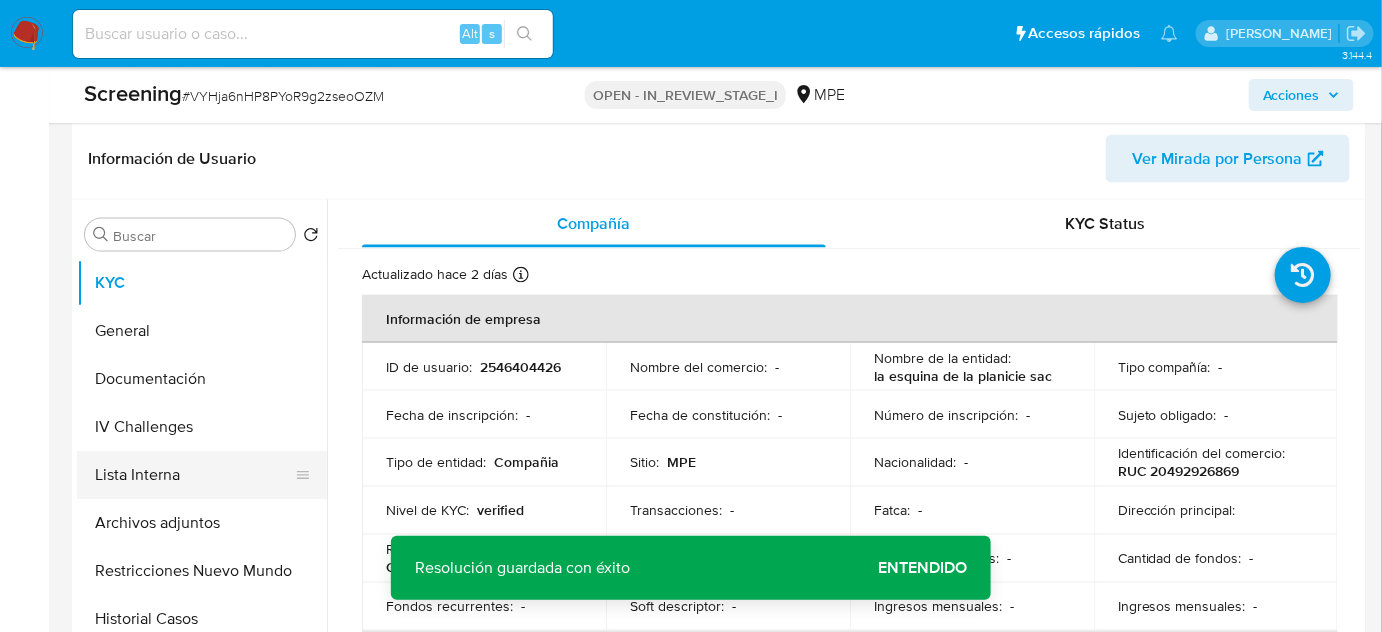 click on "Lista Interna" at bounding box center (194, 475) 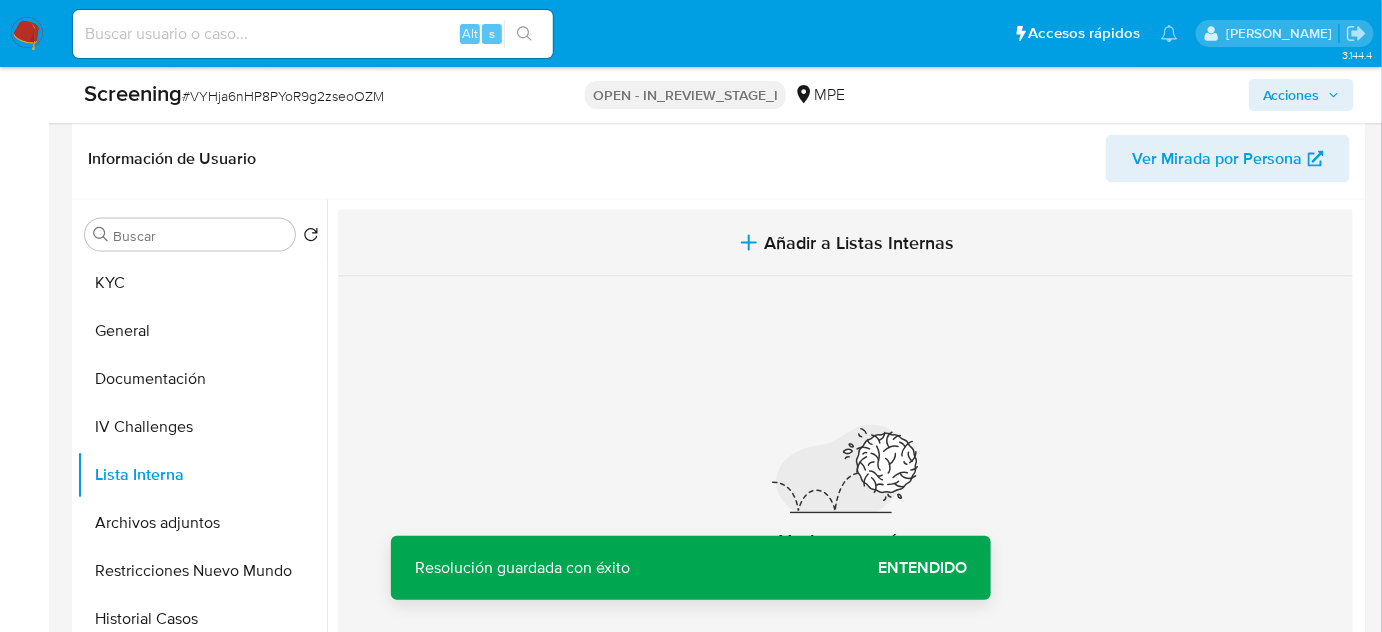 click on "Añadir a Listas Internas" at bounding box center [845, 243] 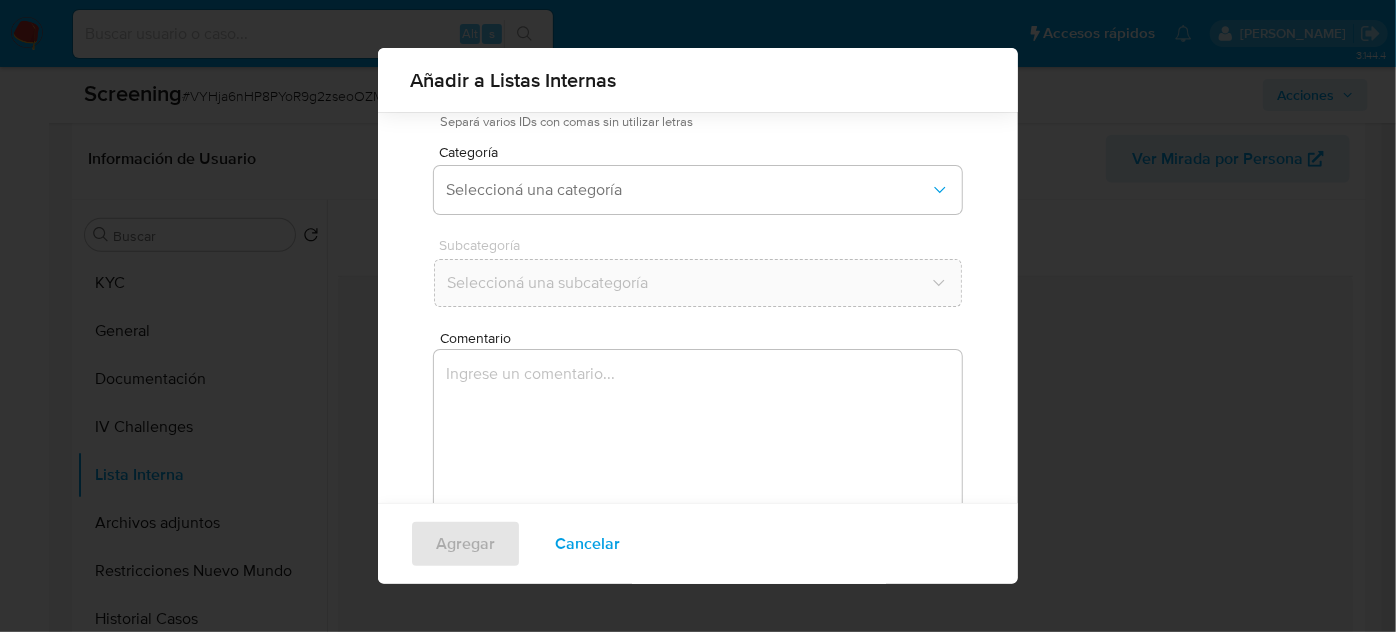 scroll, scrollTop: 165, scrollLeft: 0, axis: vertical 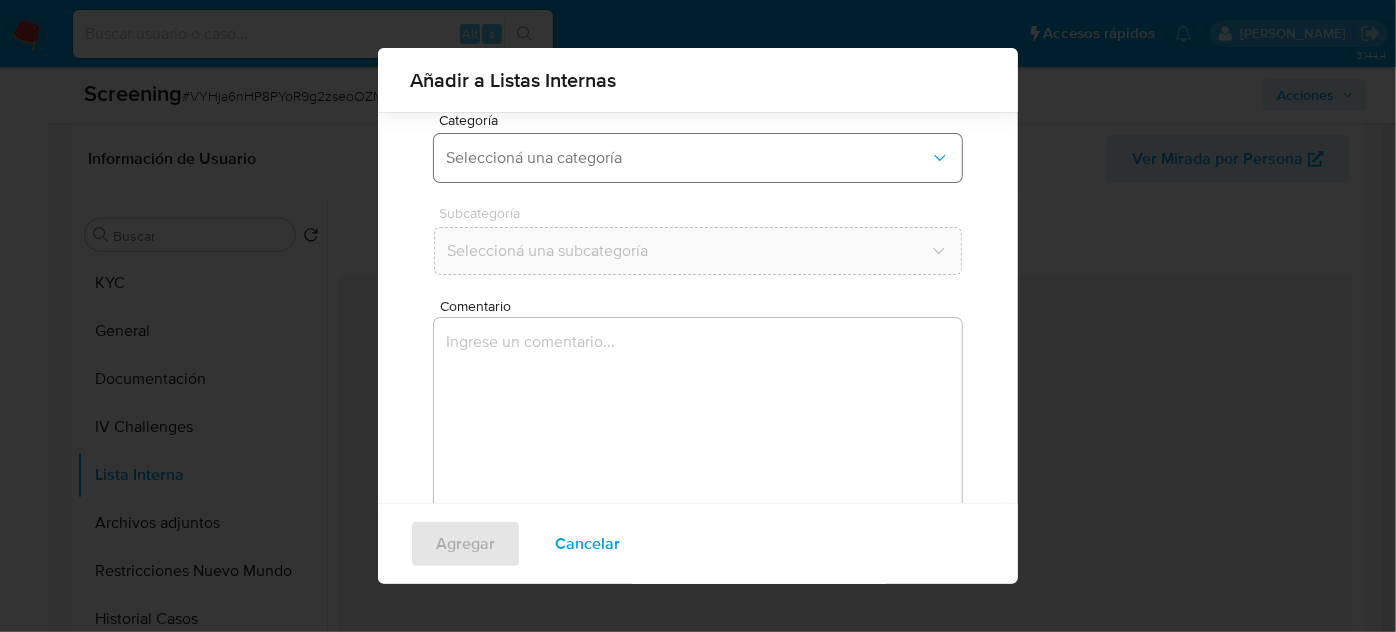 click on "Seleccioná una categoría" at bounding box center (698, 158) 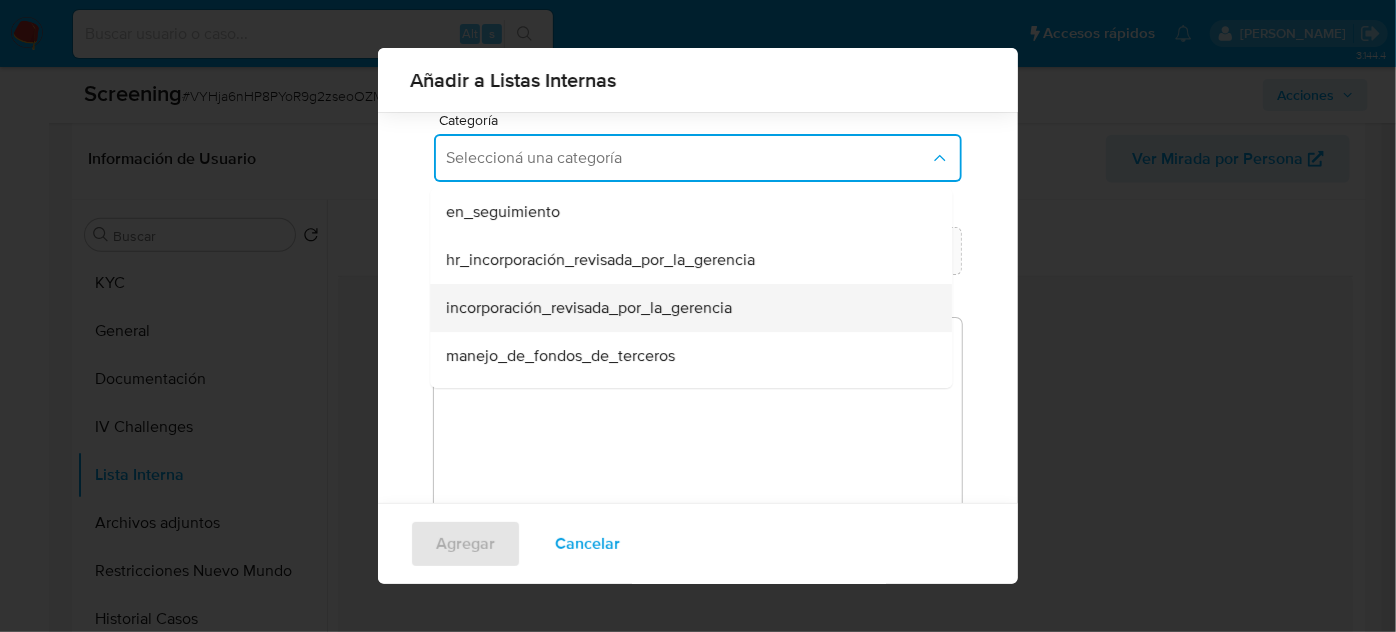 scroll, scrollTop: 90, scrollLeft: 0, axis: vertical 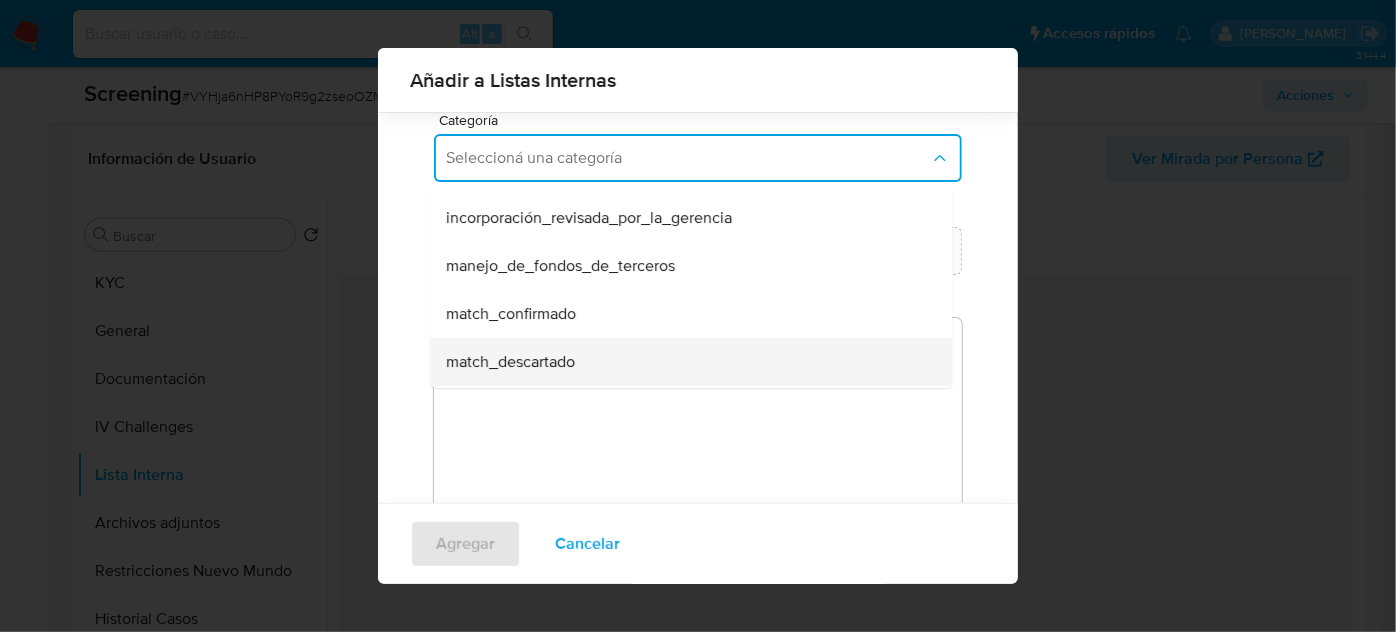 click on "match_descartado" at bounding box center (510, 362) 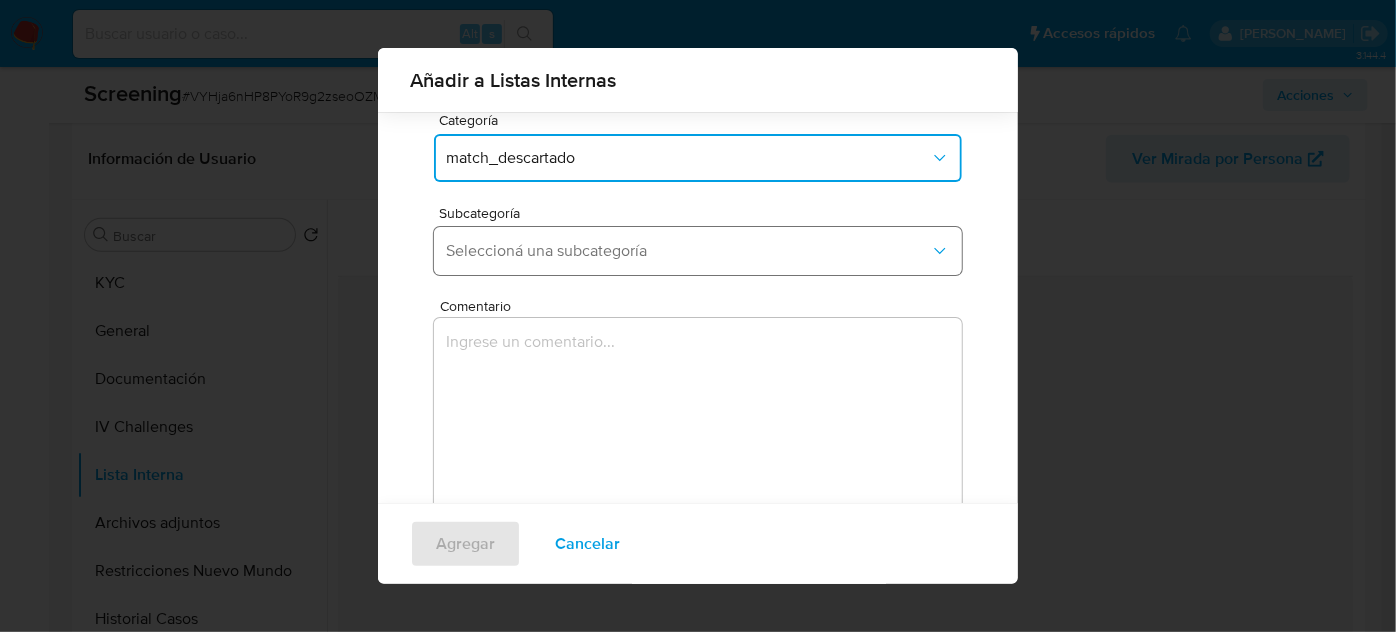 click on "Seleccioná una subcategoría" at bounding box center (688, 251) 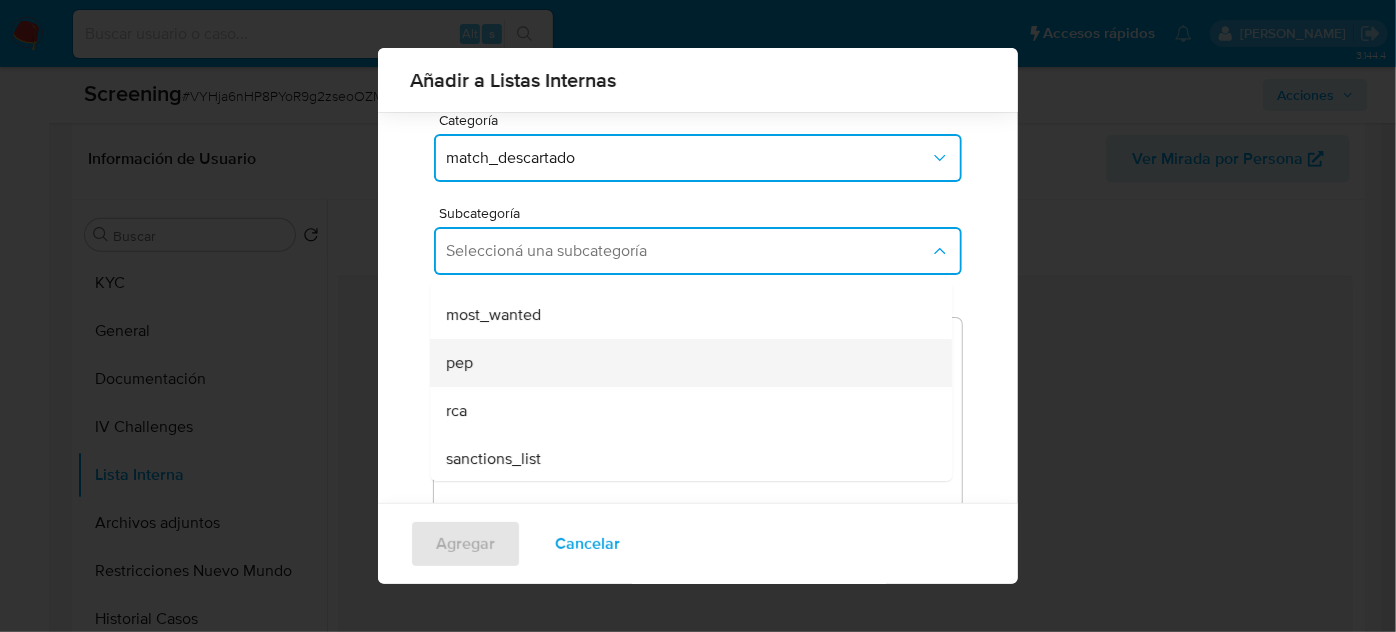 scroll, scrollTop: 136, scrollLeft: 0, axis: vertical 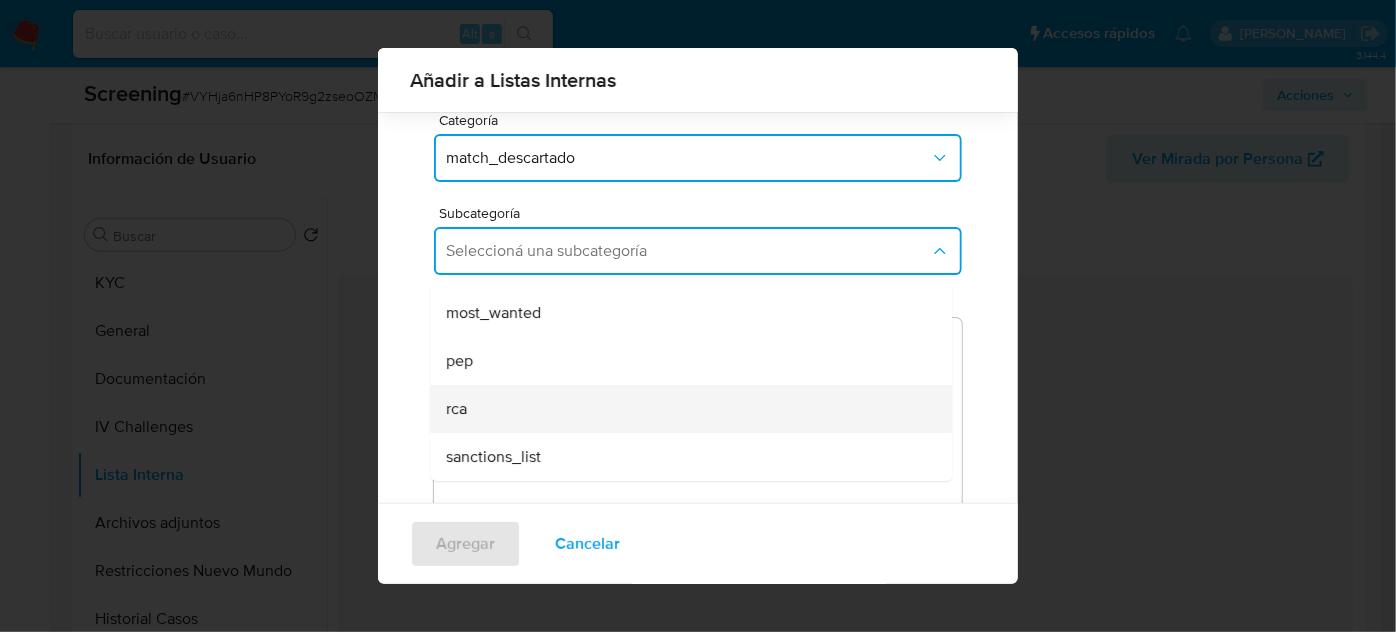 click on "rca" at bounding box center [685, 409] 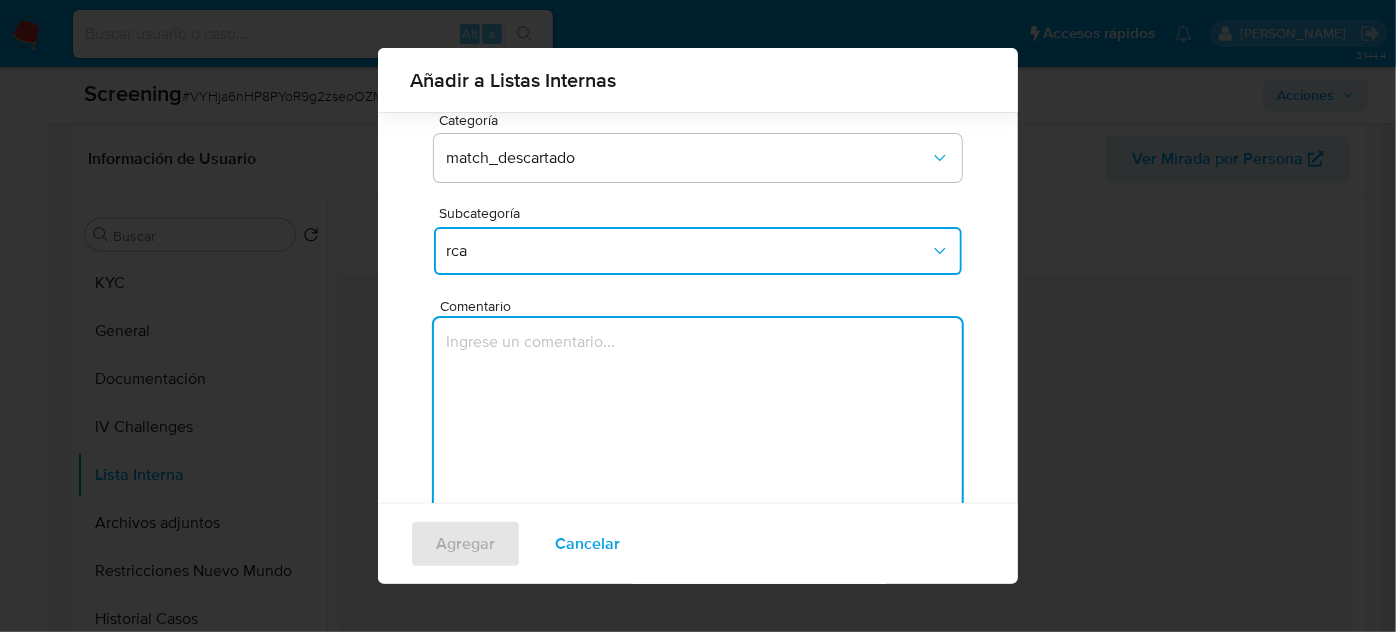 click at bounding box center [698, 414] 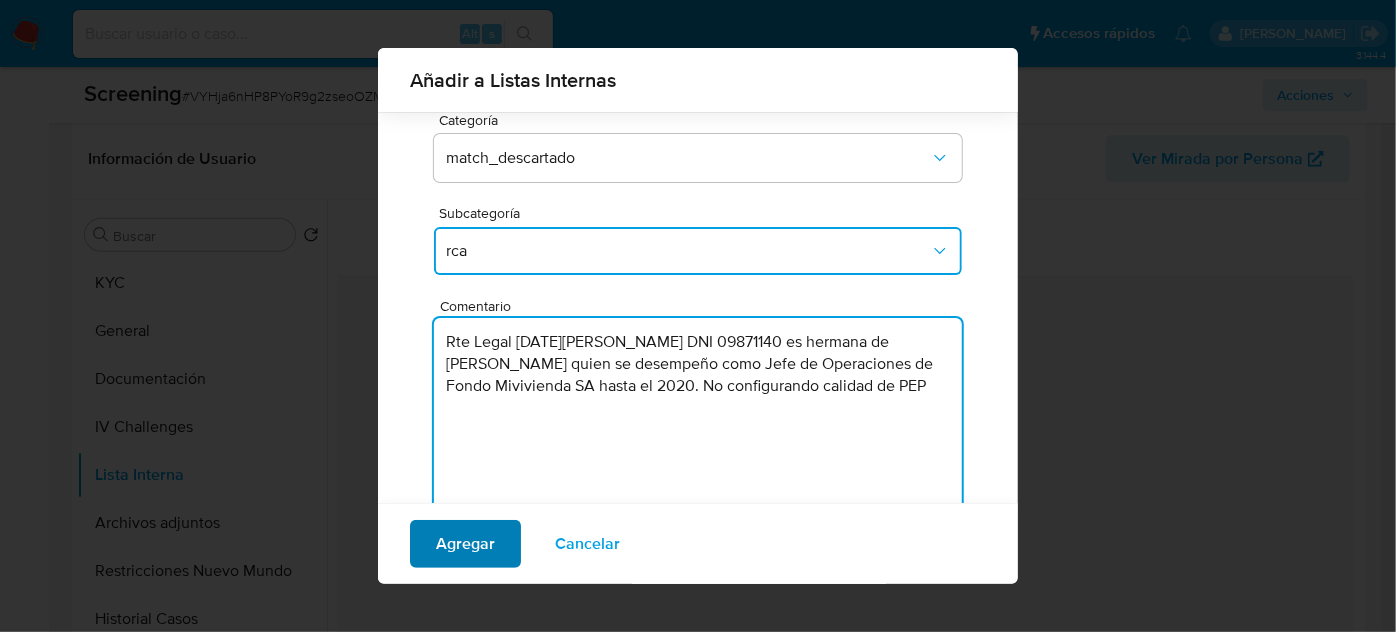 type on "Rte Legal Lucia Elena Ratto Cuneo DNI 09871140 es hermana de Jorge Ratto Cuneo quien se desempeño como Jefe de Operaciones de Fondo Mivivienda SA hasta el 2020. No configurando calidad de PEP" 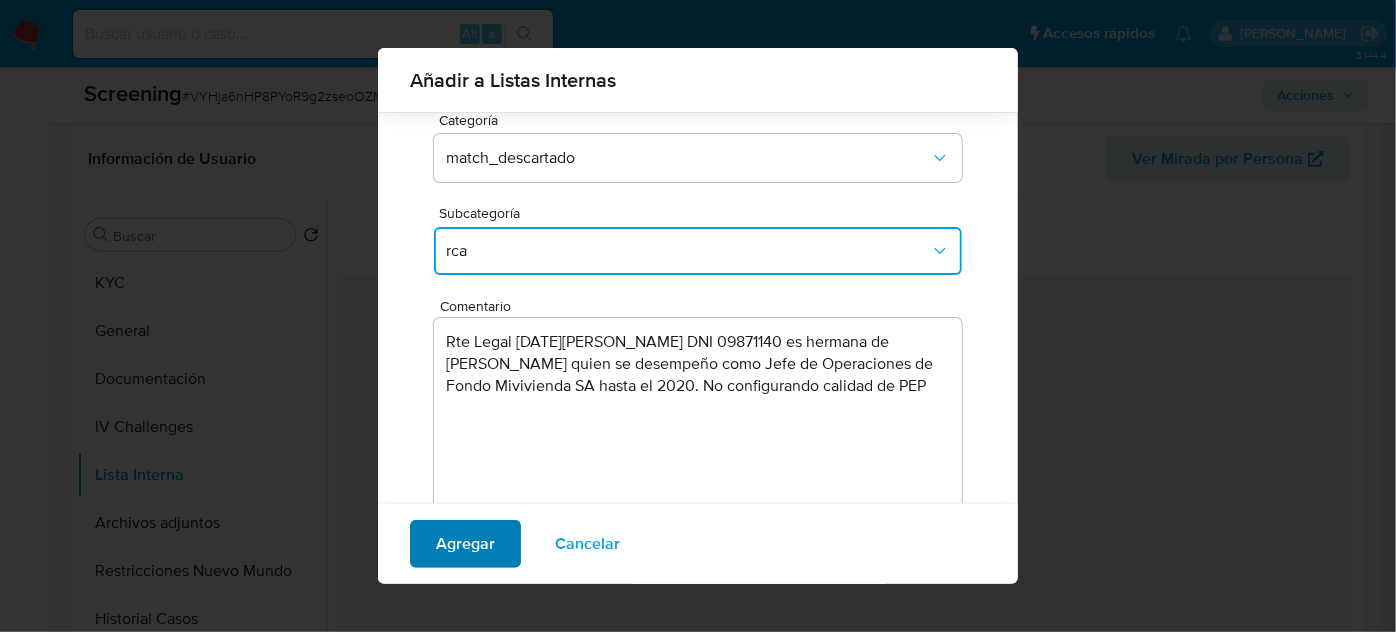 click on "Agregar" at bounding box center (465, 544) 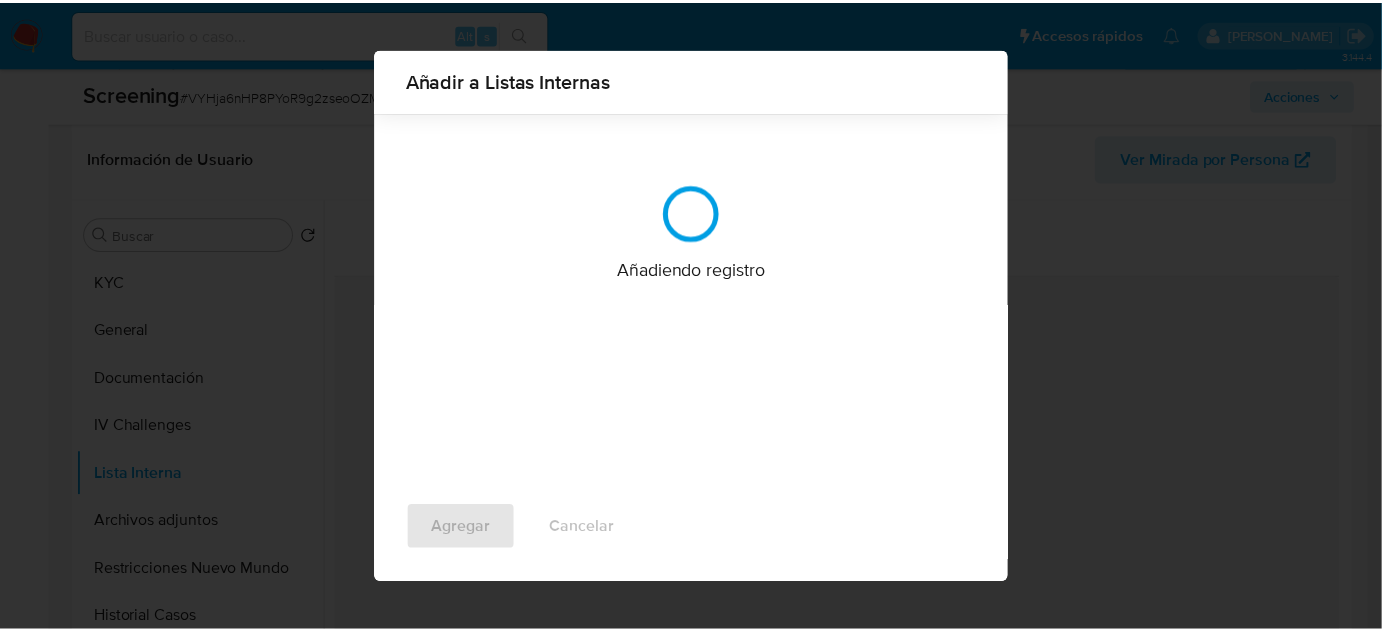 scroll, scrollTop: 0, scrollLeft: 0, axis: both 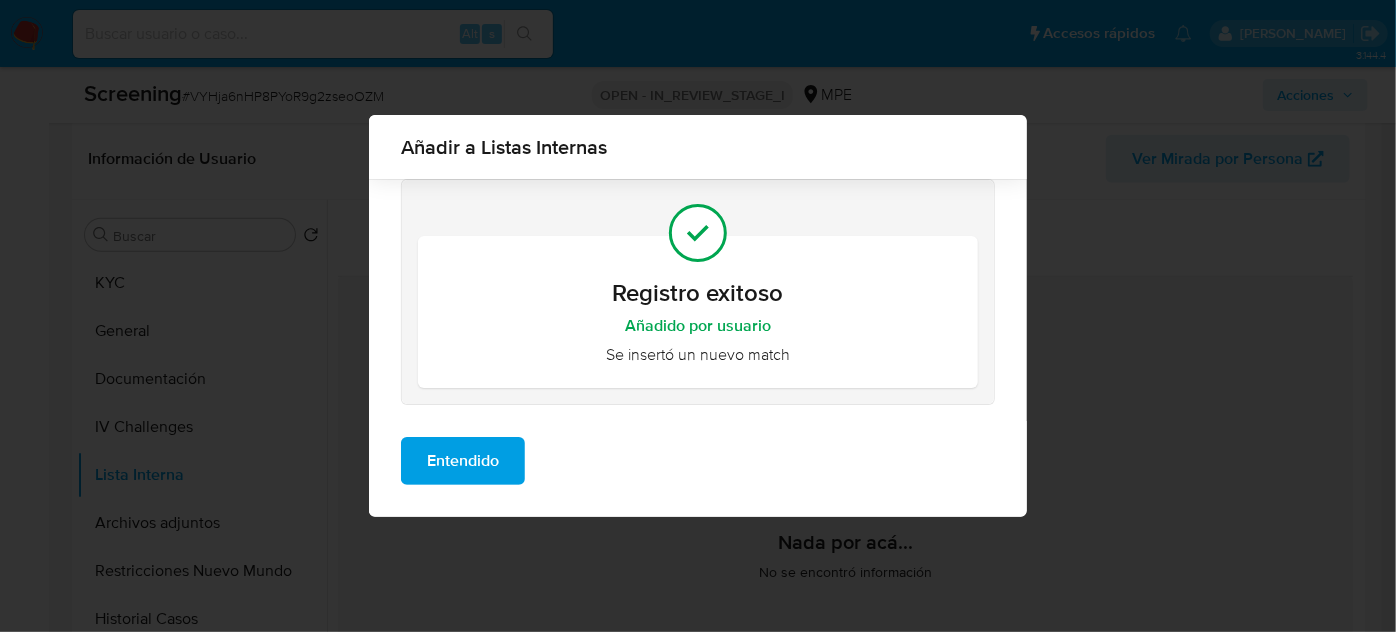 click on "Entendido" at bounding box center (463, 461) 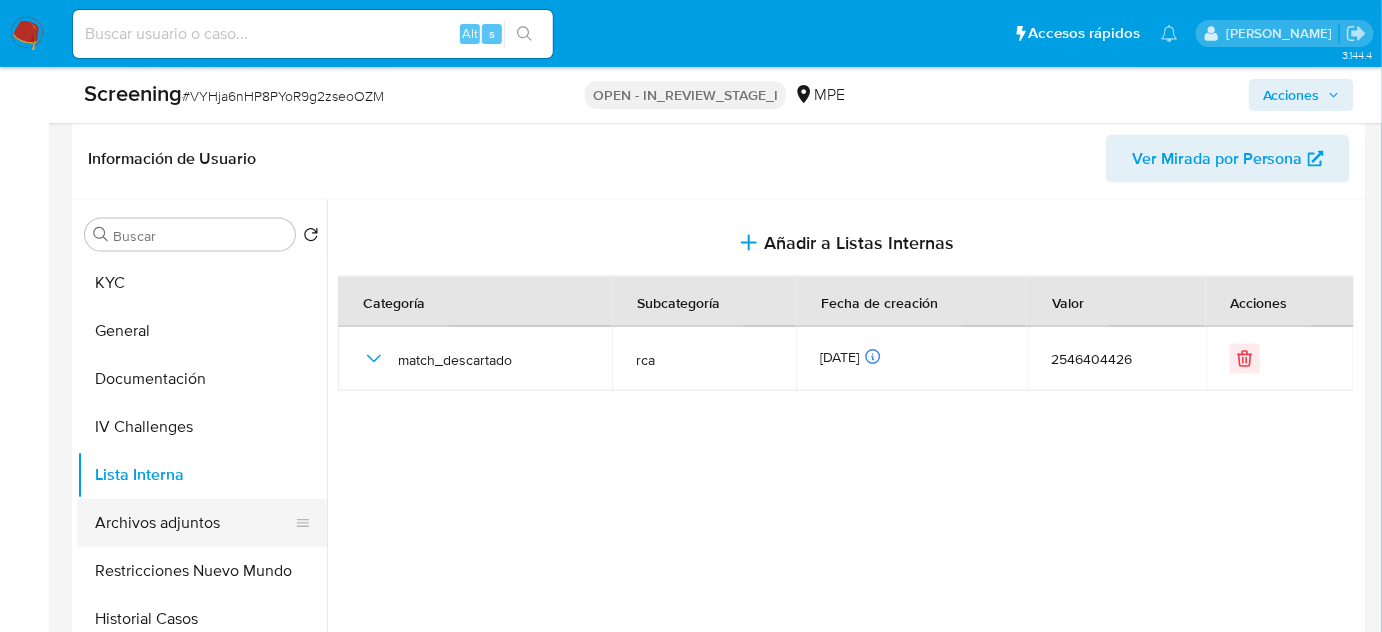 click on "Archivos adjuntos" at bounding box center (194, 523) 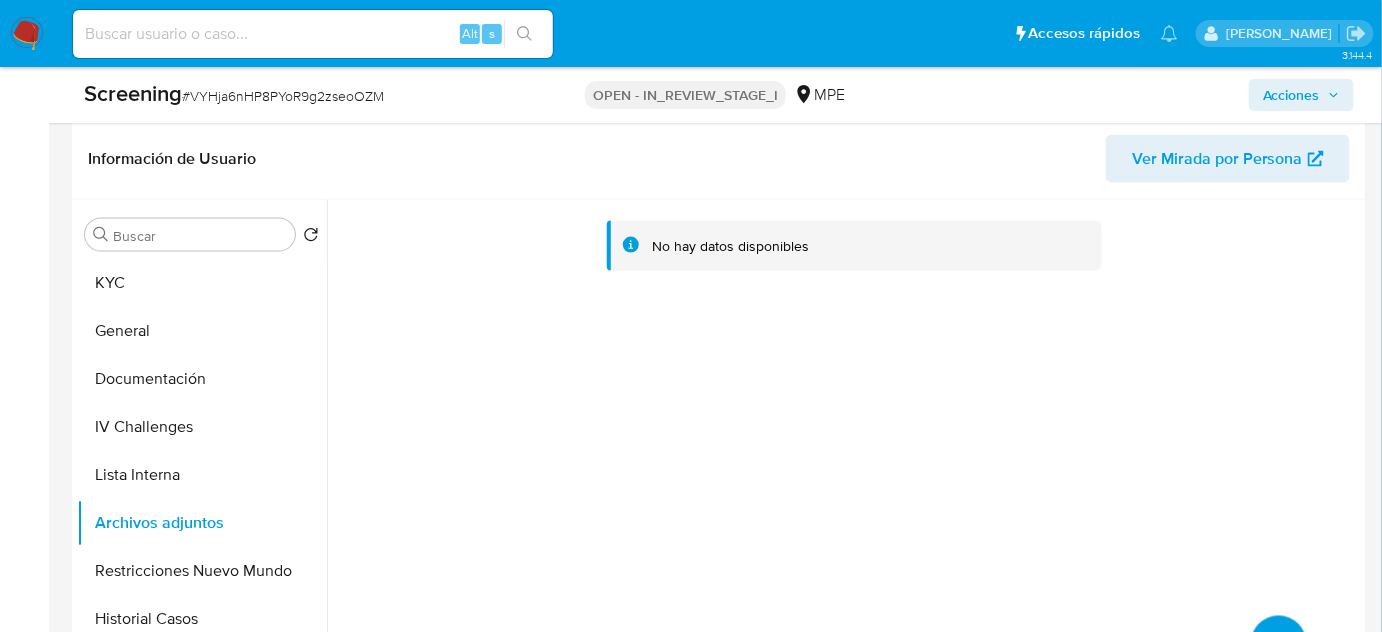 click at bounding box center [1279, 644] 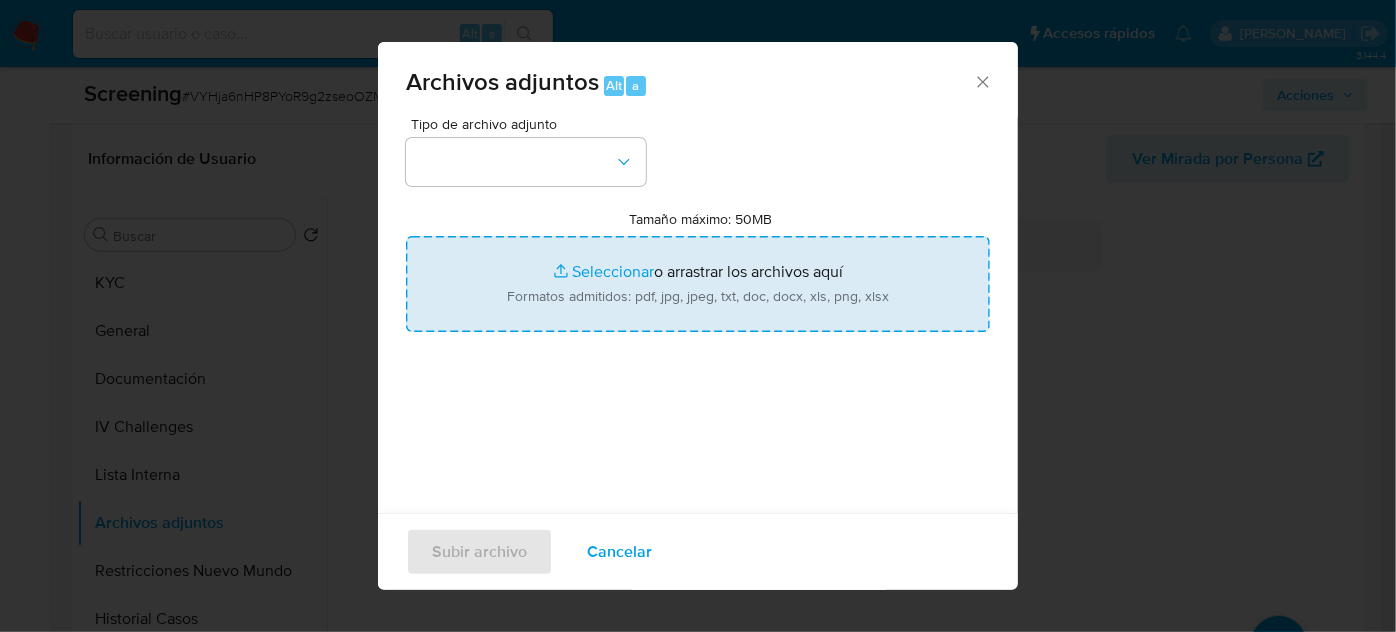 click on "Tamaño máximo: 50MB Seleccionar archivos" at bounding box center [698, 284] 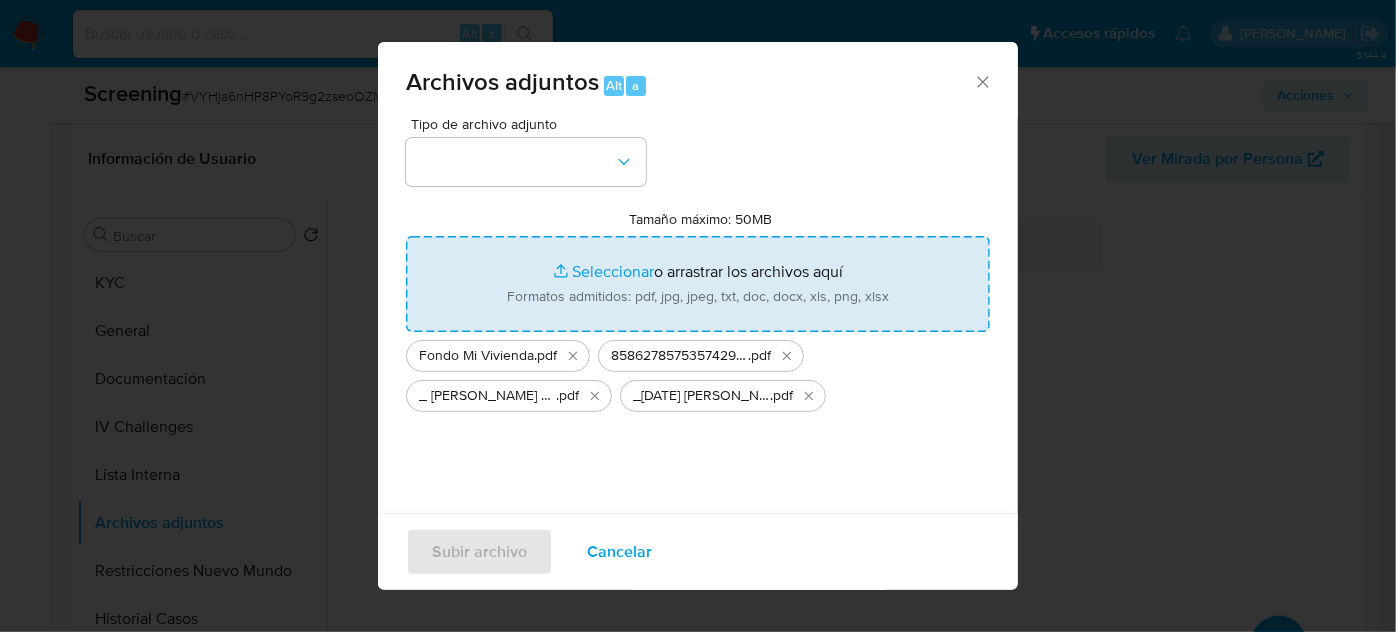 click on "Tamaño máximo: 50MB Seleccionar archivos" at bounding box center [698, 284] 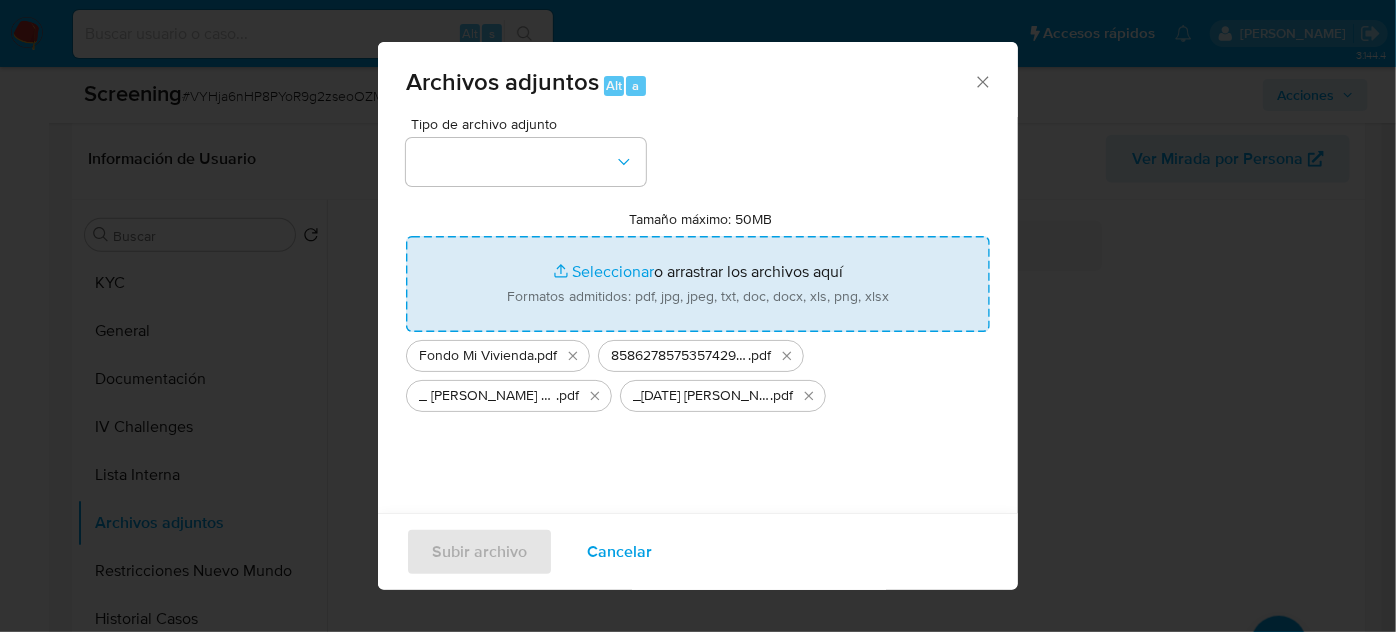 type on "C:\fakepath\Jorge Ratto Cúneo Correo electrónico y ...inguno Ninguno Información de contacto.pdf" 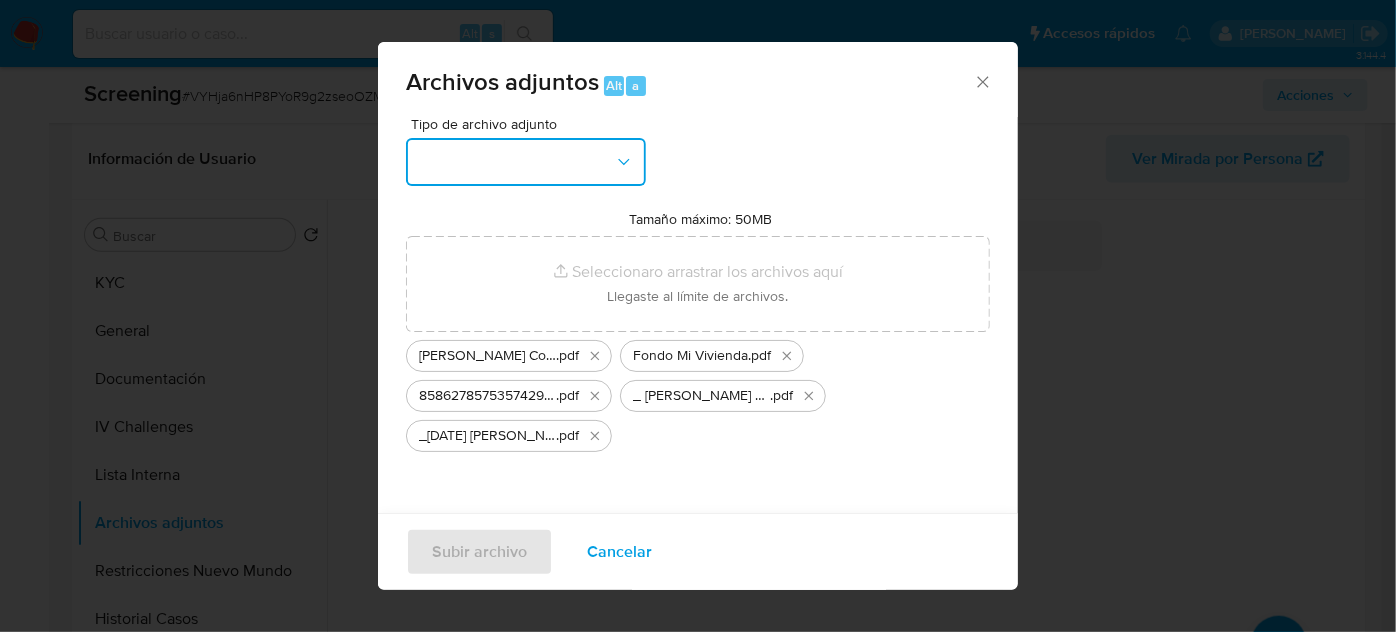 click at bounding box center [526, 162] 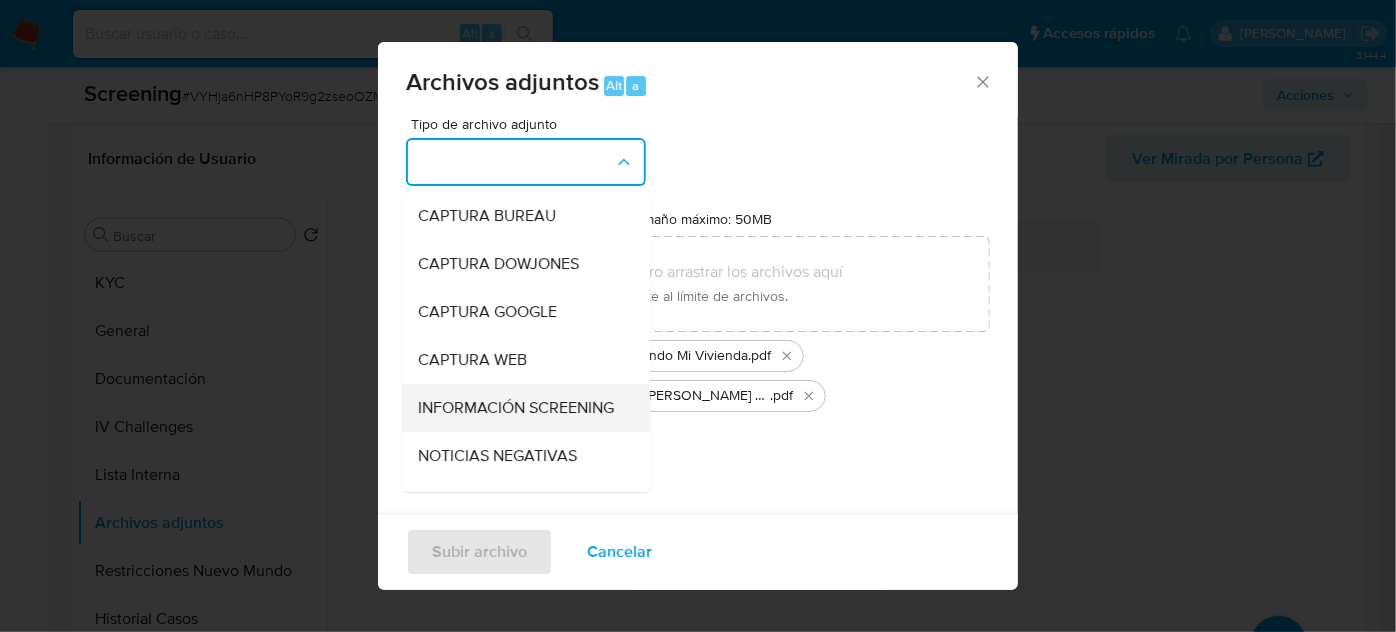 click on "INFORMACIÓN SCREENING" at bounding box center (516, 408) 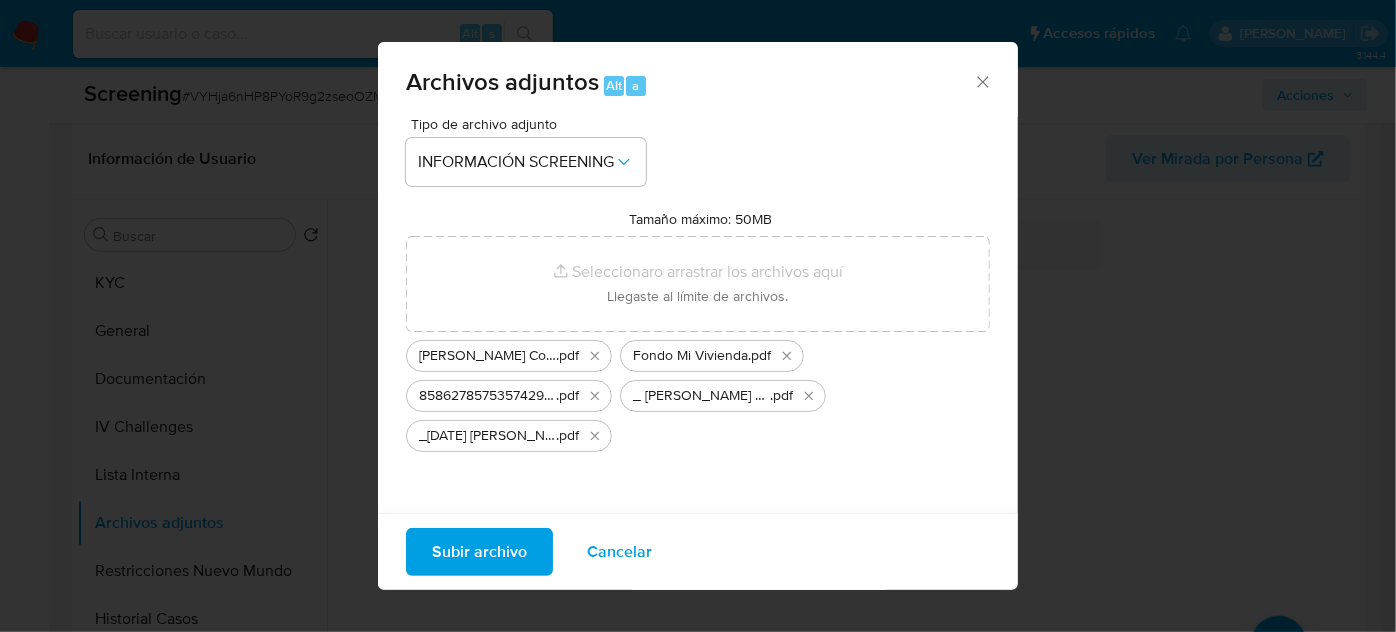 click on "Subir archivo" at bounding box center (479, 552) 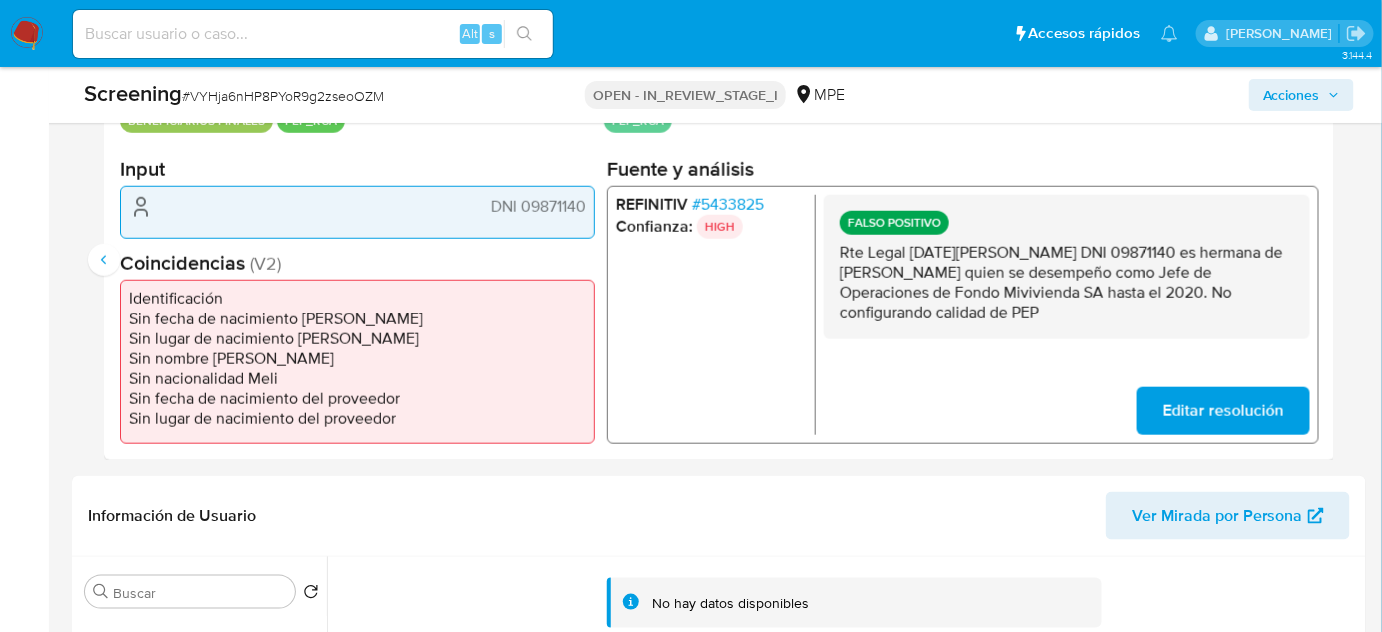 scroll, scrollTop: 454, scrollLeft: 0, axis: vertical 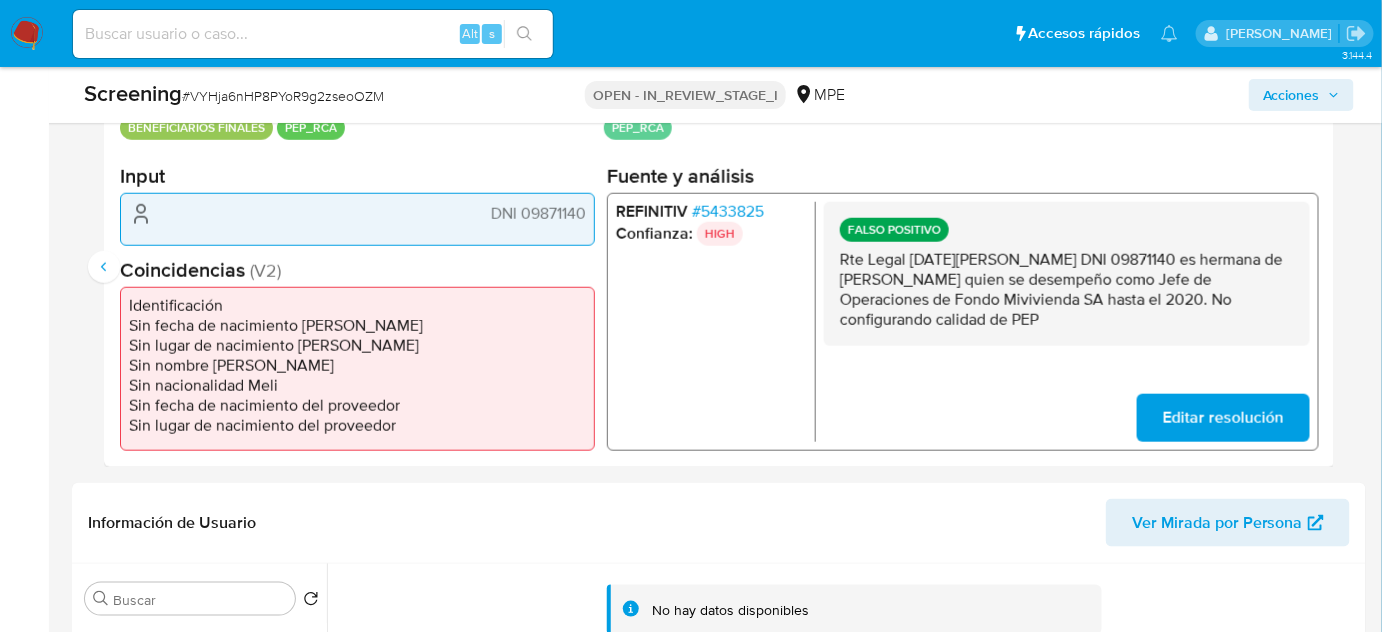 drag, startPoint x: 1078, startPoint y: 321, endPoint x: 828, endPoint y: 259, distance: 257.5733 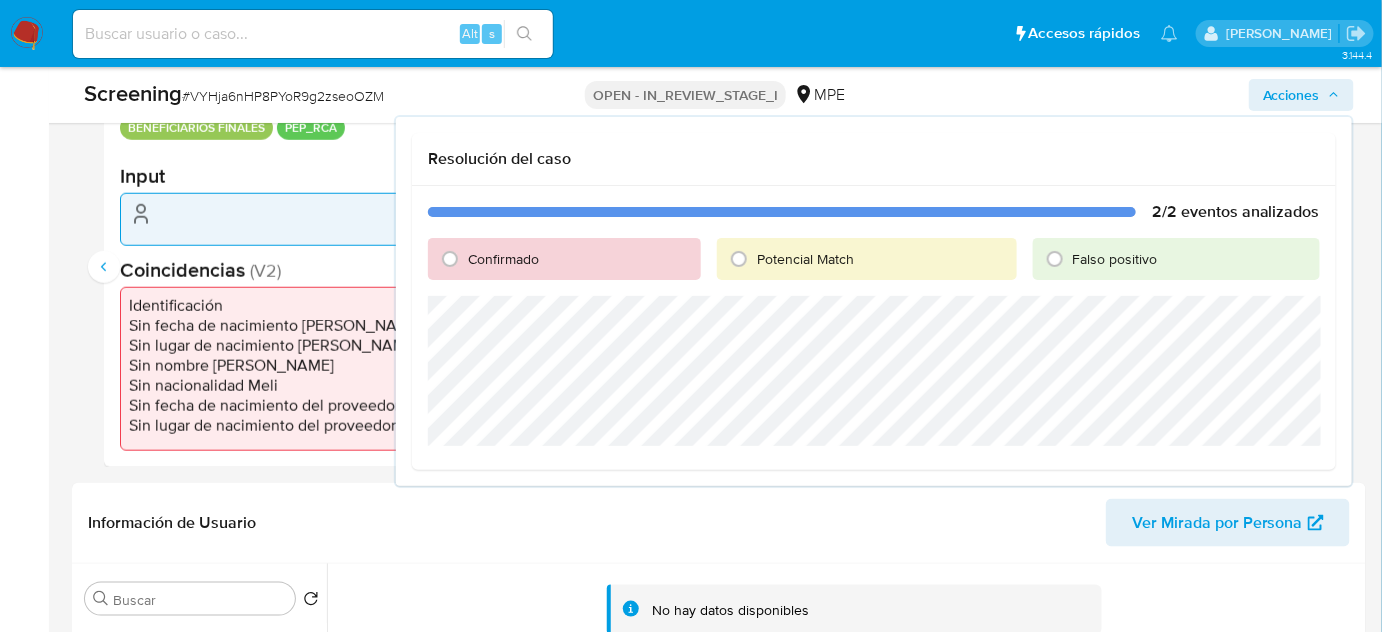 click on "Falso positivo" at bounding box center [1115, 259] 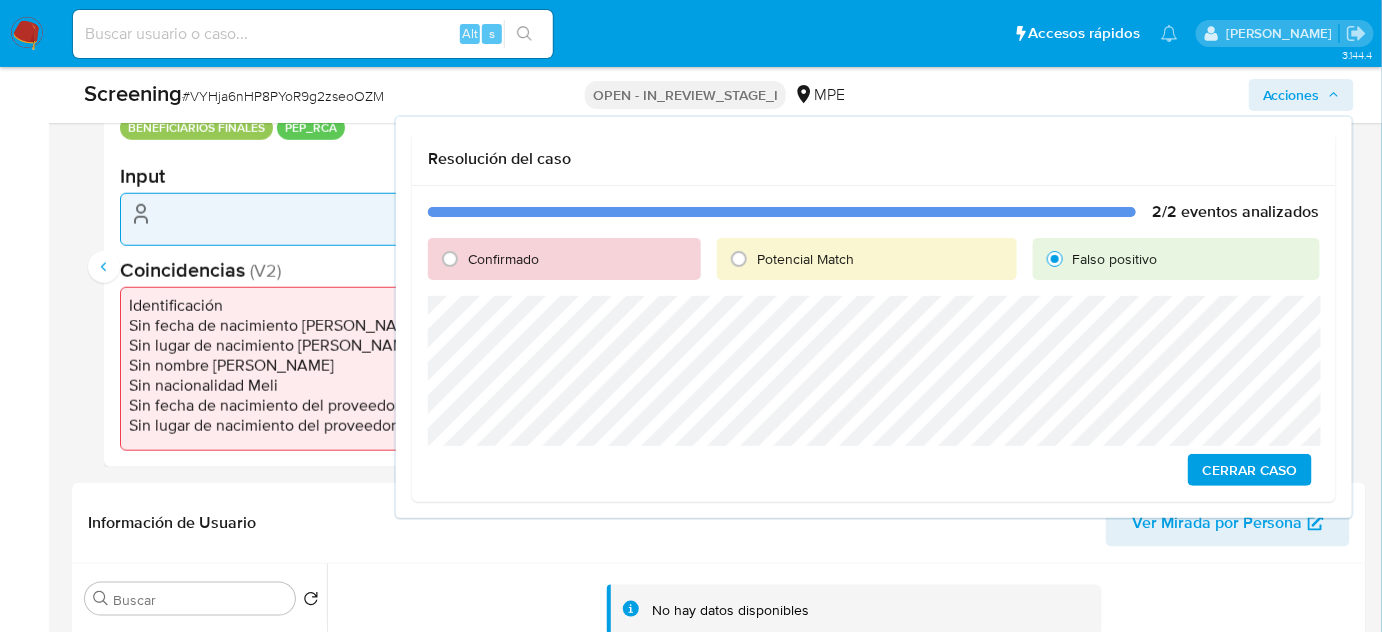 click on "Cerrar Caso" at bounding box center (1250, 470) 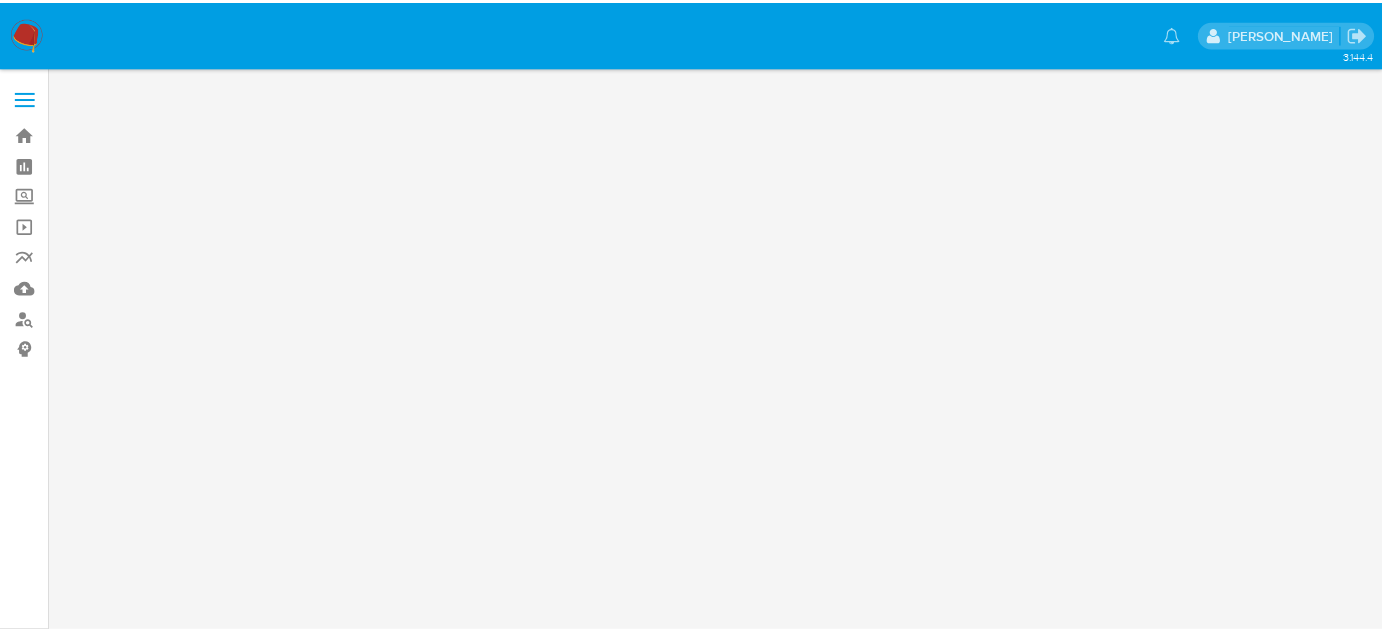 scroll, scrollTop: 0, scrollLeft: 0, axis: both 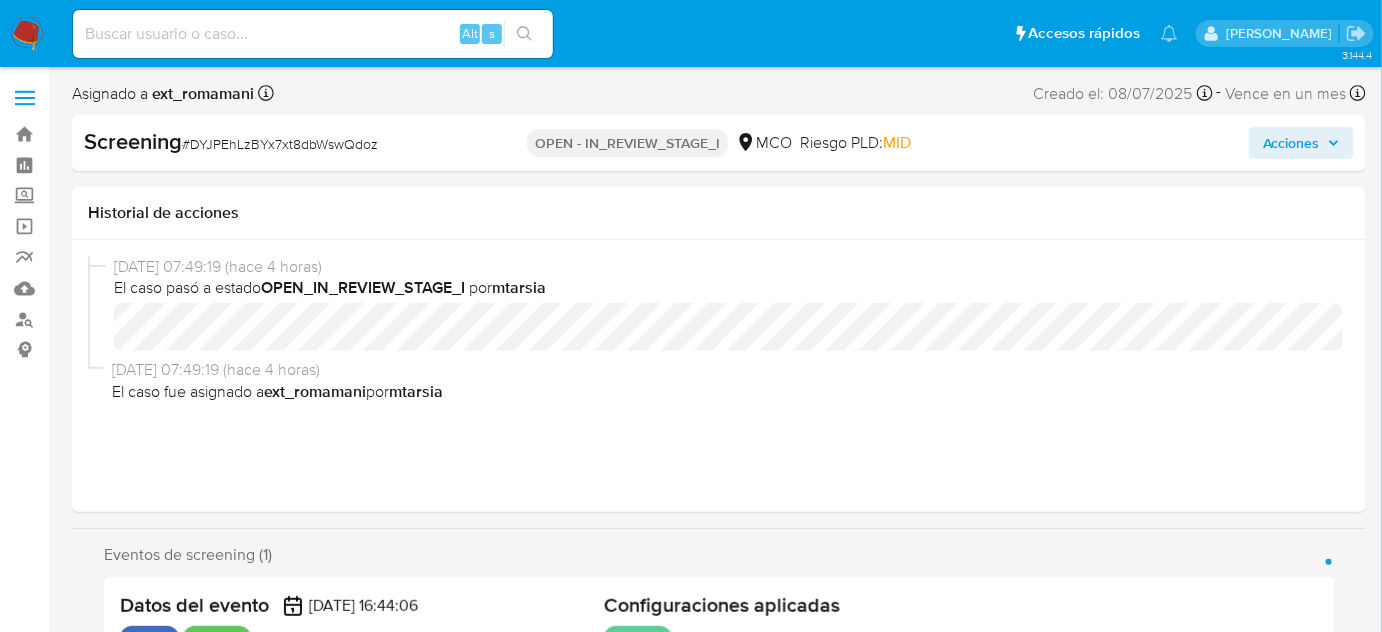 select on "10" 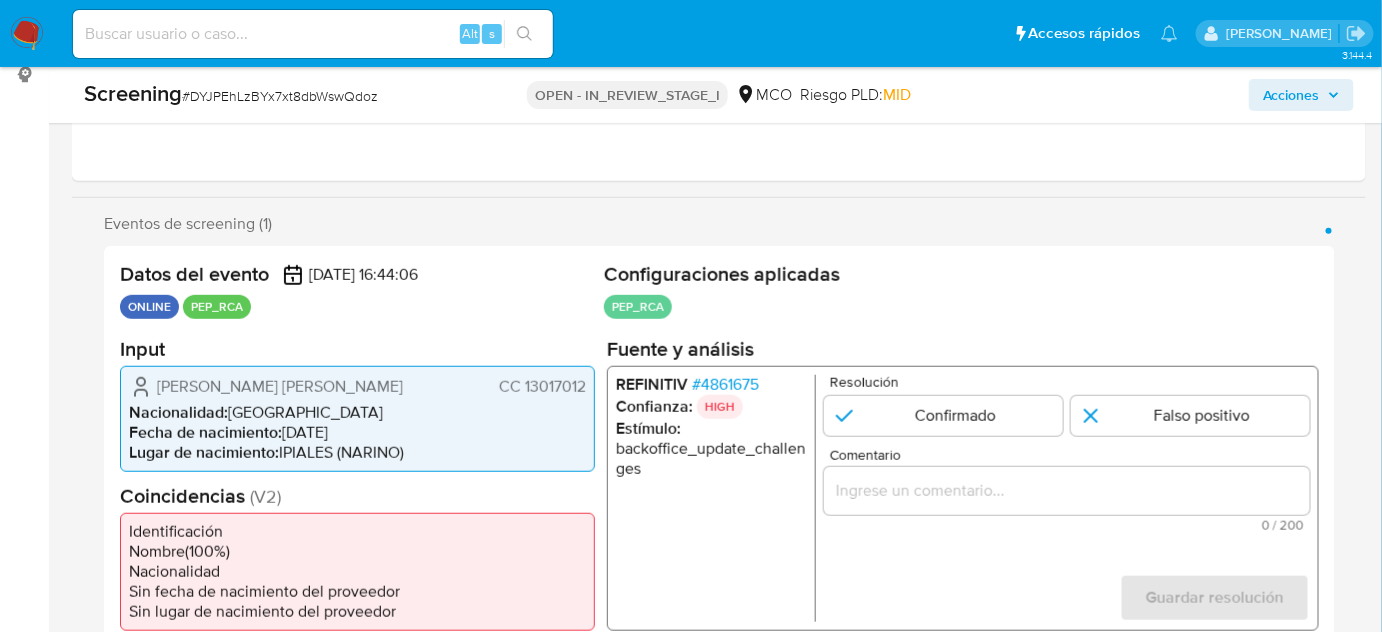 scroll, scrollTop: 363, scrollLeft: 0, axis: vertical 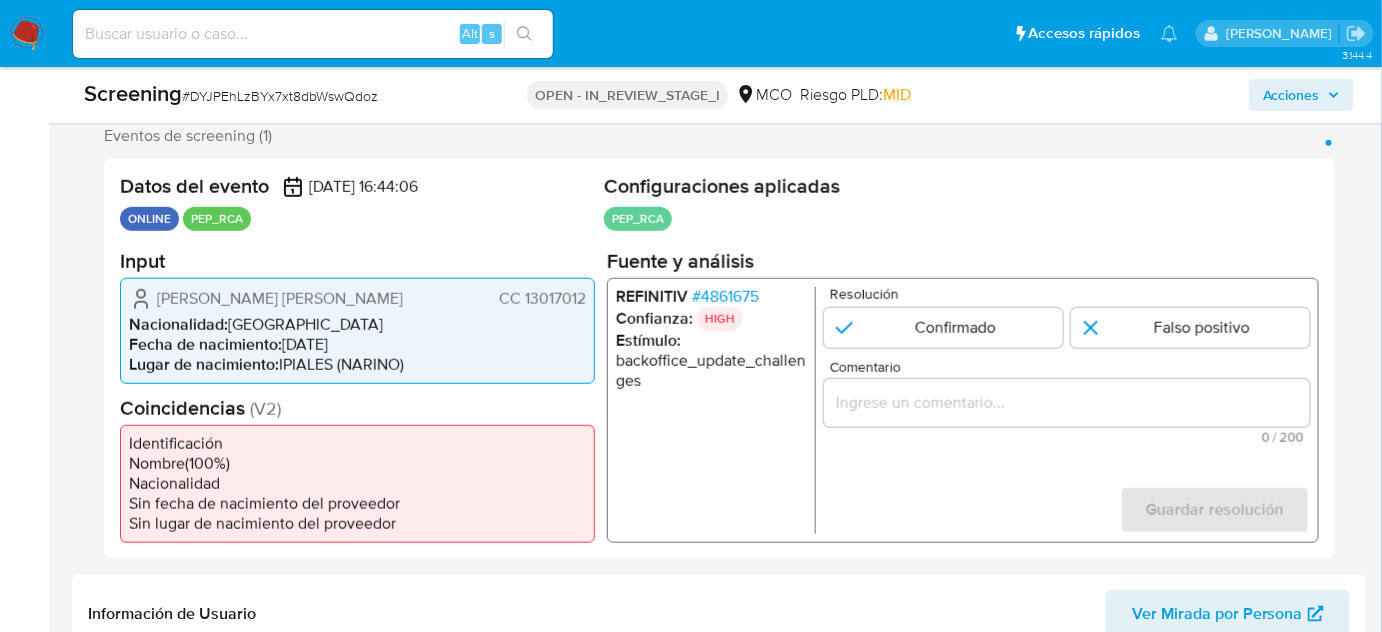 drag, startPoint x: 361, startPoint y: 298, endPoint x: 157, endPoint y: 301, distance: 204.02206 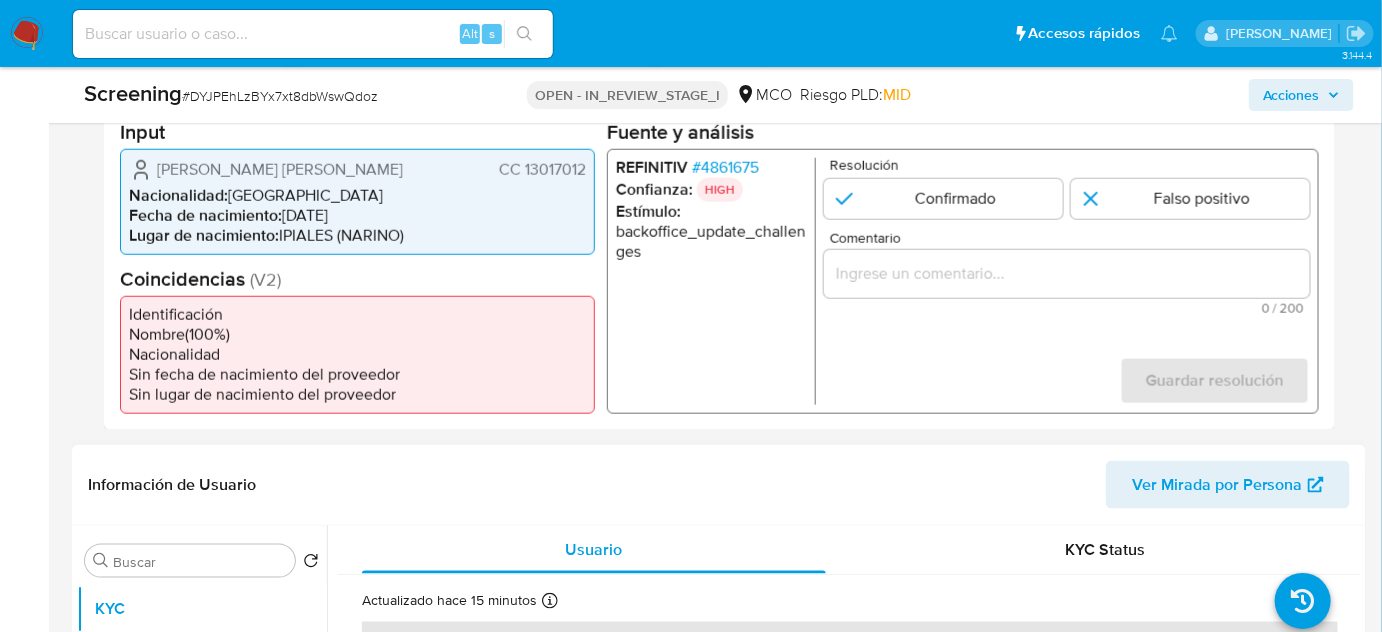 scroll, scrollTop: 818, scrollLeft: 0, axis: vertical 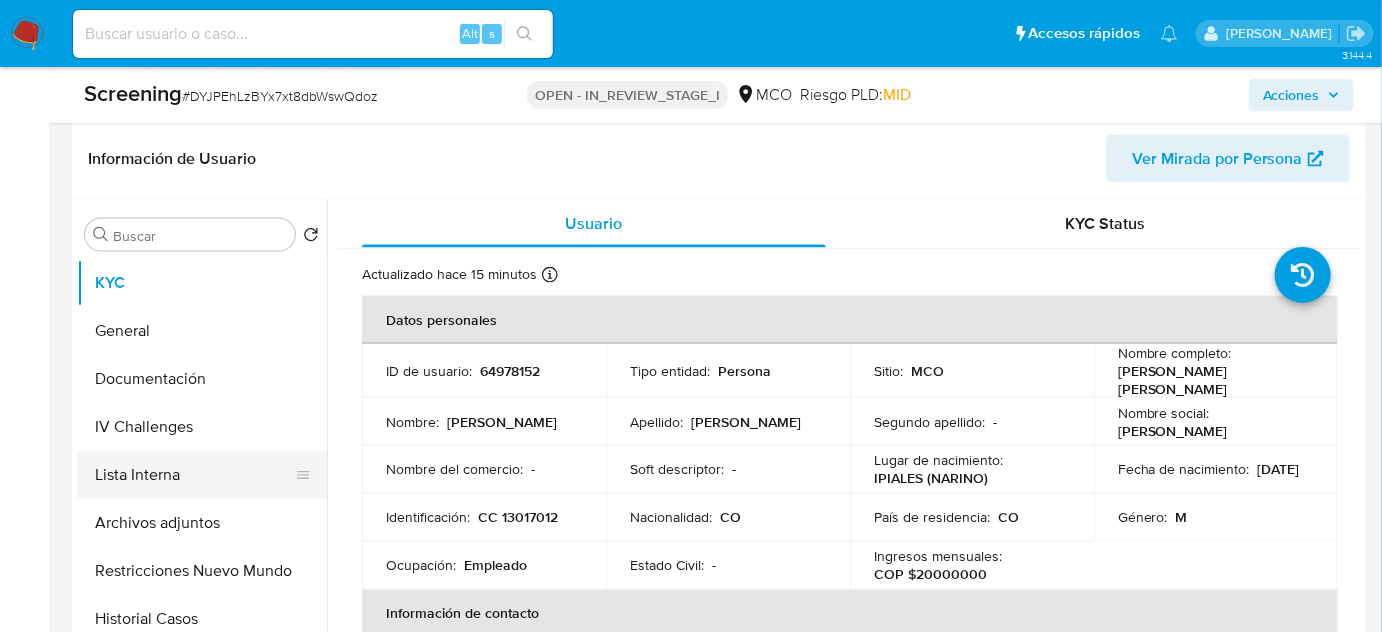 click on "Lista Interna" at bounding box center (194, 475) 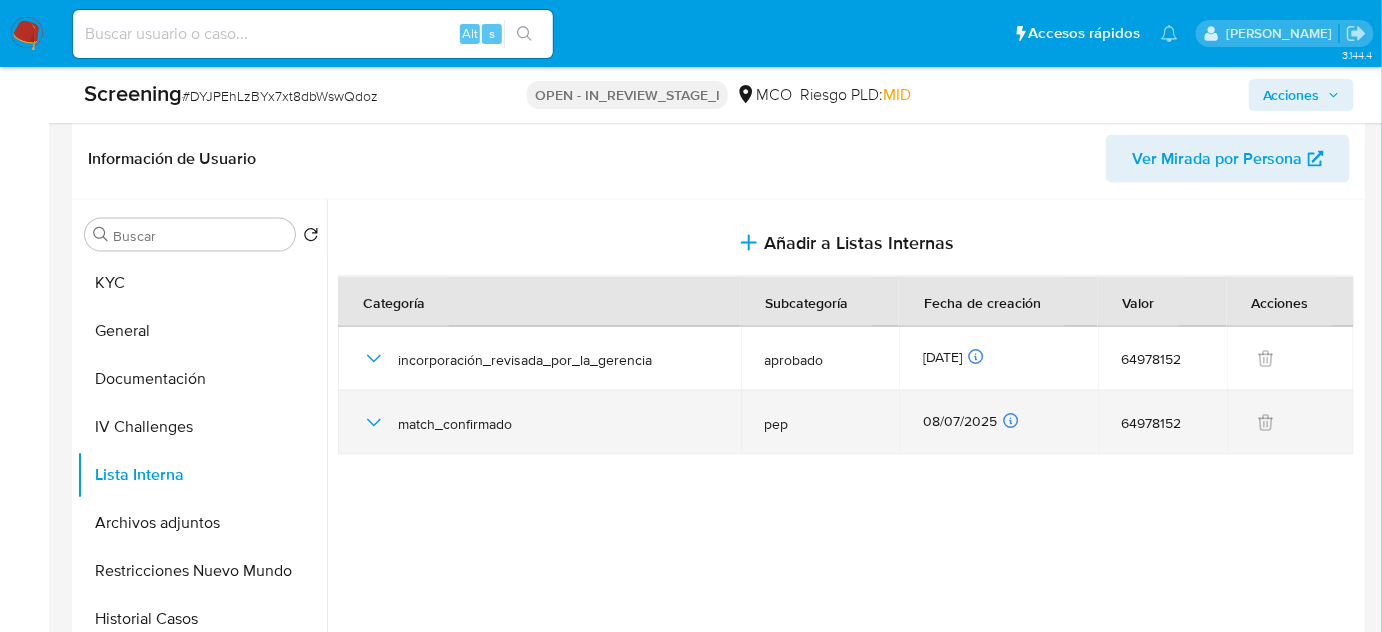 click 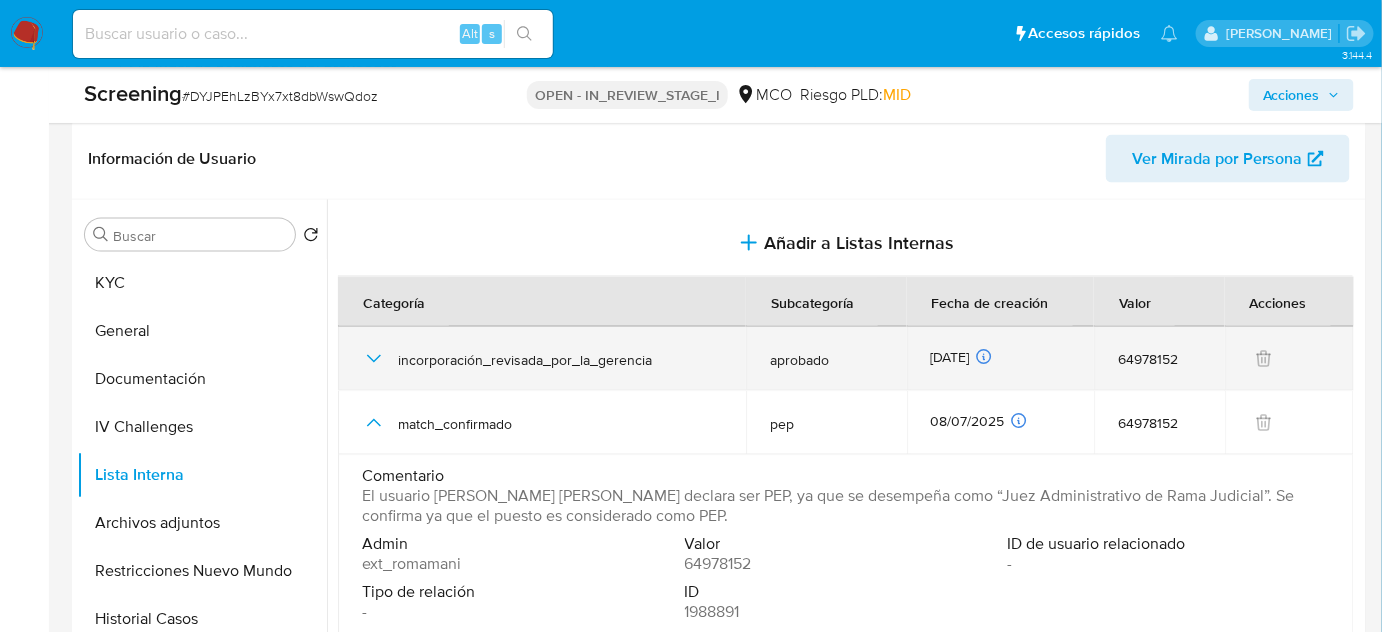 click 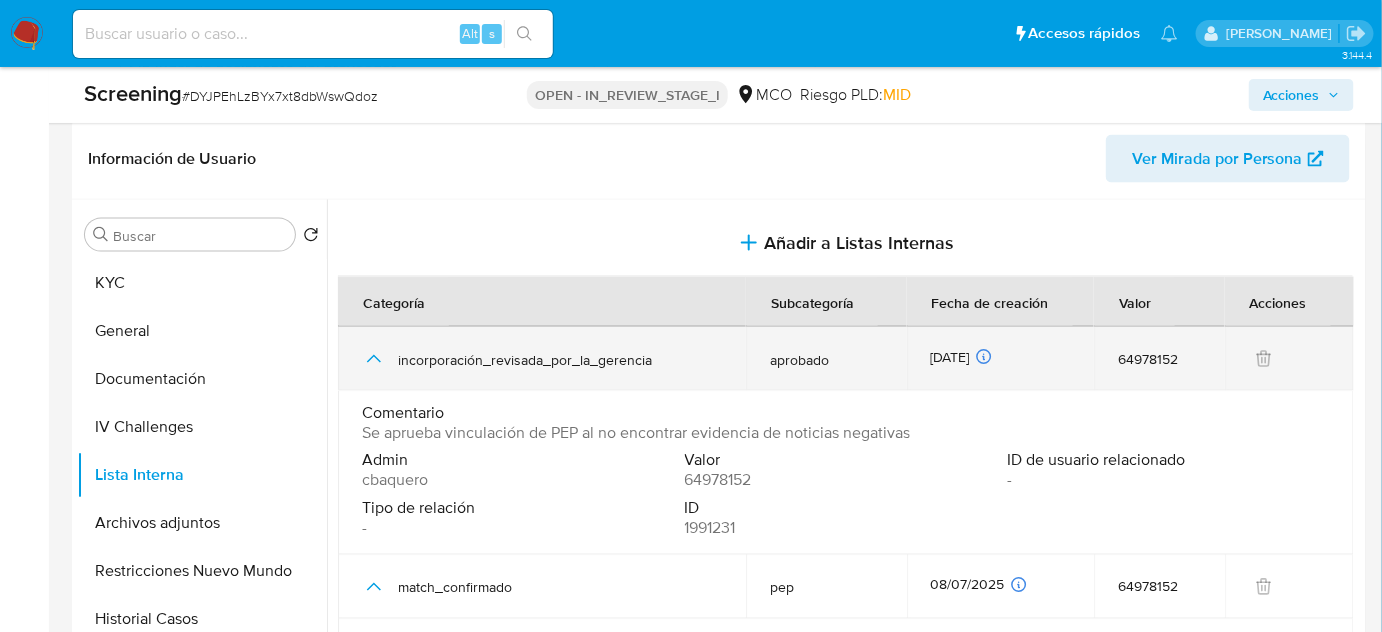 click 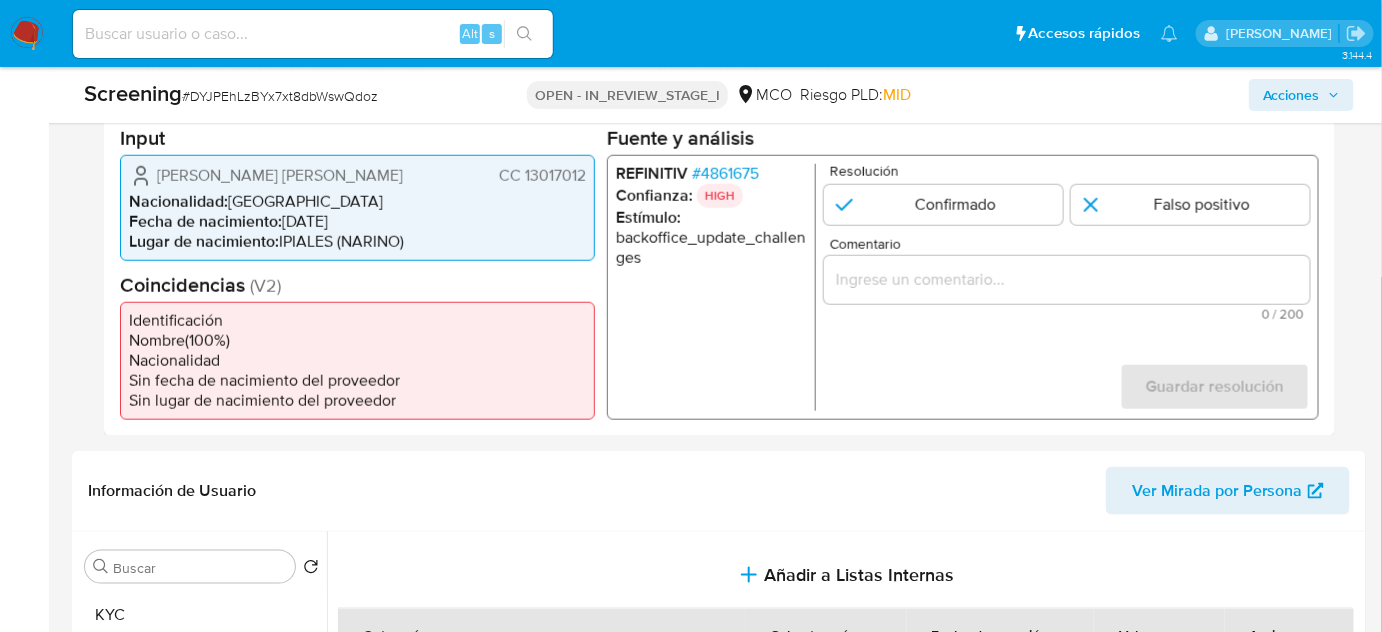 scroll, scrollTop: 454, scrollLeft: 0, axis: vertical 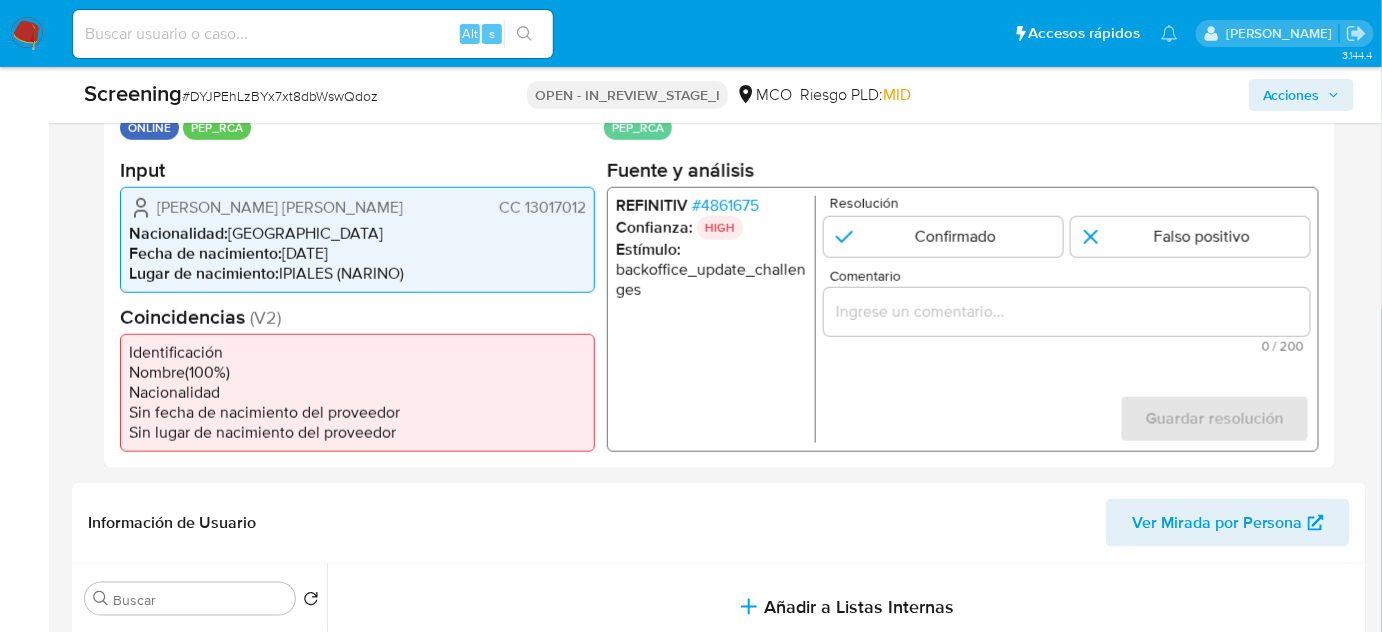 click at bounding box center (1067, 311) 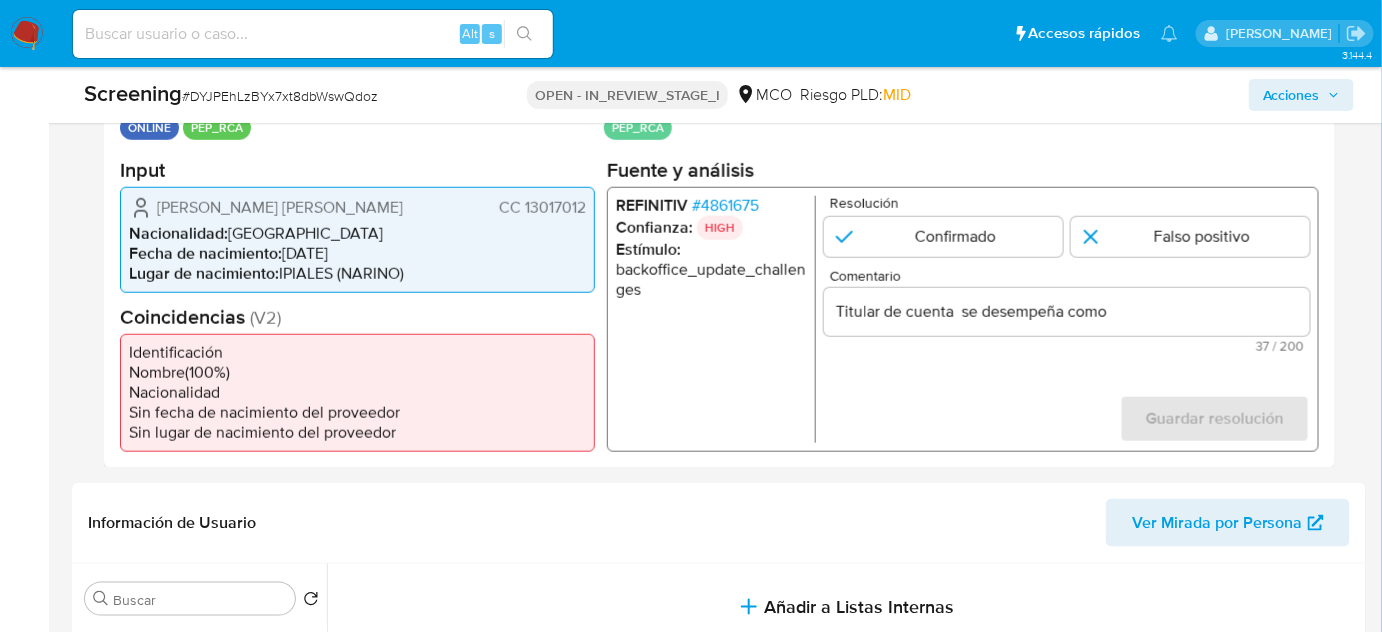 drag, startPoint x: 192, startPoint y: 220, endPoint x: 586, endPoint y: 207, distance: 394.21442 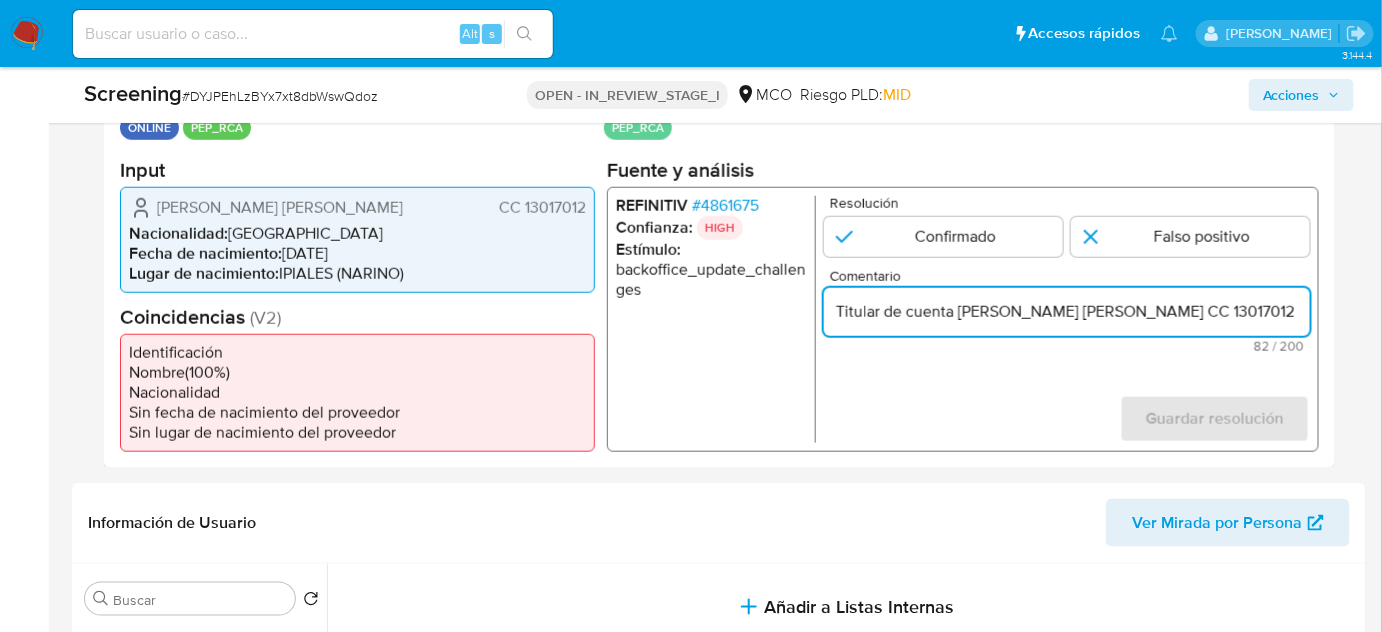 click on "# 4861675" at bounding box center [725, 205] 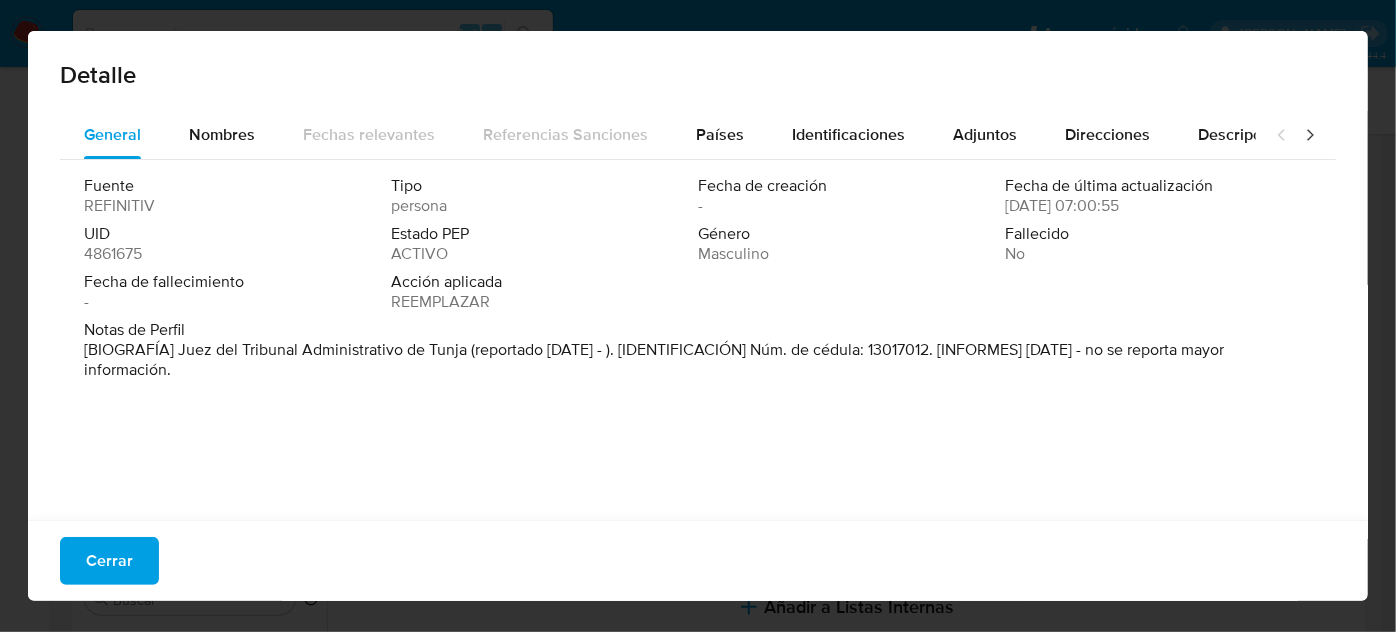 drag, startPoint x: 171, startPoint y: 351, endPoint x: 465, endPoint y: 359, distance: 294.10883 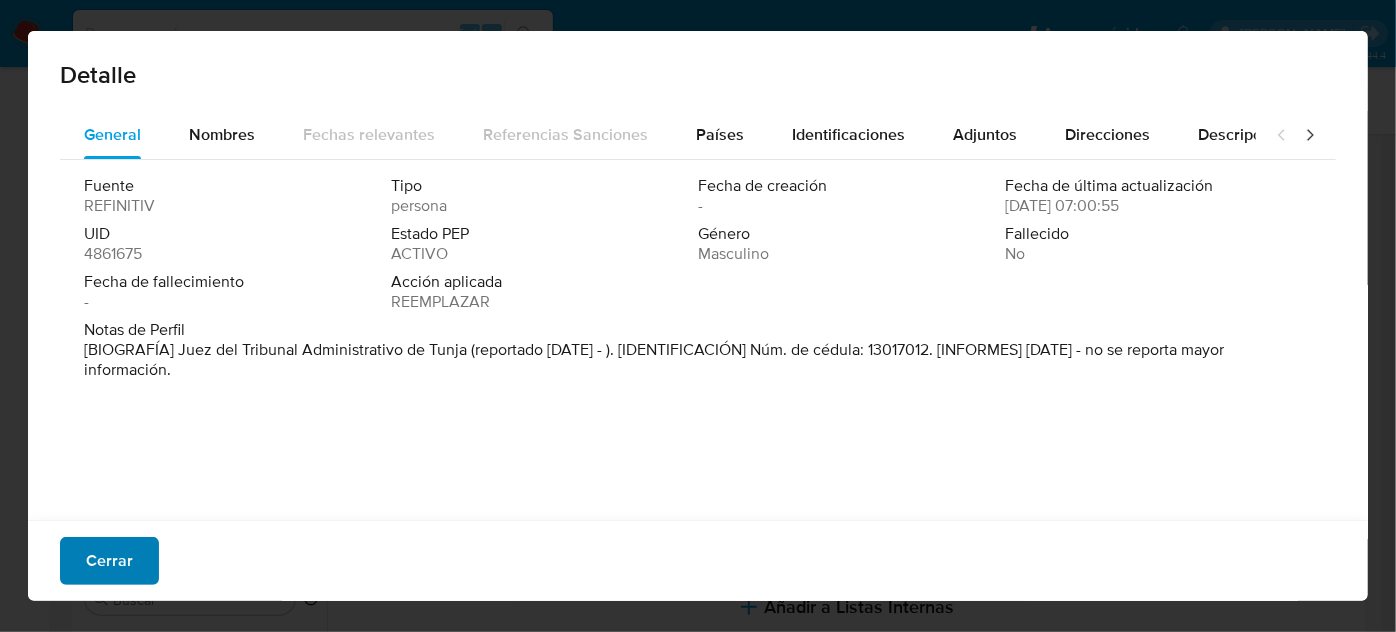 click on "Cerrar" at bounding box center (109, 561) 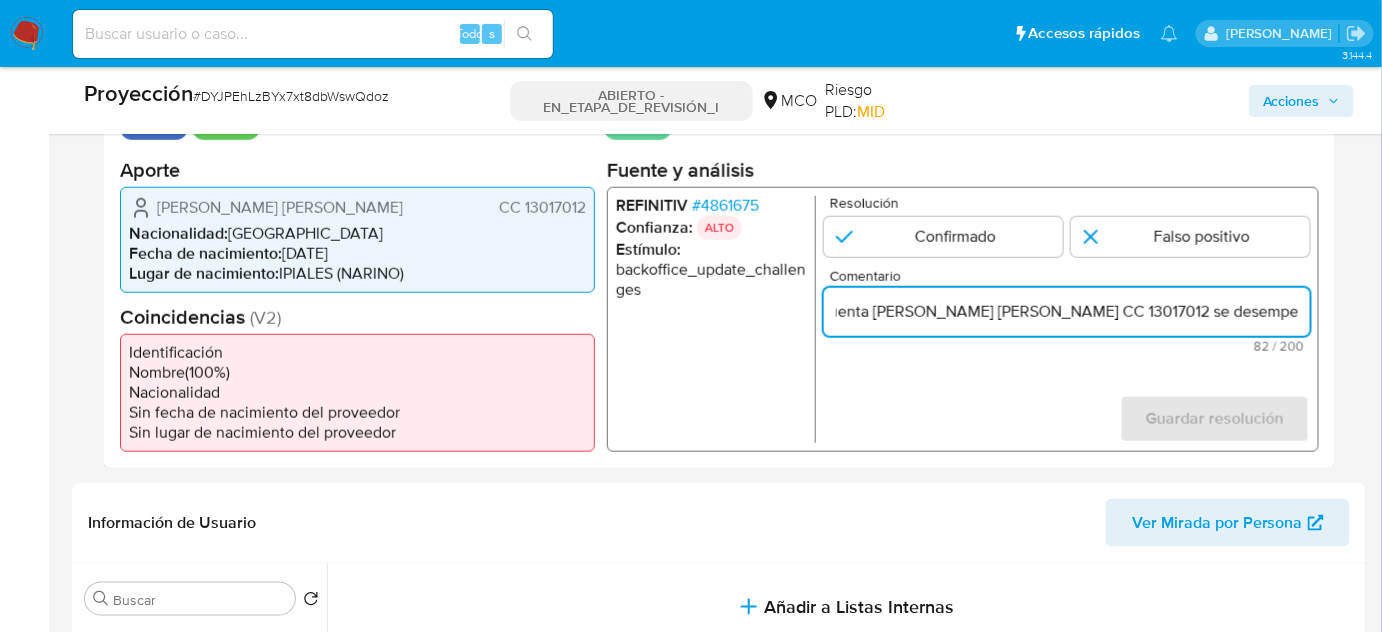 scroll, scrollTop: 0, scrollLeft: 151, axis: horizontal 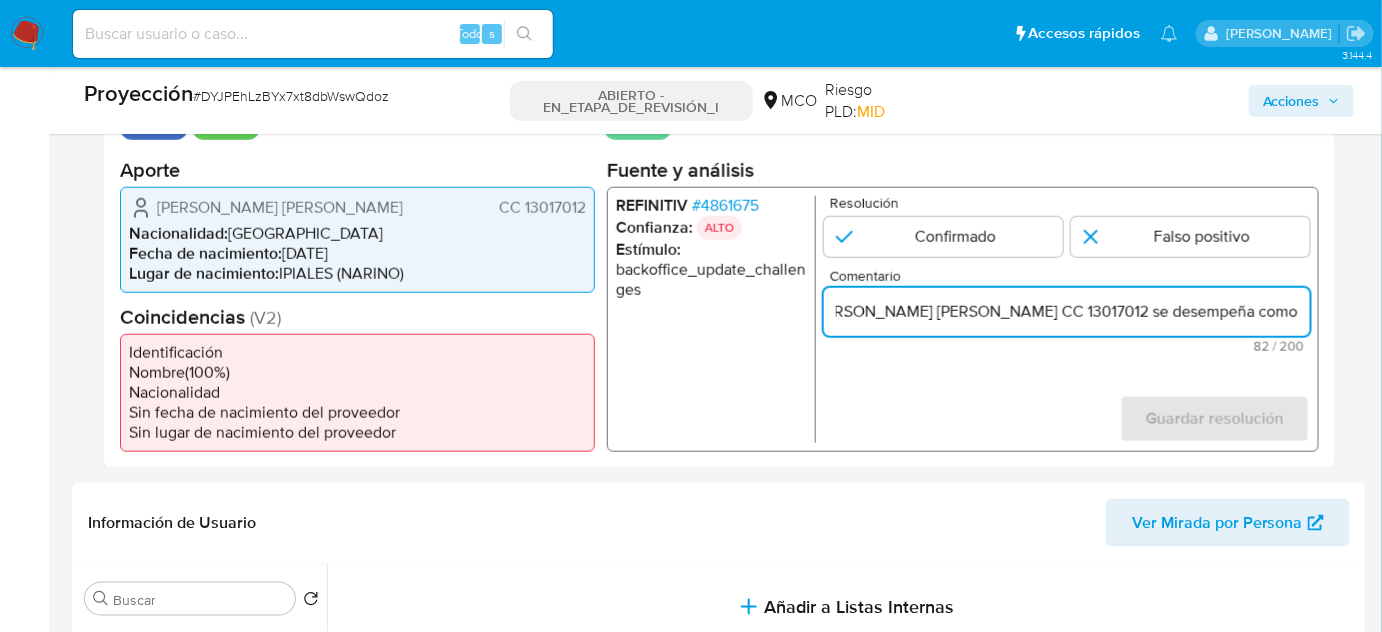 drag, startPoint x: 1201, startPoint y: 302, endPoint x: 1294, endPoint y: 309, distance: 93.26307 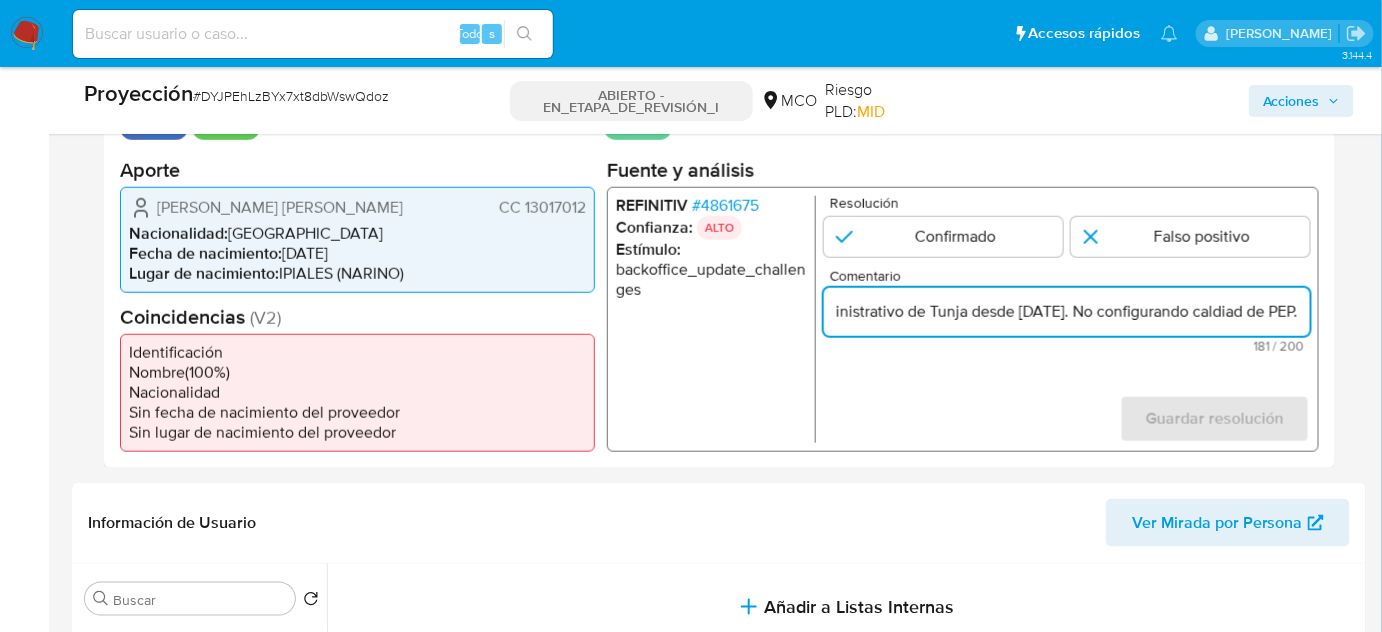 scroll, scrollTop: 0, scrollLeft: 862, axis: horizontal 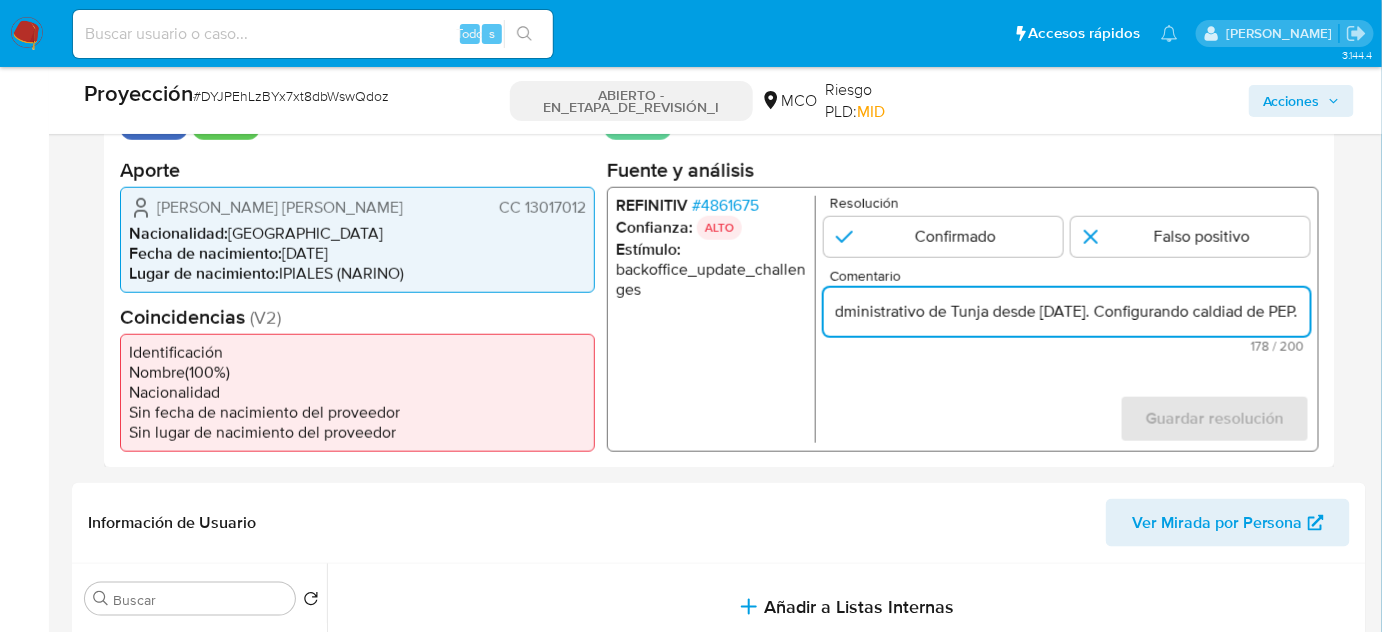 drag, startPoint x: 1213, startPoint y: 312, endPoint x: 1232, endPoint y: 317, distance: 19.646883 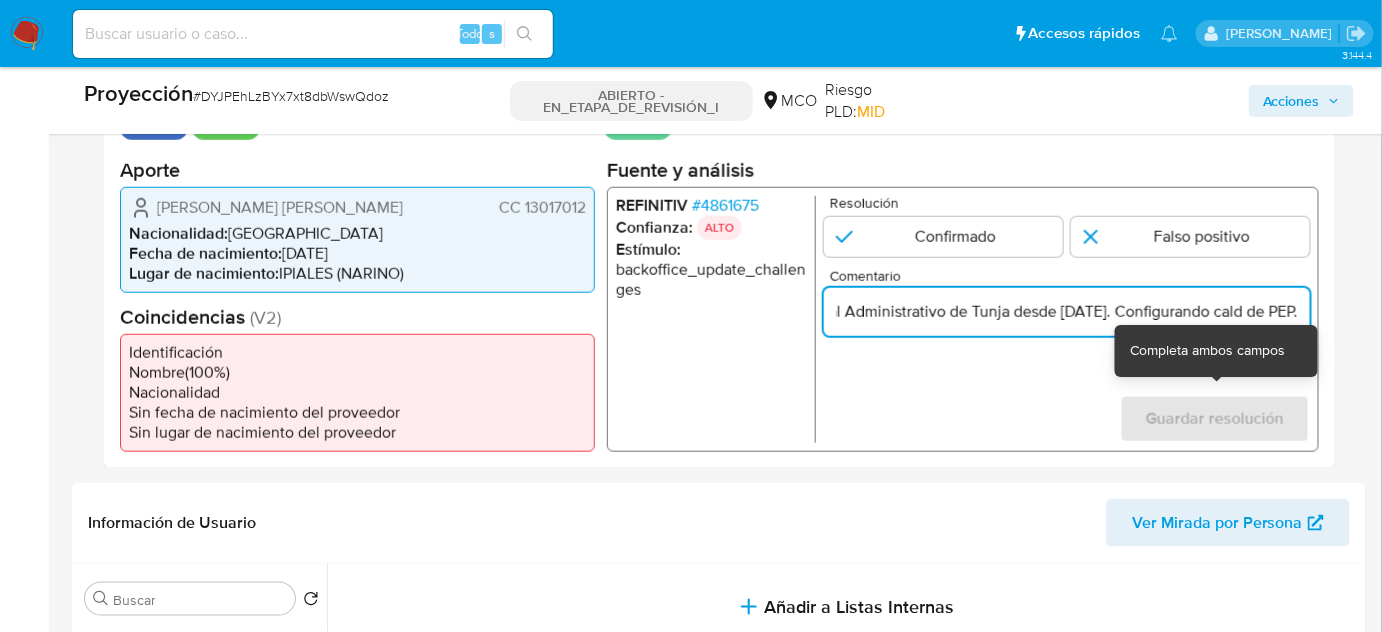 scroll, scrollTop: 0, scrollLeft: 819, axis: horizontal 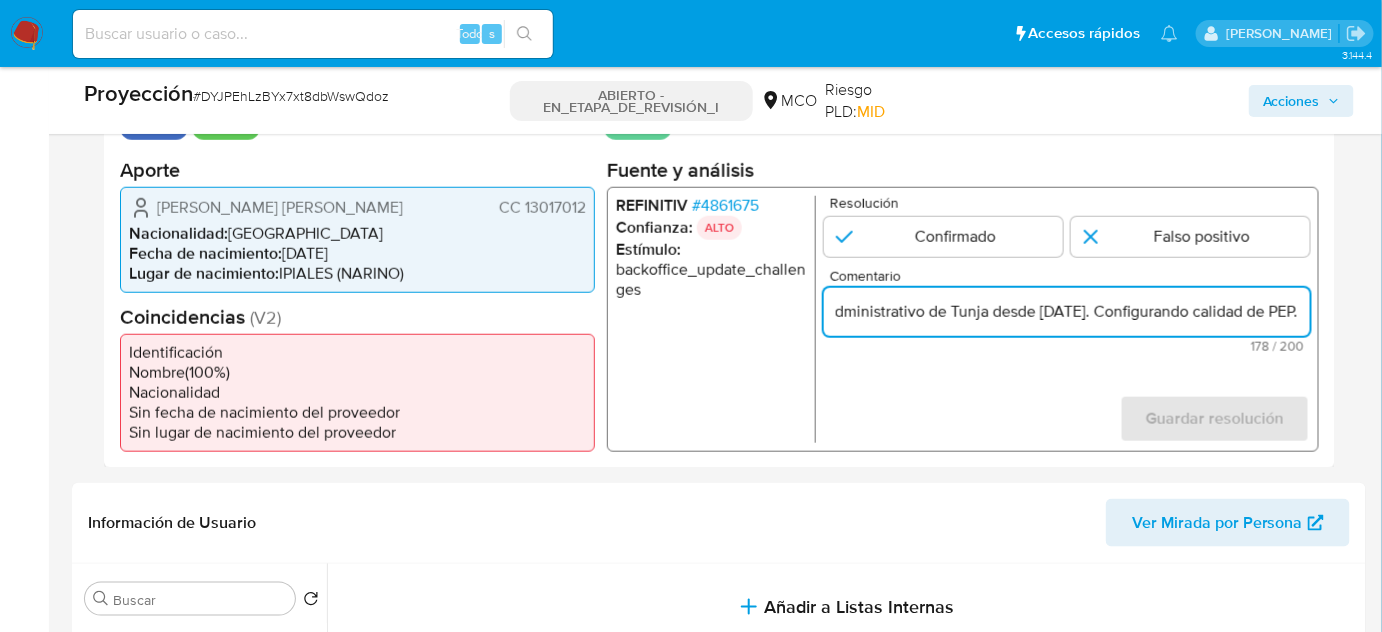 click on "Titular de cuenta Herverth Fernando Torres Orejuela CC 13017012 se desempeña como  Juez del Tribunal Administrativo de Tunja desde Diciembre de 2018. Configurando calidad de PEP." at bounding box center [1067, 311] 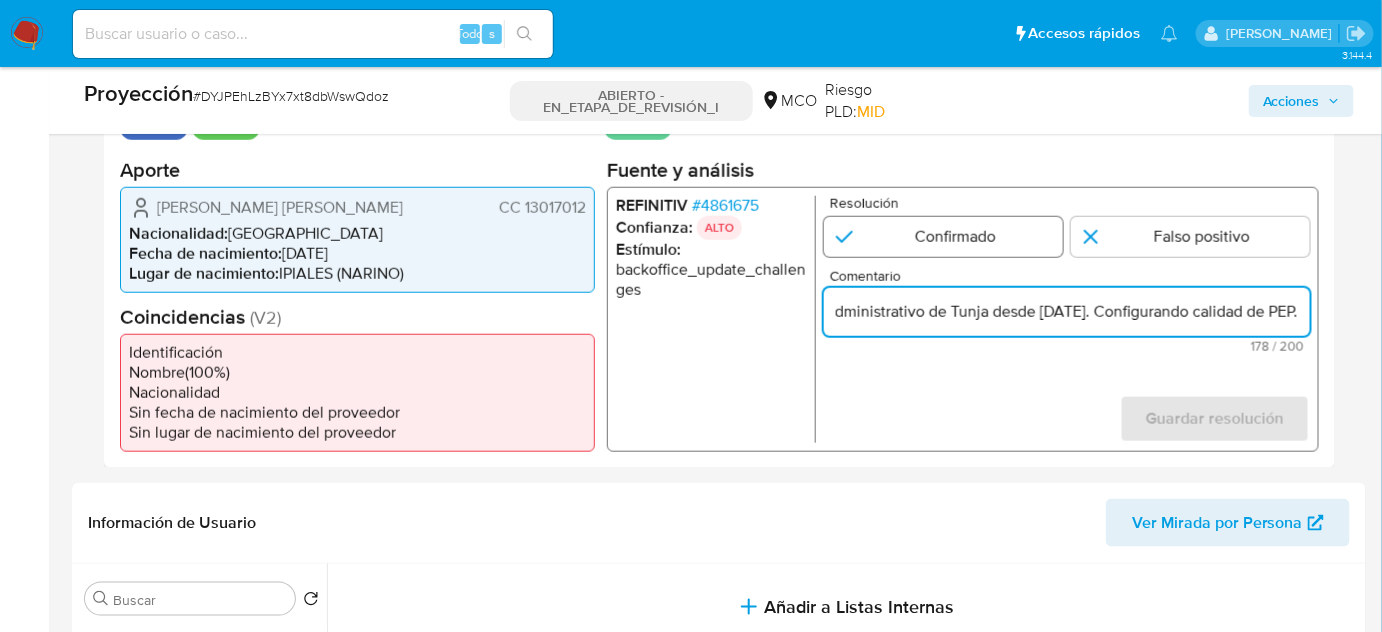 type on "Titular de cuenta Herverth Fernando Torres Orejuela CC 13017012 se desempeña como  Juez del Tribunal Administrativo de Tunja desde Diciembre de 2018. Configurando calidad de PEP." 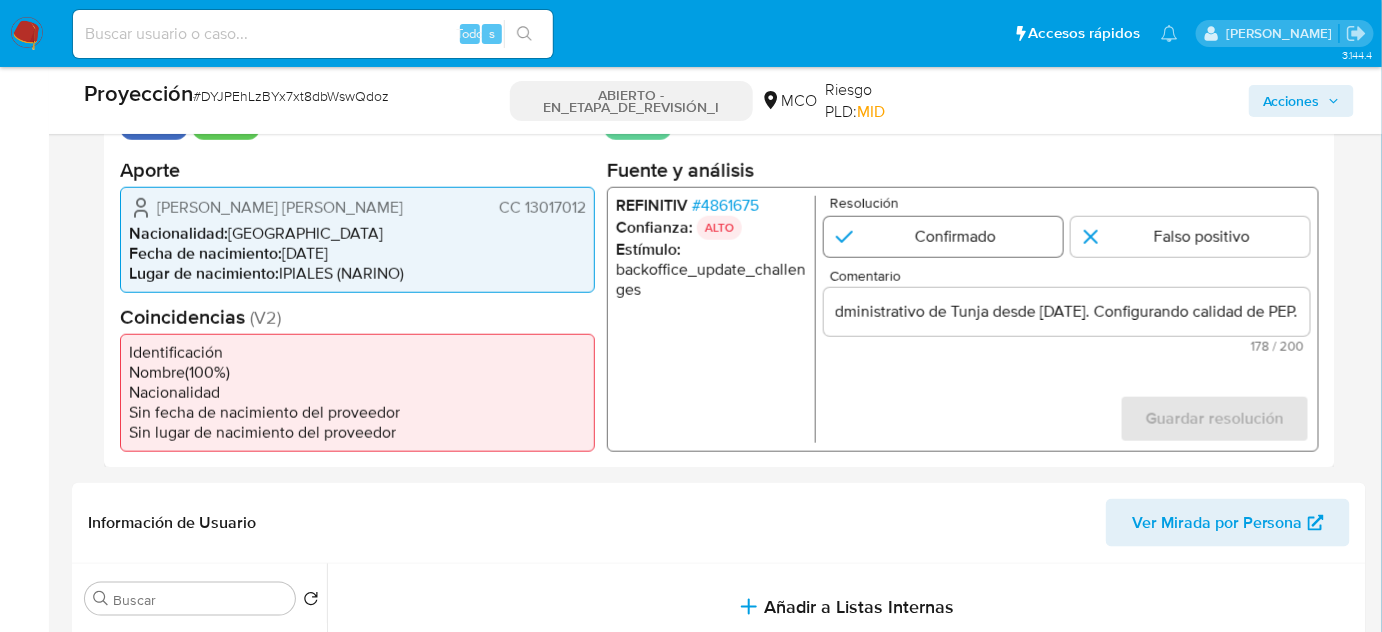 scroll, scrollTop: 0, scrollLeft: 0, axis: both 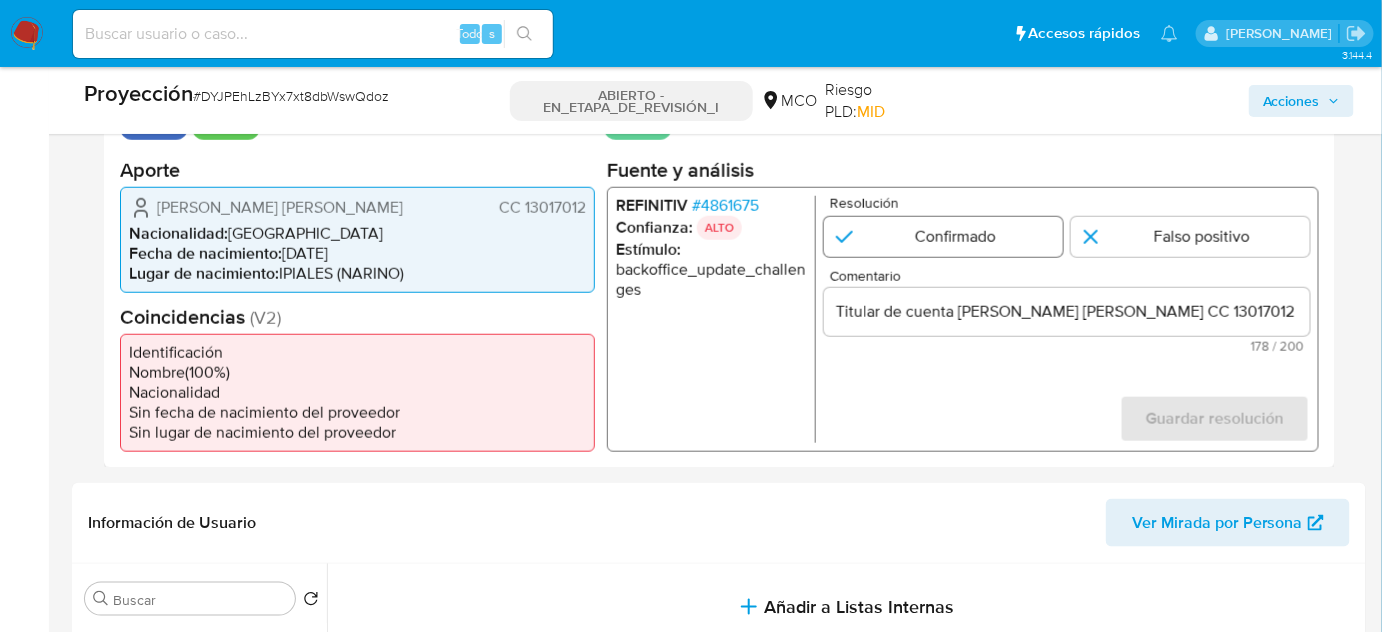 click at bounding box center [943, 236] 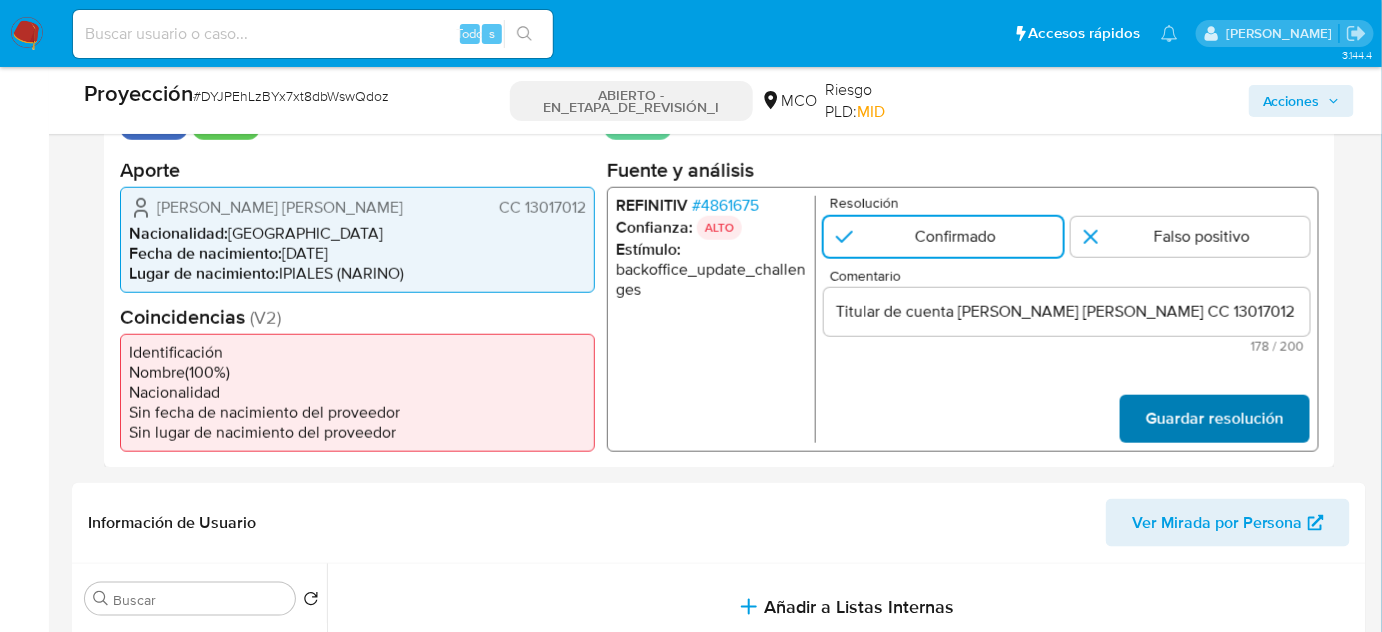 click on "Guardar resolución" at bounding box center (1215, 418) 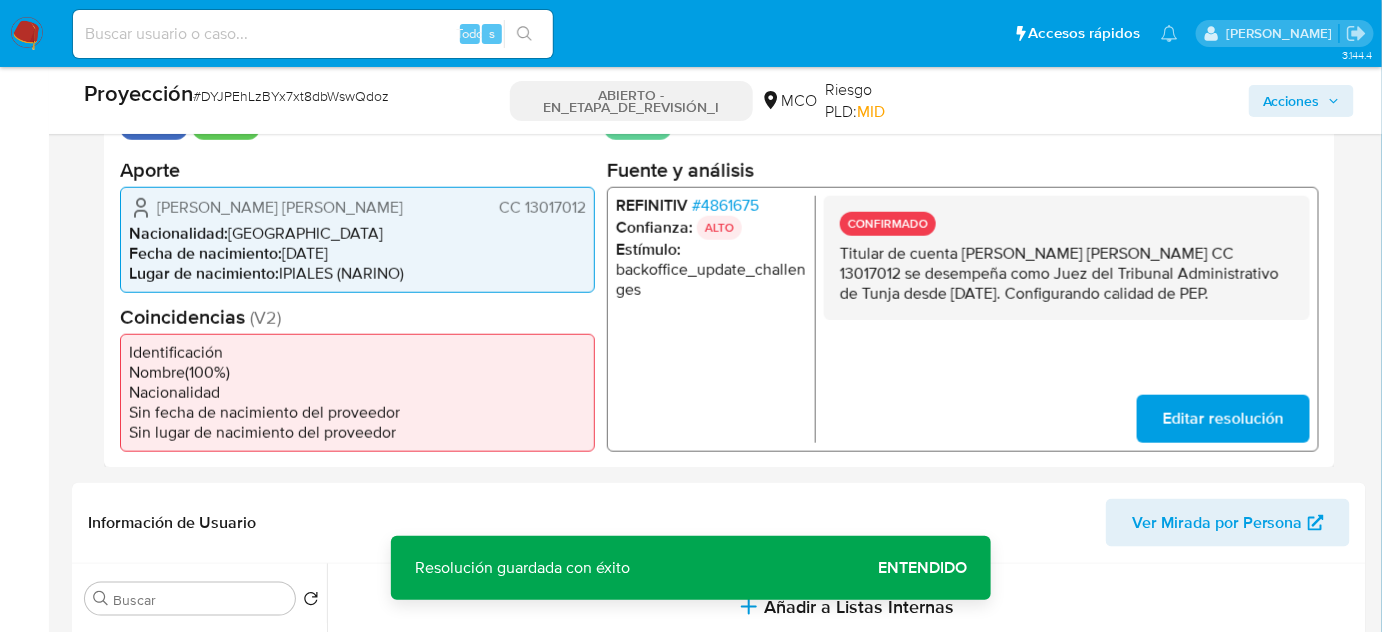 drag, startPoint x: 894, startPoint y: 317, endPoint x: 834, endPoint y: 260, distance: 82.75868 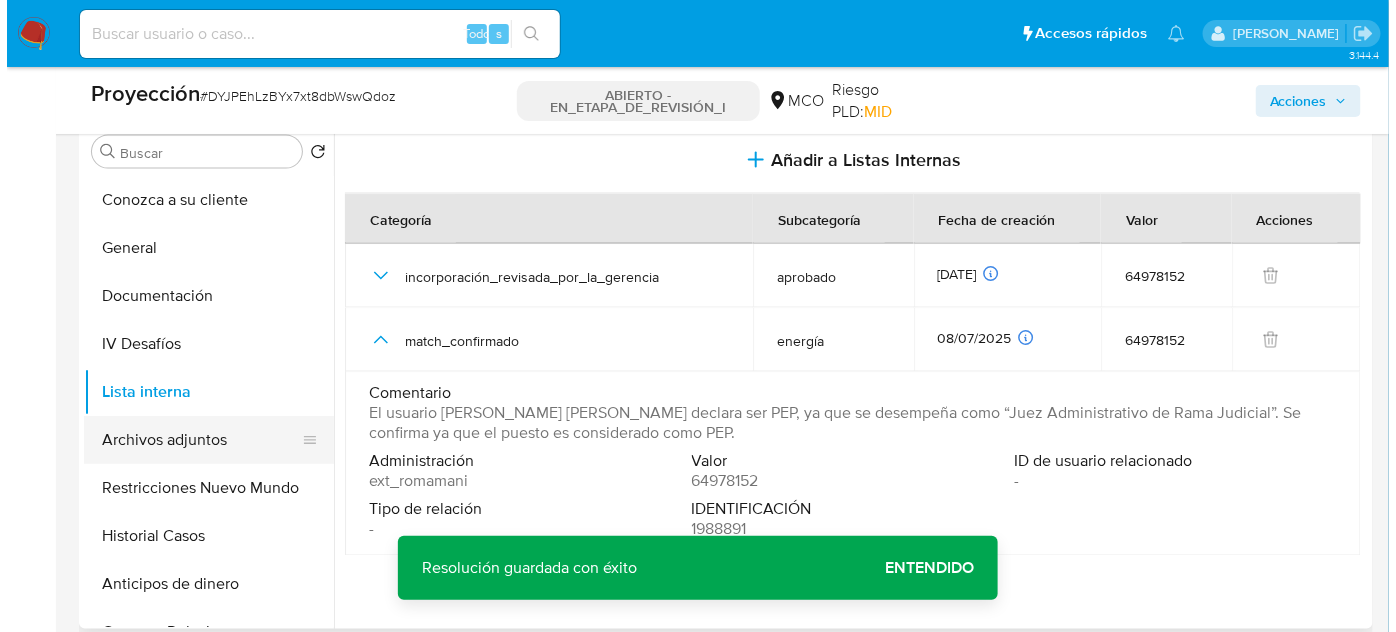 scroll, scrollTop: 909, scrollLeft: 0, axis: vertical 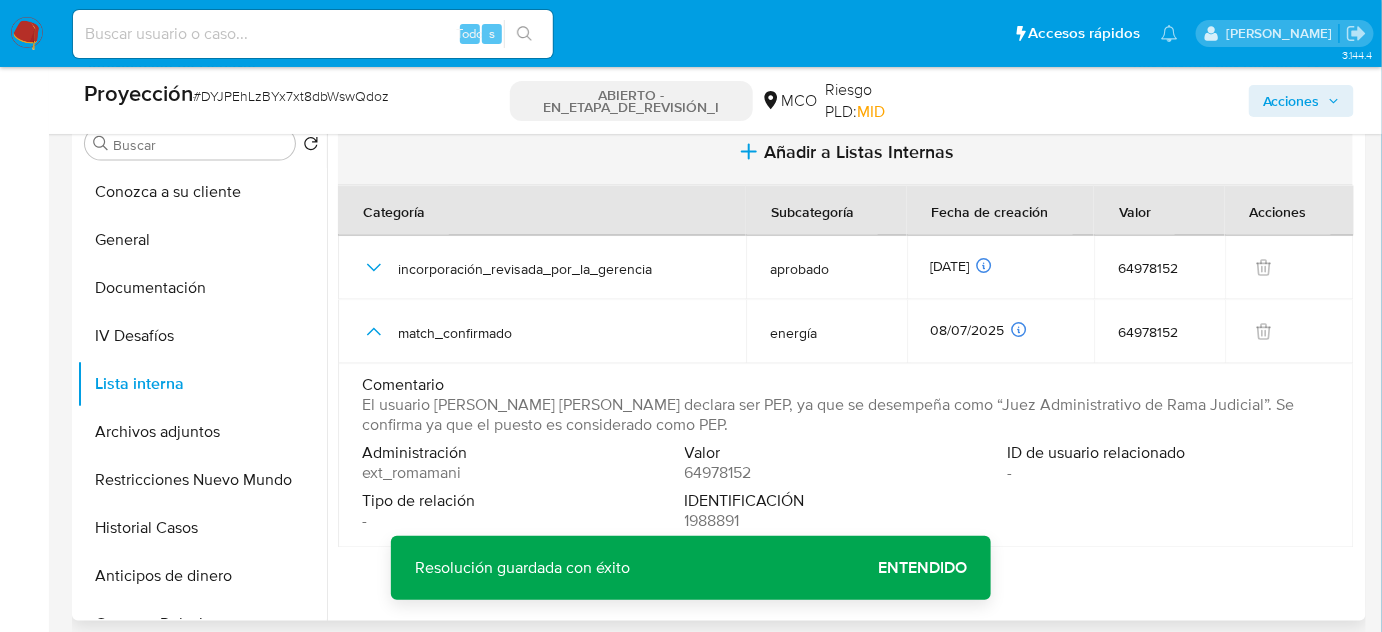 click on "Añadir a Listas Internas" at bounding box center (860, 152) 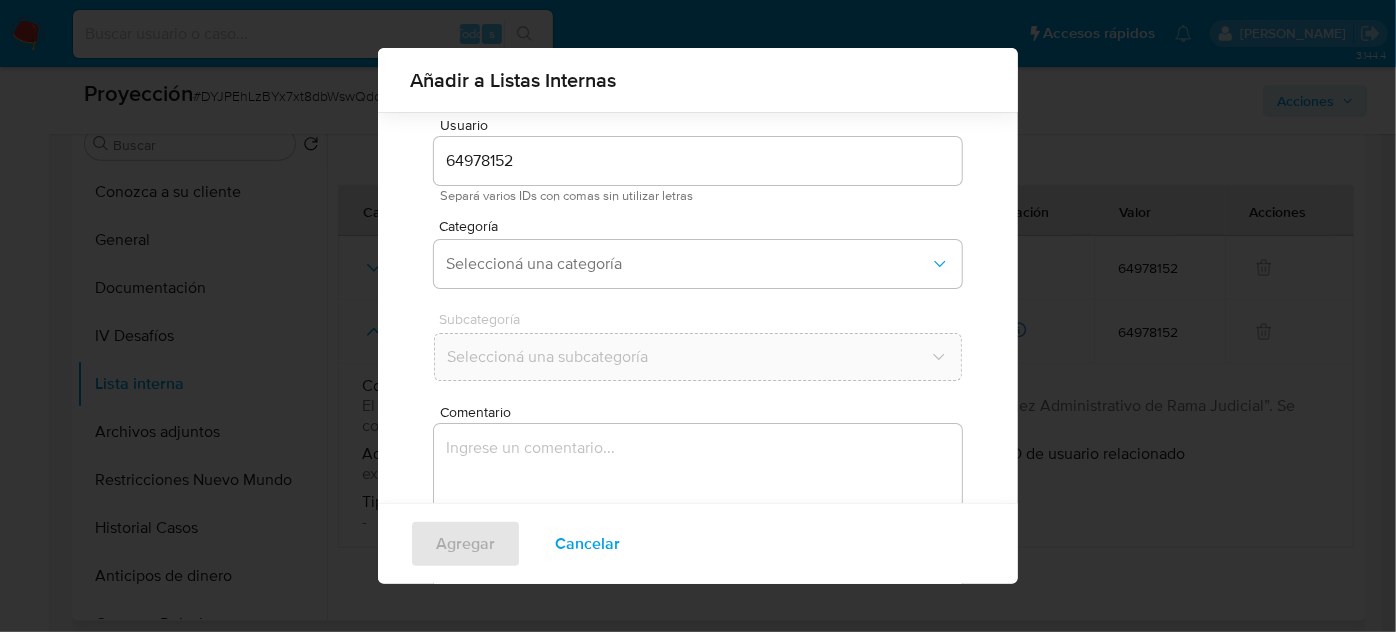 scroll, scrollTop: 74, scrollLeft: 0, axis: vertical 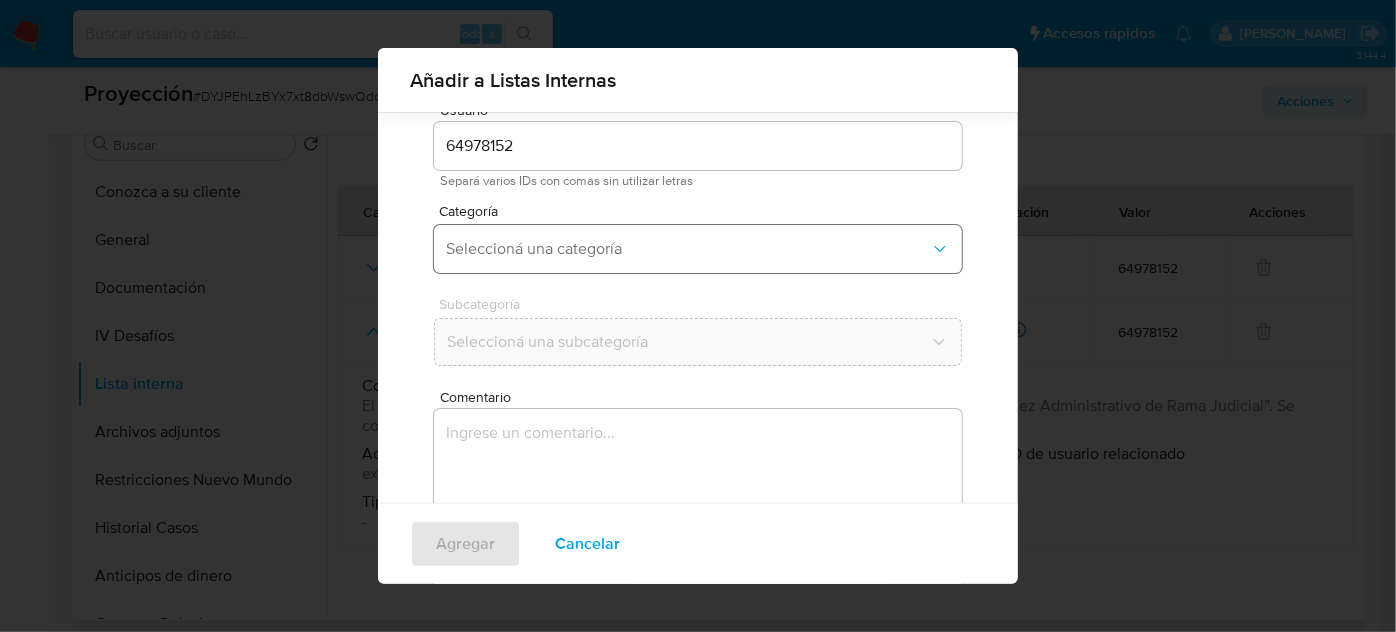 click on "Seleccioná una categoría" at bounding box center [688, 249] 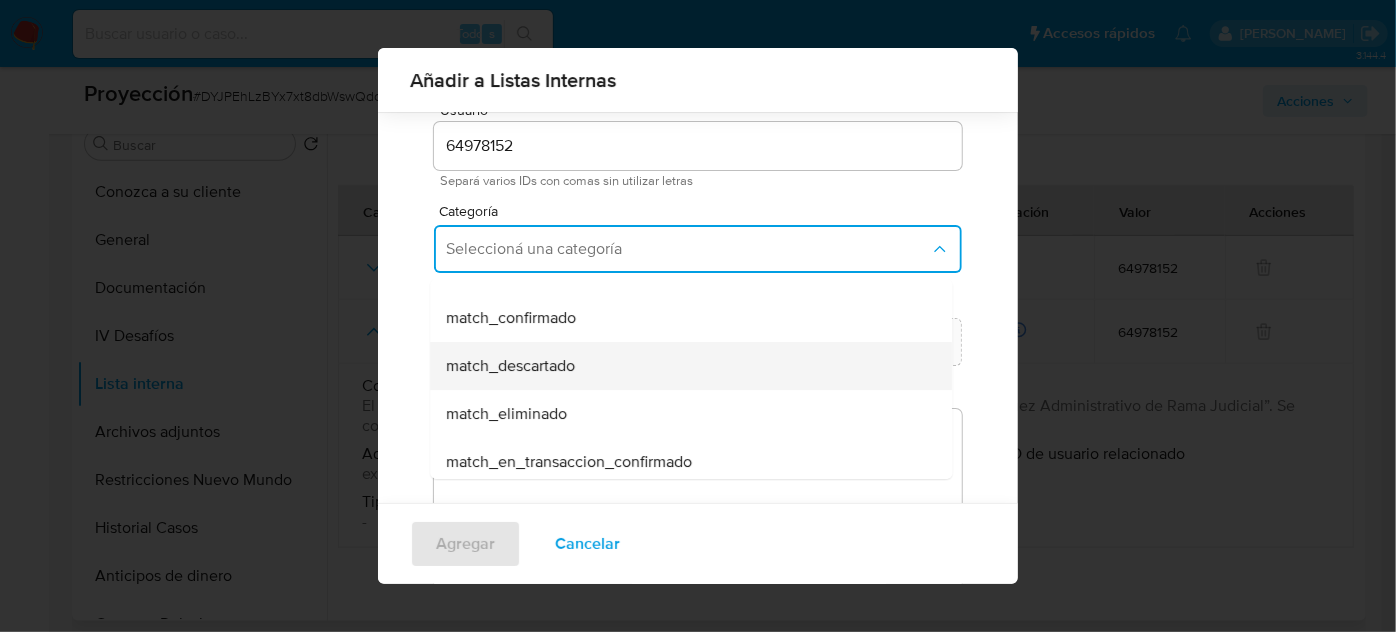 scroll, scrollTop: 181, scrollLeft: 0, axis: vertical 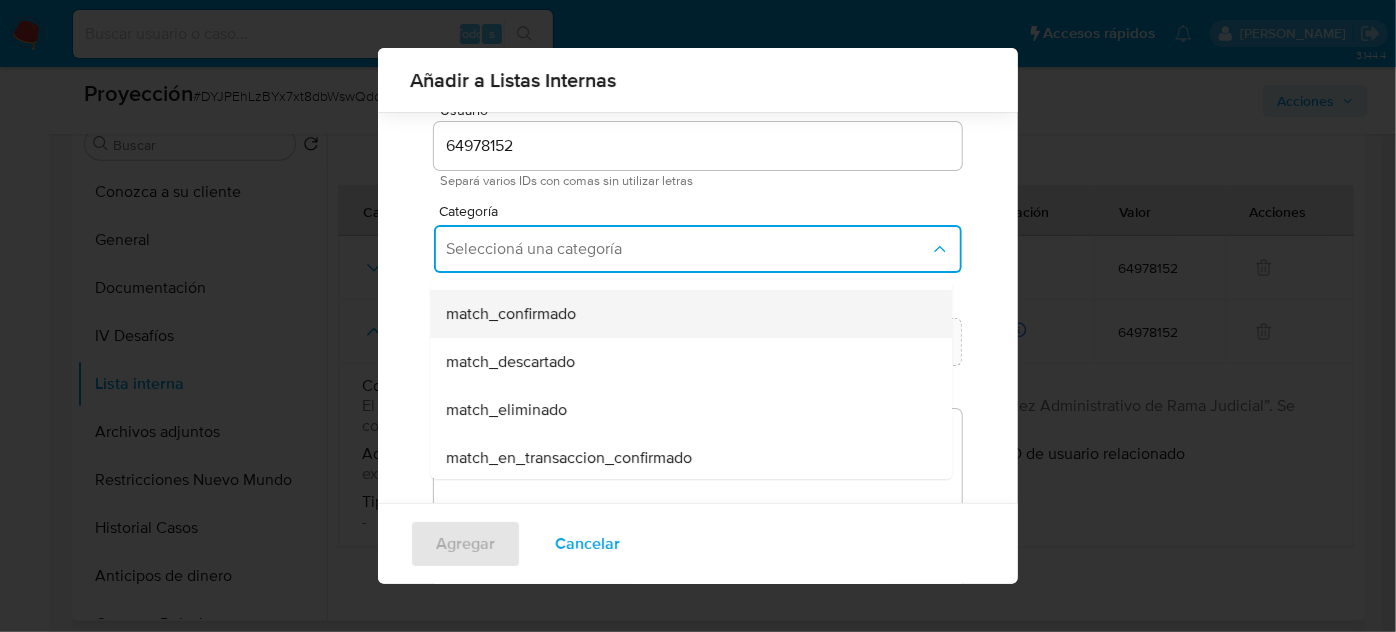 click on "match_confirmado" at bounding box center [685, 314] 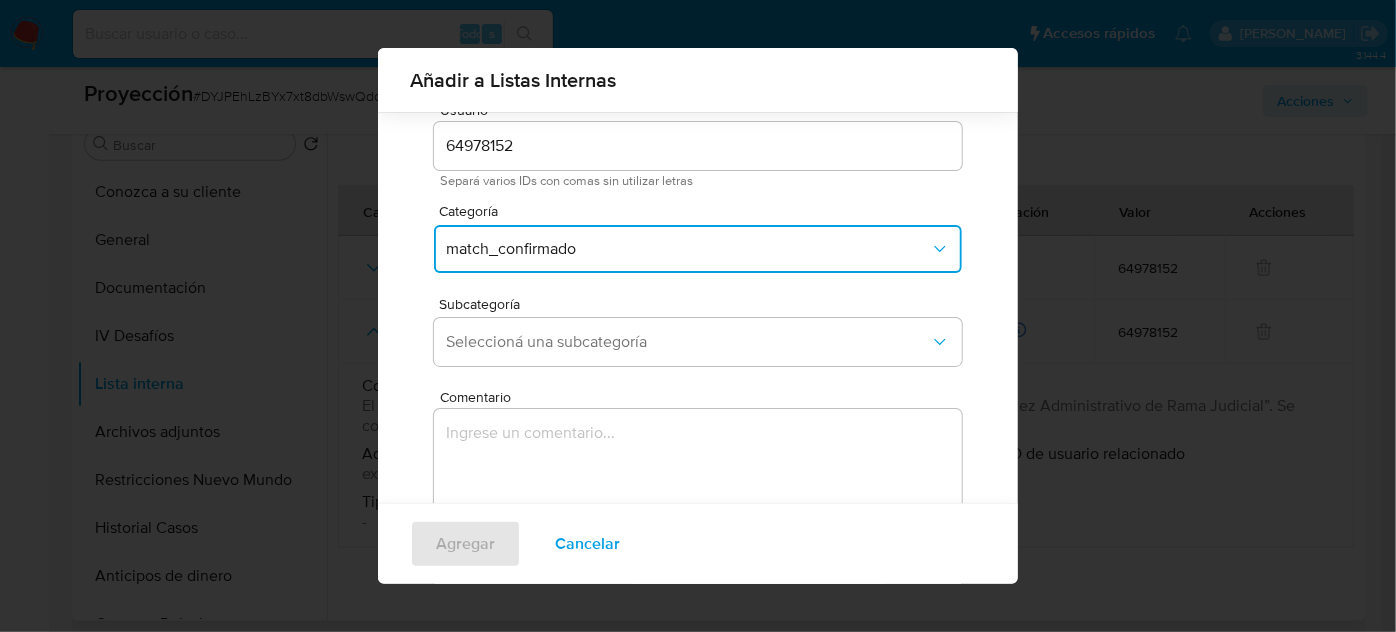 click on "Seleccioná una subcategoría" at bounding box center [698, 342] 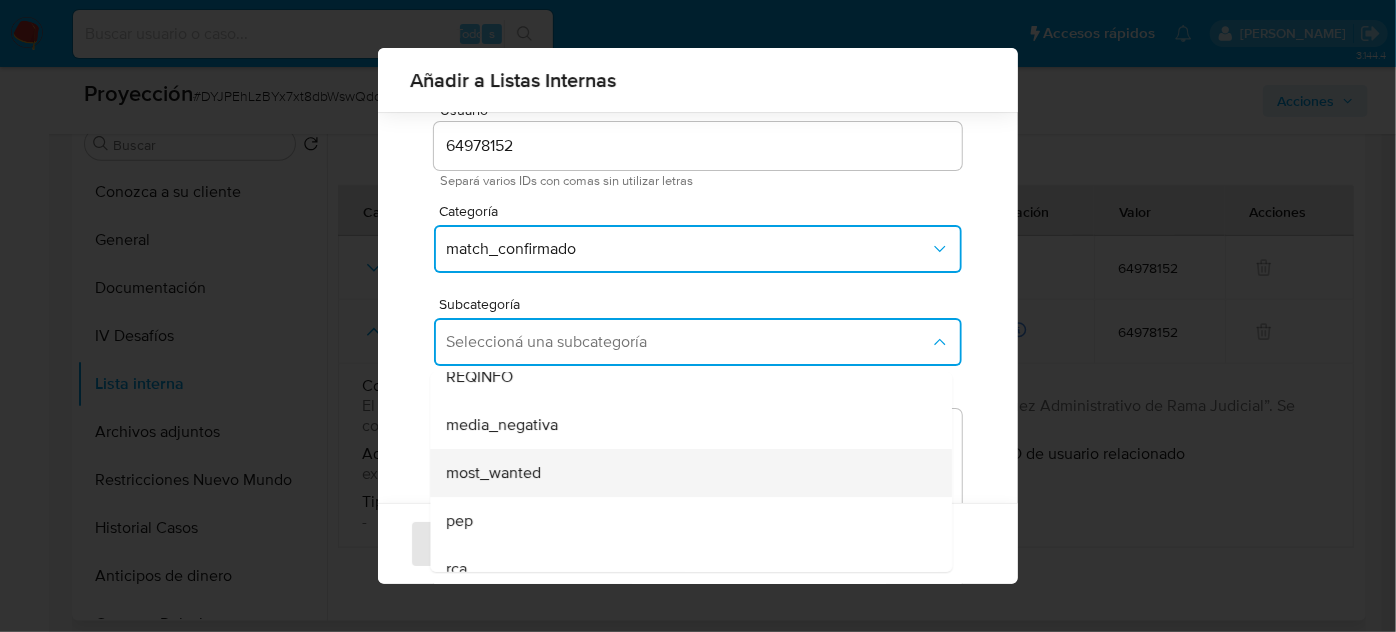 scroll, scrollTop: 136, scrollLeft: 0, axis: vertical 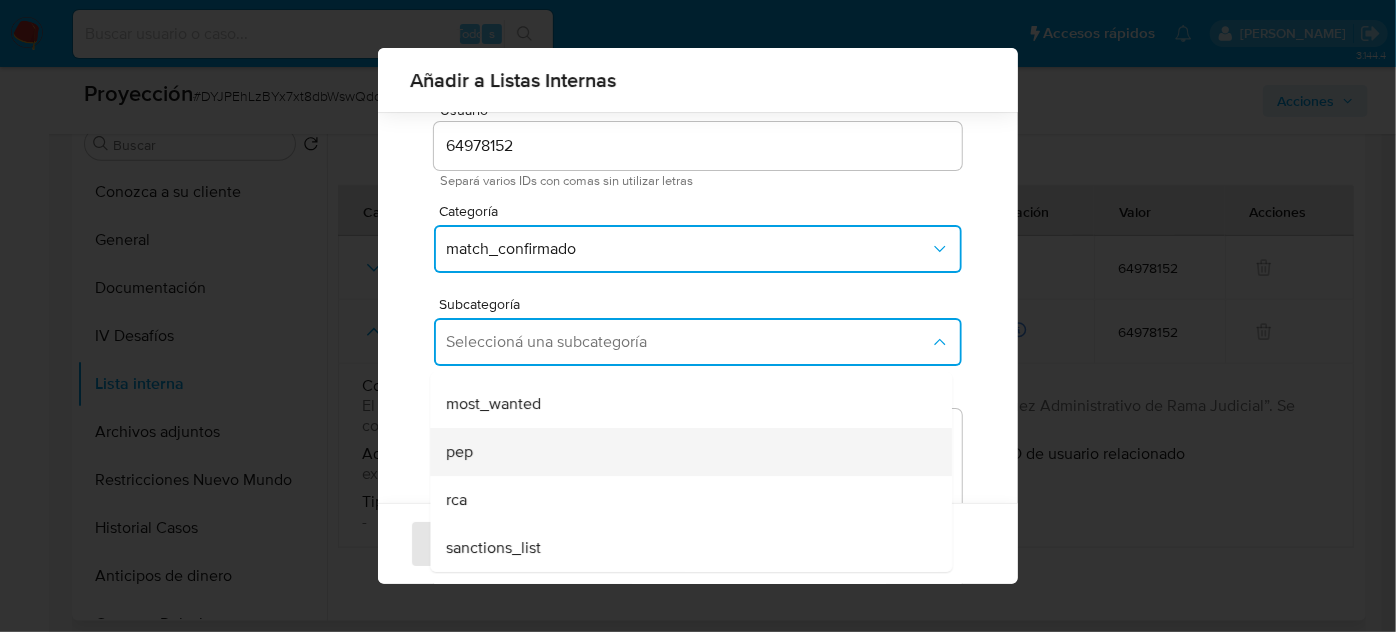 click on "pep" at bounding box center (685, 452) 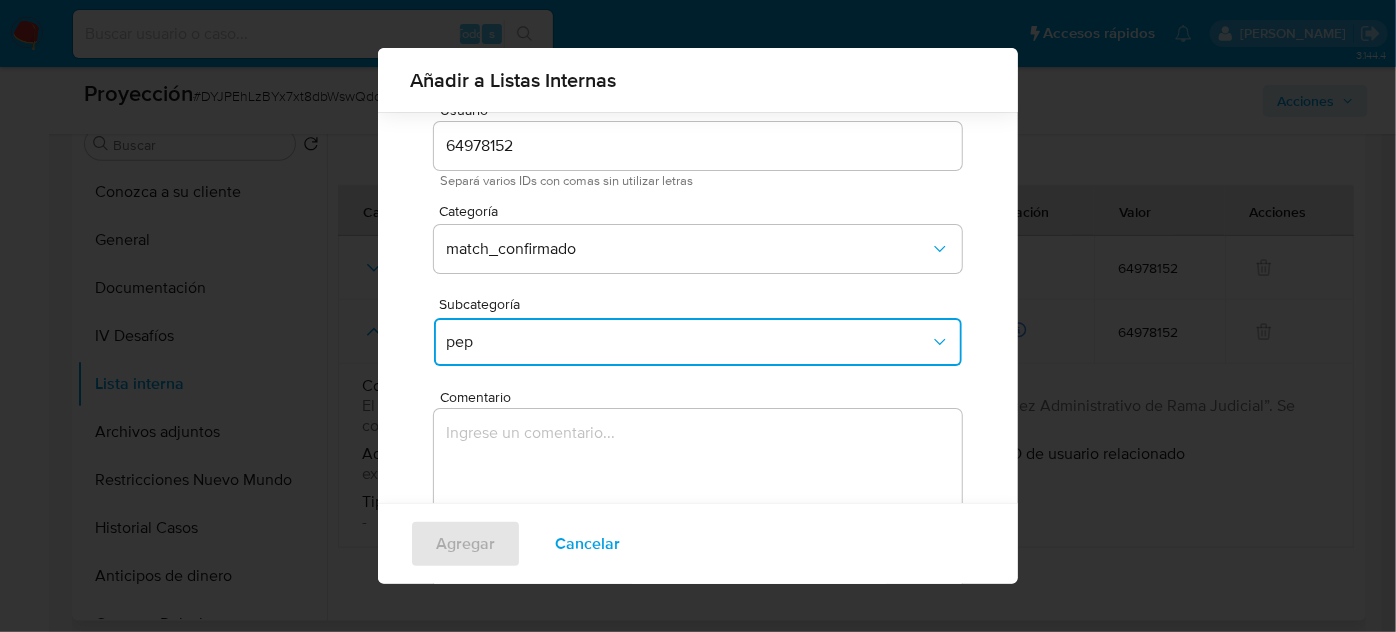 scroll, scrollTop: 220, scrollLeft: 0, axis: vertical 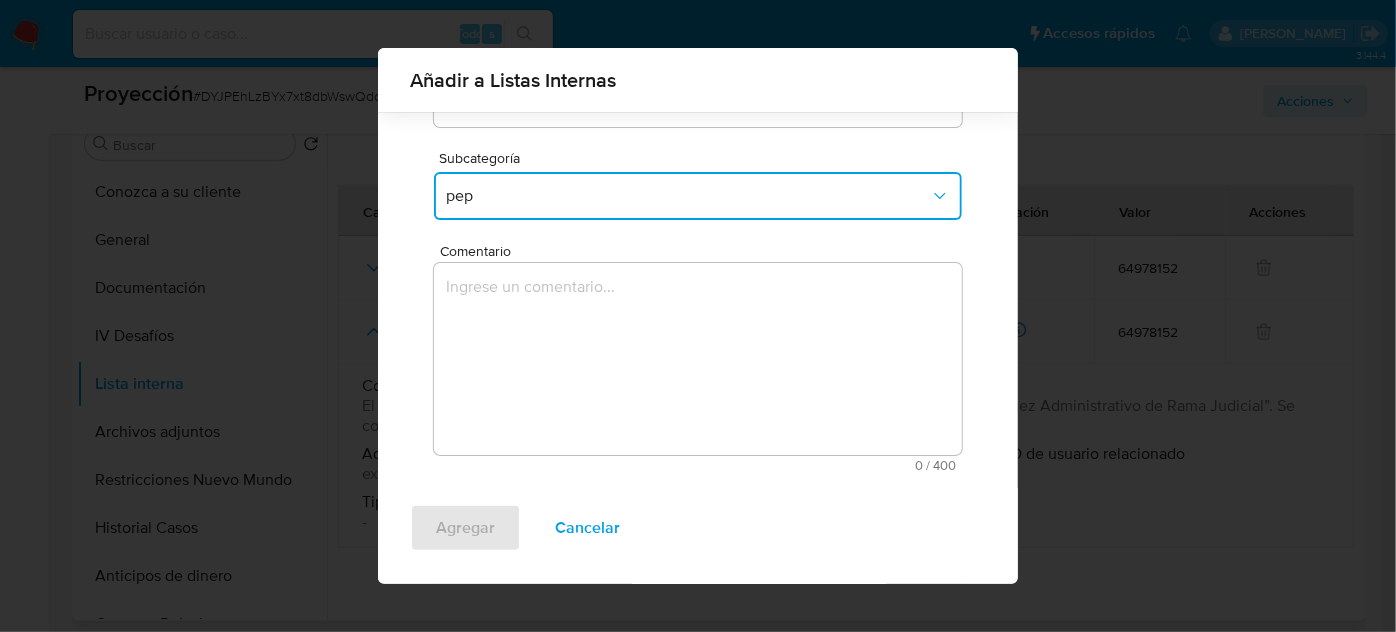 click at bounding box center [698, 359] 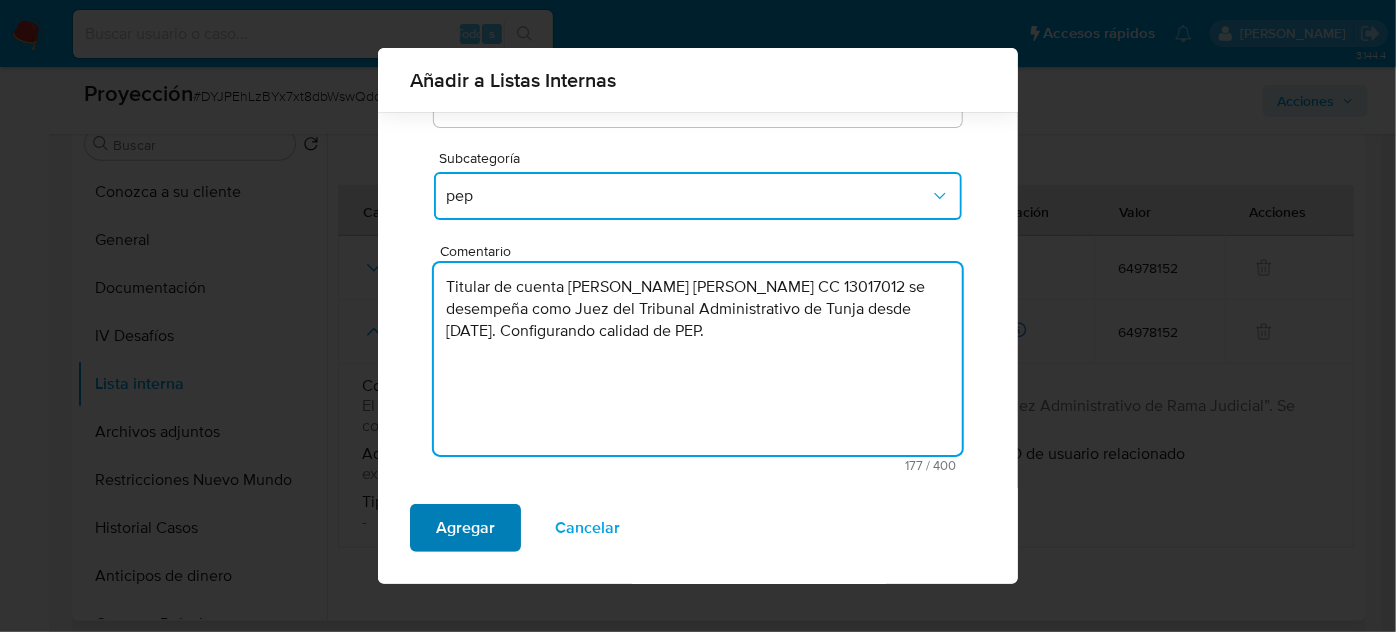 type on "Titular de cuenta Herverth Fernando Torres Orejuela CC 13017012 se desempeña como Juez del Tribunal Administrativo de Tunja desde Diciembre de 2018. Configurando calidad de PEP." 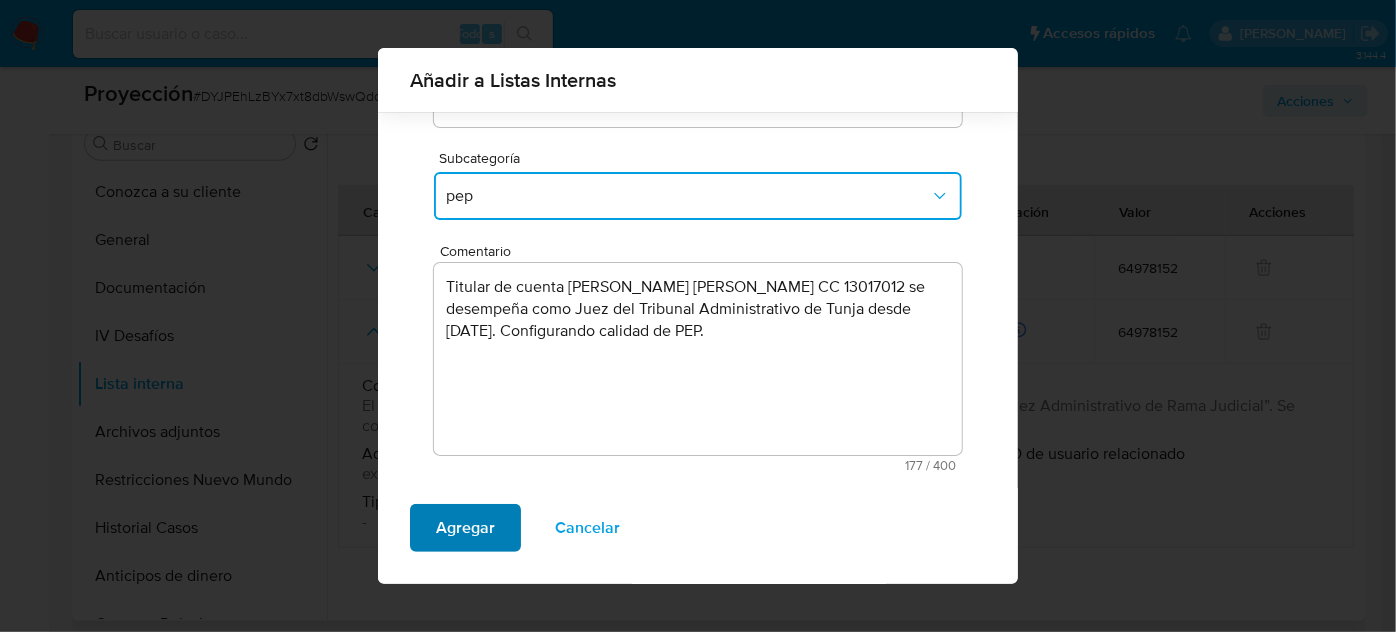 click on "Agregar" at bounding box center [465, 528] 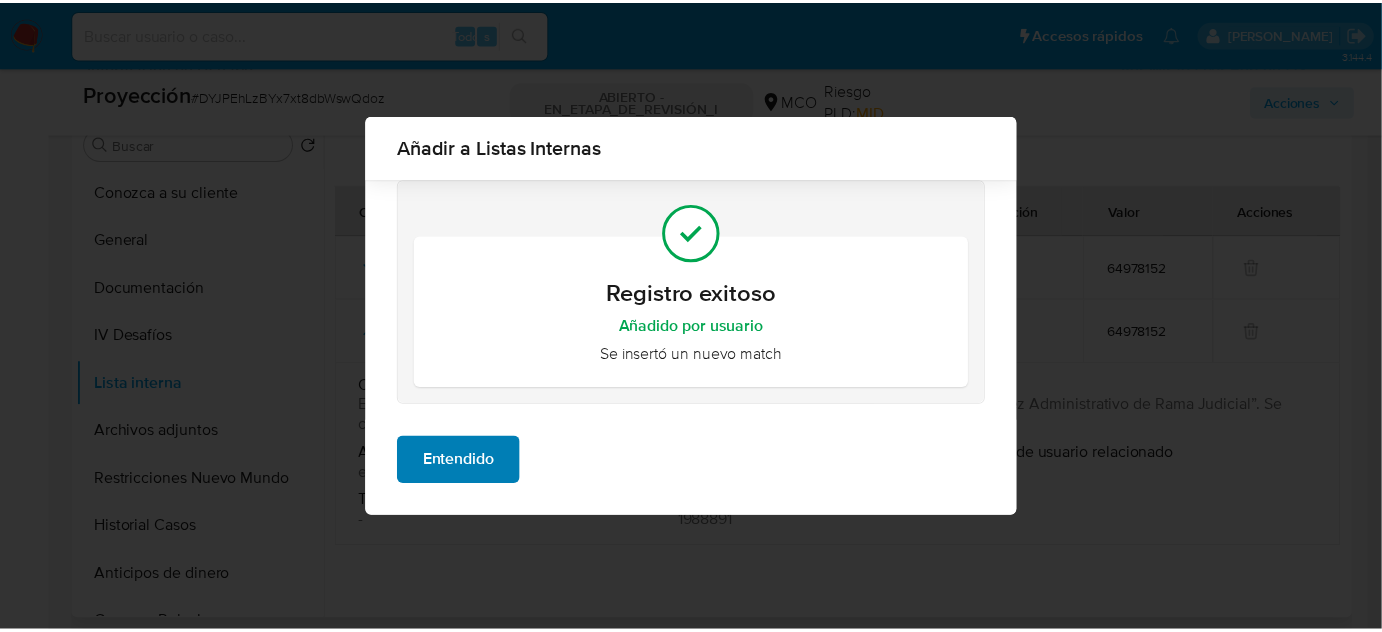 scroll, scrollTop: 0, scrollLeft: 0, axis: both 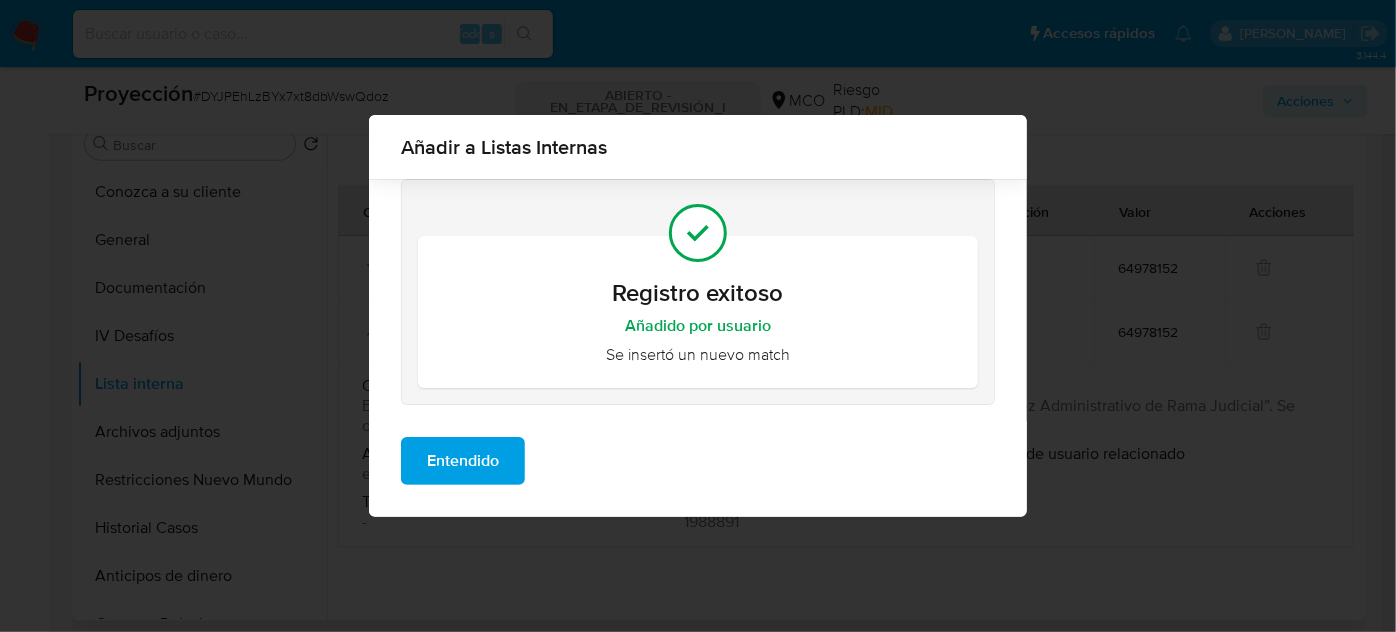 click on "Entendido" at bounding box center [463, 461] 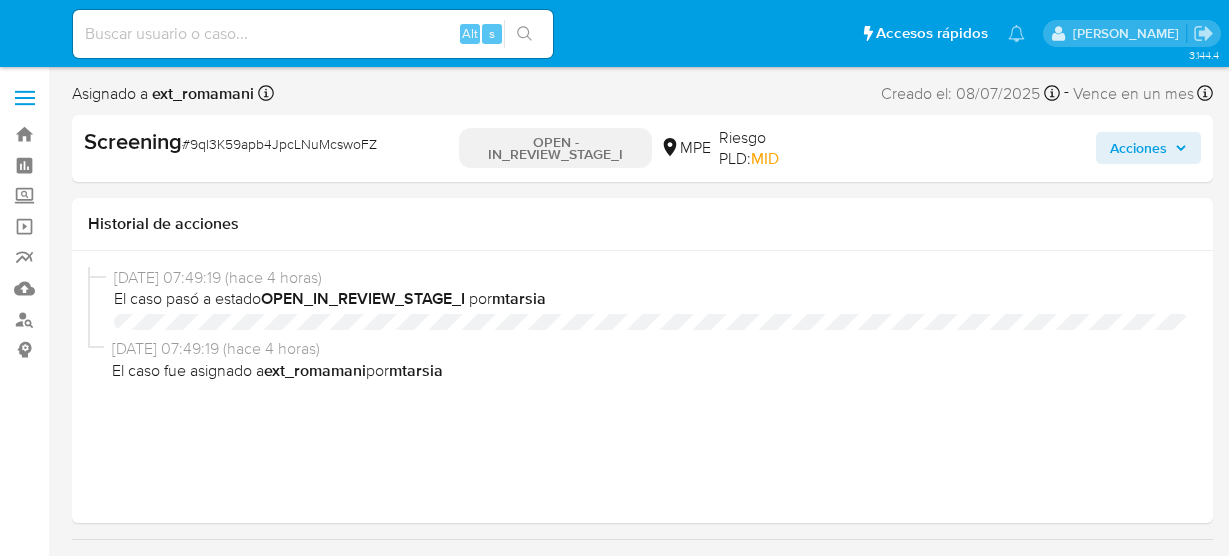 select on "10" 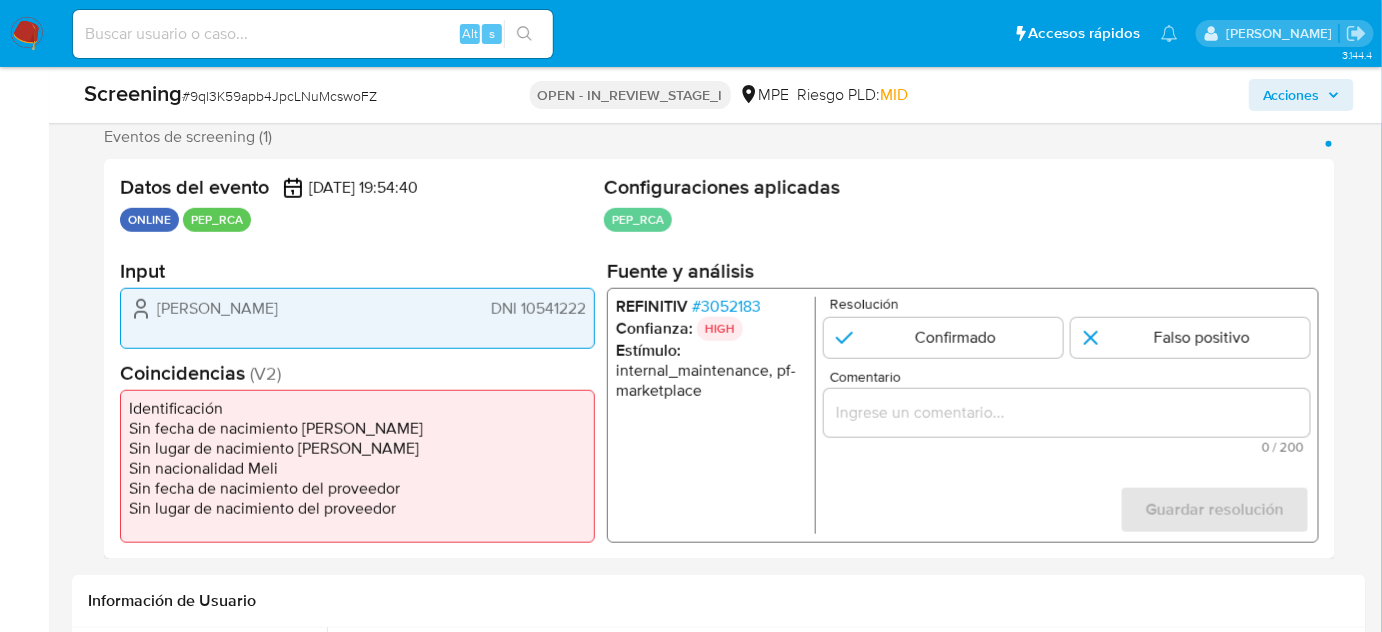 scroll, scrollTop: 363, scrollLeft: 0, axis: vertical 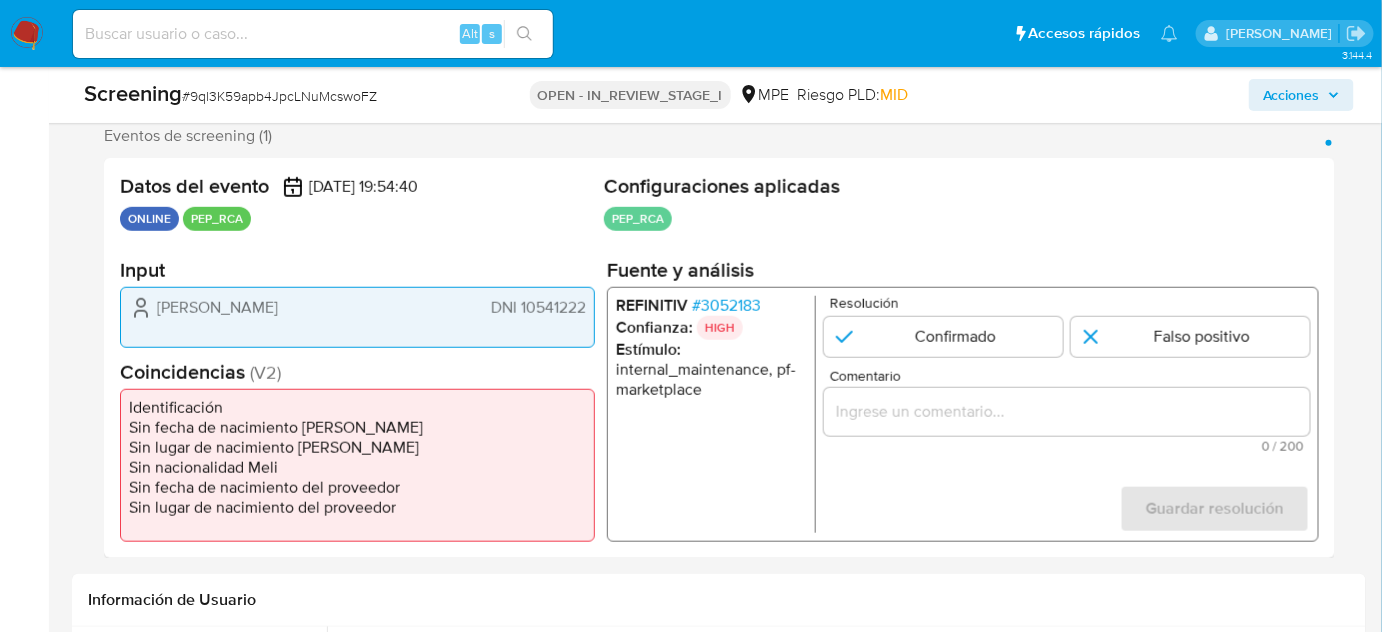 click on "# 3052183" at bounding box center [726, 306] 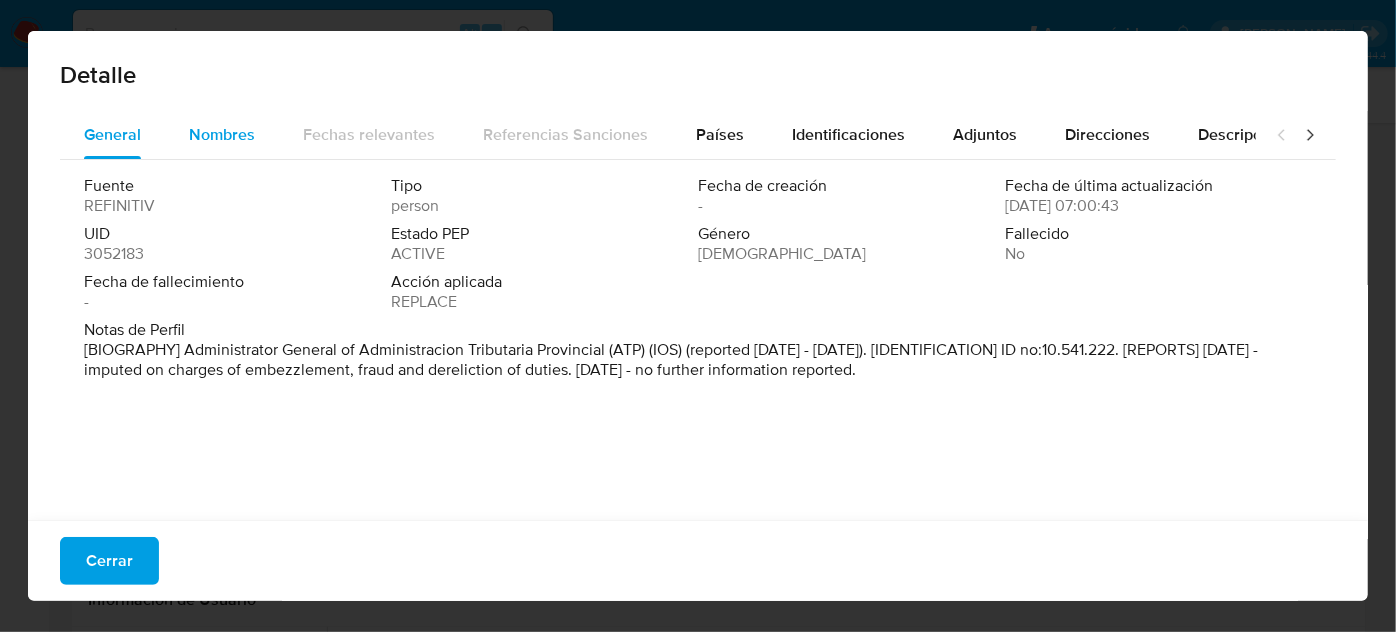 click on "Nombres" at bounding box center [222, 135] 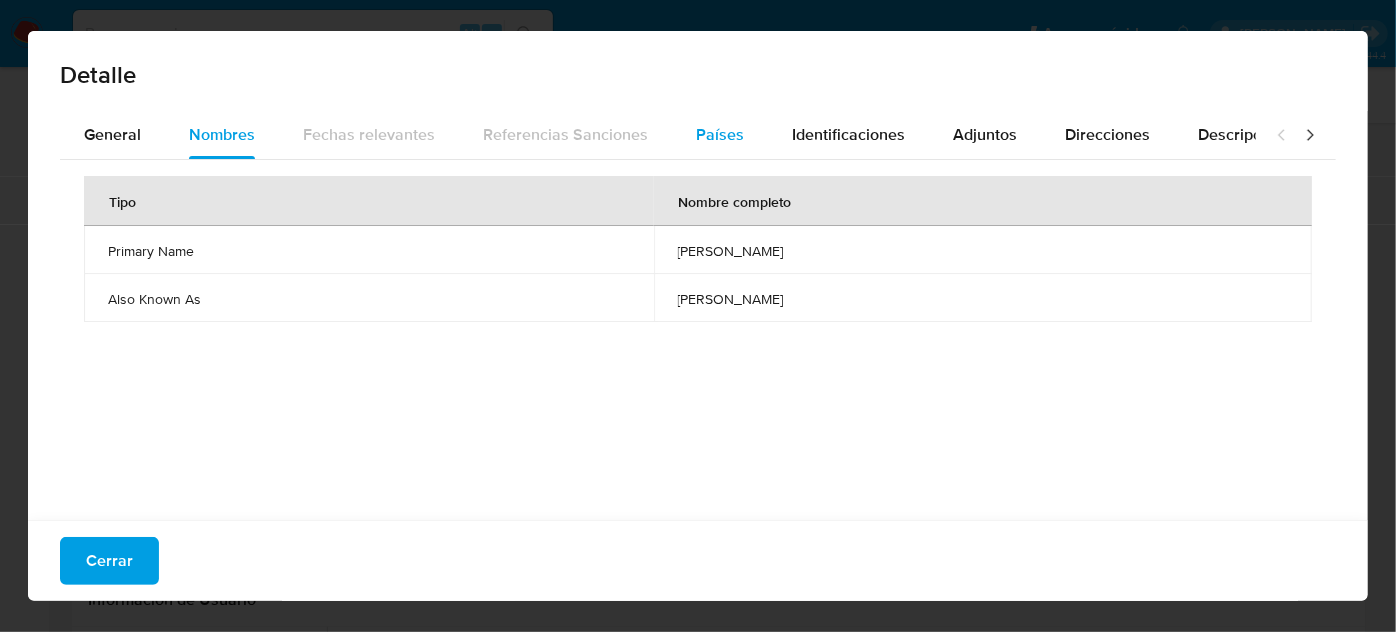 click on "Países" at bounding box center [720, 134] 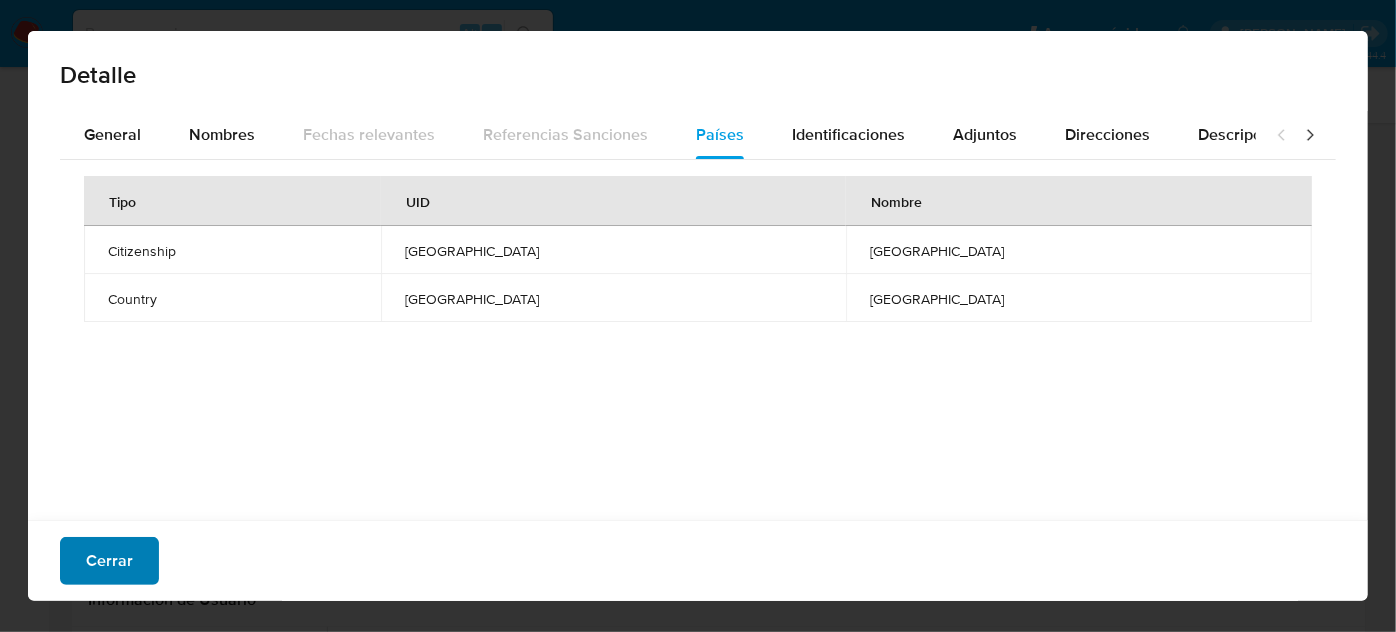 click on "Cerrar" at bounding box center [109, 561] 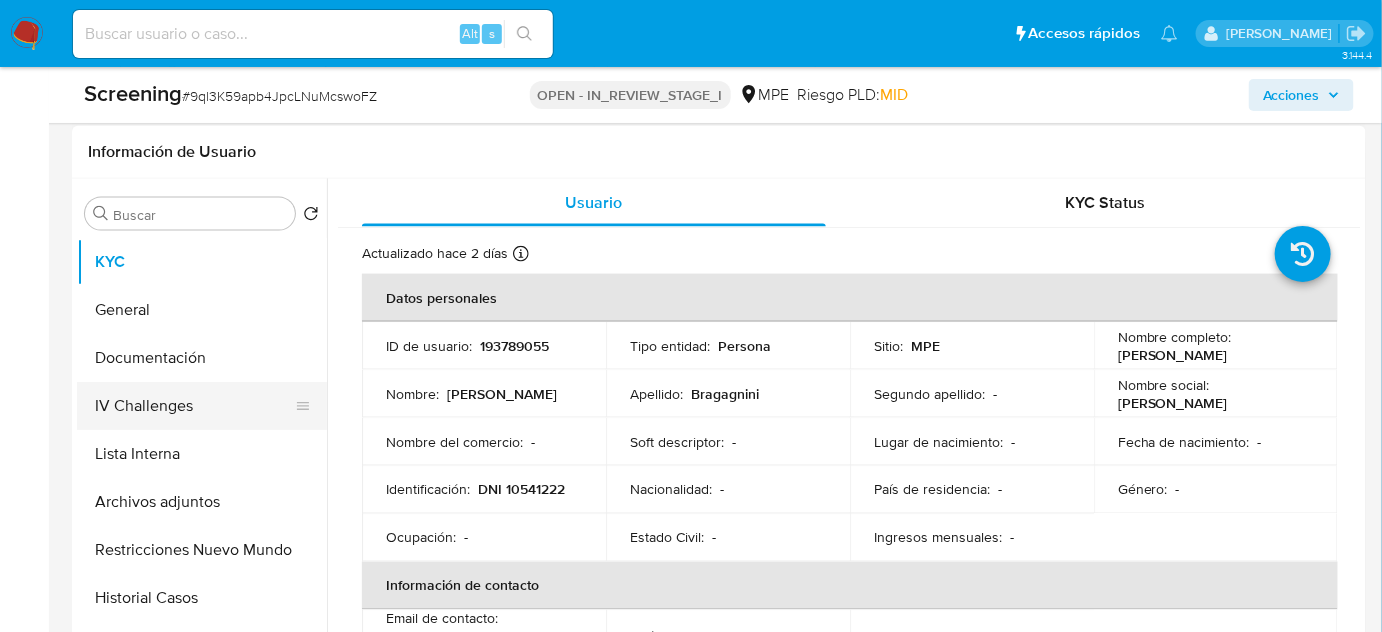 scroll, scrollTop: 818, scrollLeft: 0, axis: vertical 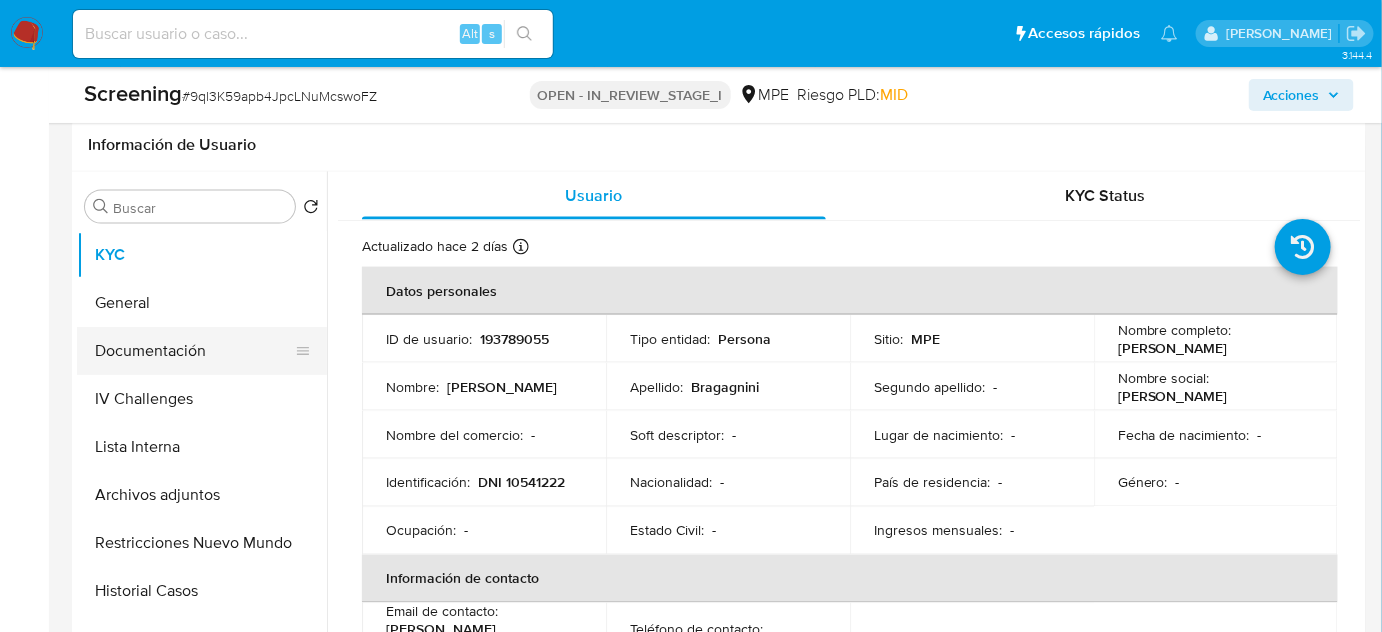 click on "Documentación" at bounding box center (194, 351) 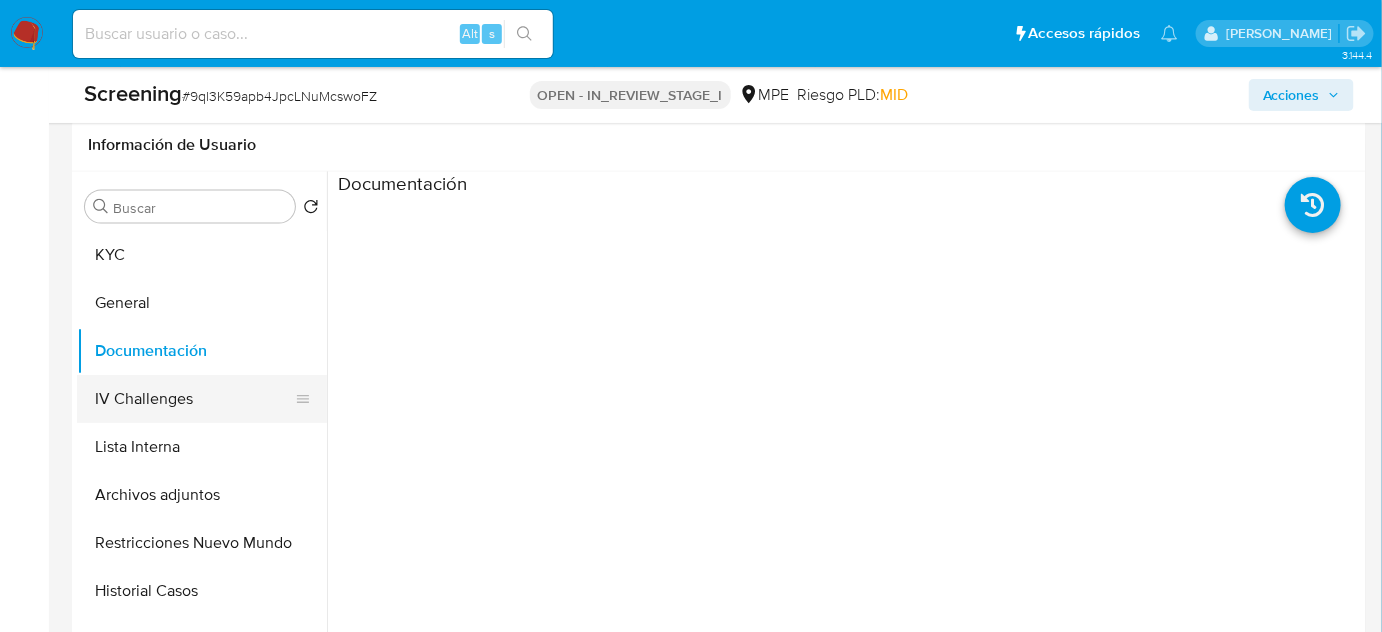 click on "IV Challenges" at bounding box center (194, 399) 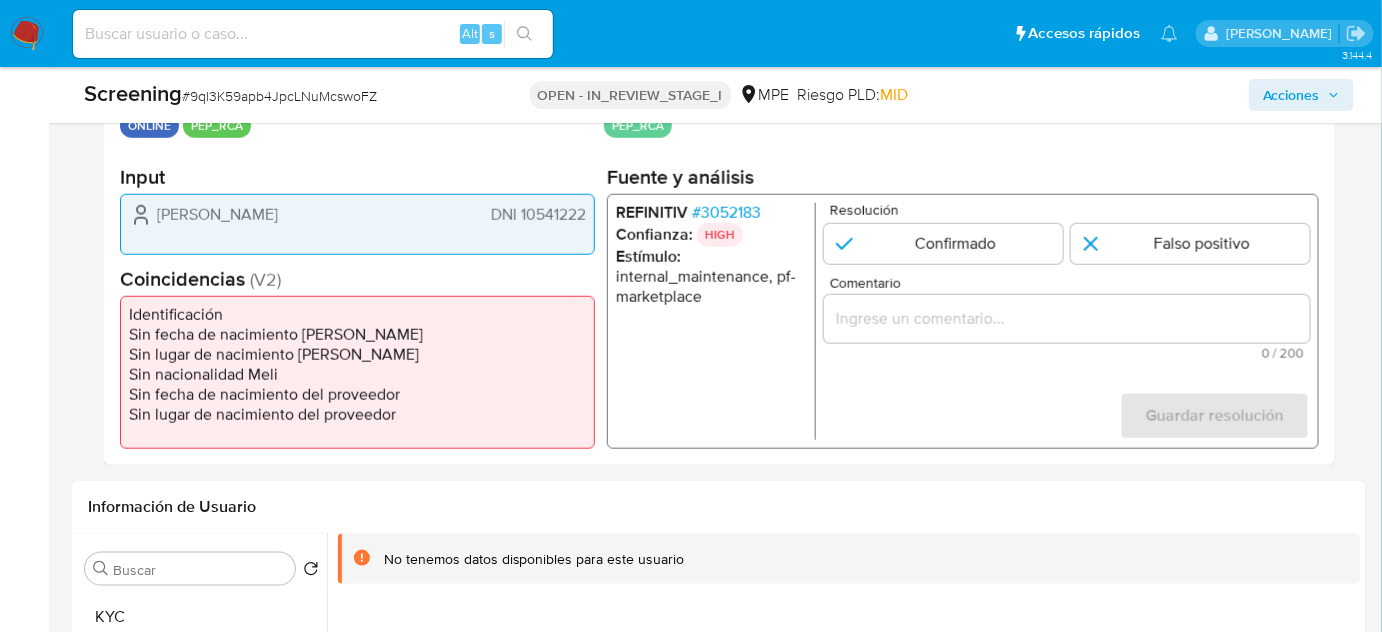 scroll, scrollTop: 454, scrollLeft: 0, axis: vertical 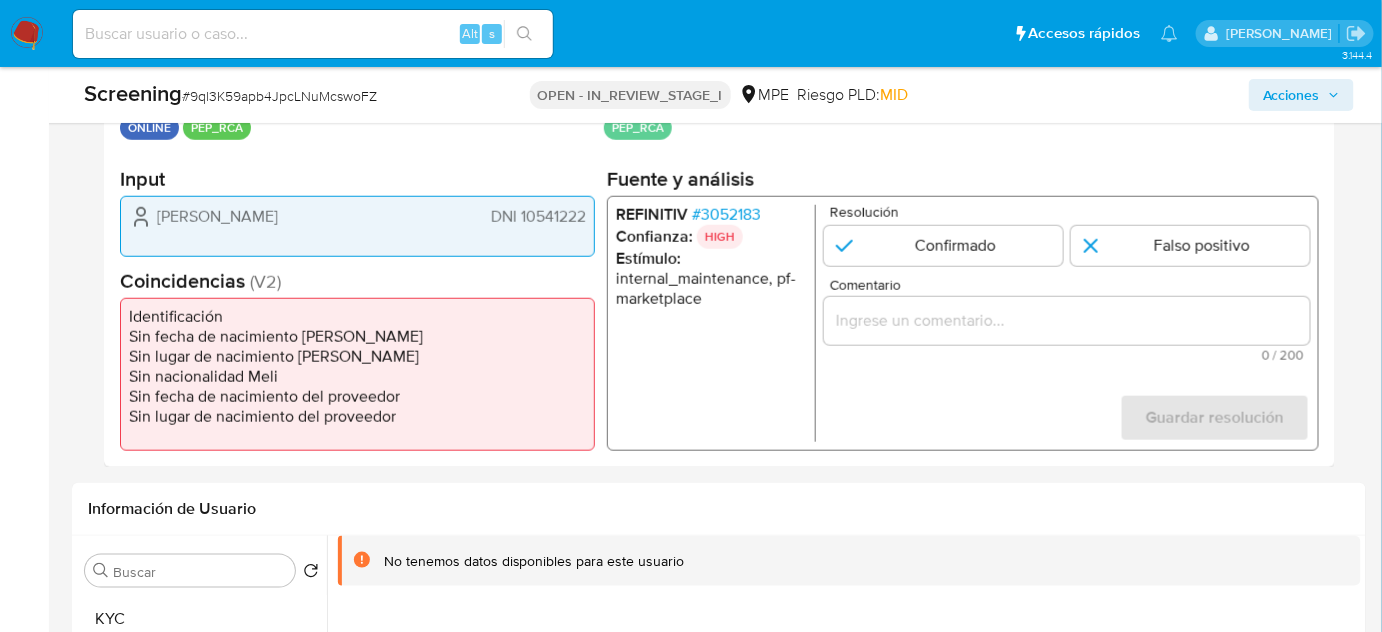 drag, startPoint x: 588, startPoint y: 221, endPoint x: 517, endPoint y: 225, distance: 71.11259 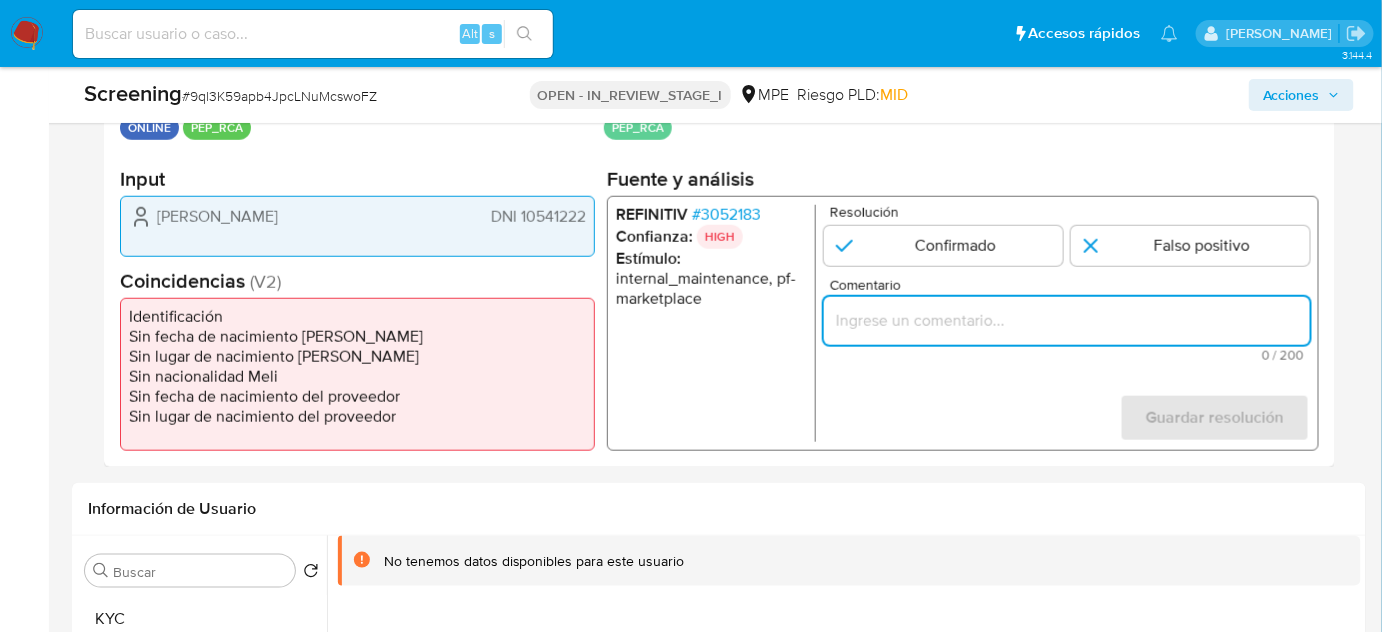 click at bounding box center [1067, 321] 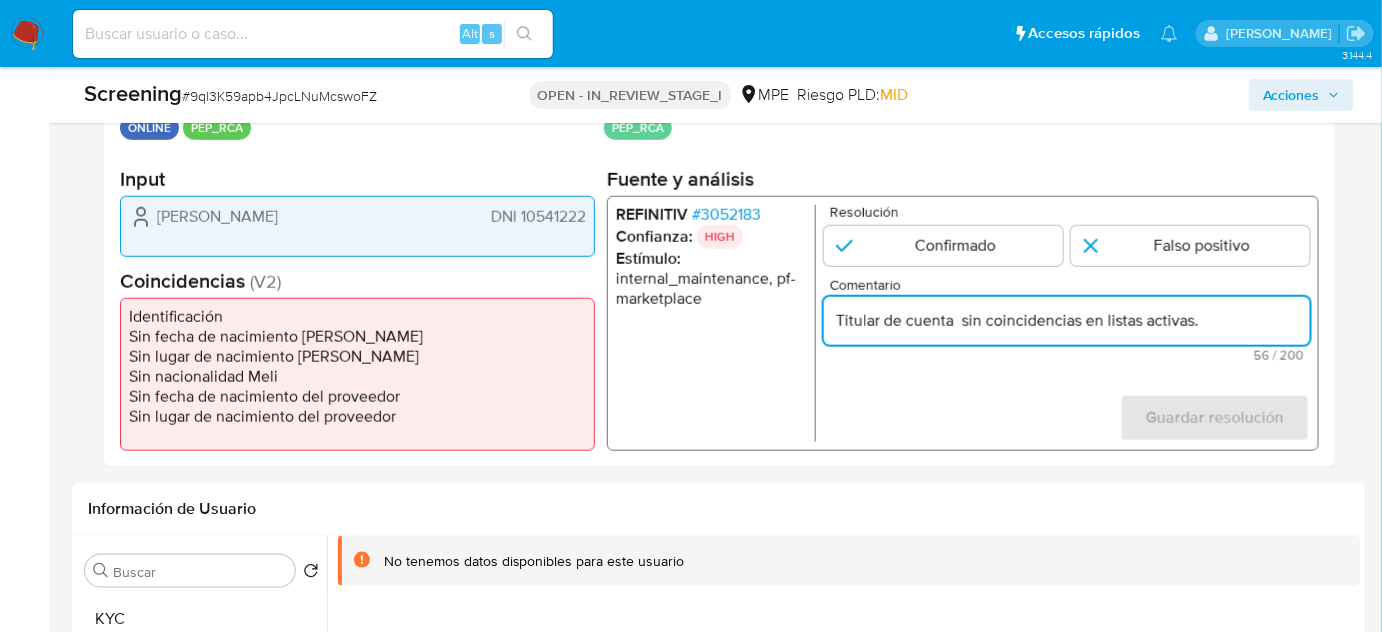 click on "Titular de cuenta  sin coincidencias en listas activas." at bounding box center (1067, 321) 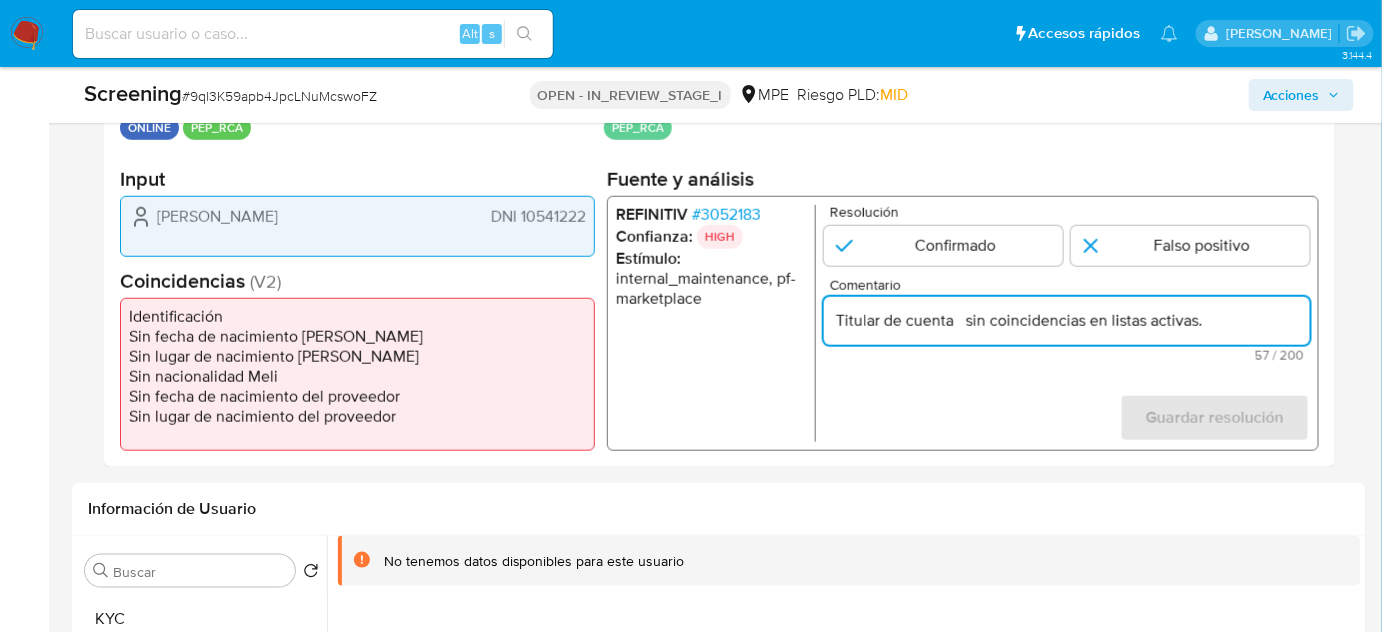 paste on "Gino Raul Bragagnini Docarmo" 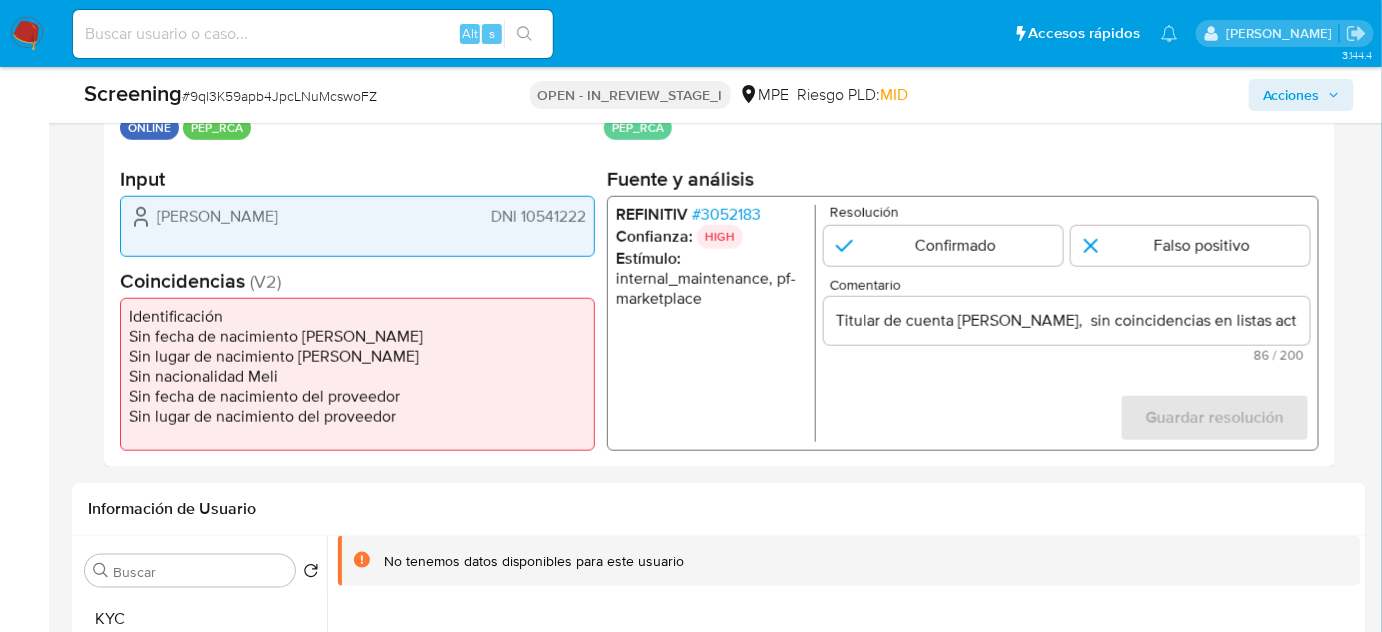 drag, startPoint x: 472, startPoint y: 206, endPoint x: 589, endPoint y: 218, distance: 117.61378 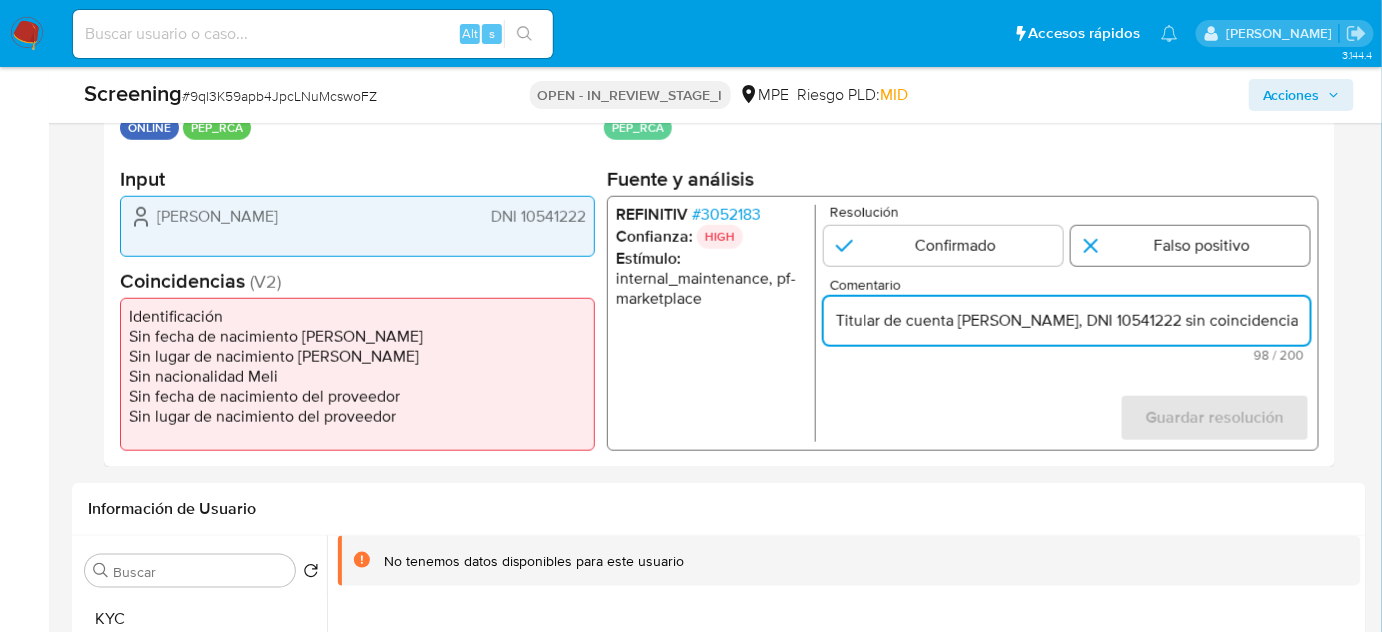 type on "Titular de cuenta Gino Raul Bragagnini Docarmo, DNI 10541222 sin coincidencias en listas activas." 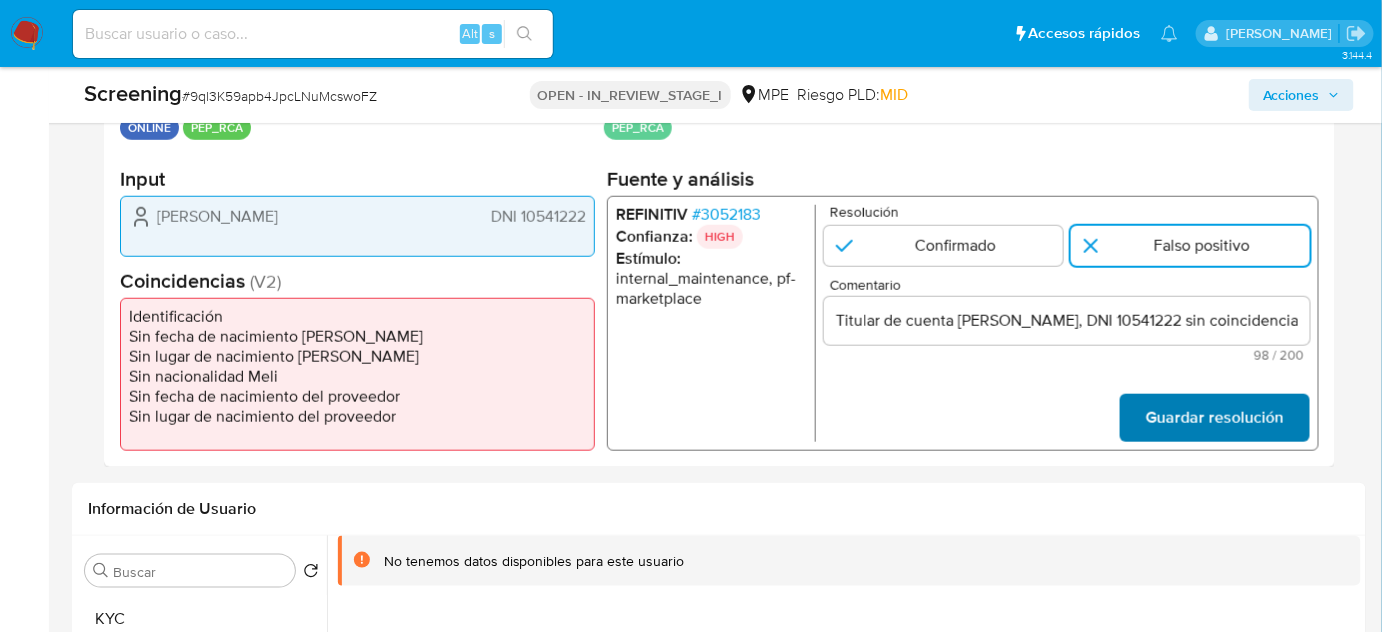 click on "Guardar resolución" at bounding box center (1215, 418) 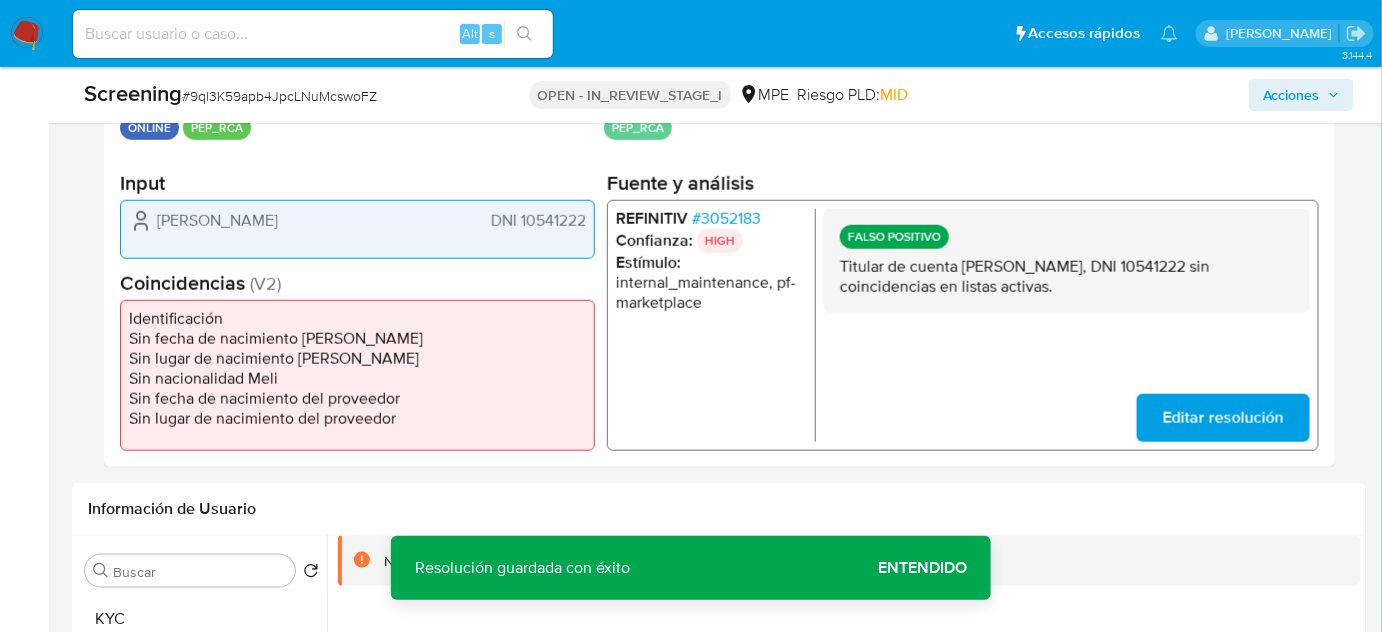 drag, startPoint x: 962, startPoint y: 266, endPoint x: 1175, endPoint y: 272, distance: 213.08449 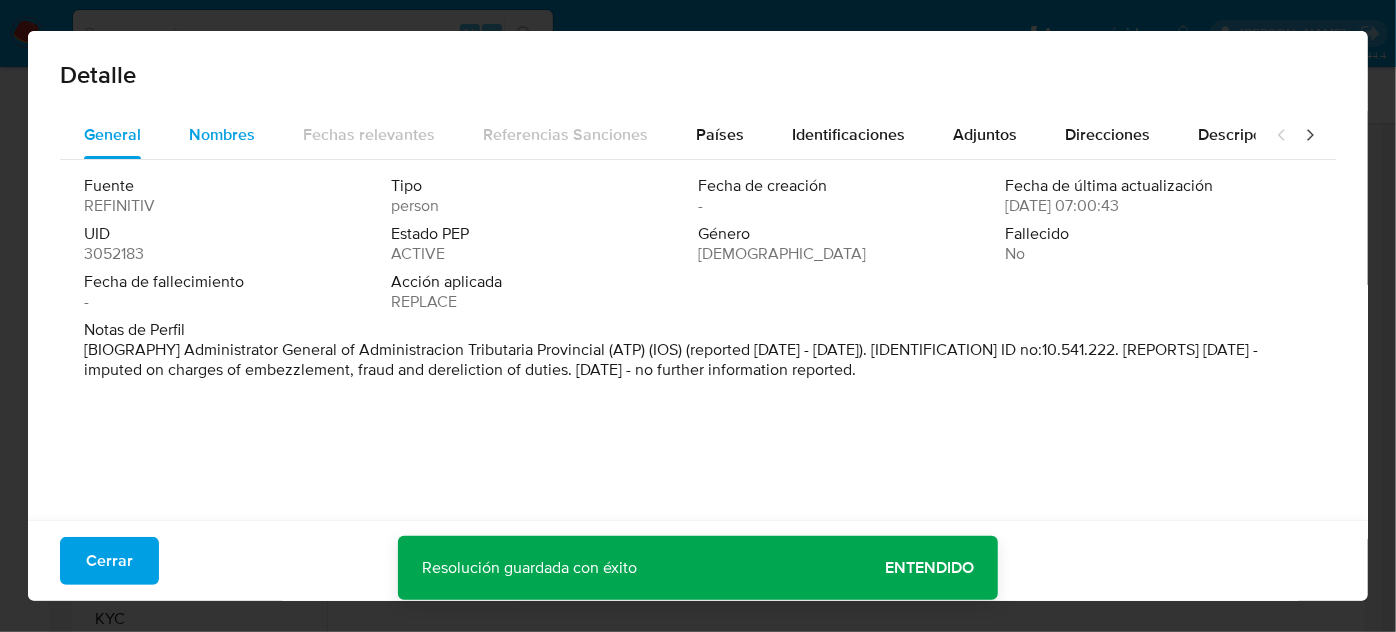 click on "Nombres" at bounding box center (222, 134) 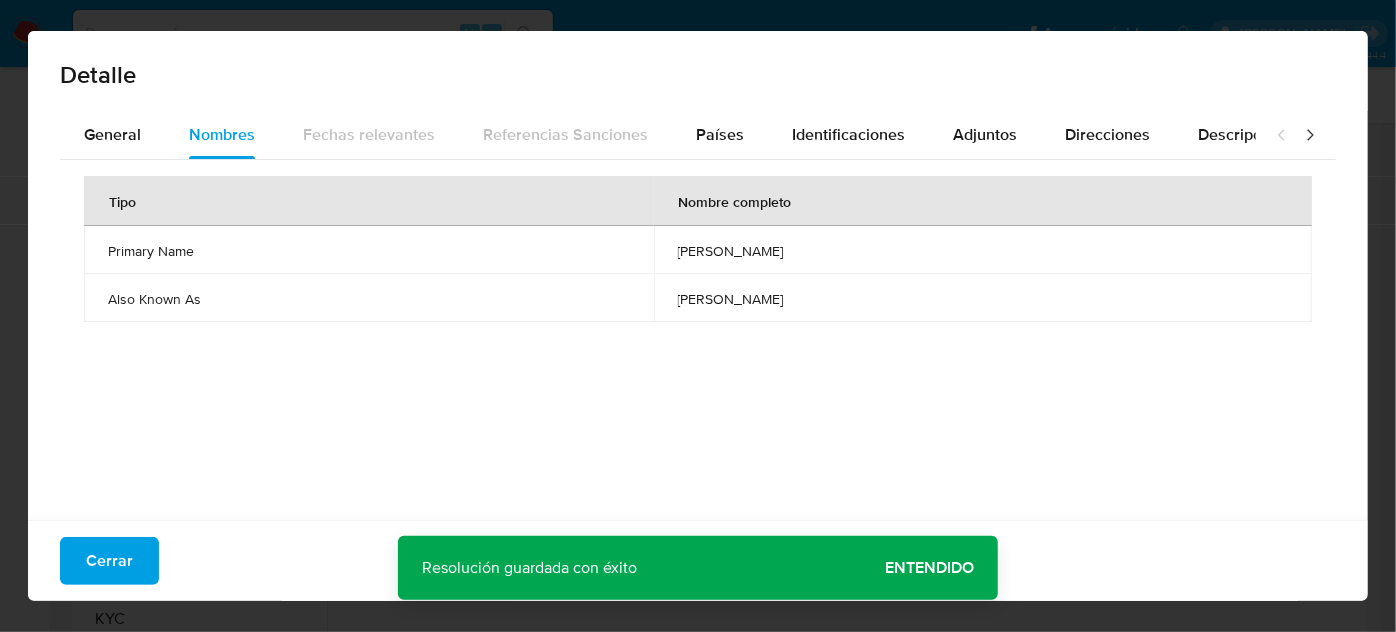 drag, startPoint x: 641, startPoint y: 246, endPoint x: 777, endPoint y: 265, distance: 137.32079 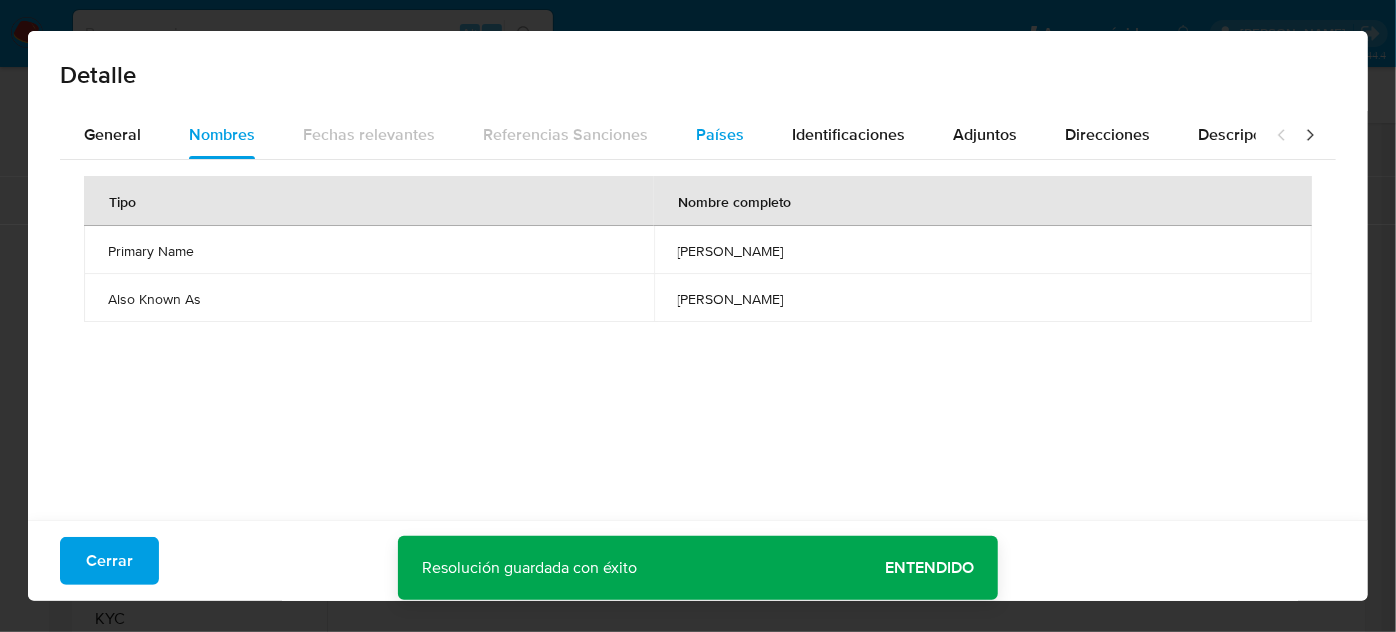 click on "Países" at bounding box center (720, 135) 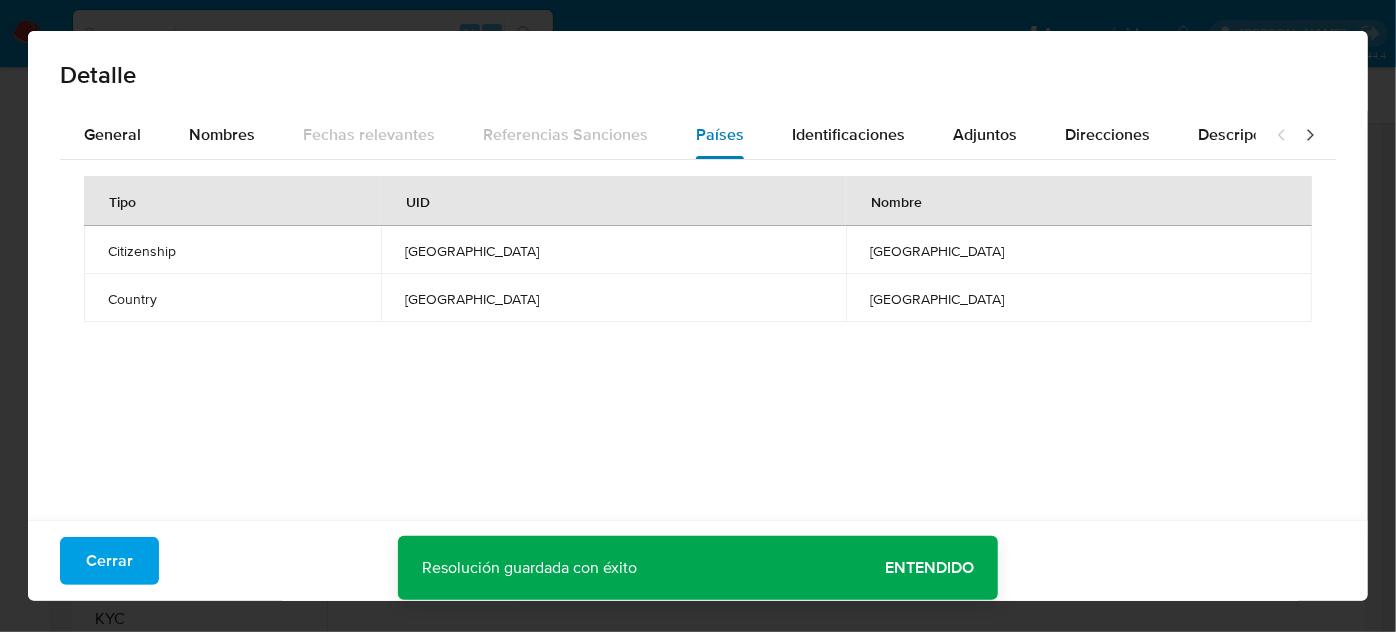 type 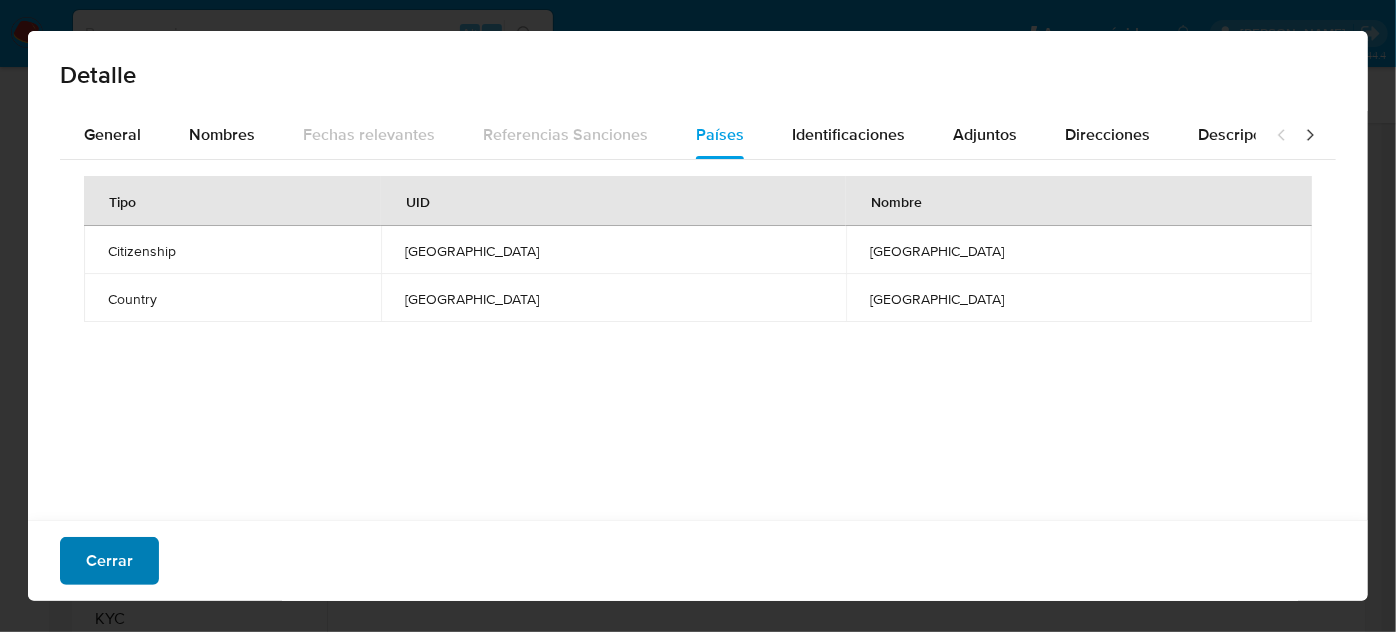 click on "Cerrar" at bounding box center [109, 561] 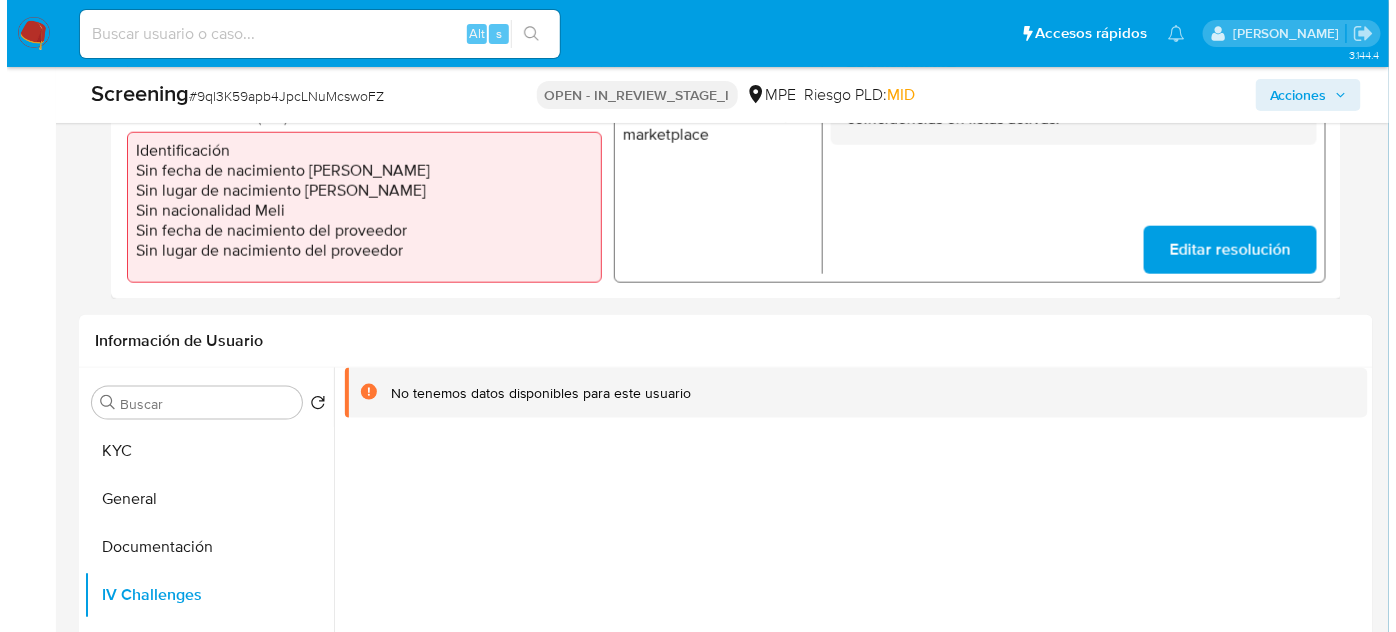 scroll, scrollTop: 727, scrollLeft: 0, axis: vertical 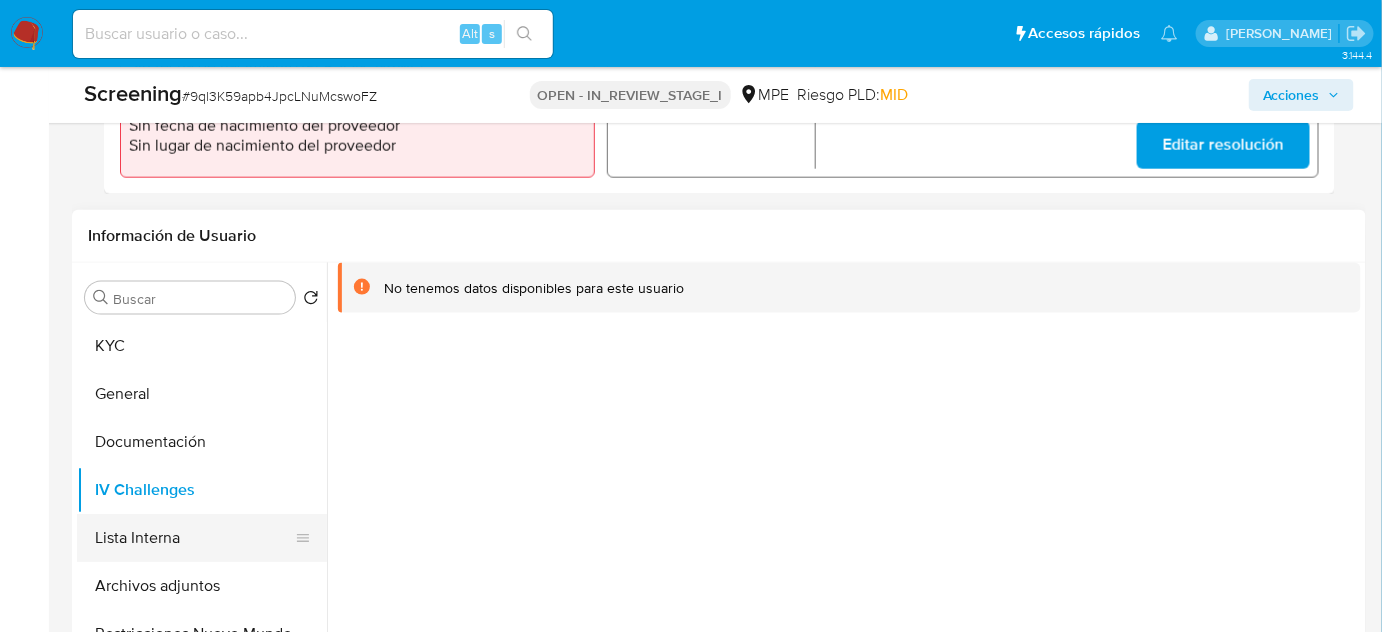click on "Lista Interna" at bounding box center [194, 538] 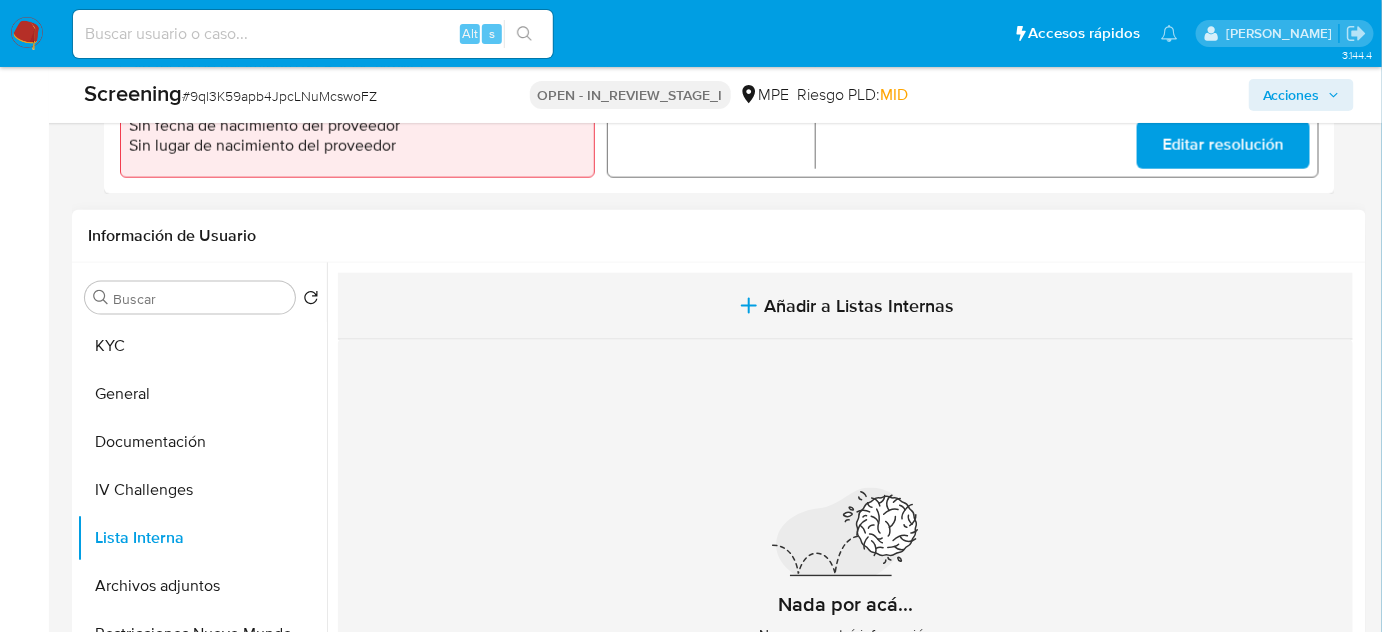 click on "Añadir a Listas Internas" at bounding box center [860, 306] 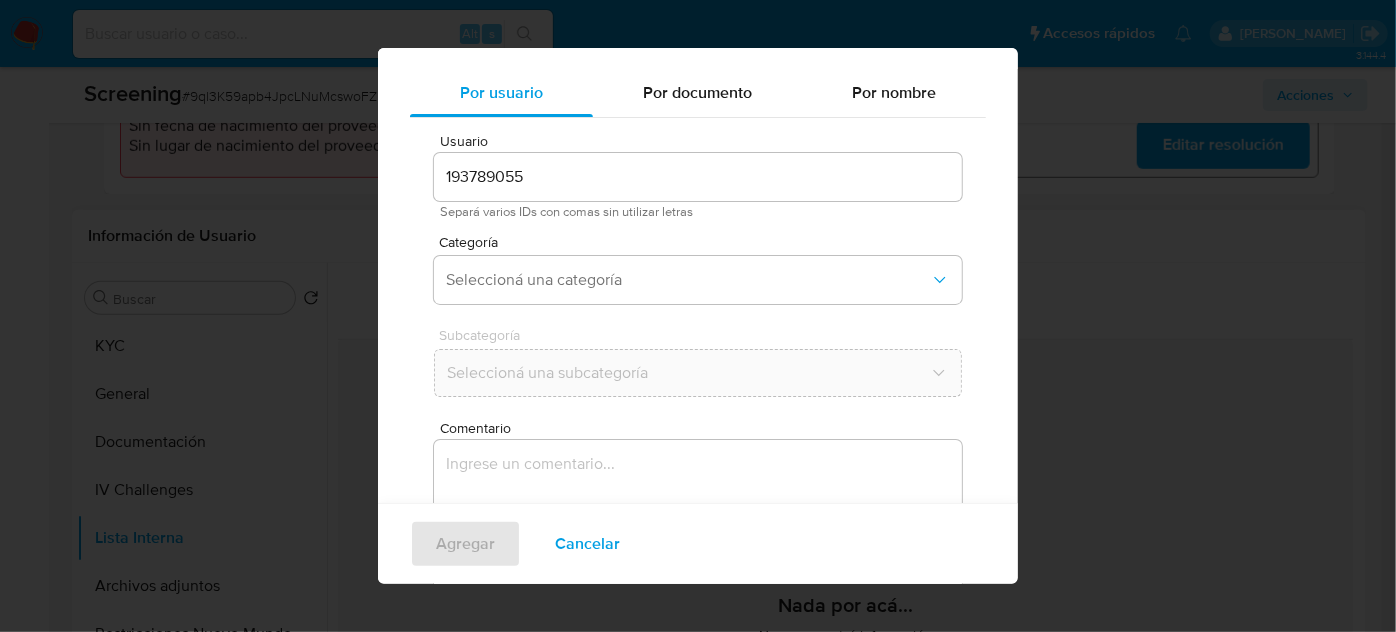 scroll, scrollTop: 74, scrollLeft: 0, axis: vertical 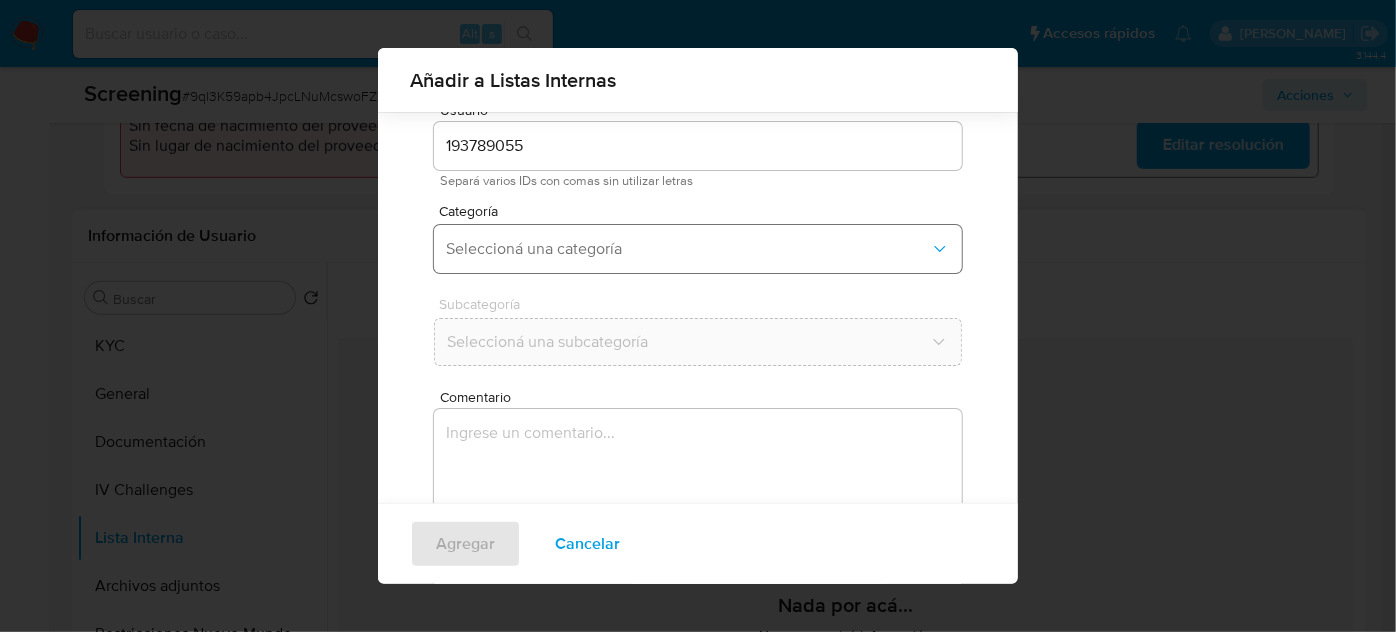 click on "Seleccioná una categoría" at bounding box center [698, 249] 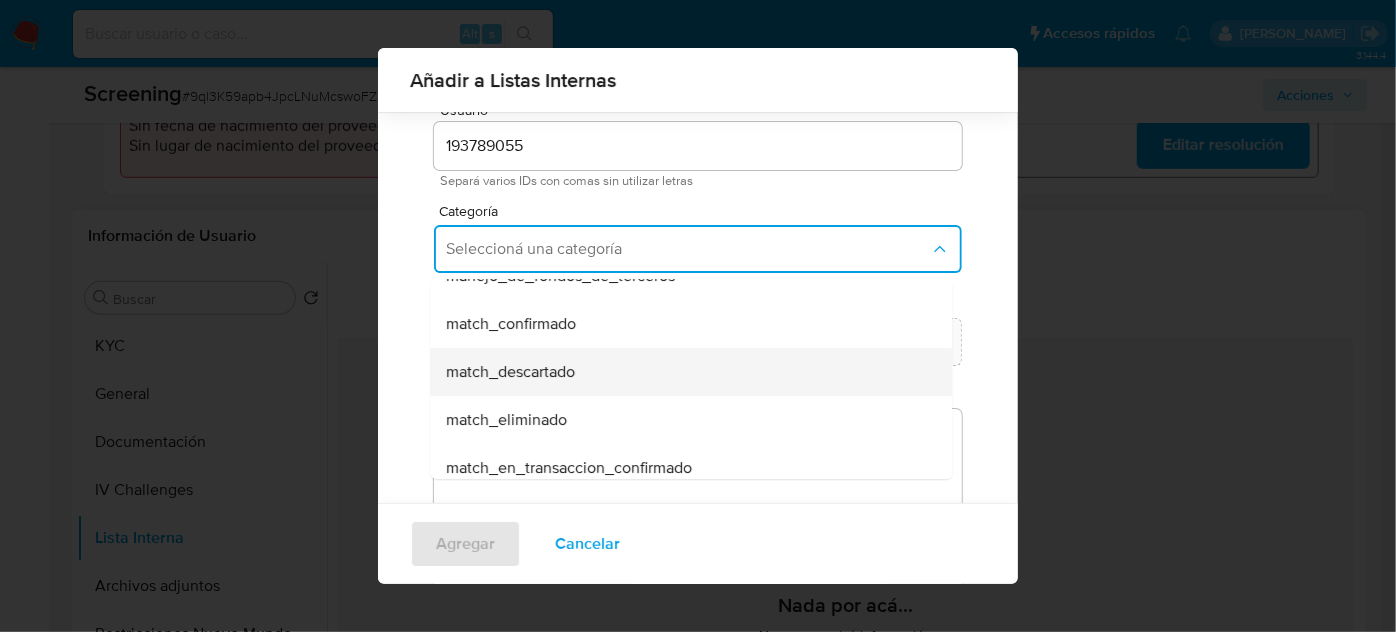 scroll, scrollTop: 181, scrollLeft: 0, axis: vertical 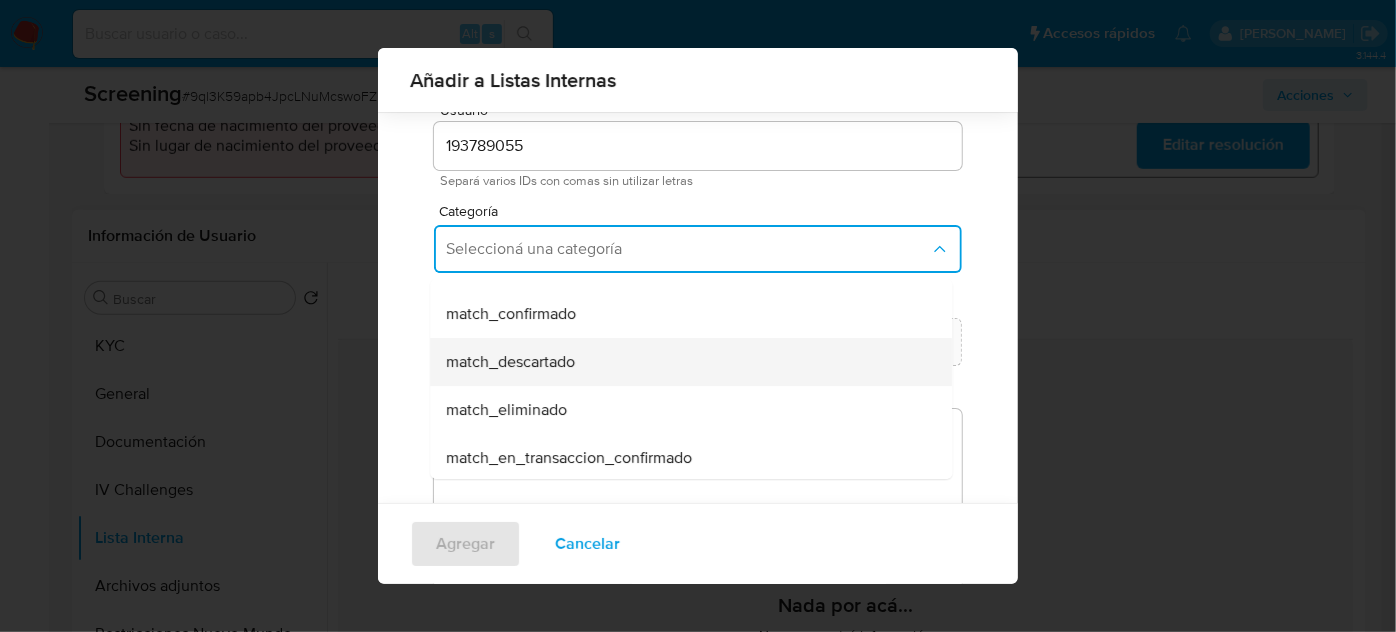 click on "match_descartado" at bounding box center (685, 362) 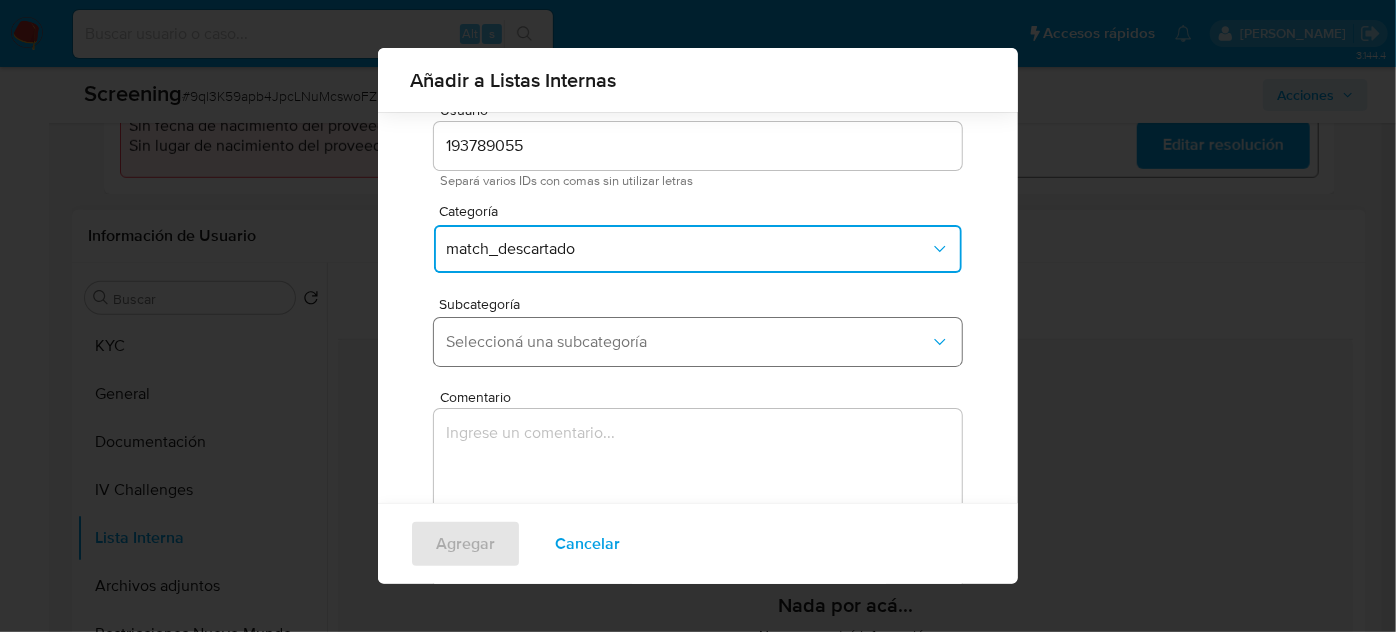 click on "Seleccioná una subcategoría" at bounding box center [698, 342] 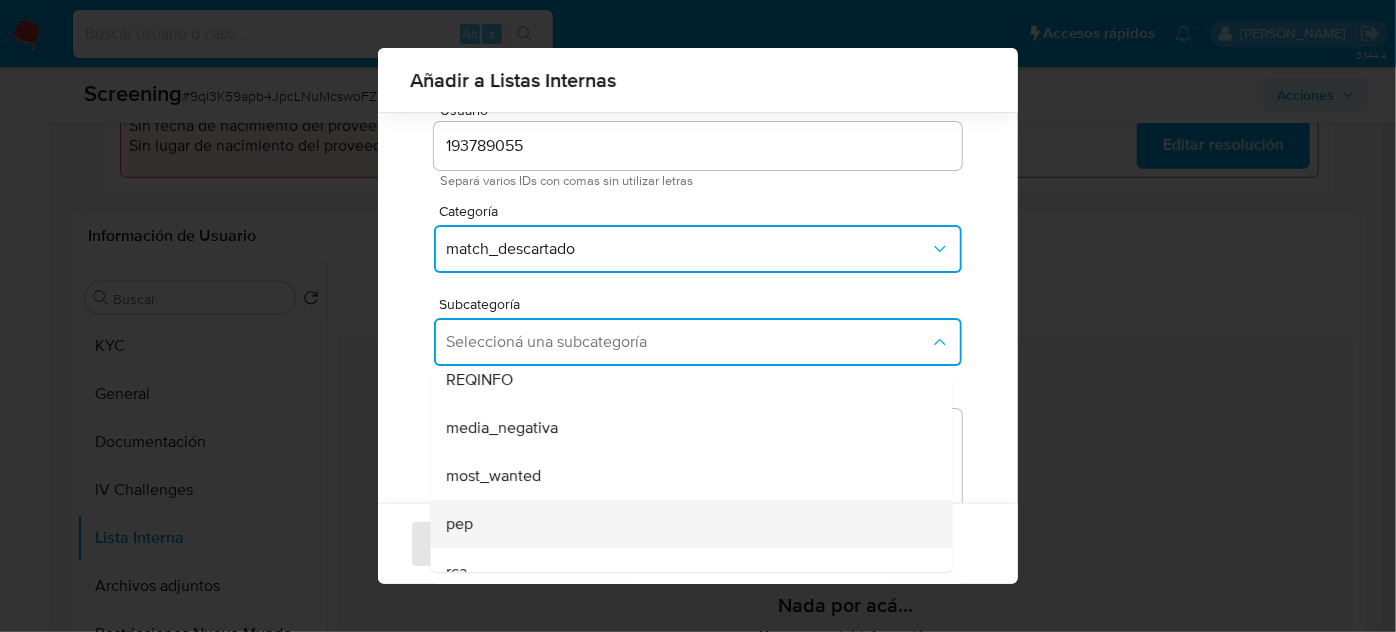 scroll, scrollTop: 136, scrollLeft: 0, axis: vertical 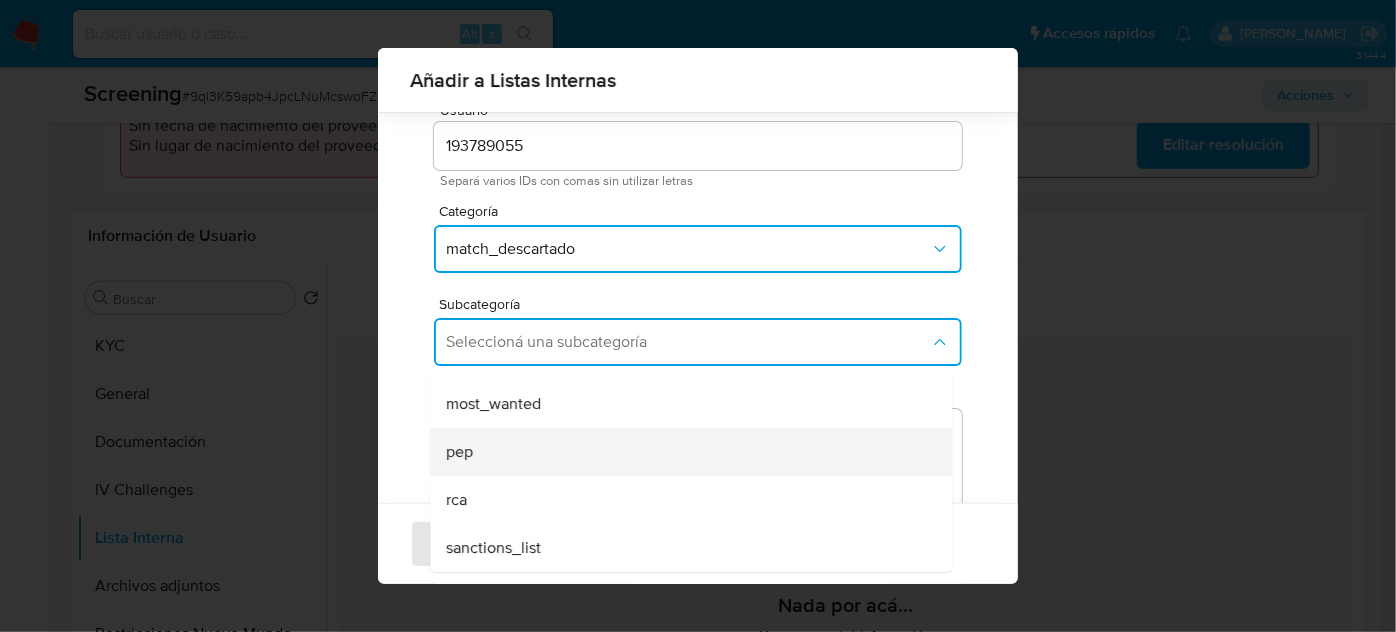 click on "pep" at bounding box center [685, 452] 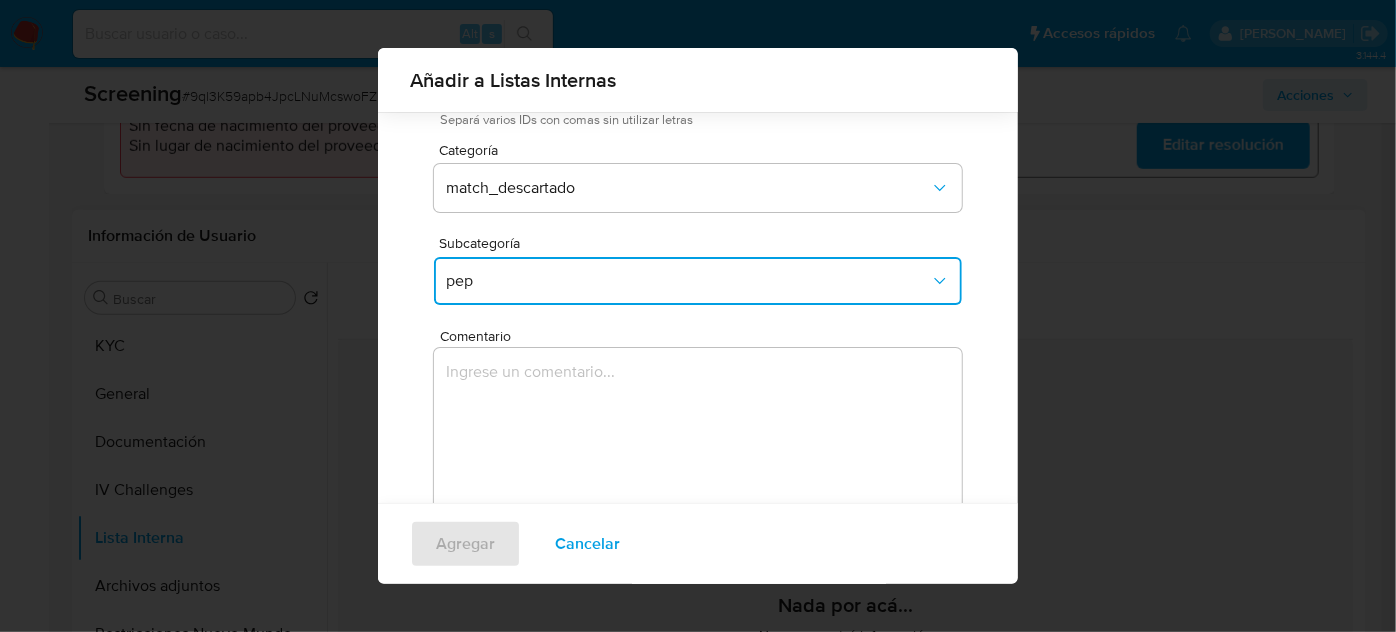 scroll, scrollTop: 165, scrollLeft: 0, axis: vertical 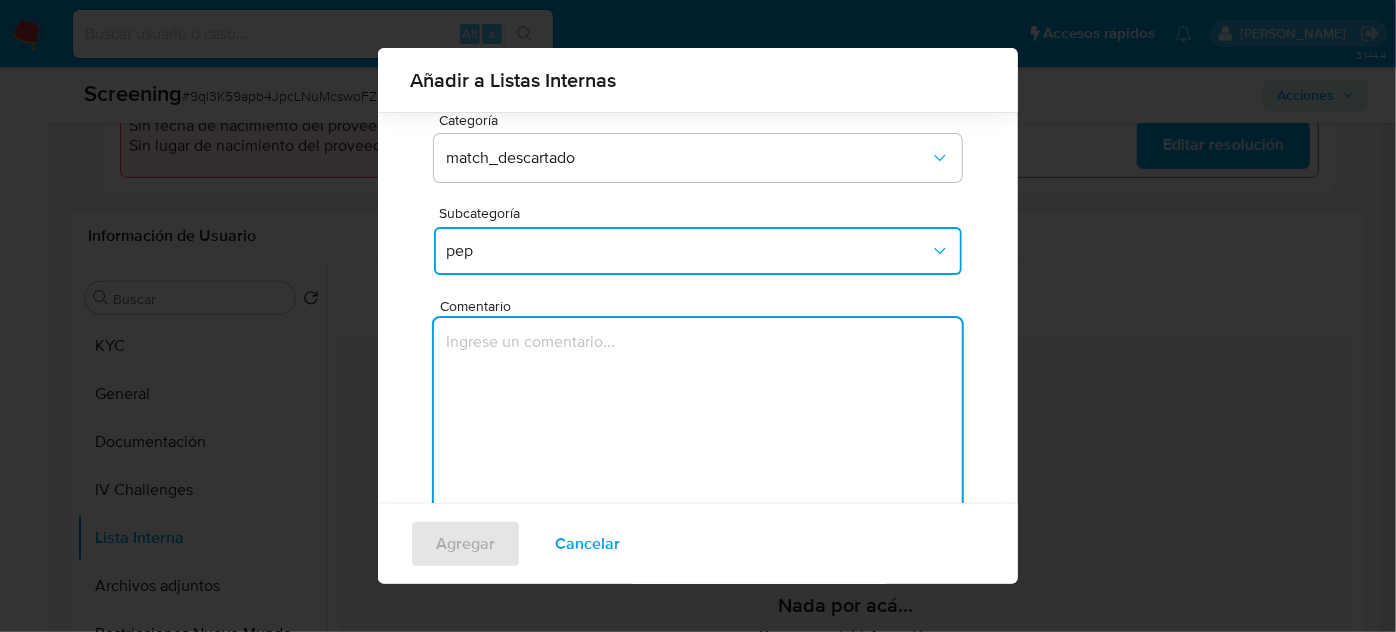 click at bounding box center (698, 414) 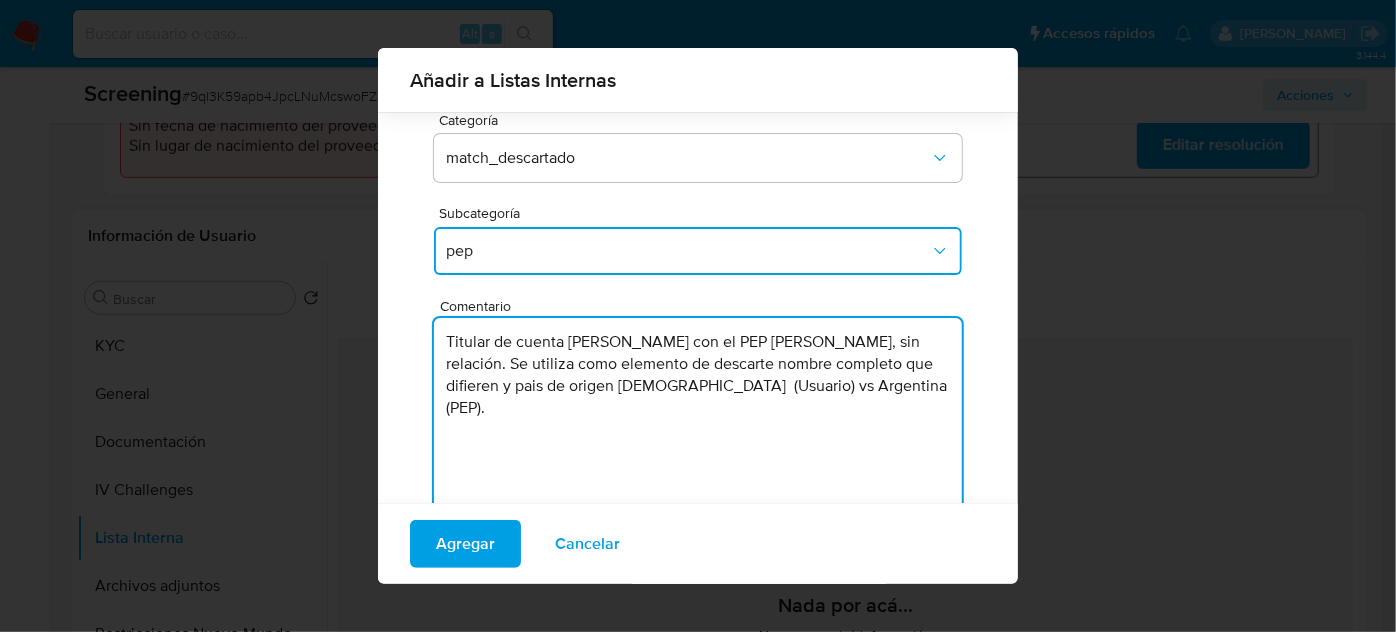 click on "Titular de cuenta Gino Raul Bragagnini Docarmo con el PEP Jose Valentin Benitez, sin relación. Se utiliza como elemento de descarte nombre completo que difieren y pais de origen Peruana  (Usuario) vs Argentina (PEP)." at bounding box center (698, 414) 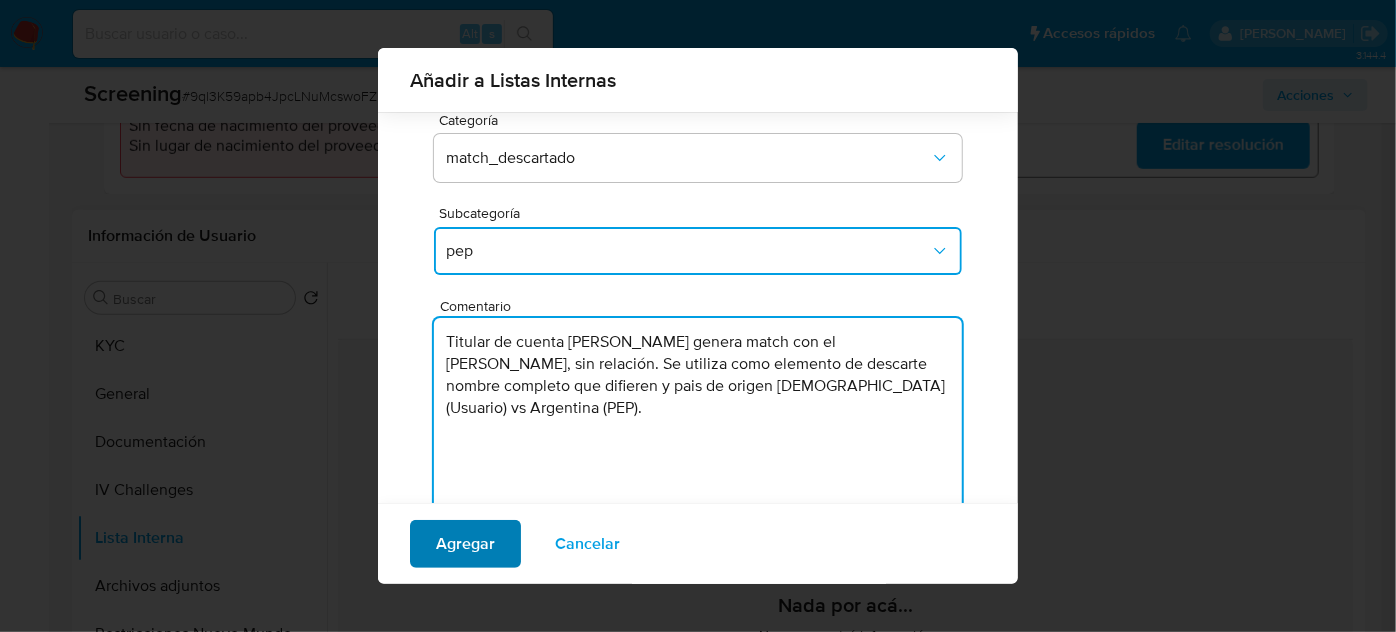type on "Titular de cuenta Gino Raul Bragagnini Docarmo genera match con el PEP Jose Valentin Benitez, sin relación. Se utiliza como elemento de descarte nombre completo que difieren y pais de origen Peruana  (Usuario) vs Argentina (PEP)." 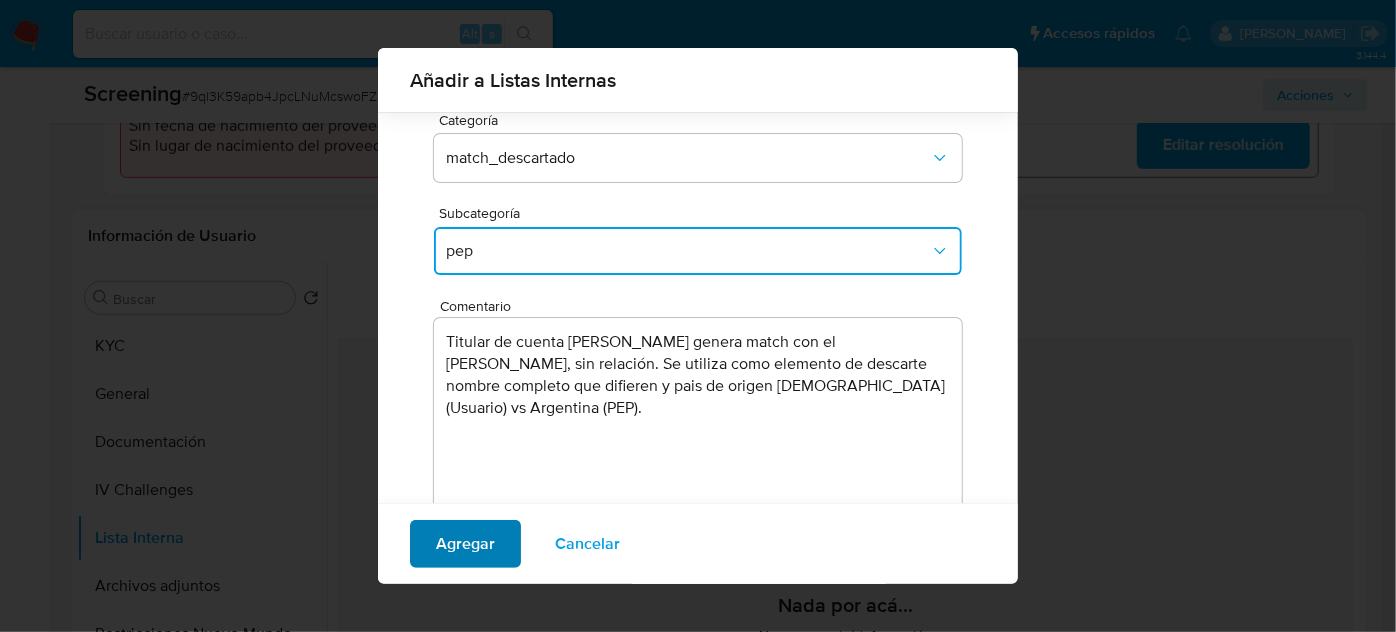 click on "Agregar" at bounding box center (465, 544) 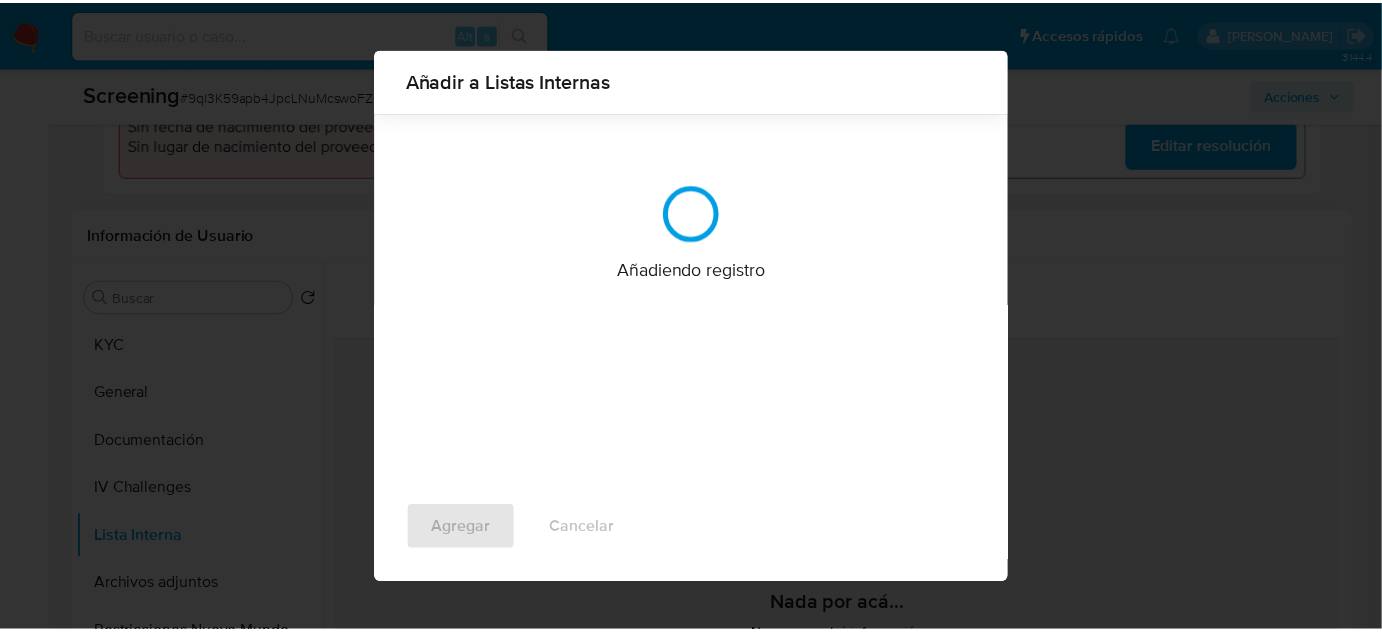 scroll, scrollTop: 0, scrollLeft: 0, axis: both 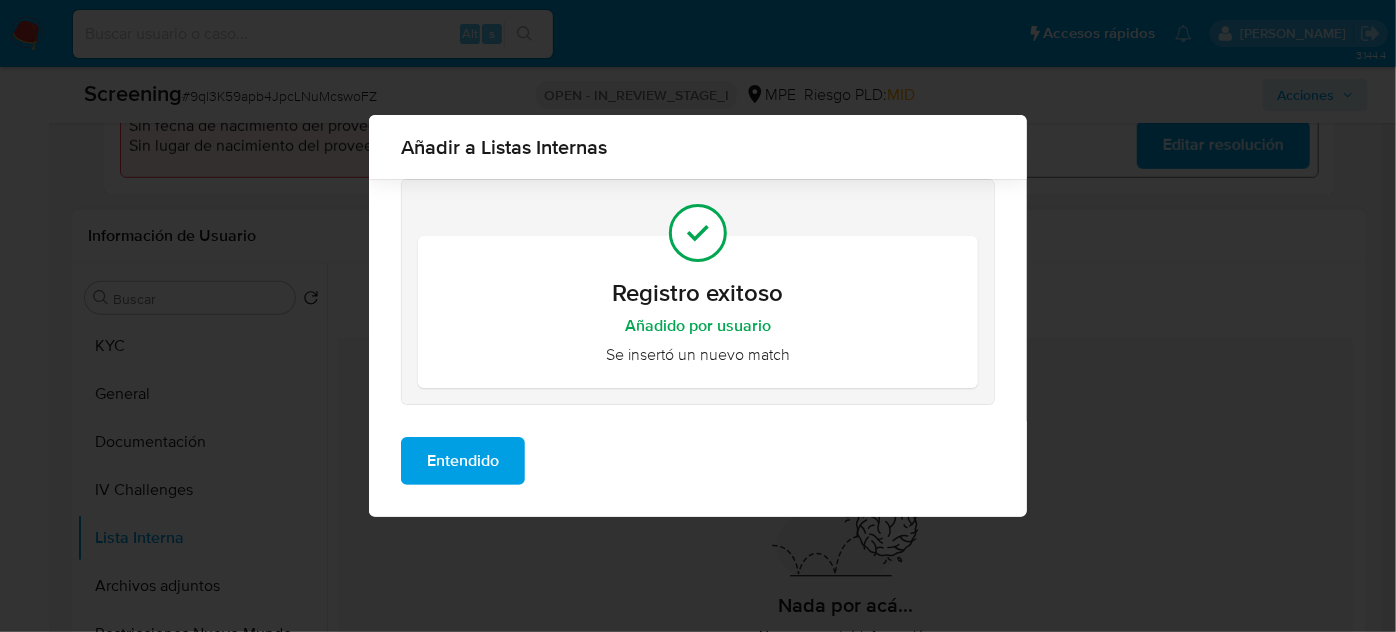 click on "Entendido" at bounding box center [463, 461] 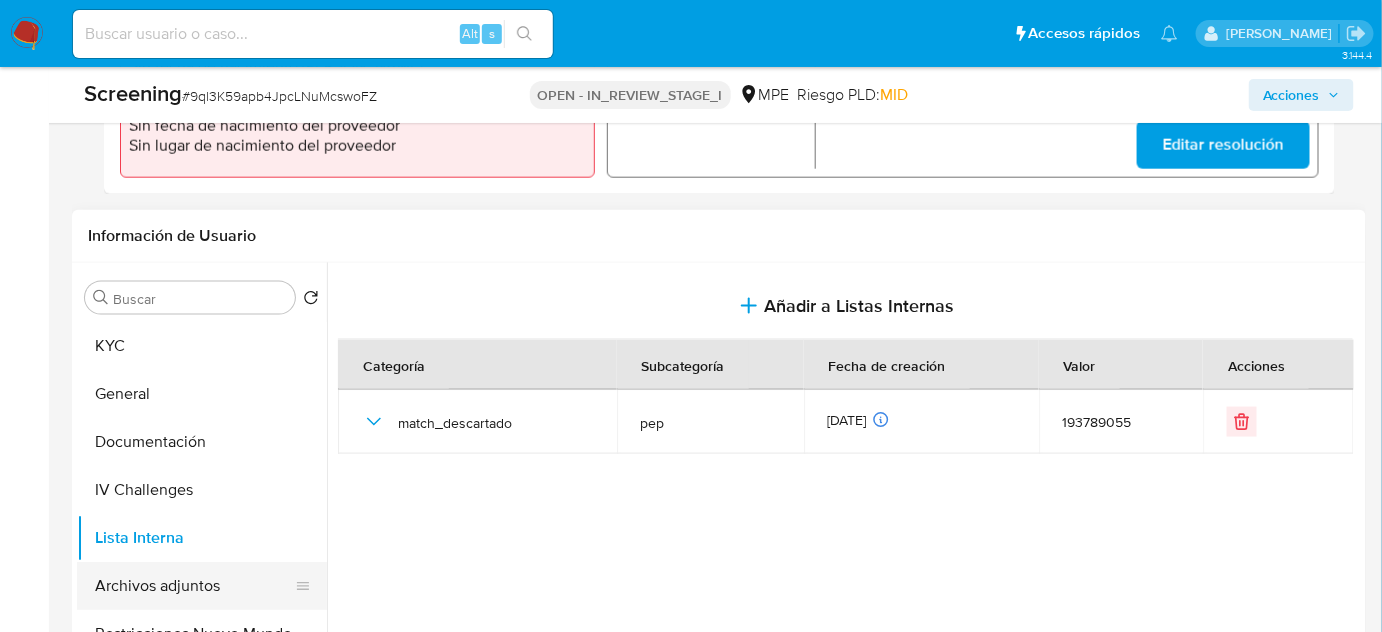 click on "Archivos adjuntos" at bounding box center [194, 586] 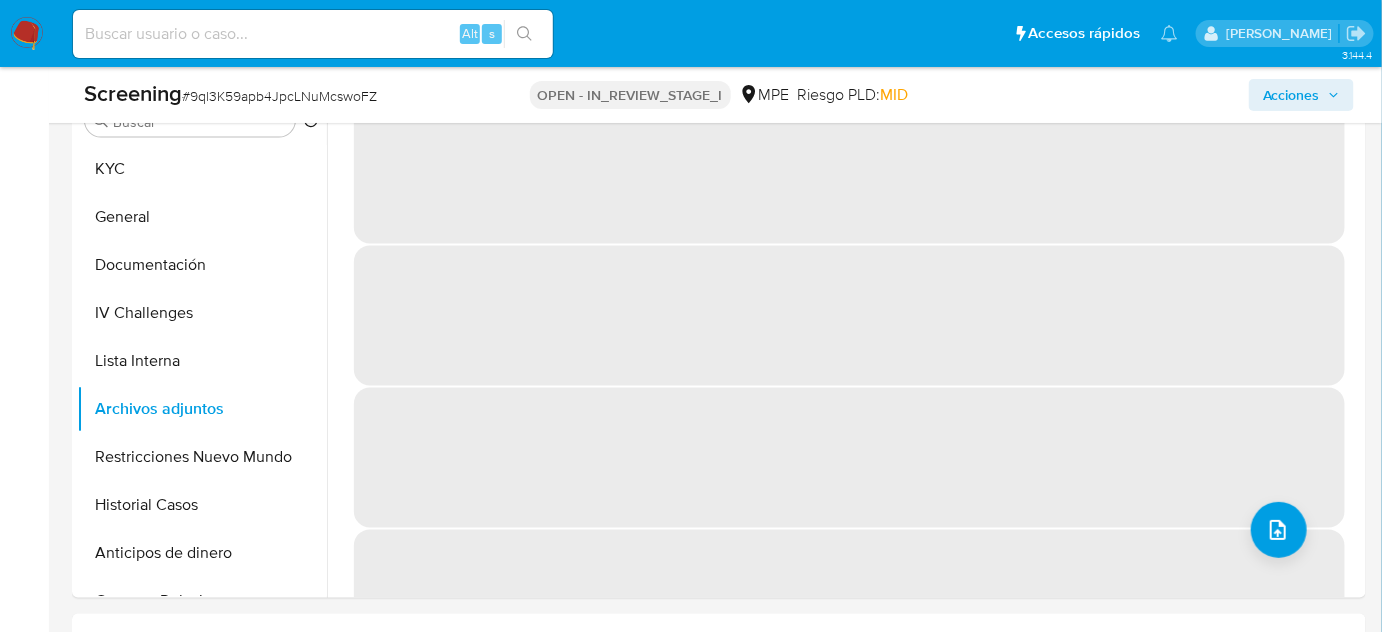 scroll, scrollTop: 909, scrollLeft: 0, axis: vertical 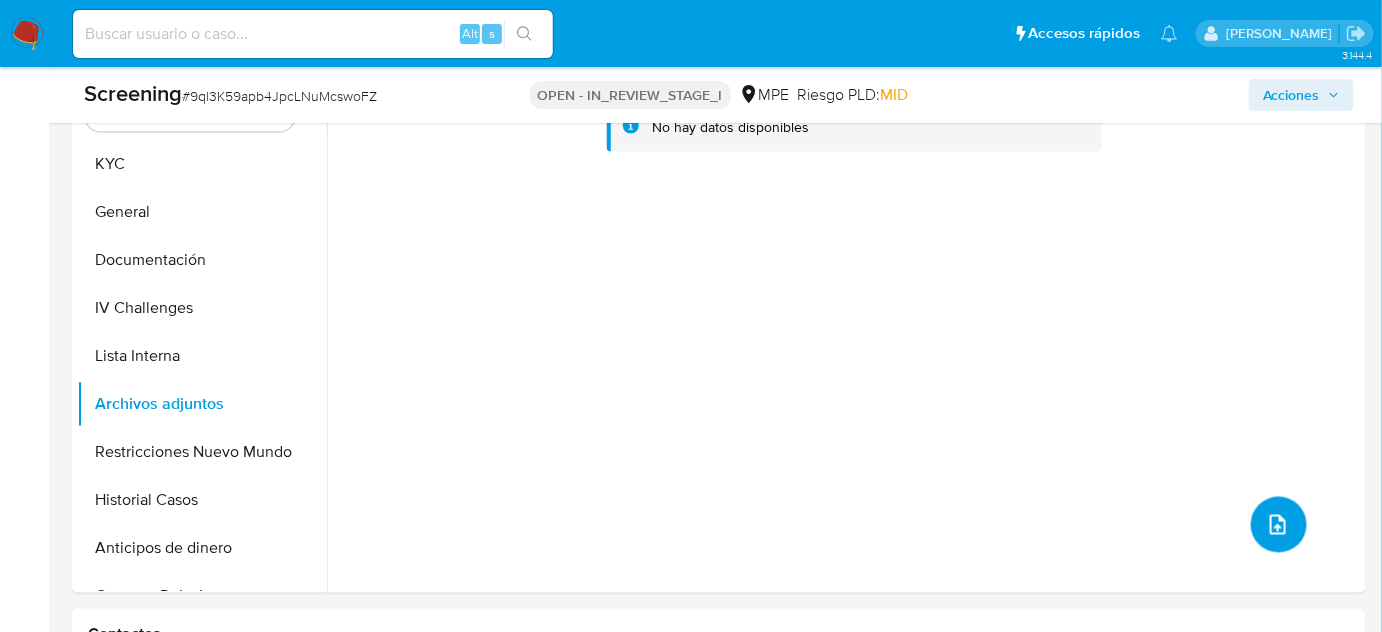 click at bounding box center [1279, 525] 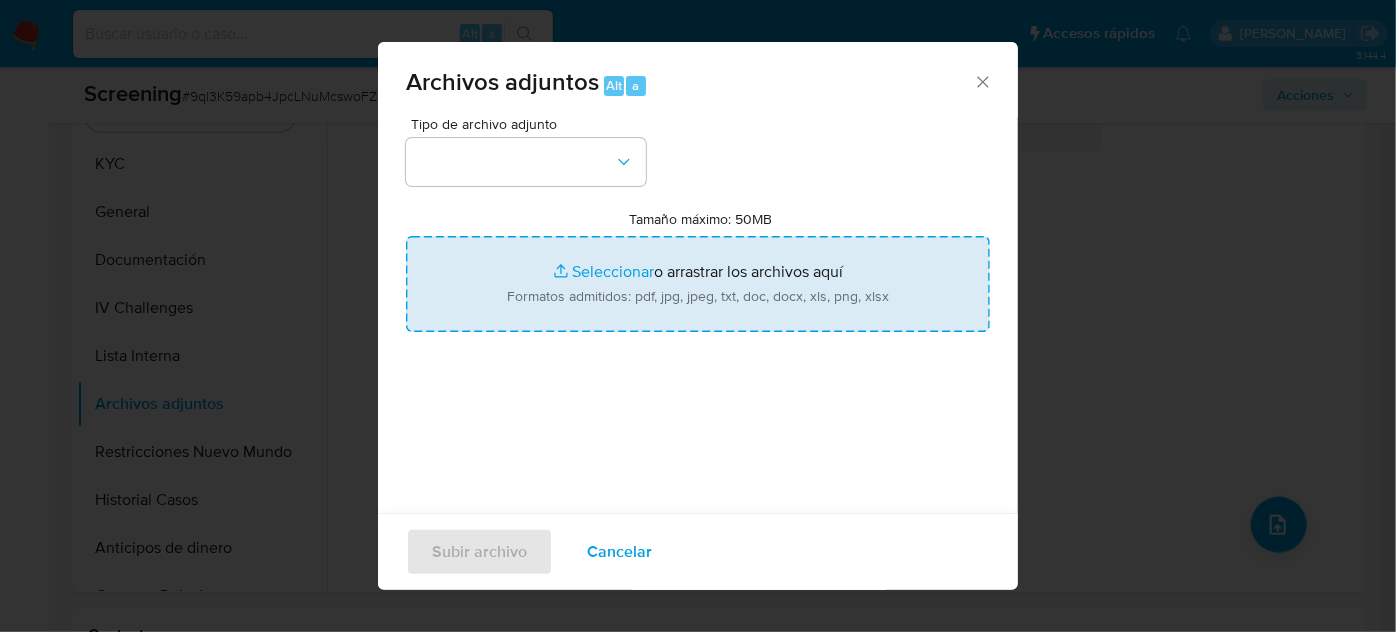 click on "Tamaño máximo: 50MB Seleccionar archivos" at bounding box center (698, 284) 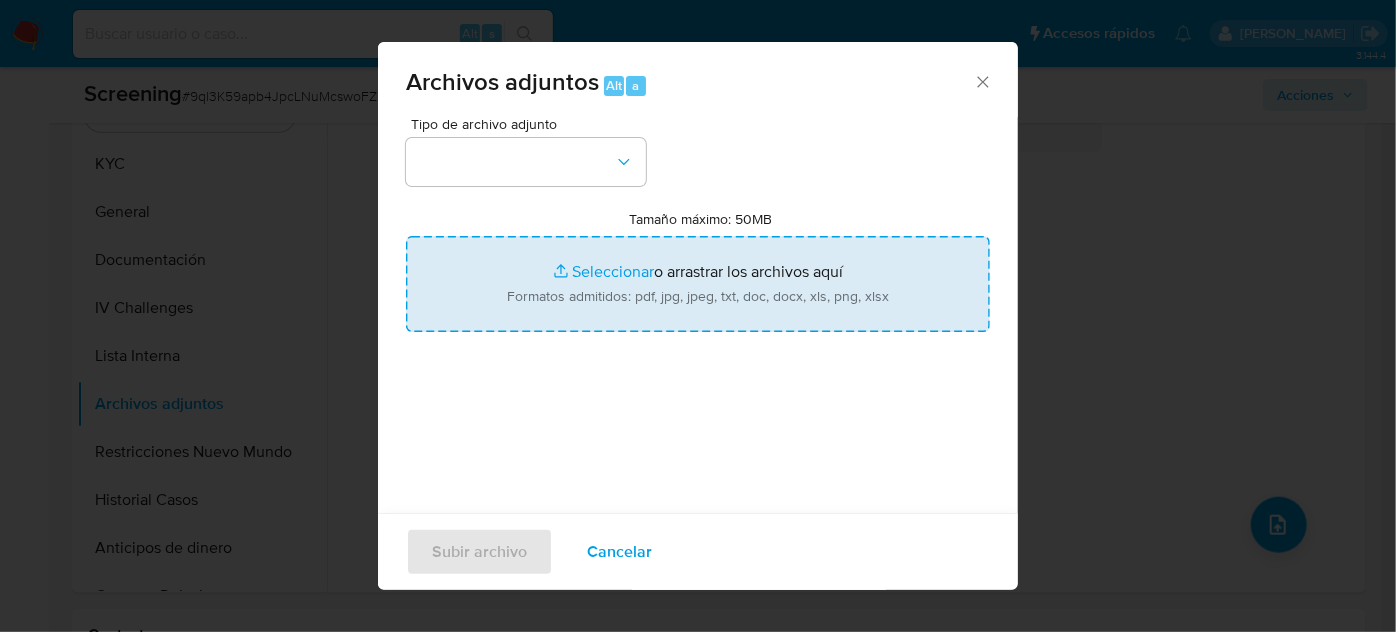 type on "C:\fakepath\DNI 10541222 -  DNIPERU.COM.pdf" 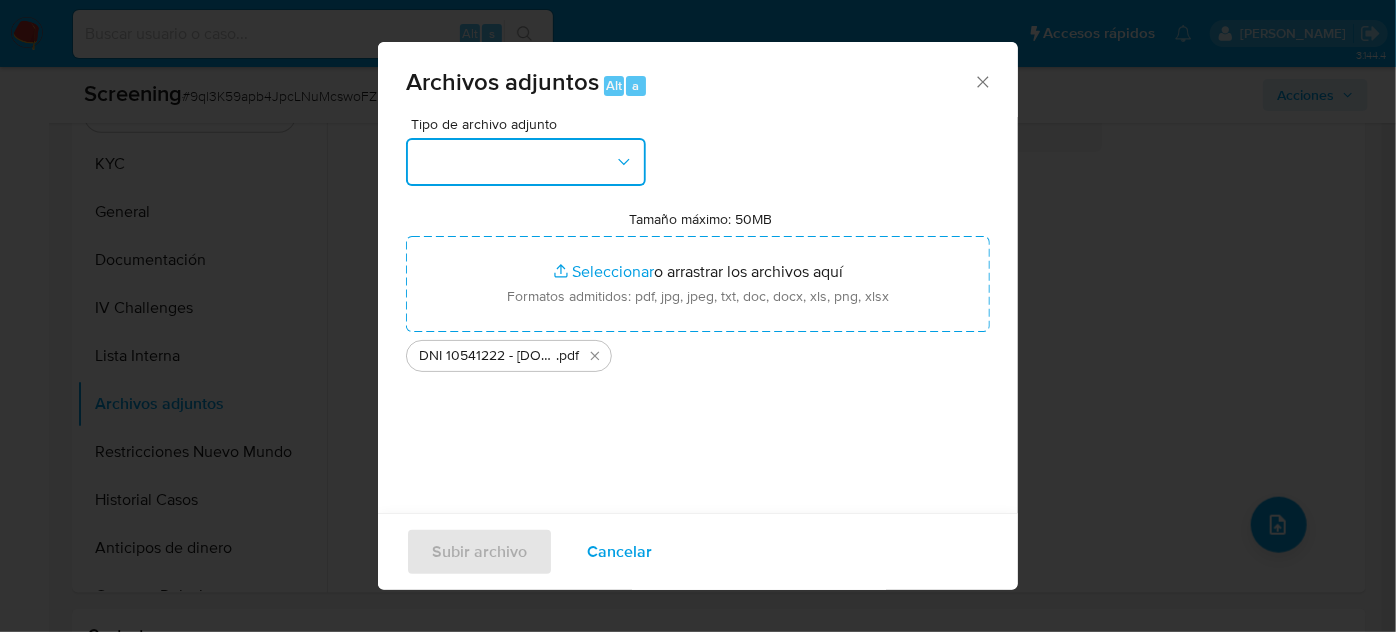 click at bounding box center (526, 162) 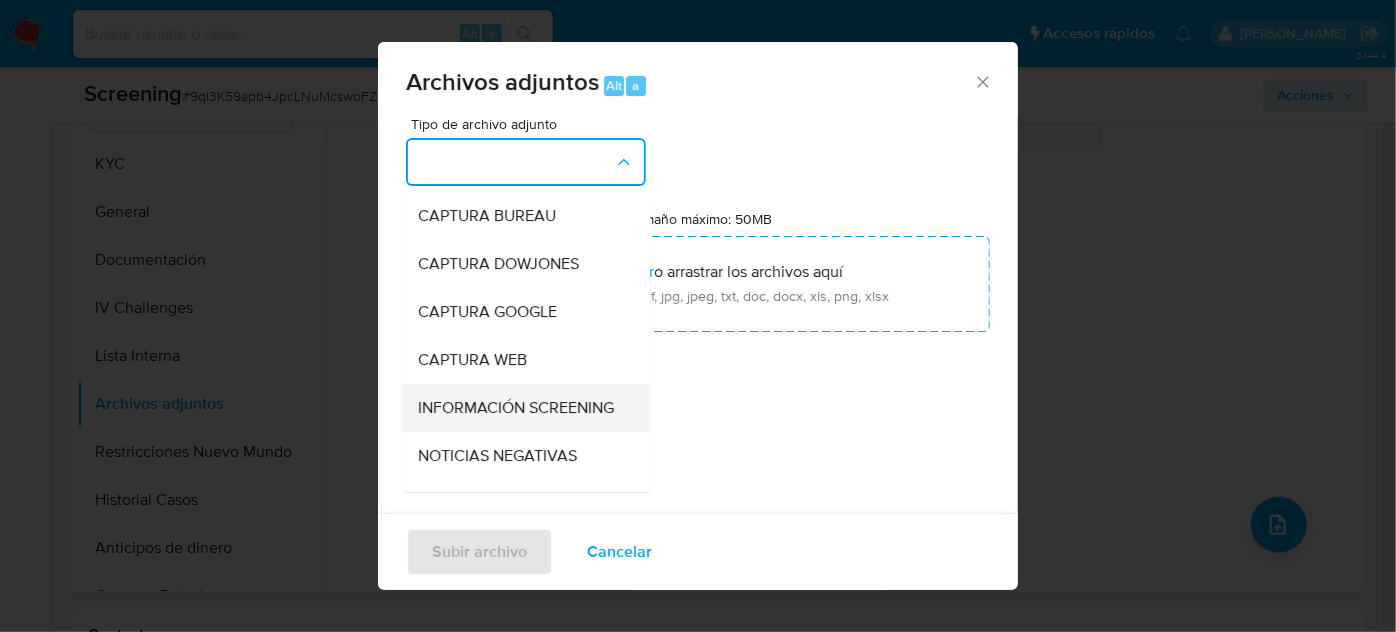 click on "INFORMACIÓN SCREENING" at bounding box center (516, 408) 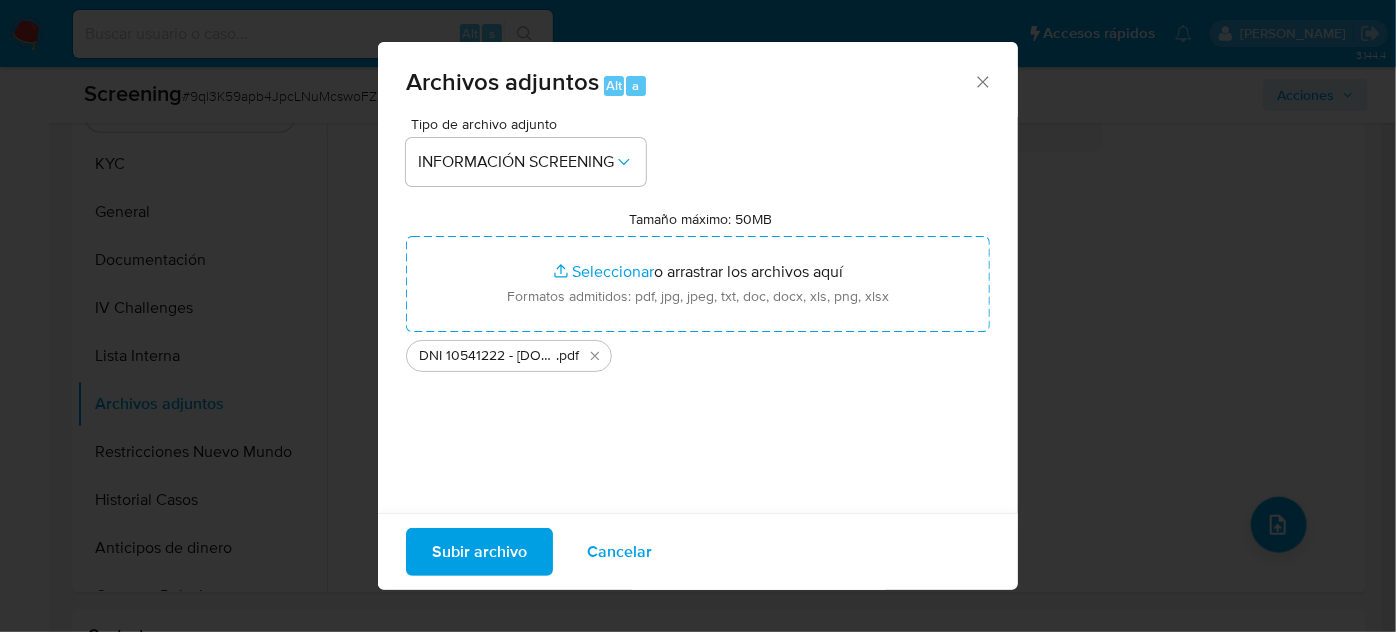 click on "Subir archivo" at bounding box center (479, 552) 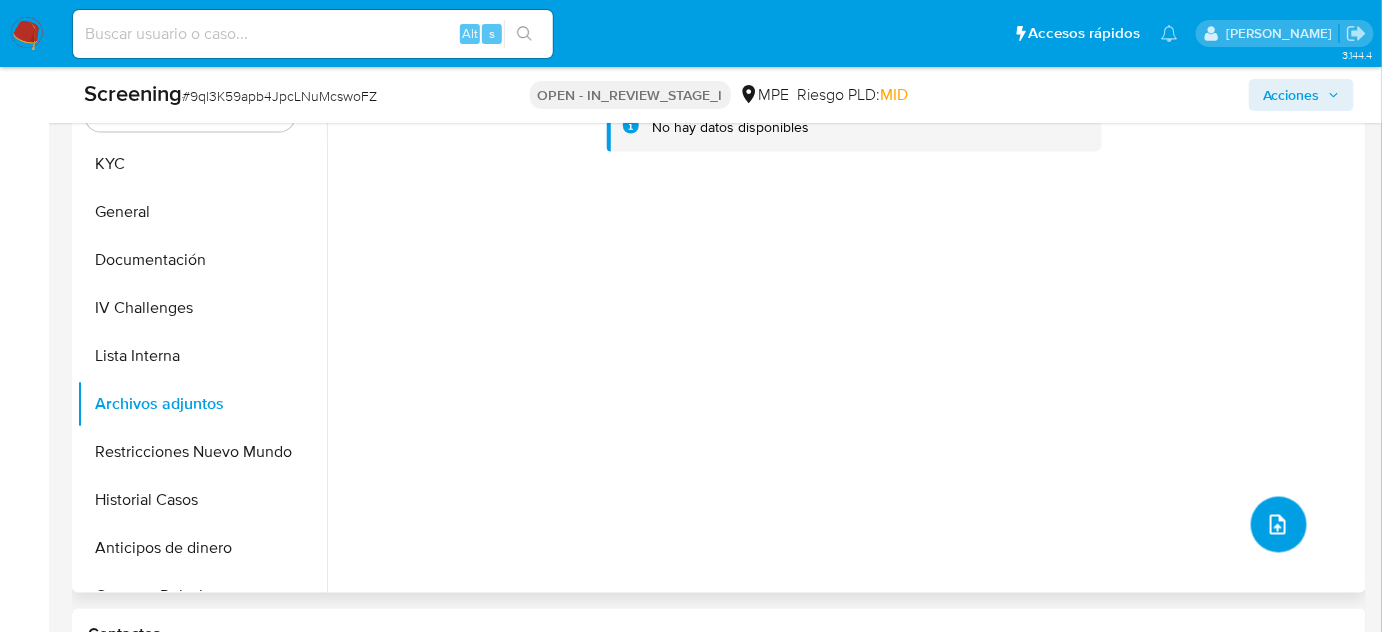 type 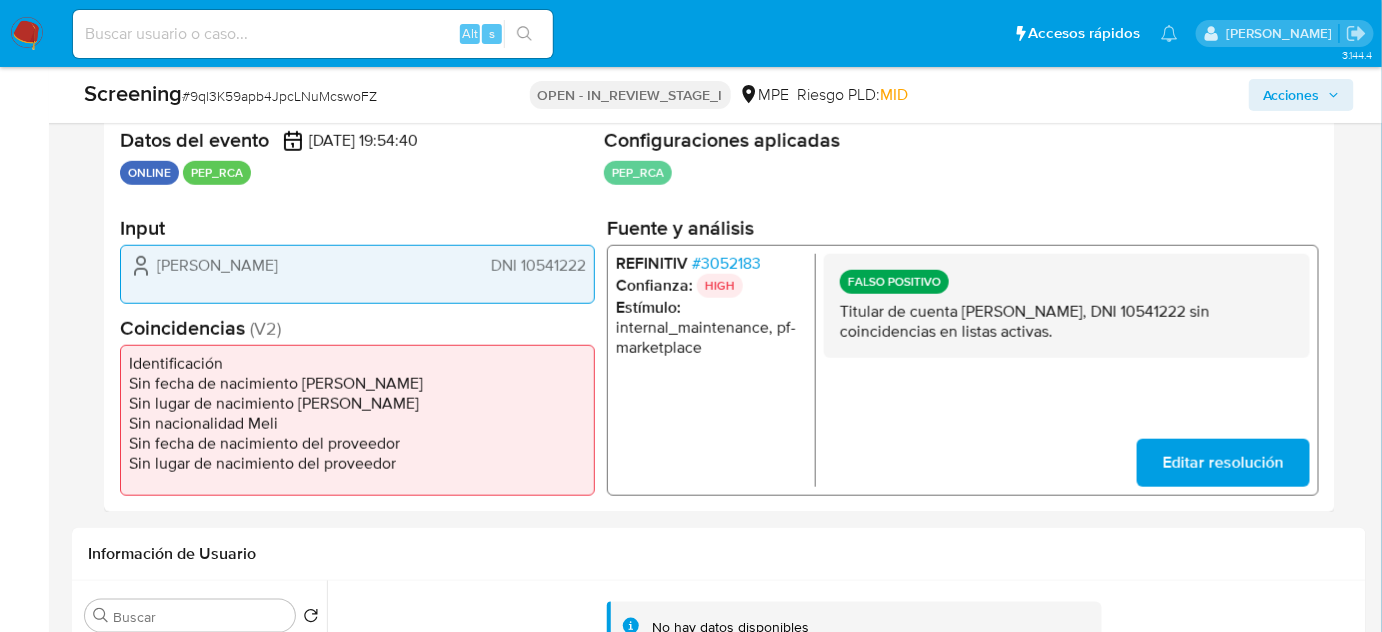 scroll, scrollTop: 363, scrollLeft: 0, axis: vertical 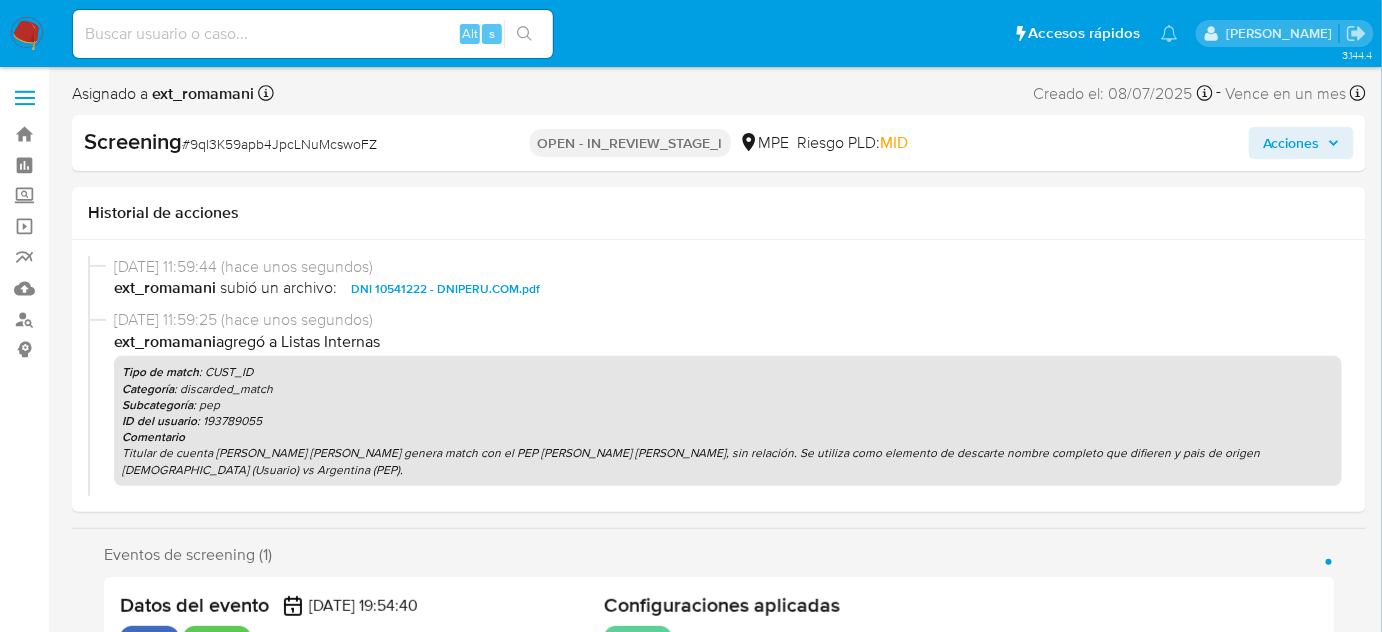 select on "10" 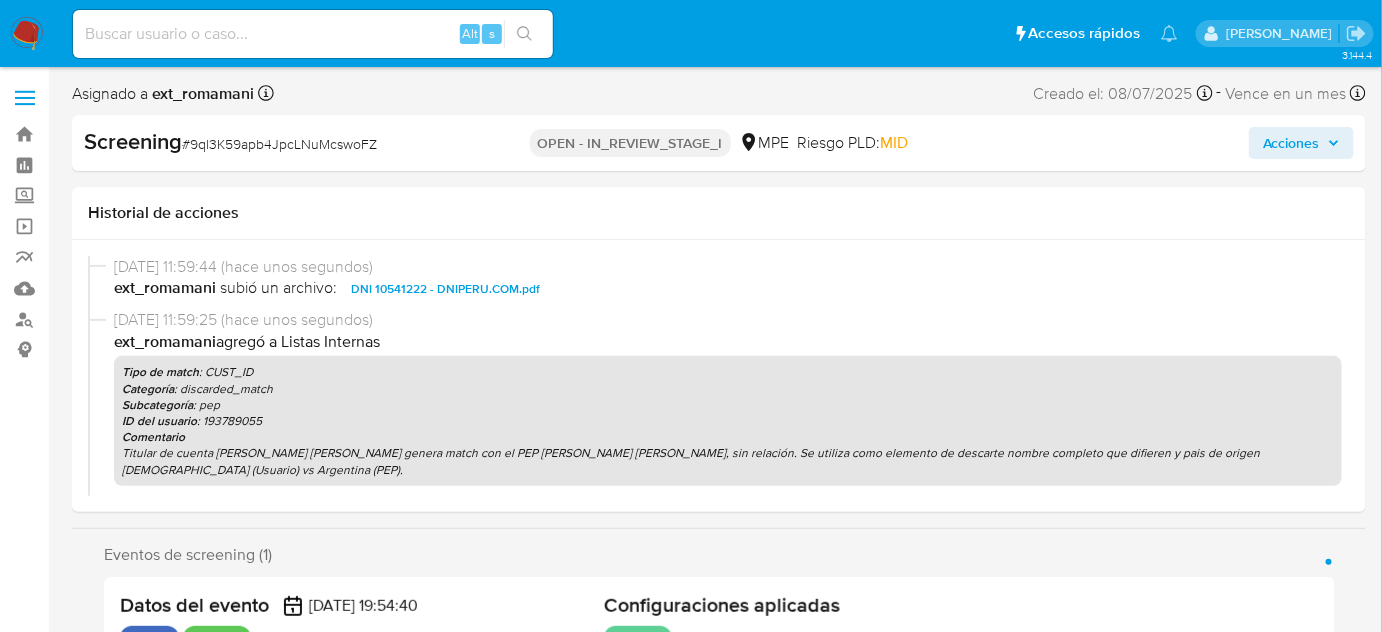 click on "Acciones" at bounding box center (1291, 143) 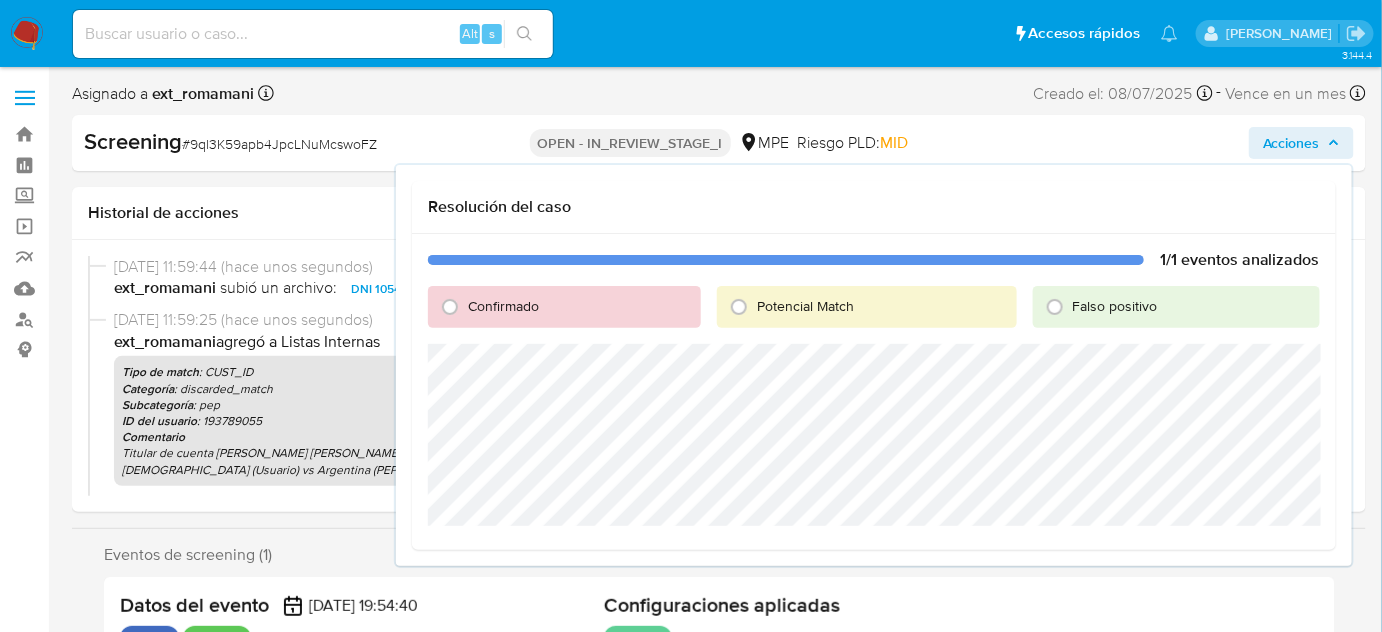 click on "Falso positivo" at bounding box center [1115, 306] 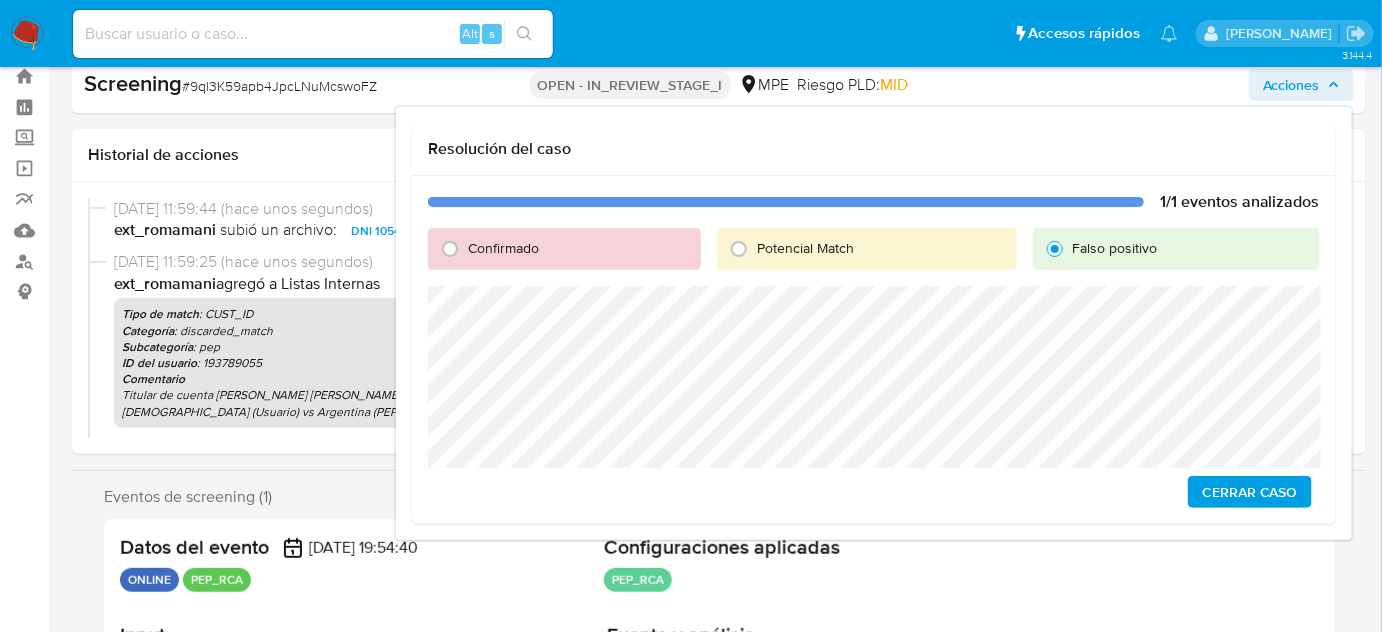 scroll, scrollTop: 181, scrollLeft: 0, axis: vertical 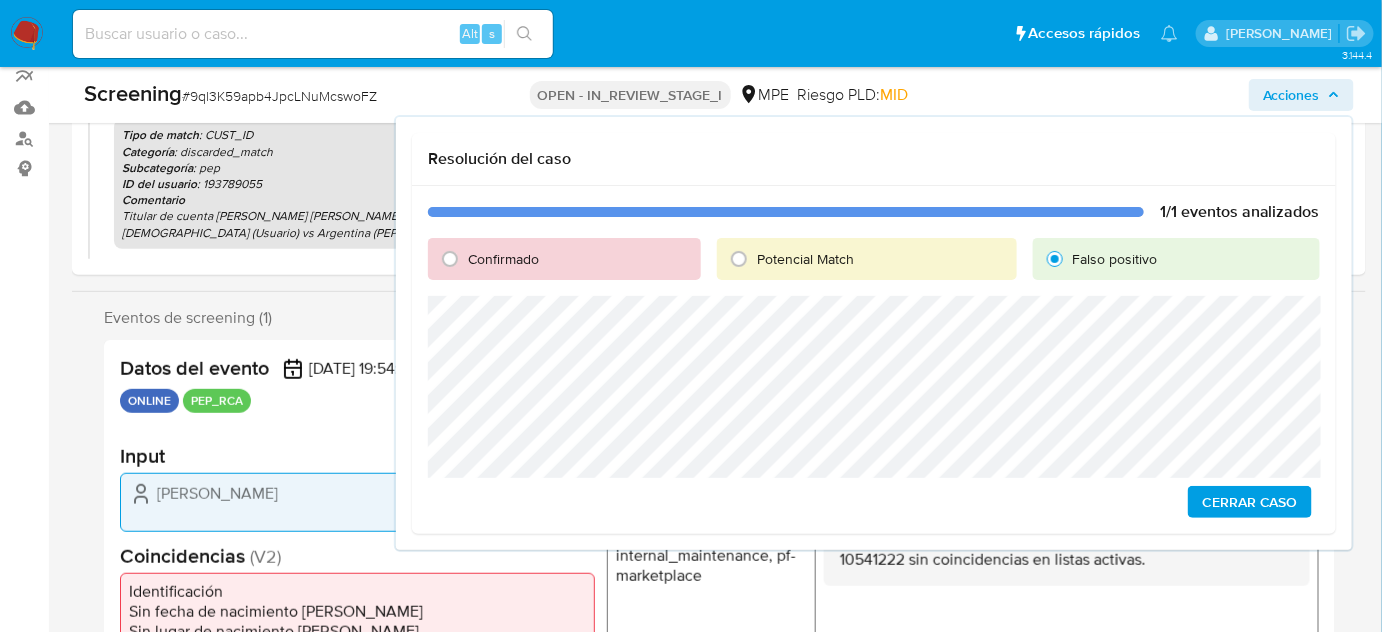 click on "Cerrar Caso" at bounding box center (1250, 502) 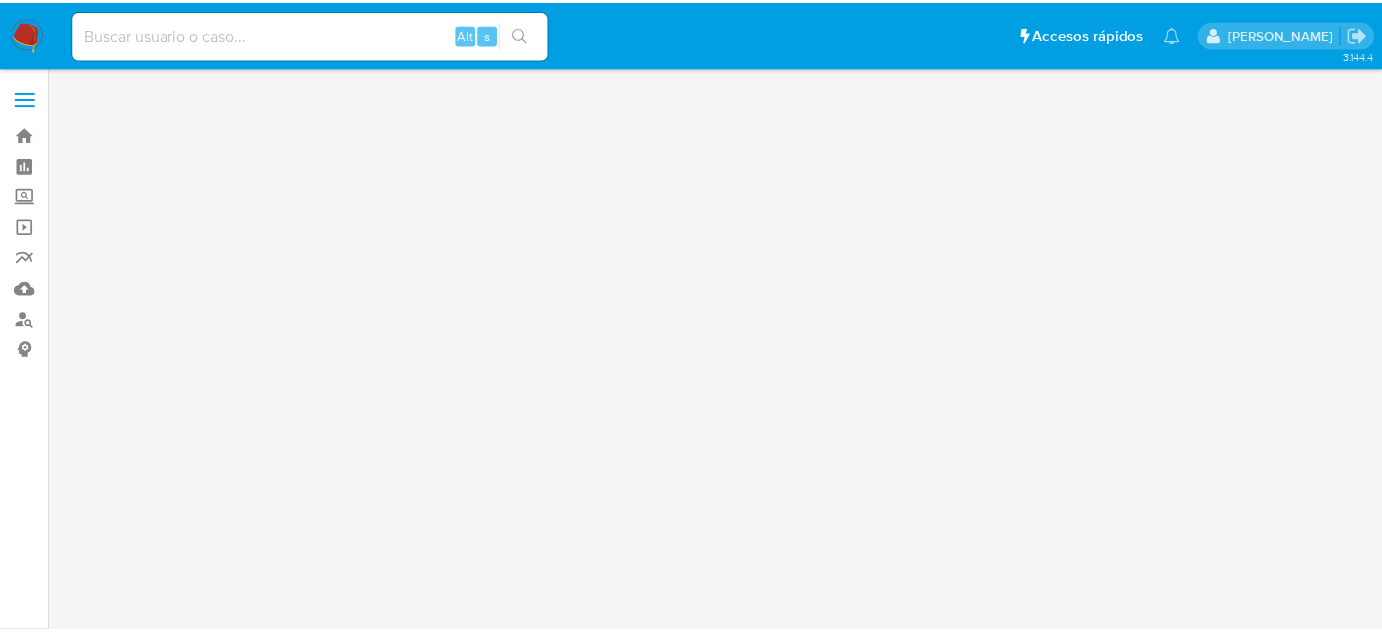 scroll, scrollTop: 0, scrollLeft: 0, axis: both 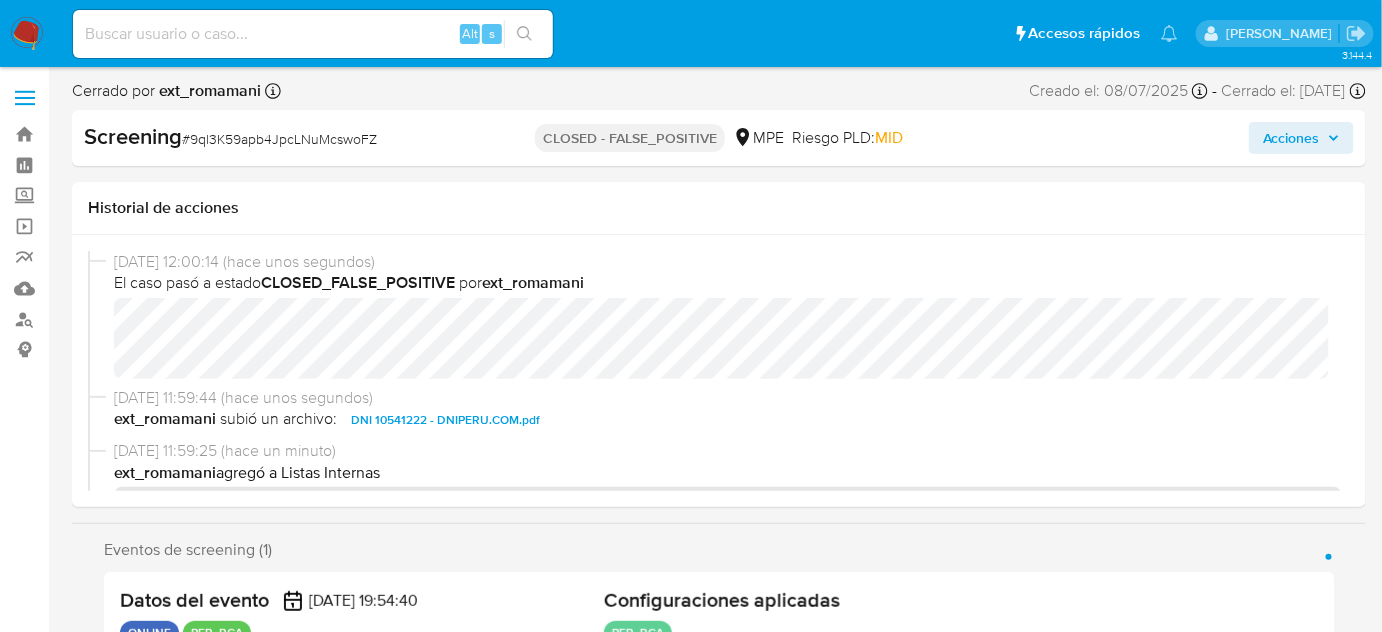 select on "10" 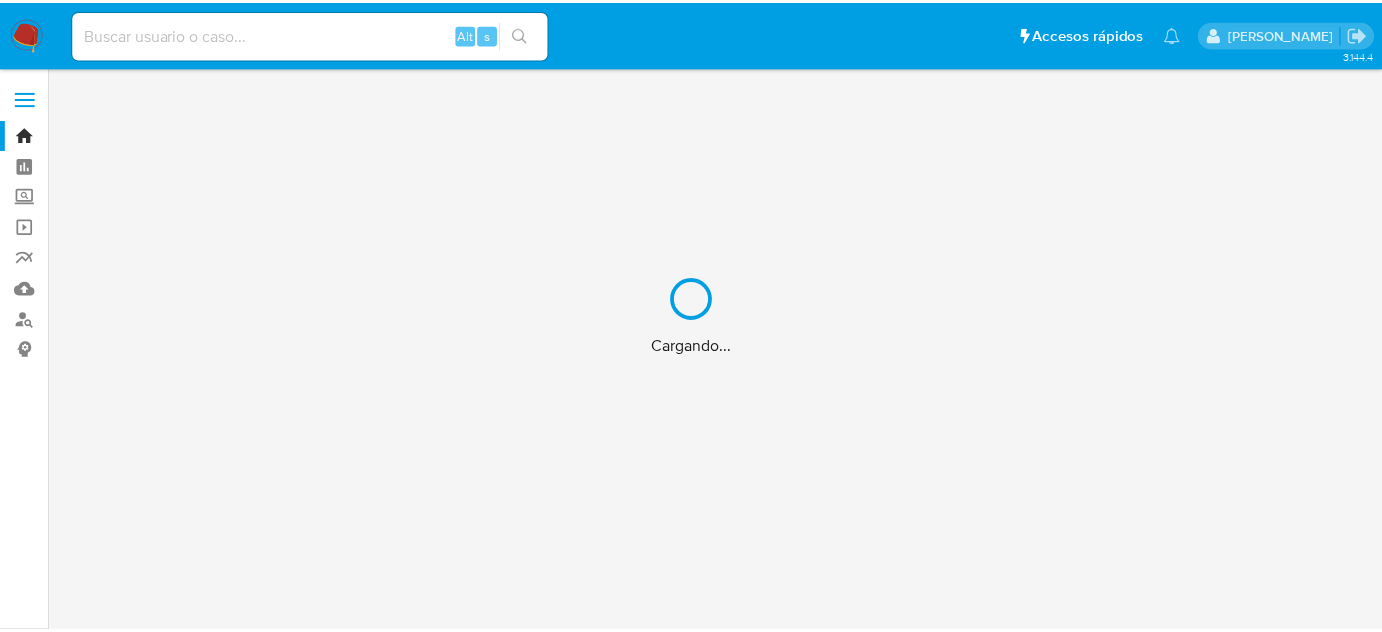 scroll, scrollTop: 0, scrollLeft: 0, axis: both 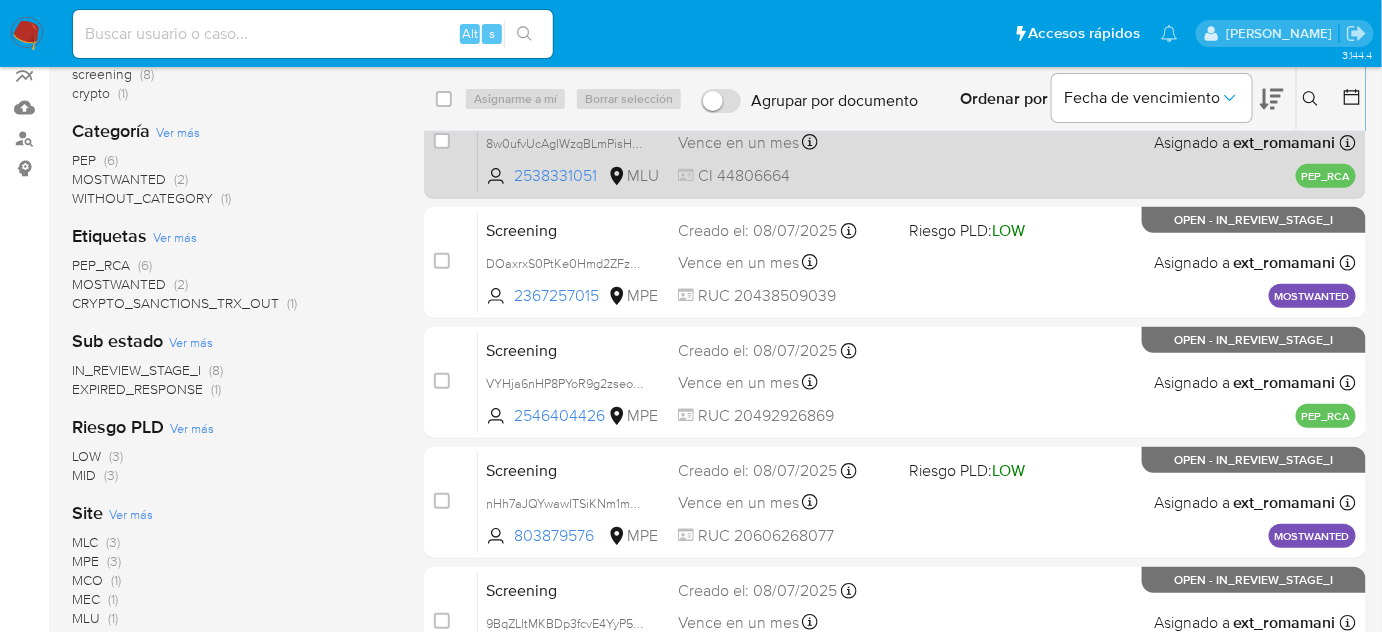 click on "CI   44806664" at bounding box center (785, 176) 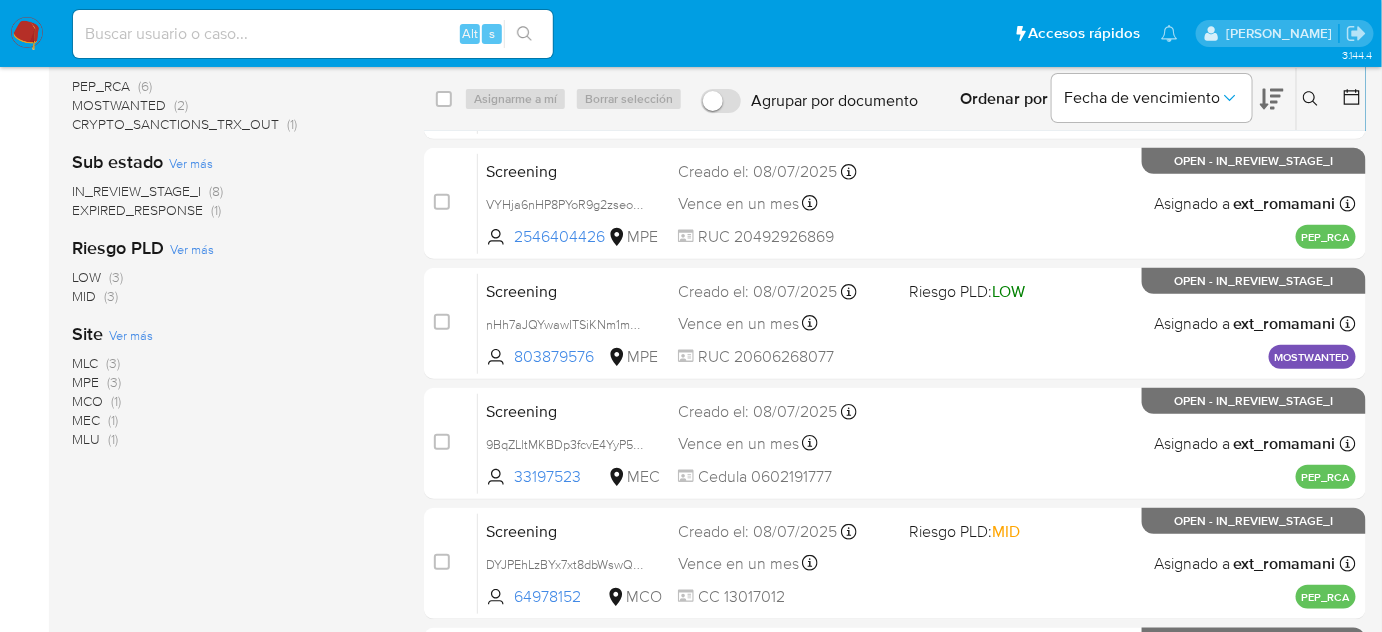 scroll, scrollTop: 363, scrollLeft: 0, axis: vertical 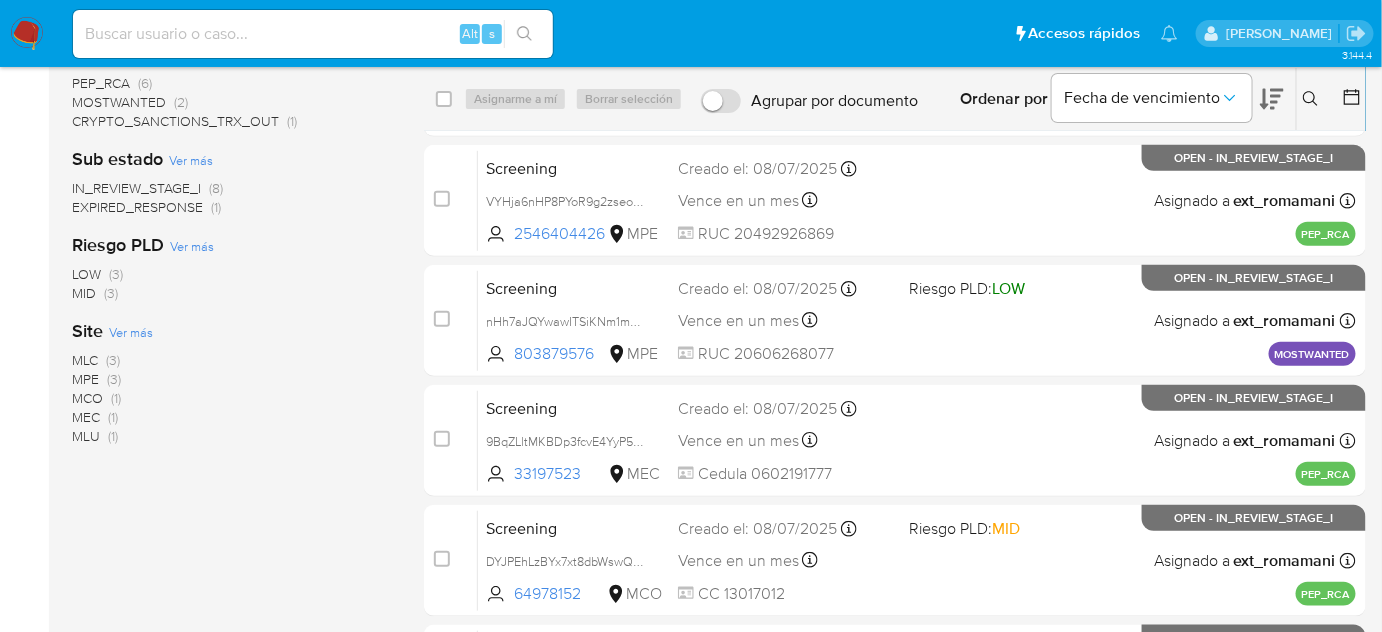 click on "MPE" at bounding box center [85, 379] 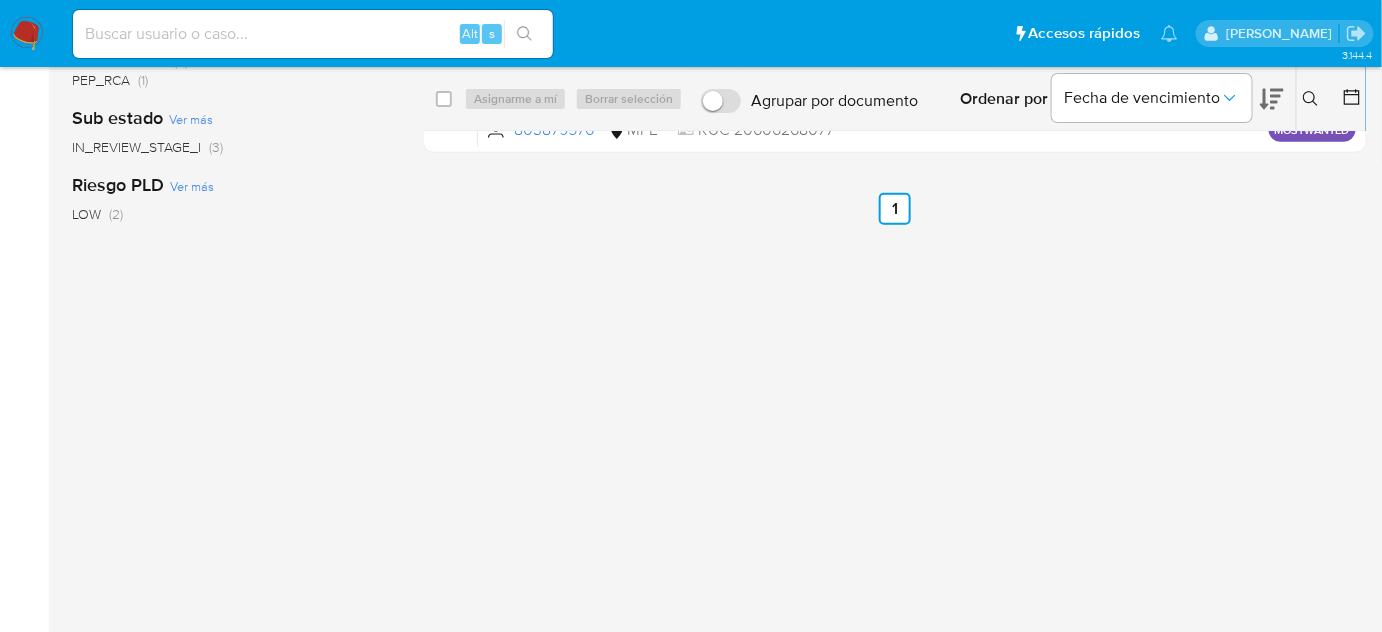 scroll, scrollTop: 0, scrollLeft: 0, axis: both 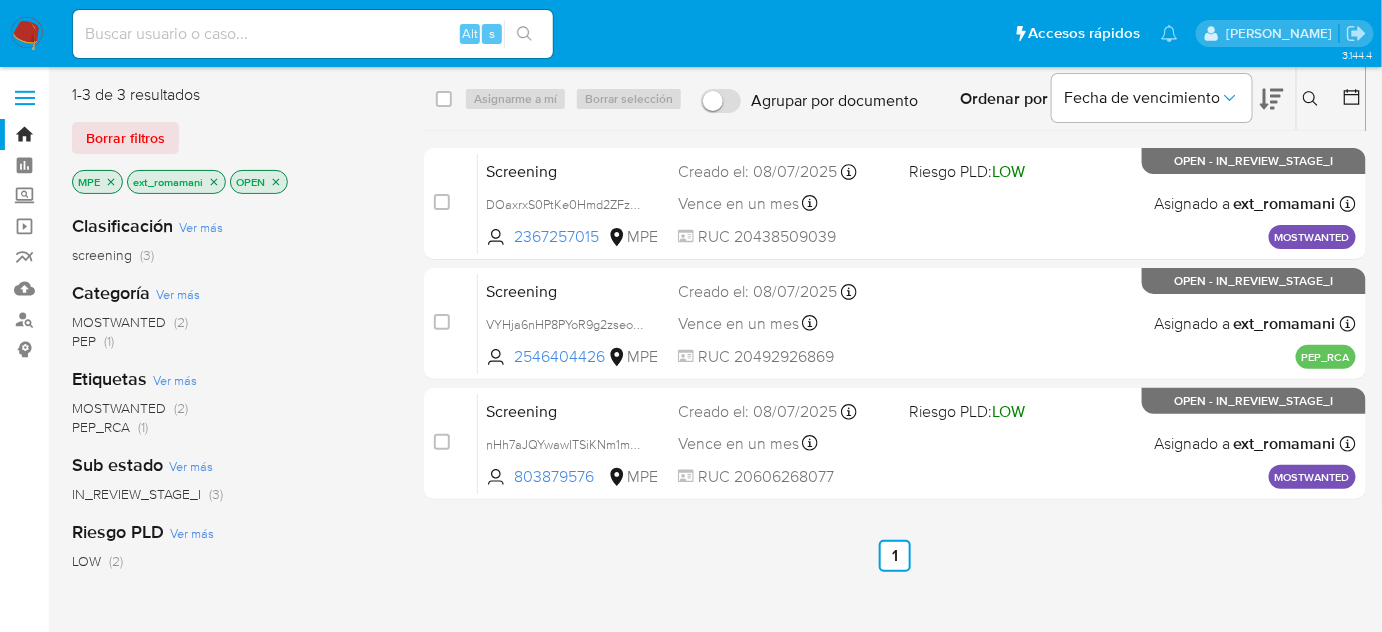 click 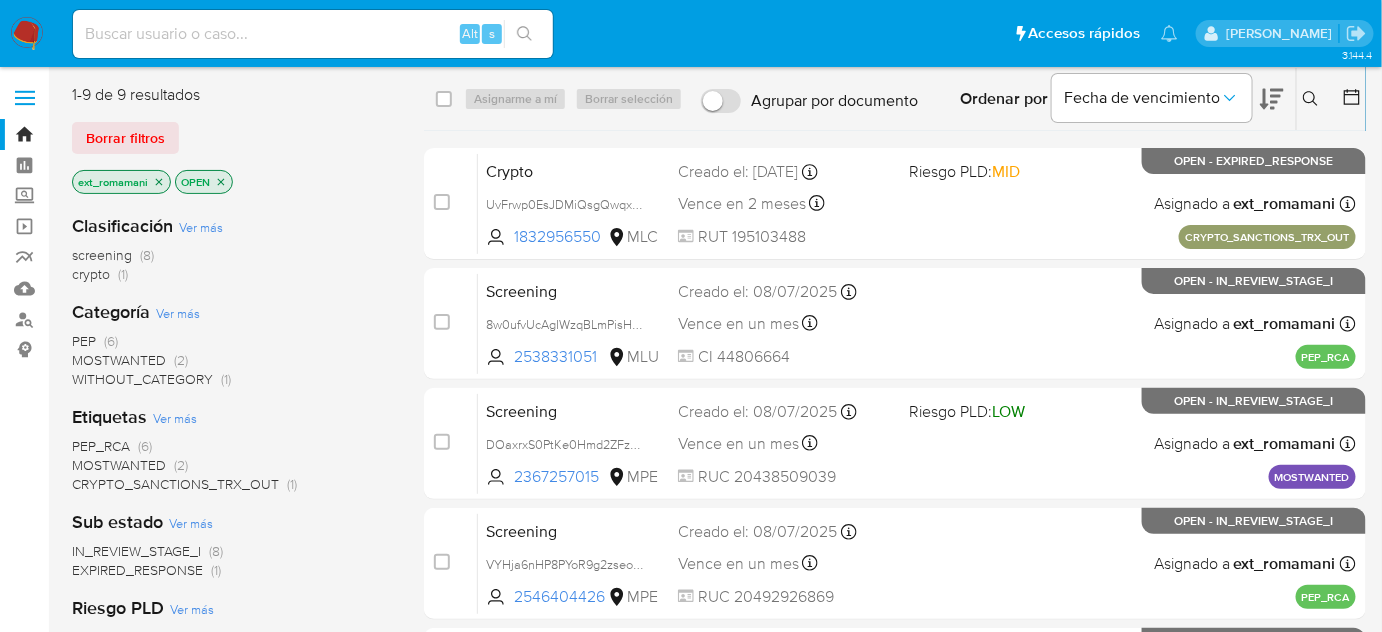 scroll, scrollTop: 272, scrollLeft: 0, axis: vertical 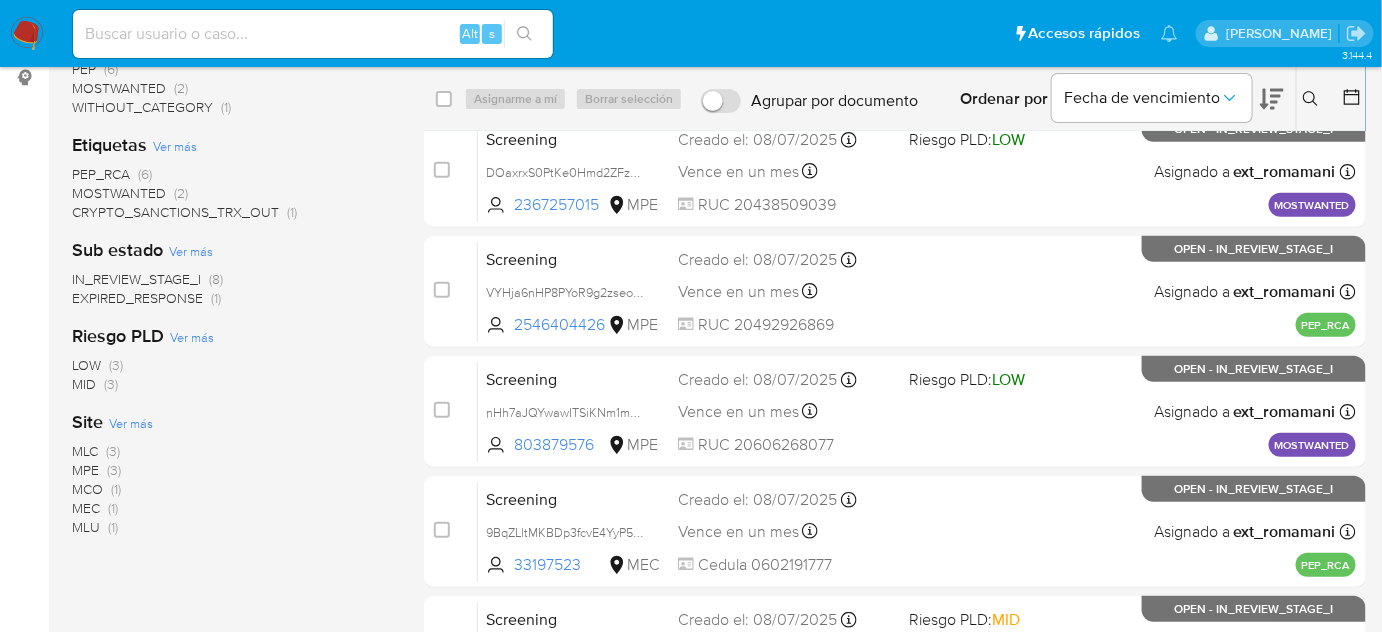 click on "(3)" at bounding box center [113, 451] 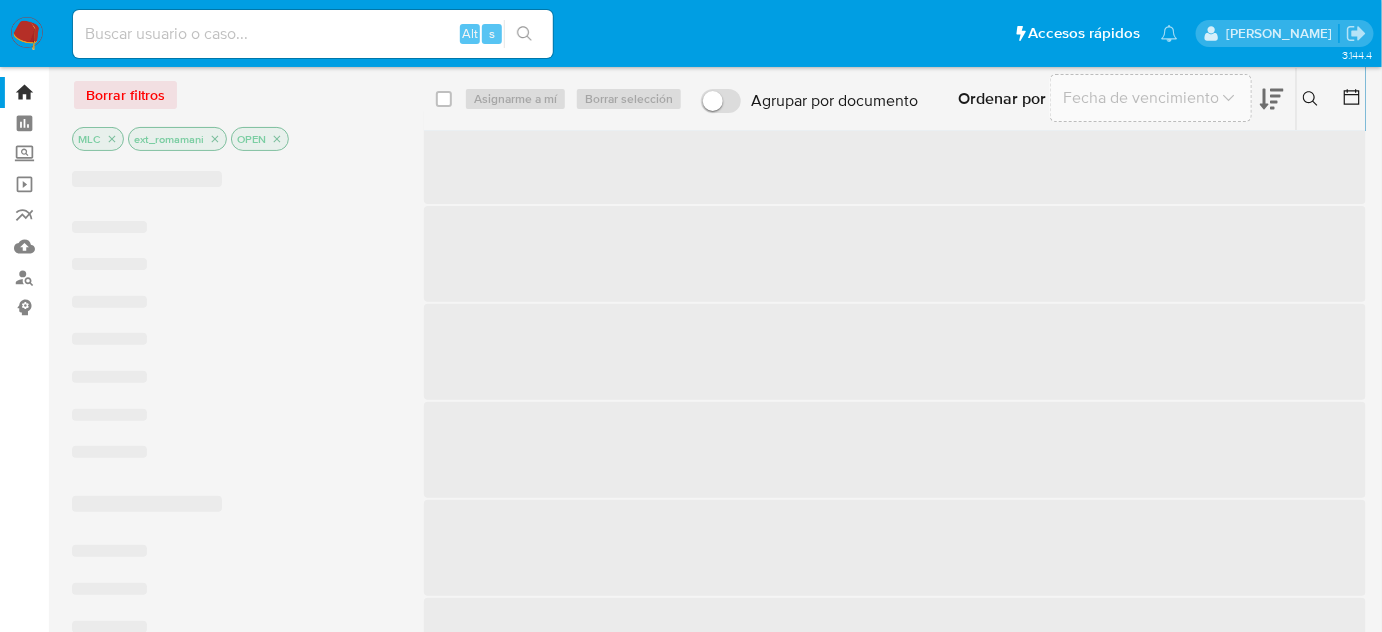 scroll, scrollTop: 0, scrollLeft: 0, axis: both 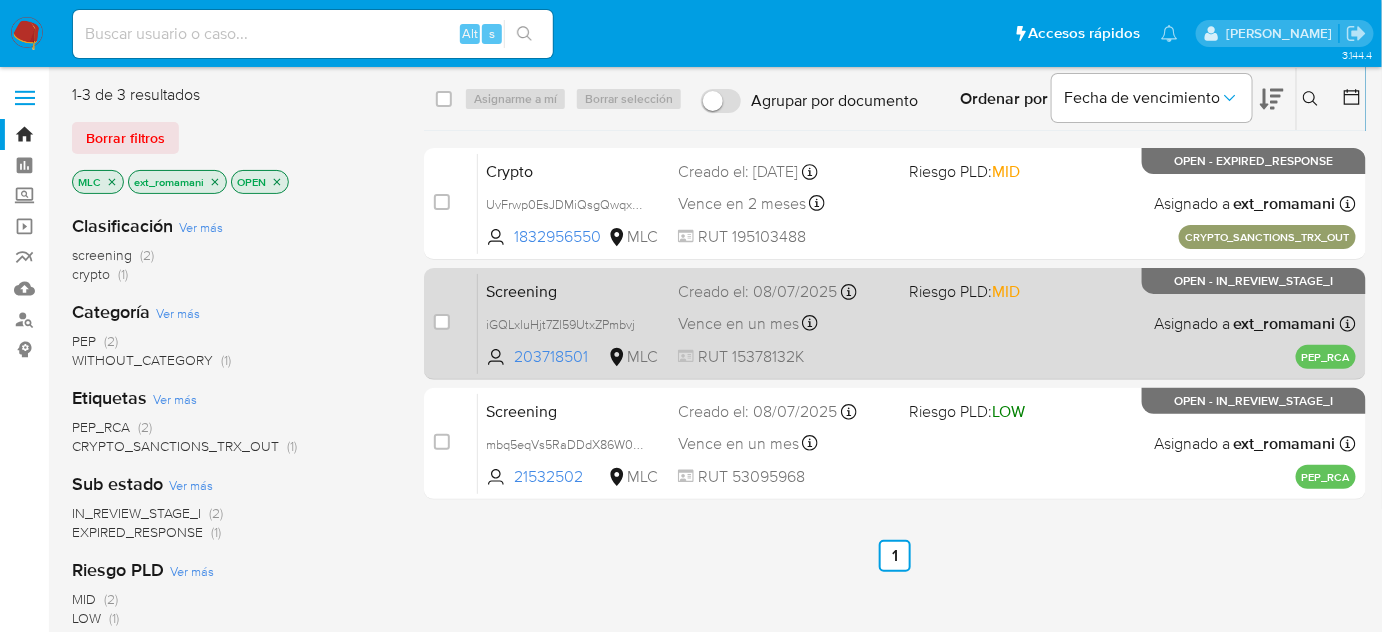 click on "RUT   15378132K" at bounding box center [785, 357] 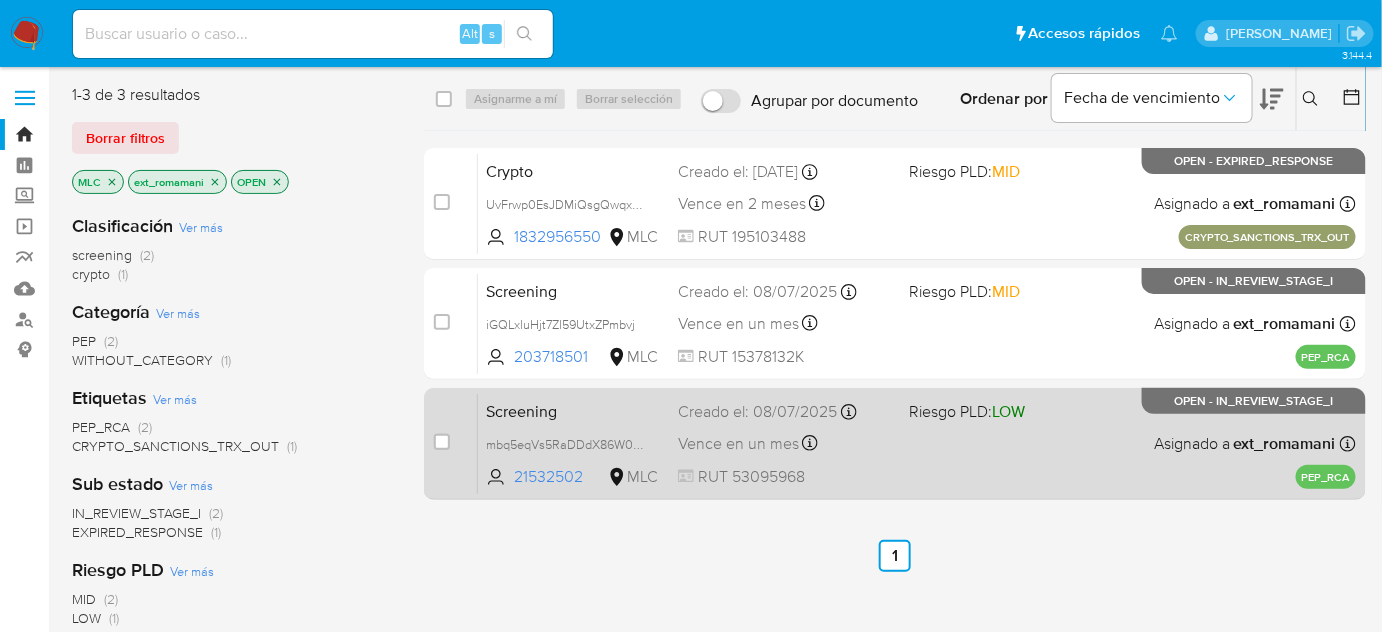 click on "Screening mbq5eqVs5RaDDdX86W04oSMu 21532502 MLC Riesgo PLD:  LOW Creado el: [DATE]   Creado el: [DATE] 07:50:52 Vence en un mes   Vence el [DATE] 07:50:53 RUT   53095968 Asignado a   ext_romamani   Asignado el: [DATE] 07:49:19 PEP_RCA OPEN - IN_REVIEW_STAGE_I" at bounding box center (917, 443) 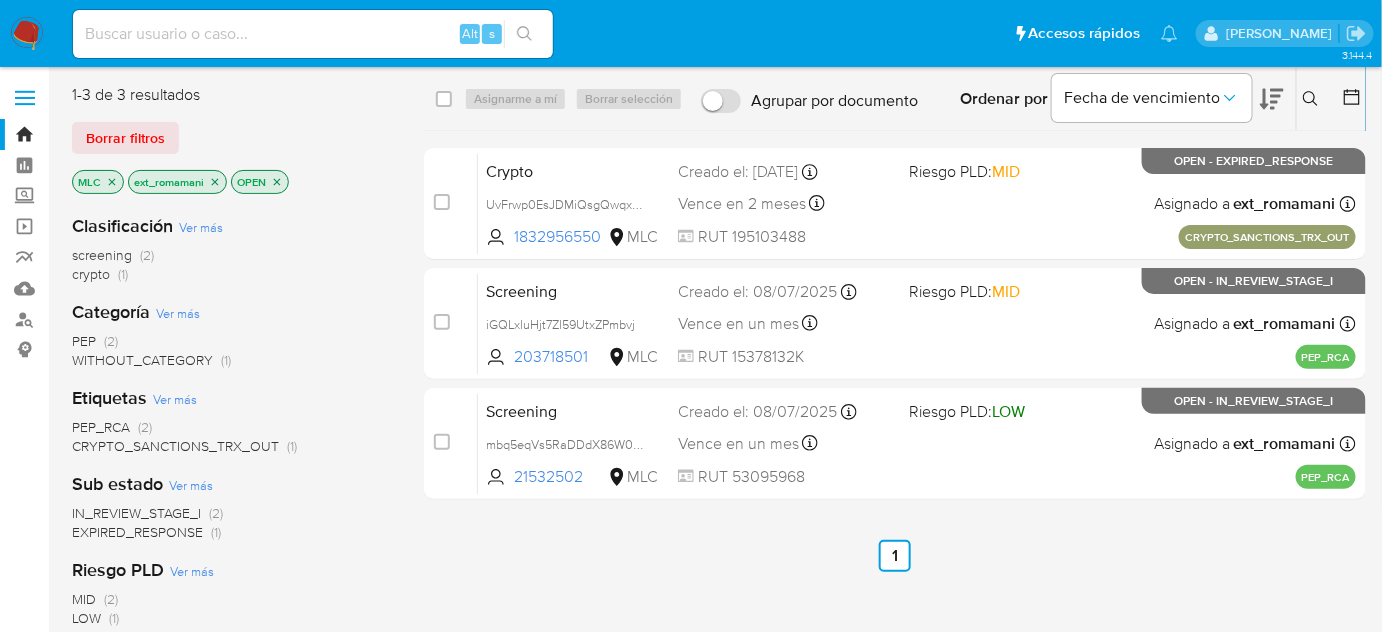 click at bounding box center [27, 34] 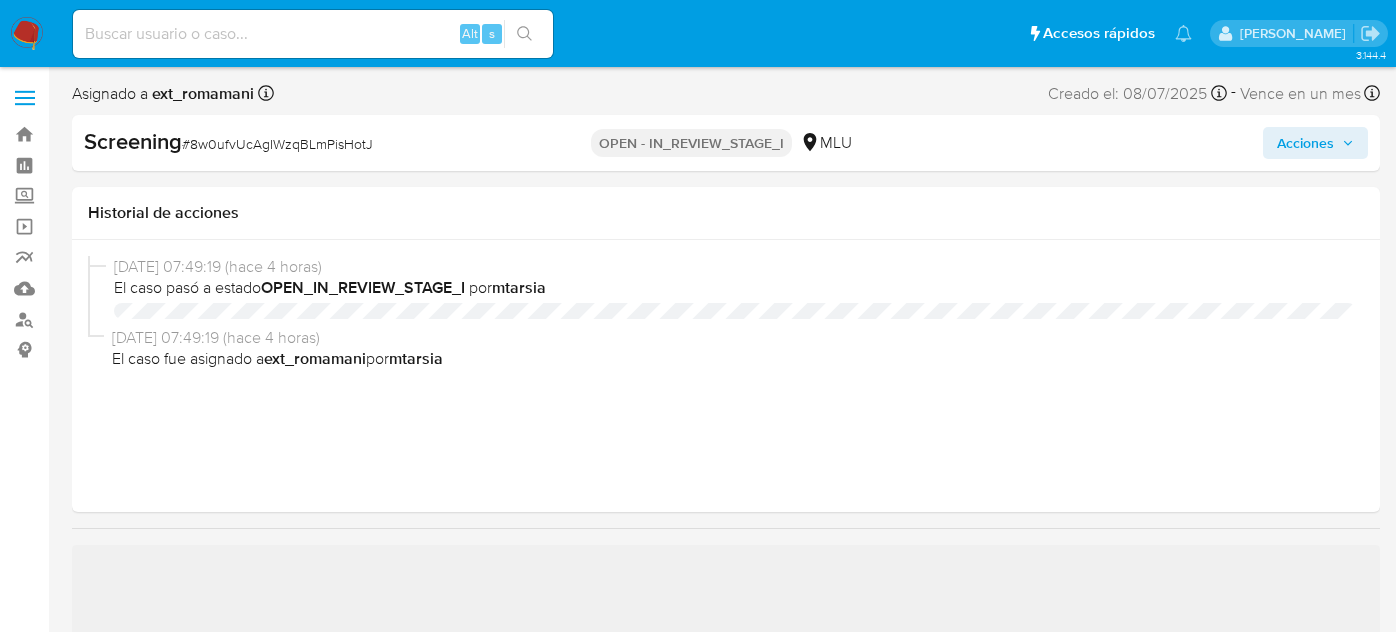 select on "10" 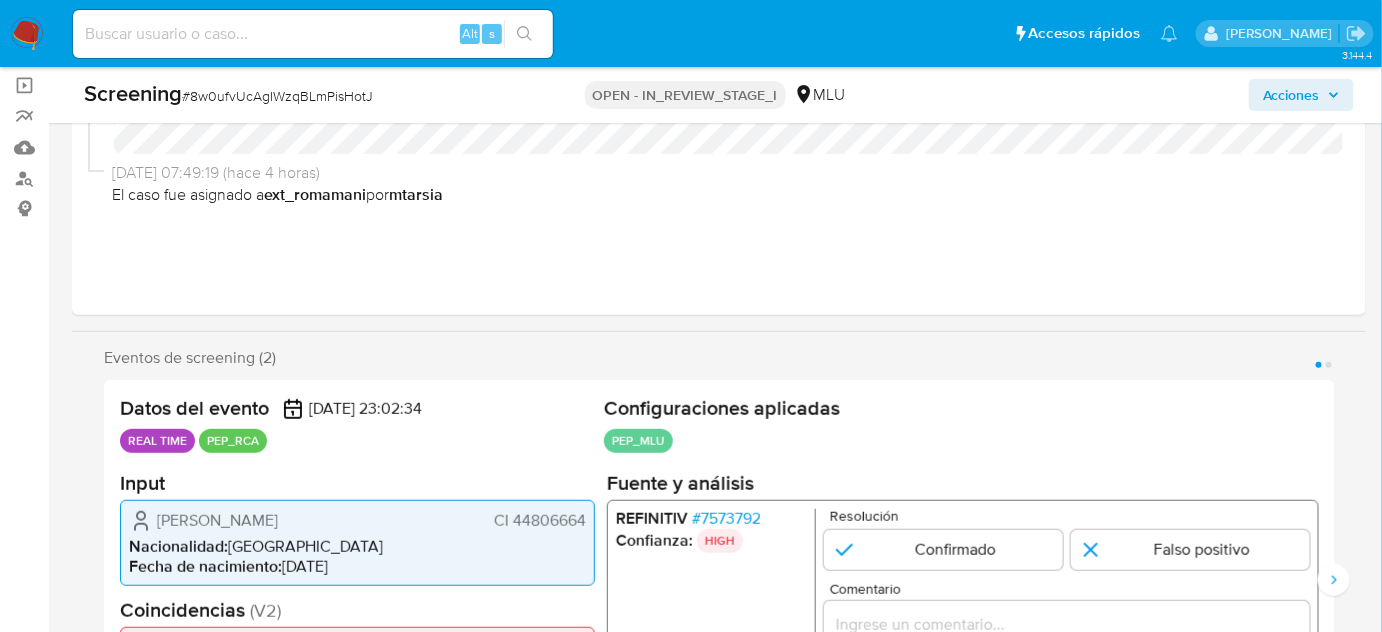 scroll, scrollTop: 363, scrollLeft: 0, axis: vertical 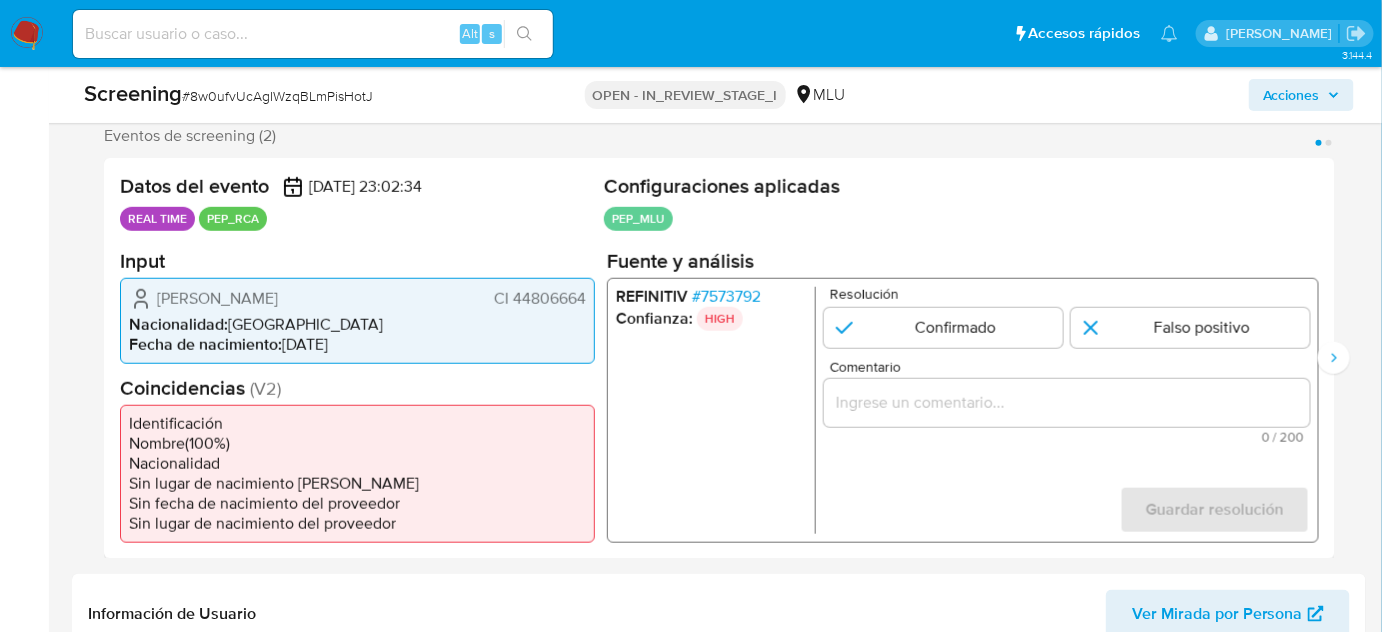 drag, startPoint x: 588, startPoint y: 296, endPoint x: 514, endPoint y: 304, distance: 74.431175 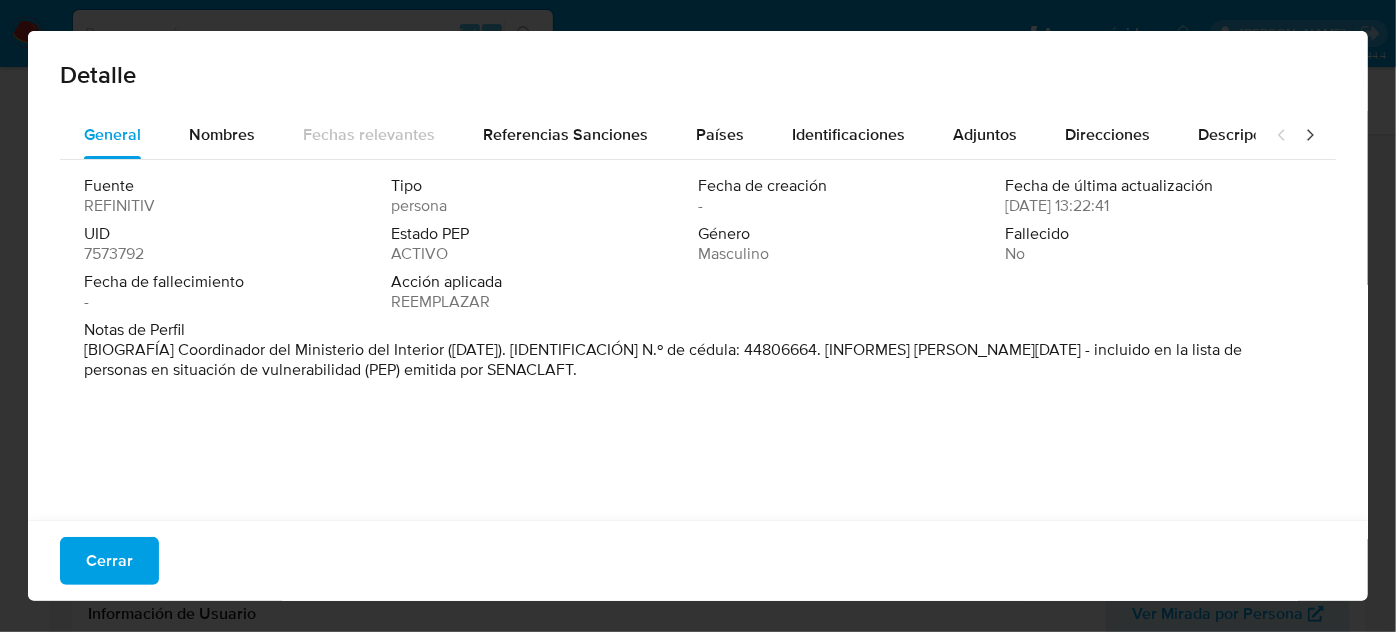 drag, startPoint x: 173, startPoint y: 349, endPoint x: 446, endPoint y: 352, distance: 273.01648 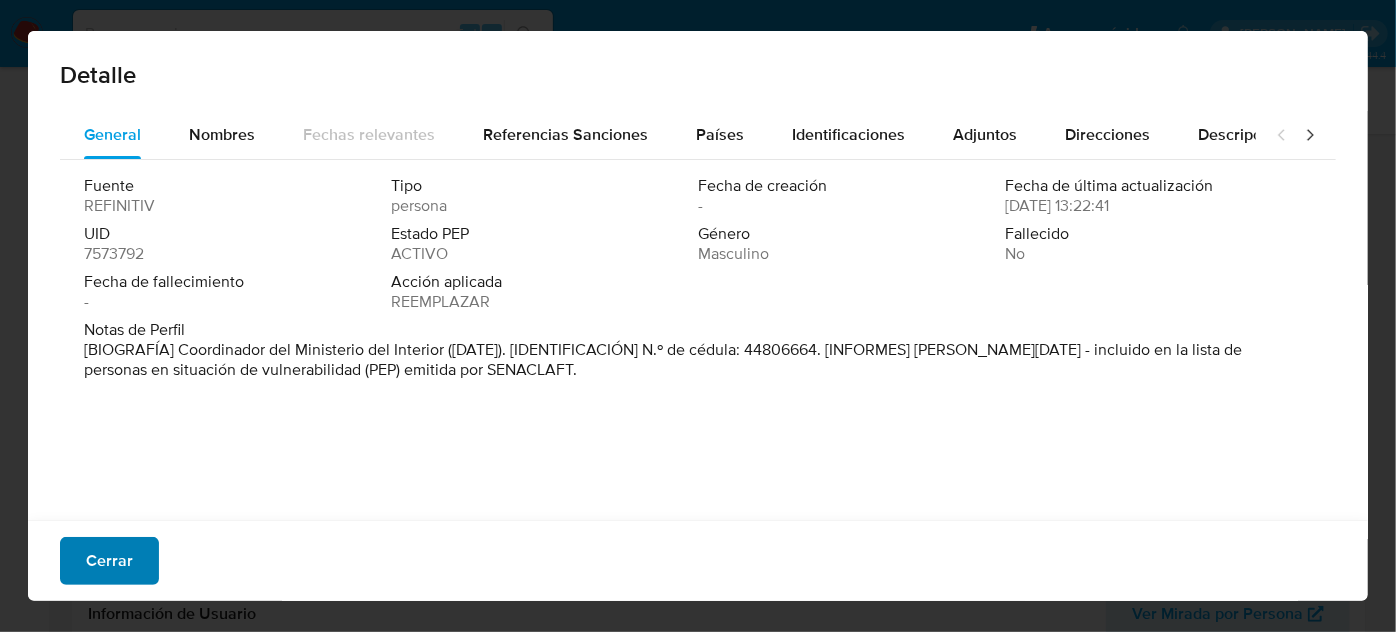 click on "Cerrar" at bounding box center (109, 561) 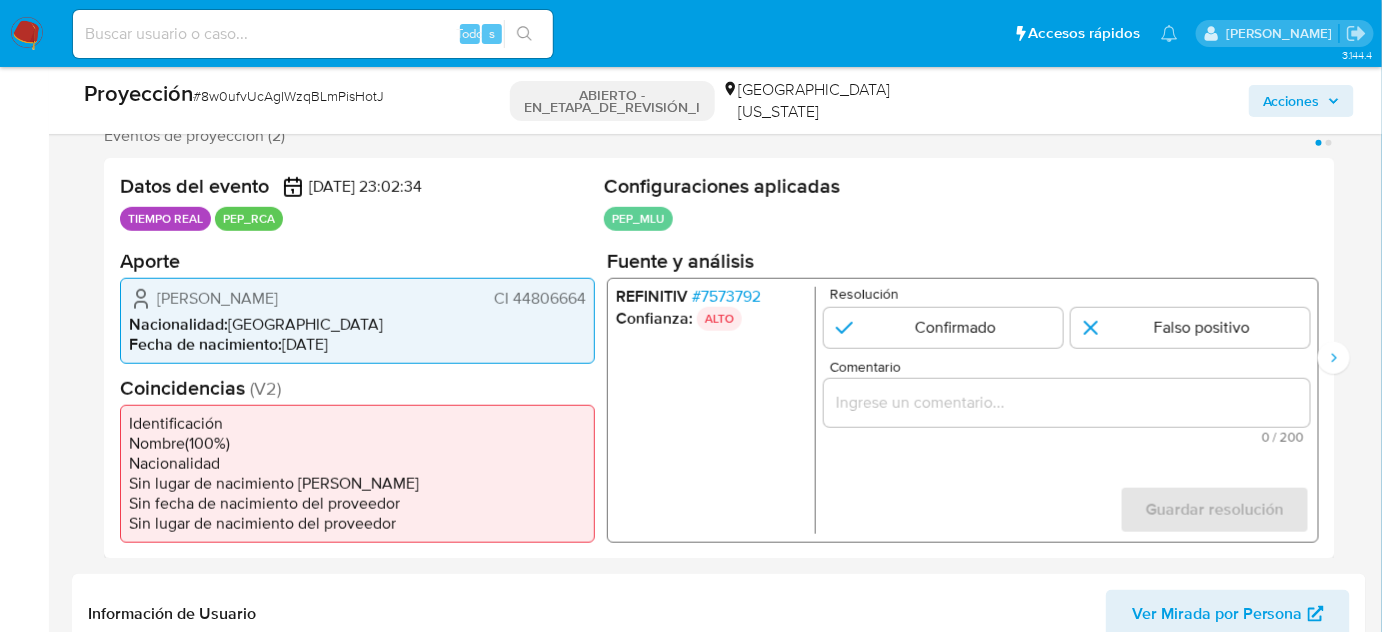 click at bounding box center (1067, 402) 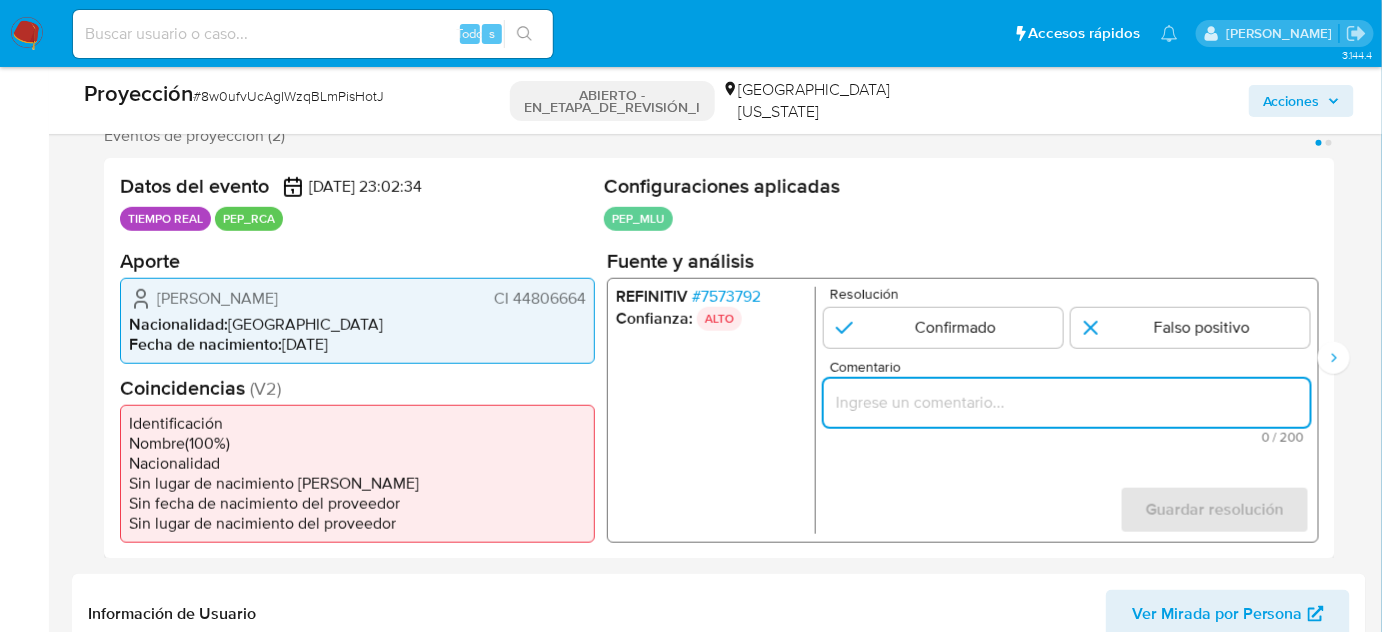 paste on "Titular de cuenta  sin coincidencias en listas activas." 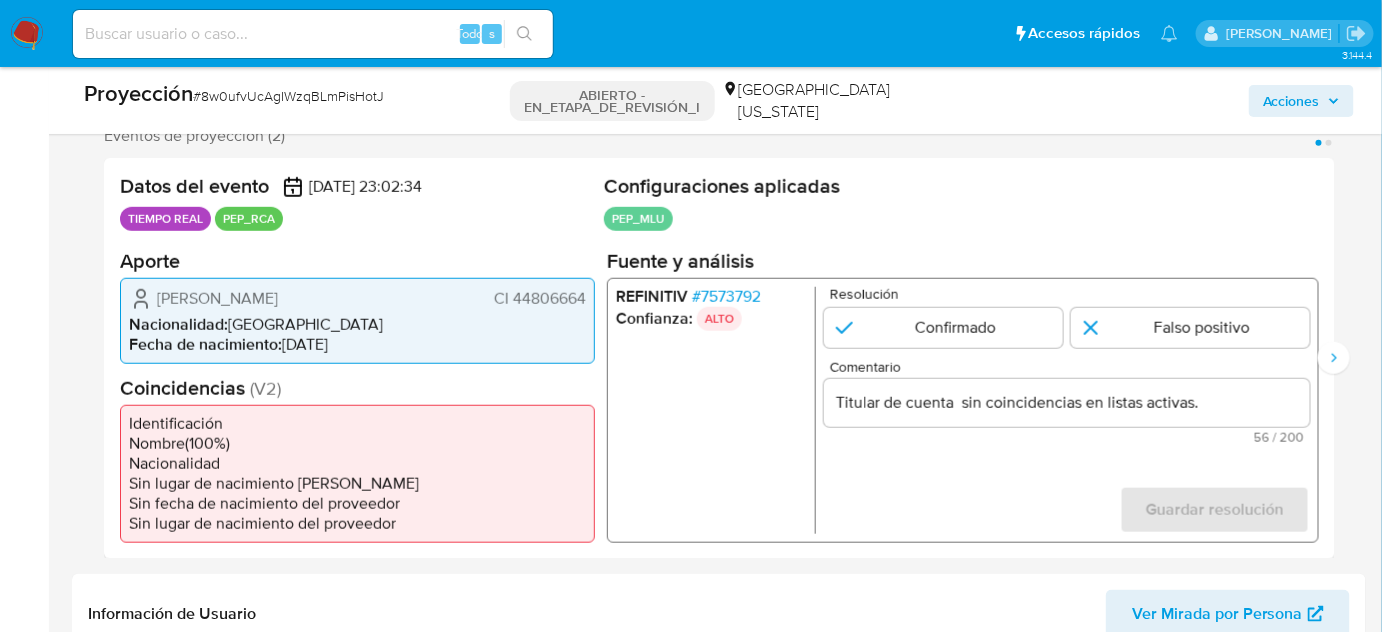 click on "Joe Damián López García CI 44806664" at bounding box center [357, 298] 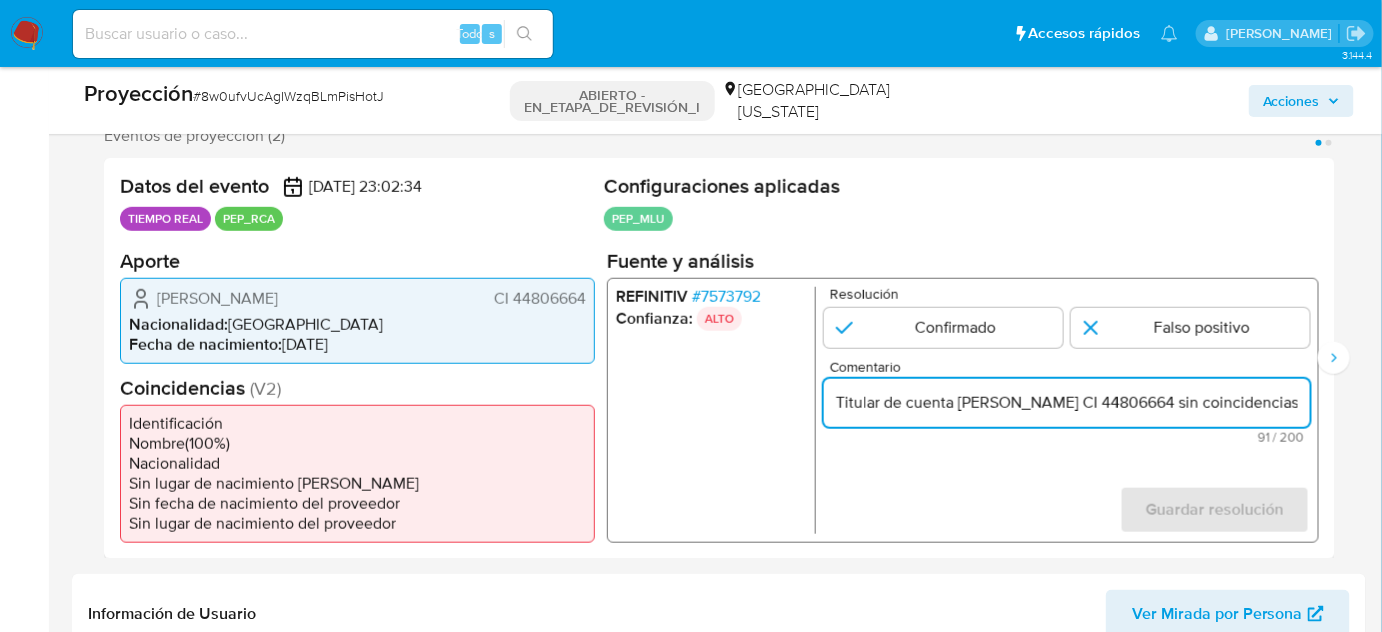type on "Titular de cuenta Joe Damián López García CI 44806664 sin coincidencias en listas activas." 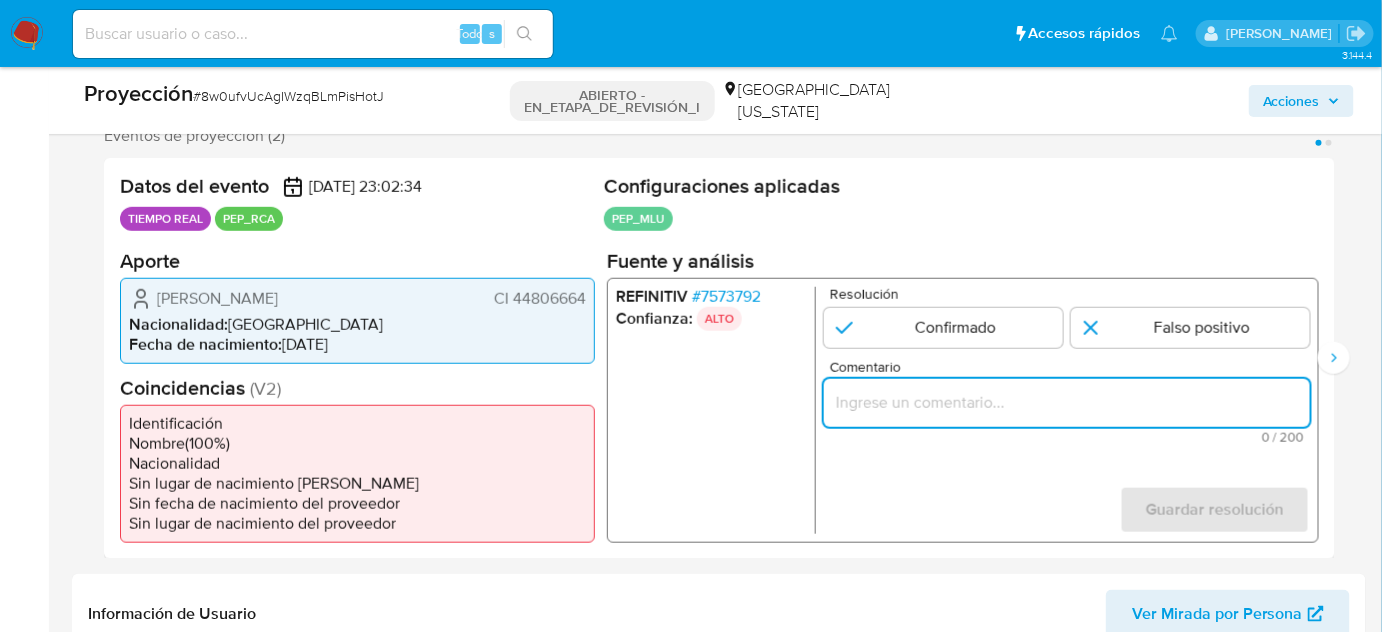 click at bounding box center (1067, 402) 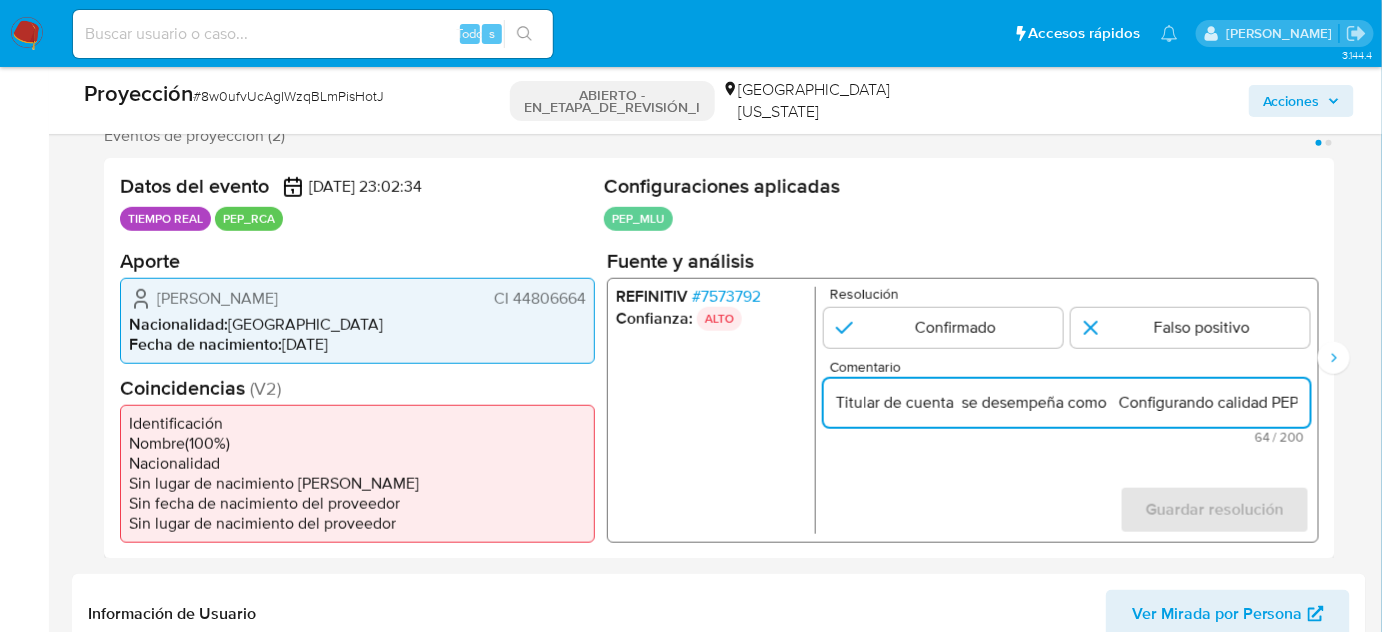 scroll, scrollTop: 0, scrollLeft: 7, axis: horizontal 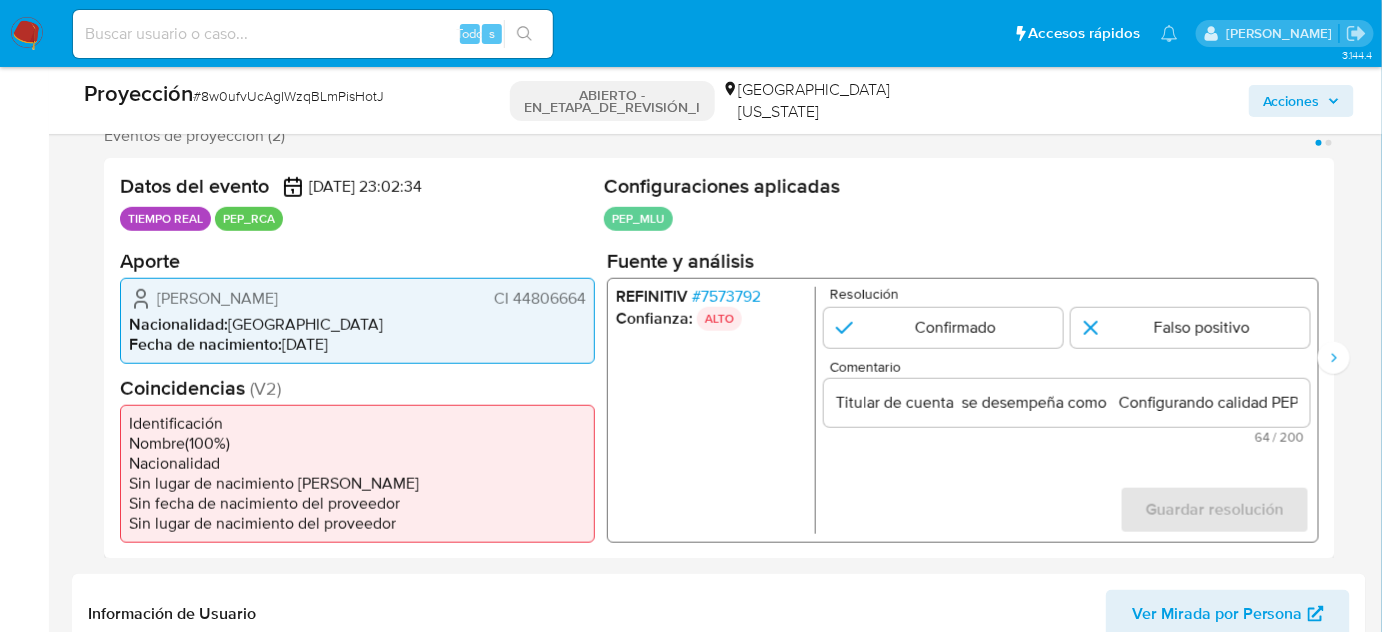 drag, startPoint x: 152, startPoint y: 298, endPoint x: 586, endPoint y: 301, distance: 434.01038 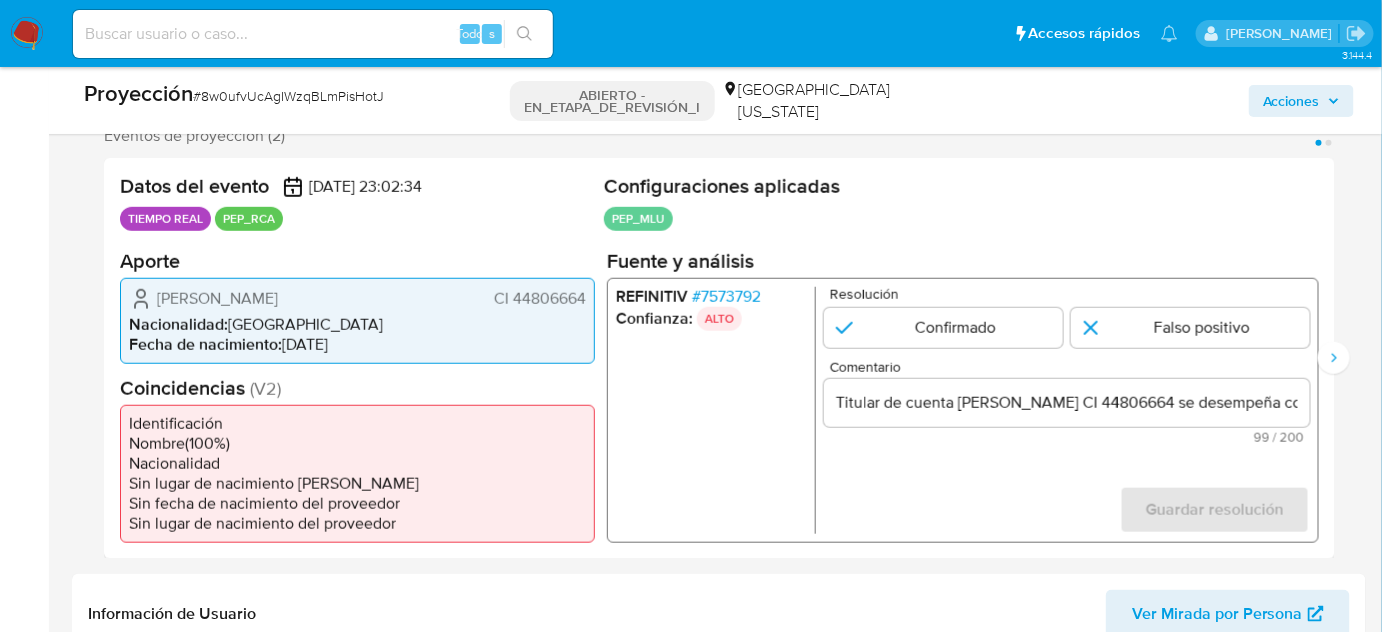 click on "Titular de cuenta Joe Damián López García CI 44806664 se desempeña como   Configurando calidad PEP." at bounding box center (1067, 402) 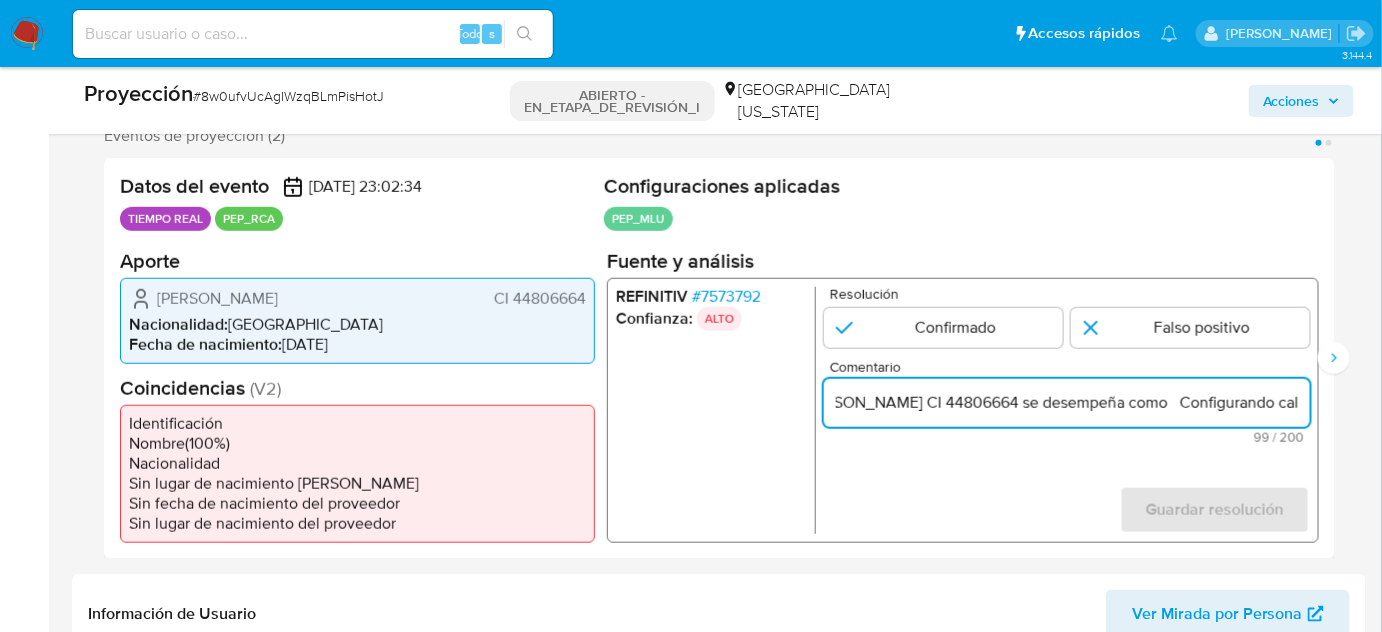 drag, startPoint x: 1247, startPoint y: 400, endPoint x: 1290, endPoint y: 401, distance: 43.011627 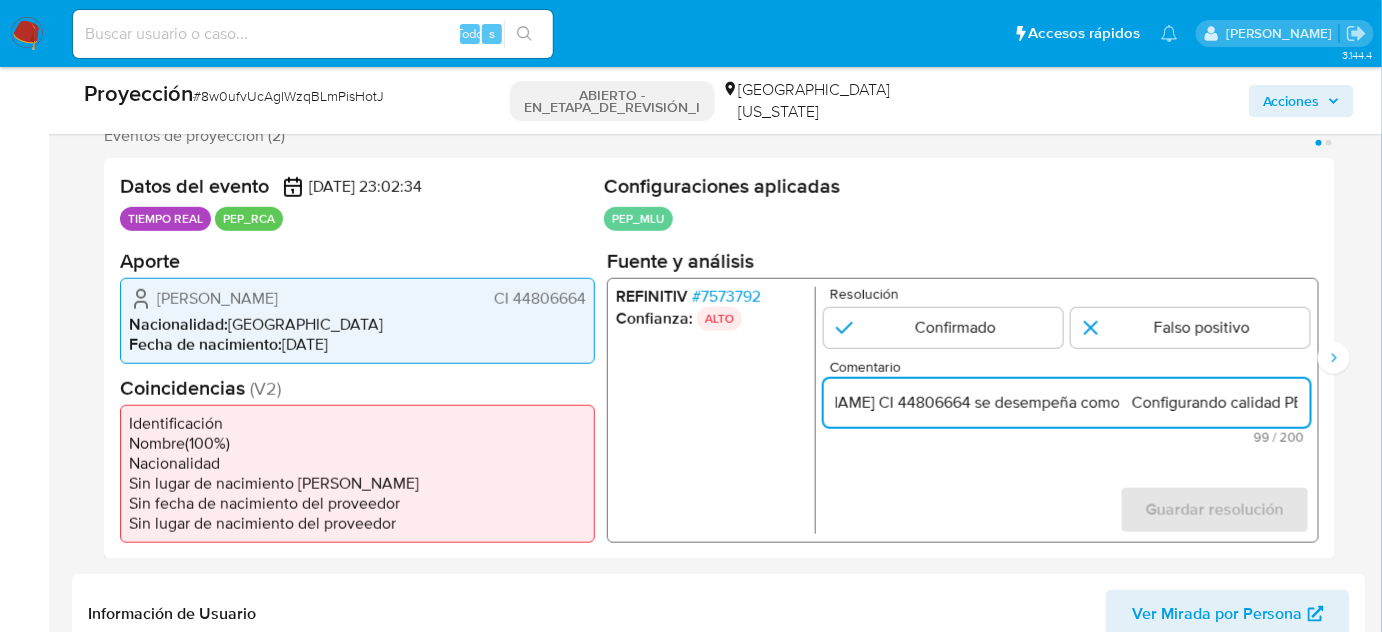 click on "Titular de cuenta Joe Damián López García CI 44806664 se desempeña como   Configurando calidad PEP." at bounding box center [1067, 402] 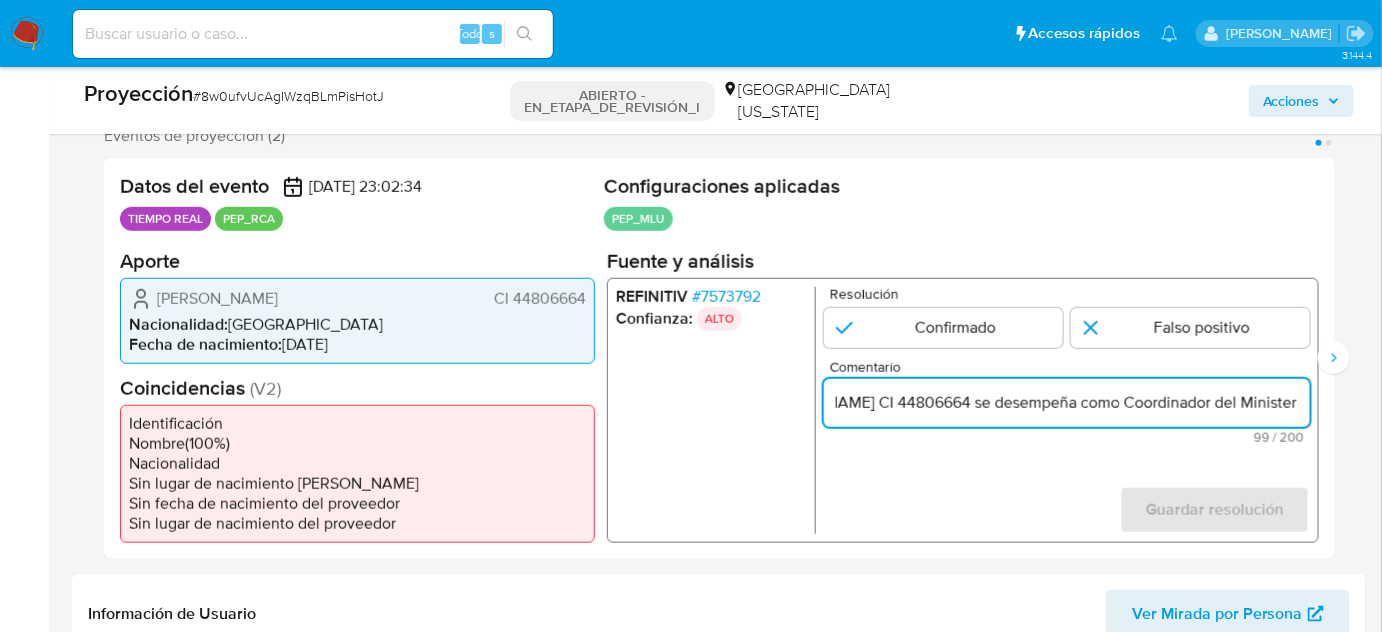 scroll, scrollTop: 0, scrollLeft: 510, axis: horizontal 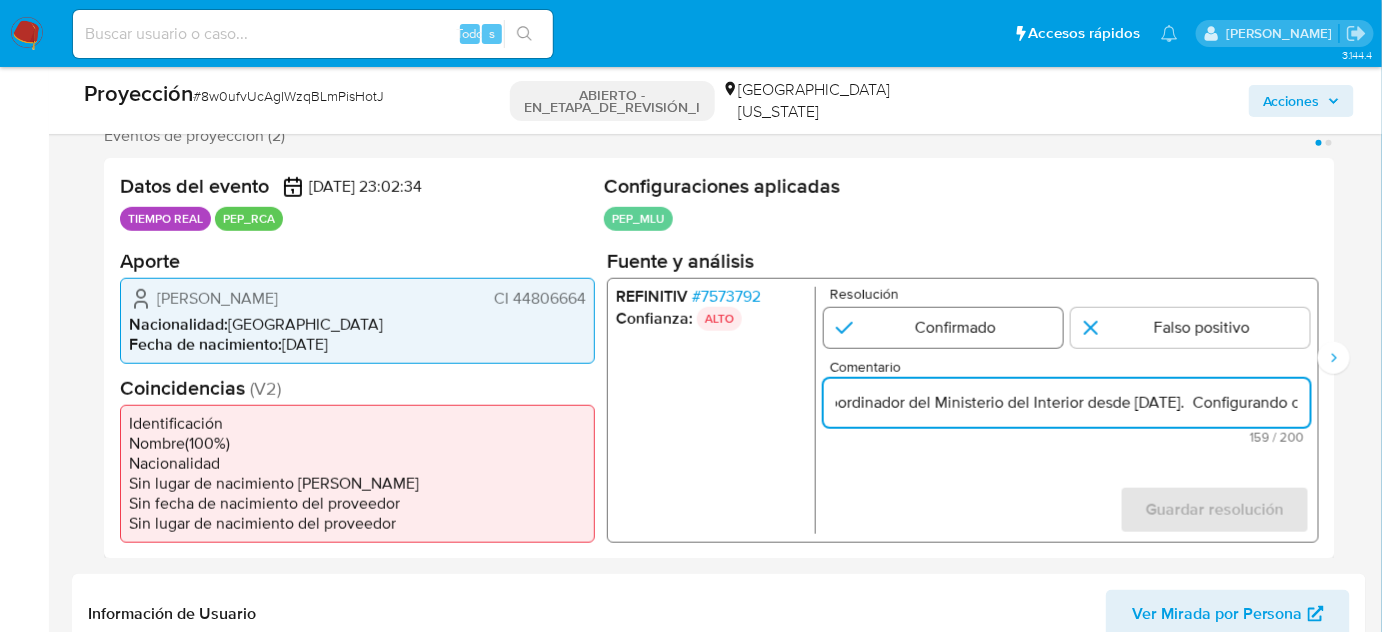type on "Titular de cuenta Joe Damián López García CI 44806664 se desempeña como Coordinador del Ministerio del Interior desde Julio de 2023.  Configurando calidad PEP." 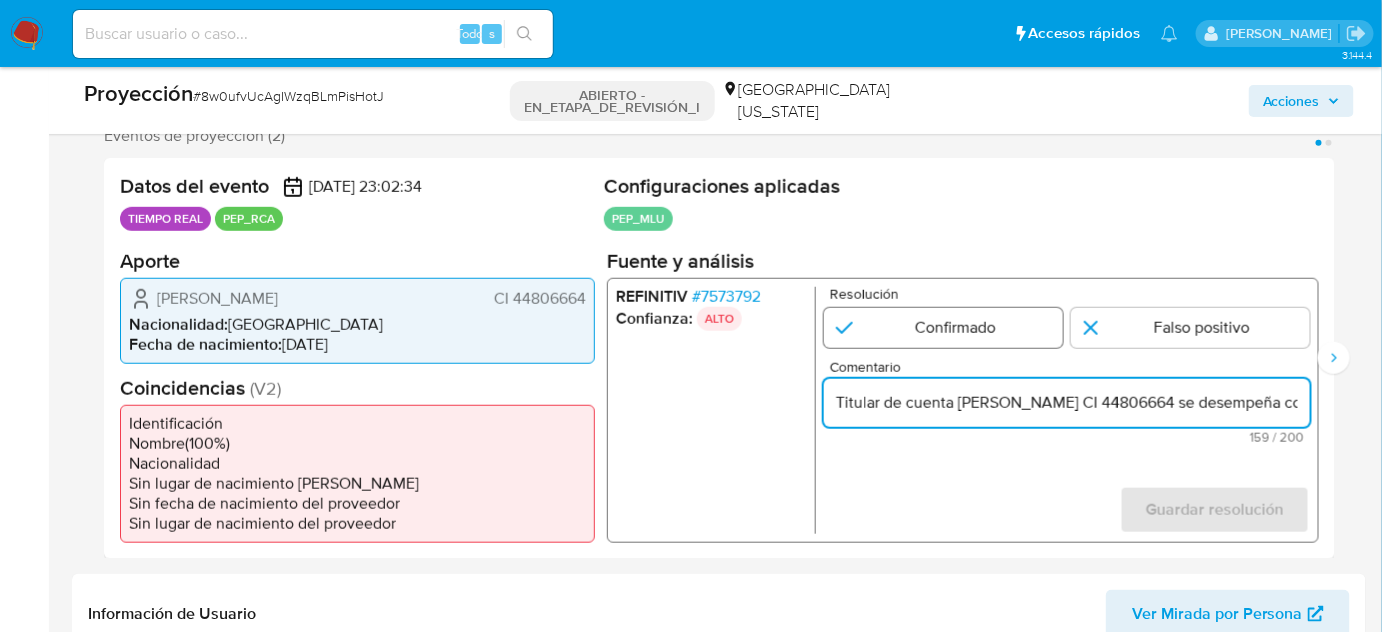 click at bounding box center [943, 327] 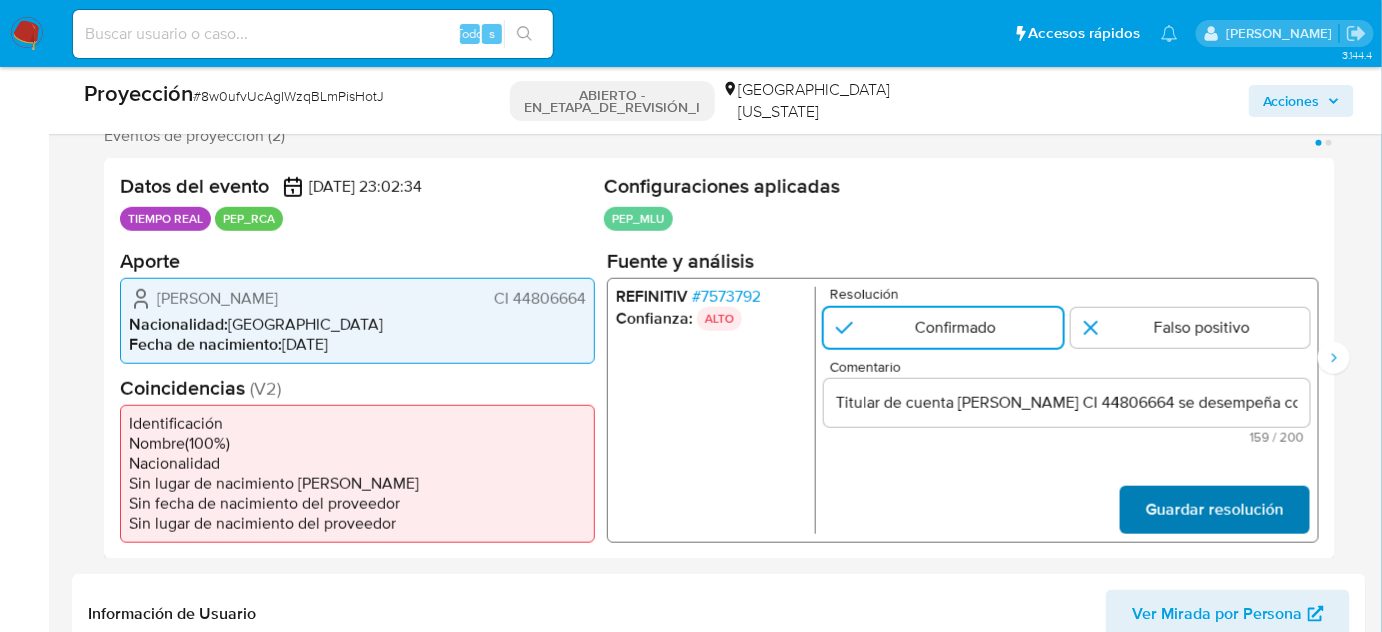 click on "Guardar resolución" at bounding box center [1215, 509] 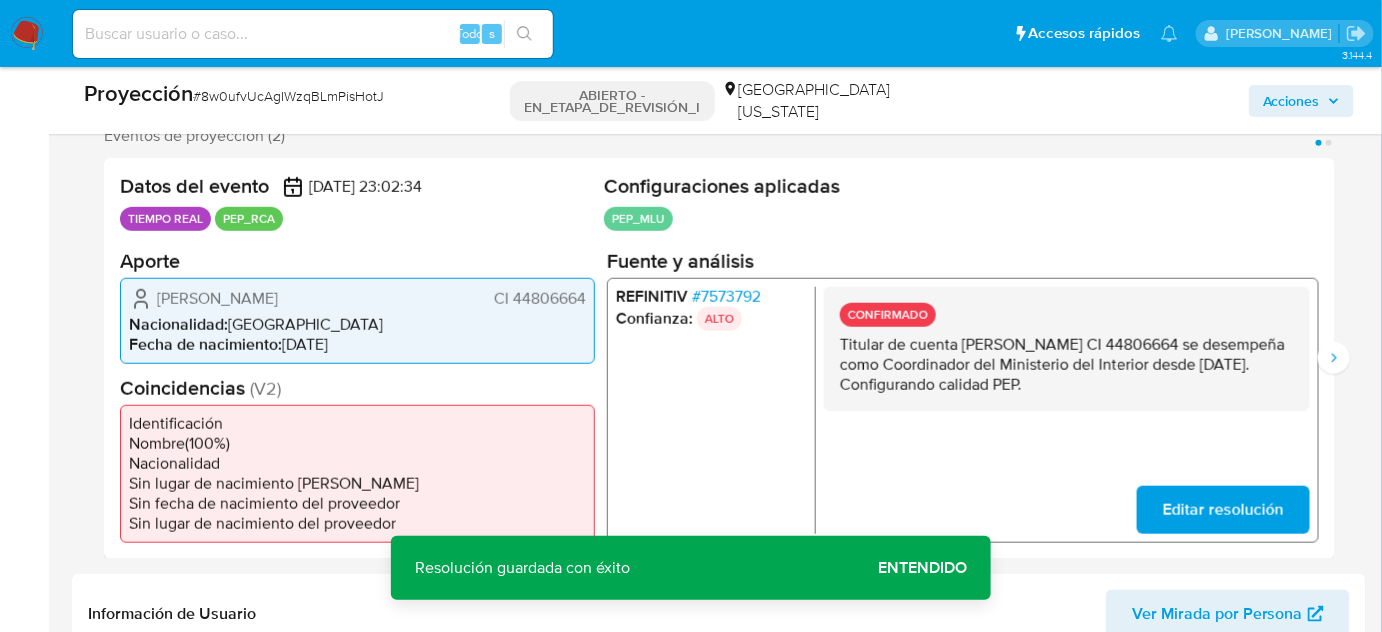 drag, startPoint x: 1185, startPoint y: 386, endPoint x: 837, endPoint y: 350, distance: 349.85712 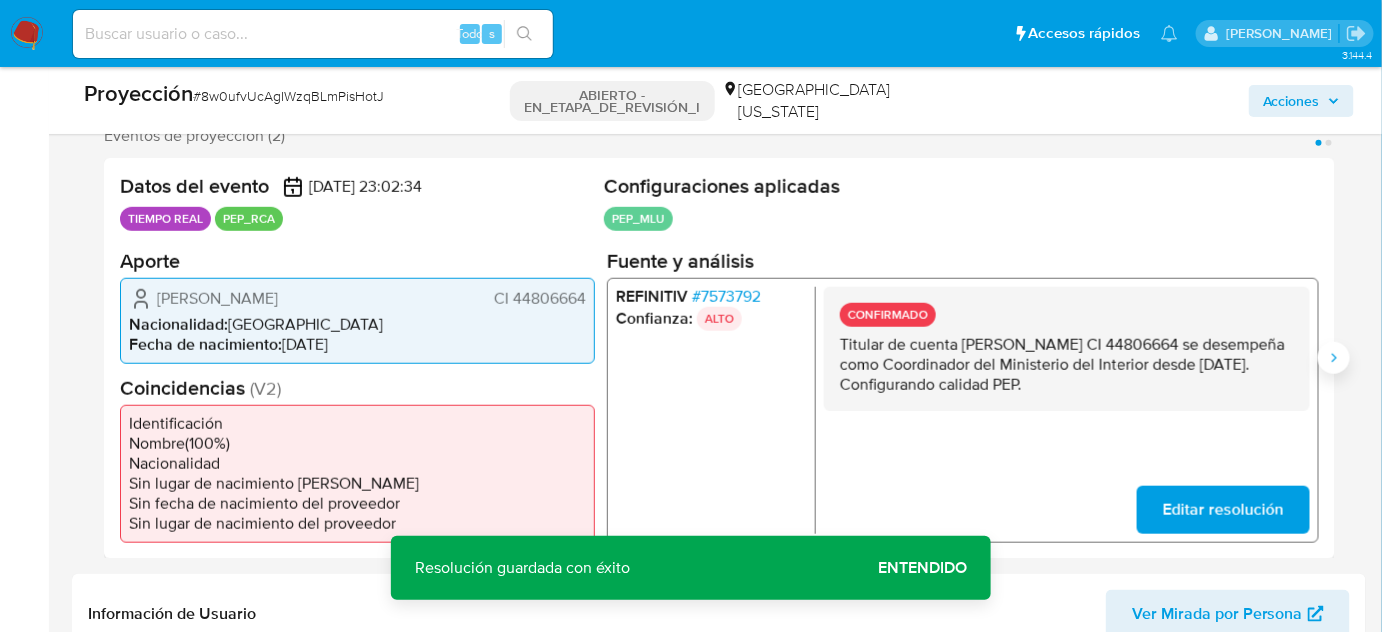 click 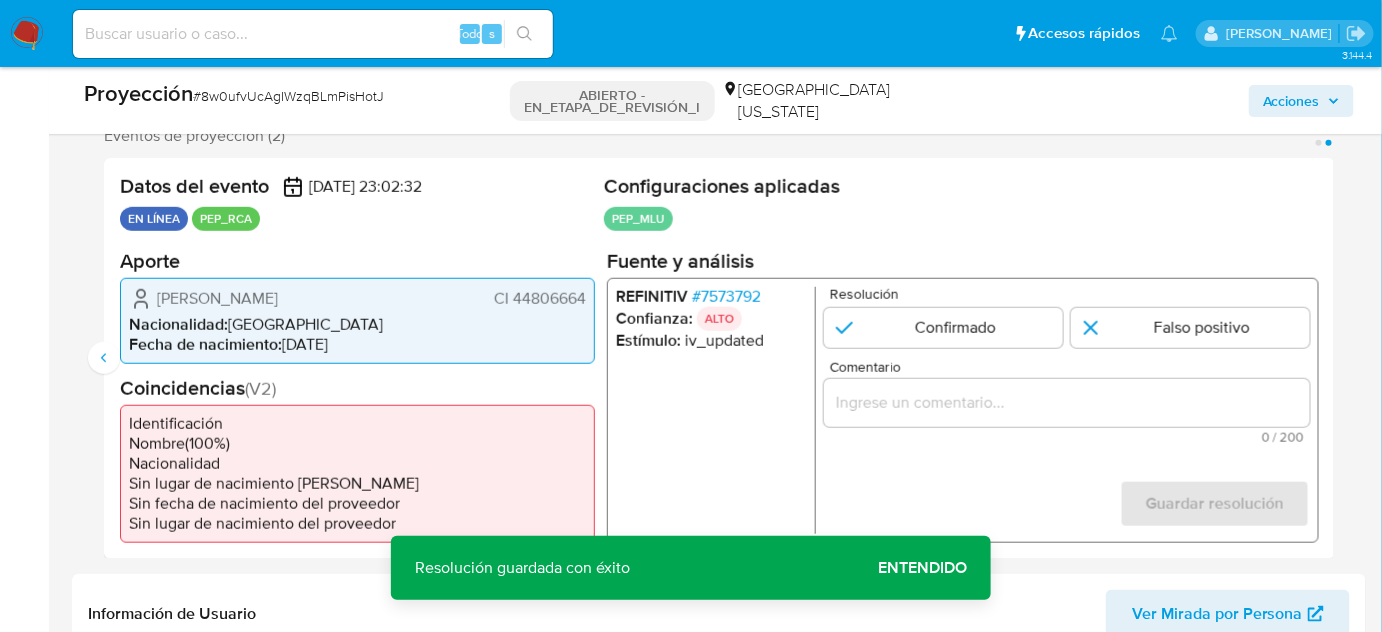 click at bounding box center [1067, 402] 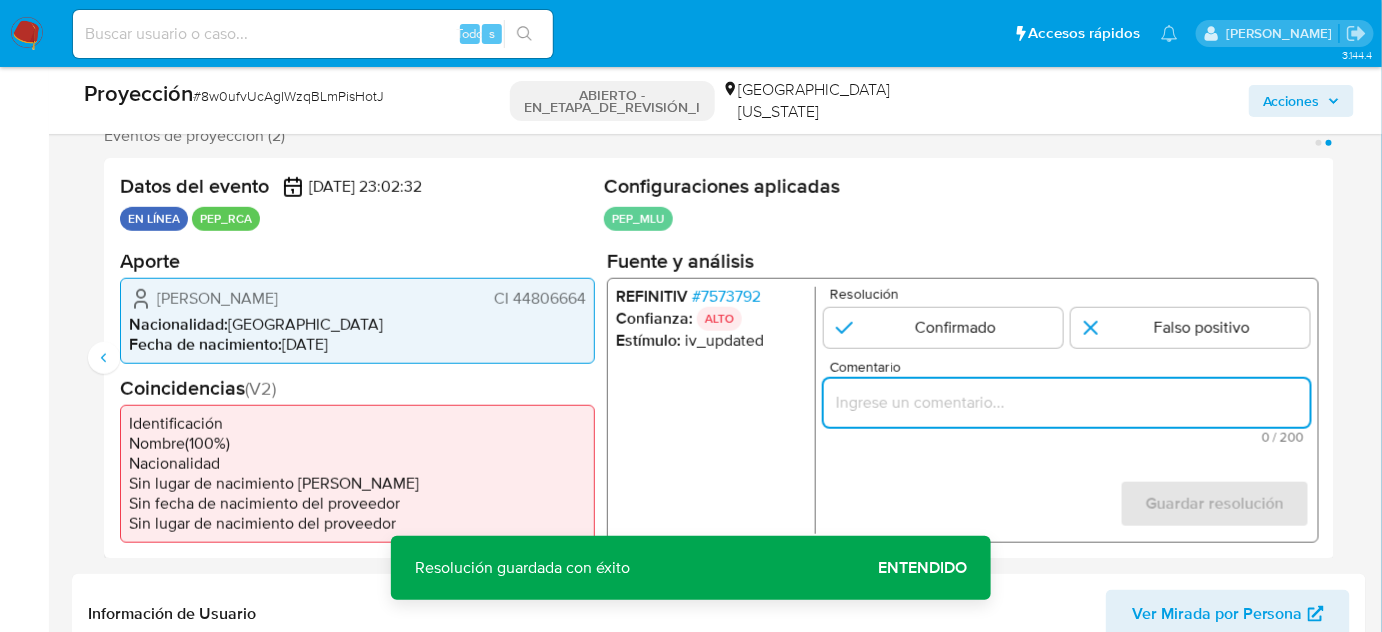 paste on "Titular de cuenta Joe Damián López García CI 44806664 se desempeña como Coordinador del Ministerio del Interior desde Julio de 2023. Configurando calidad PEP." 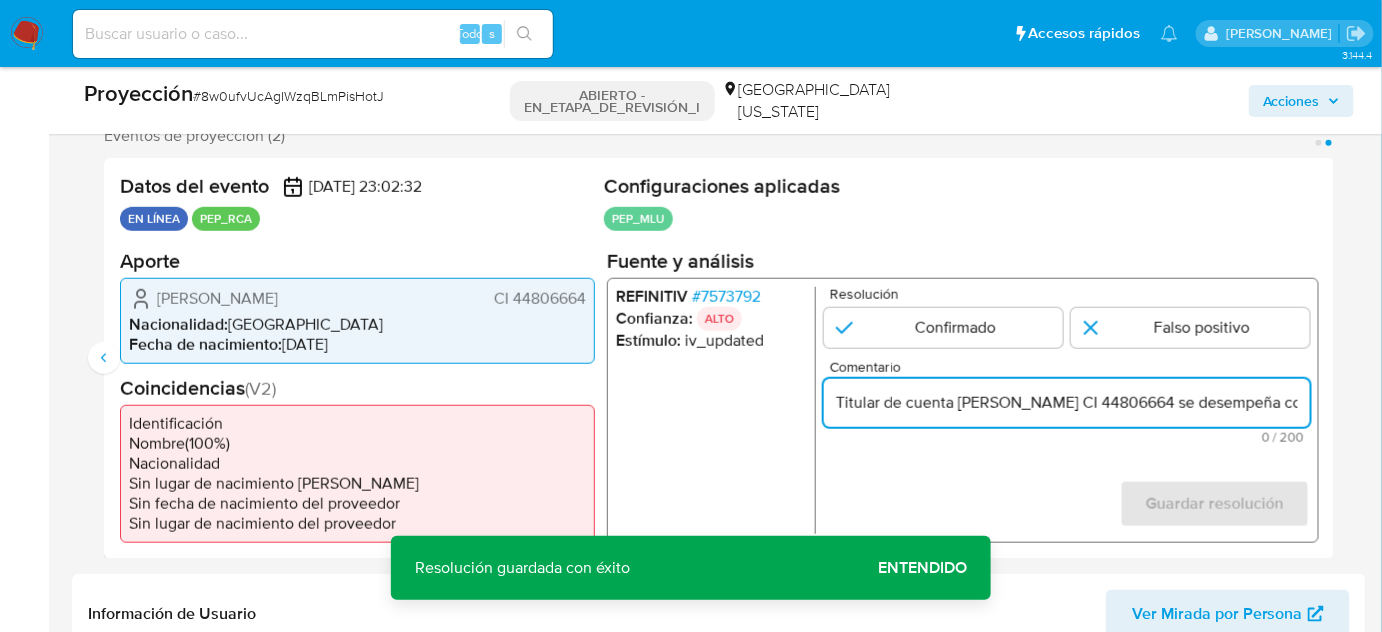scroll, scrollTop: 0, scrollLeft: 698, axis: horizontal 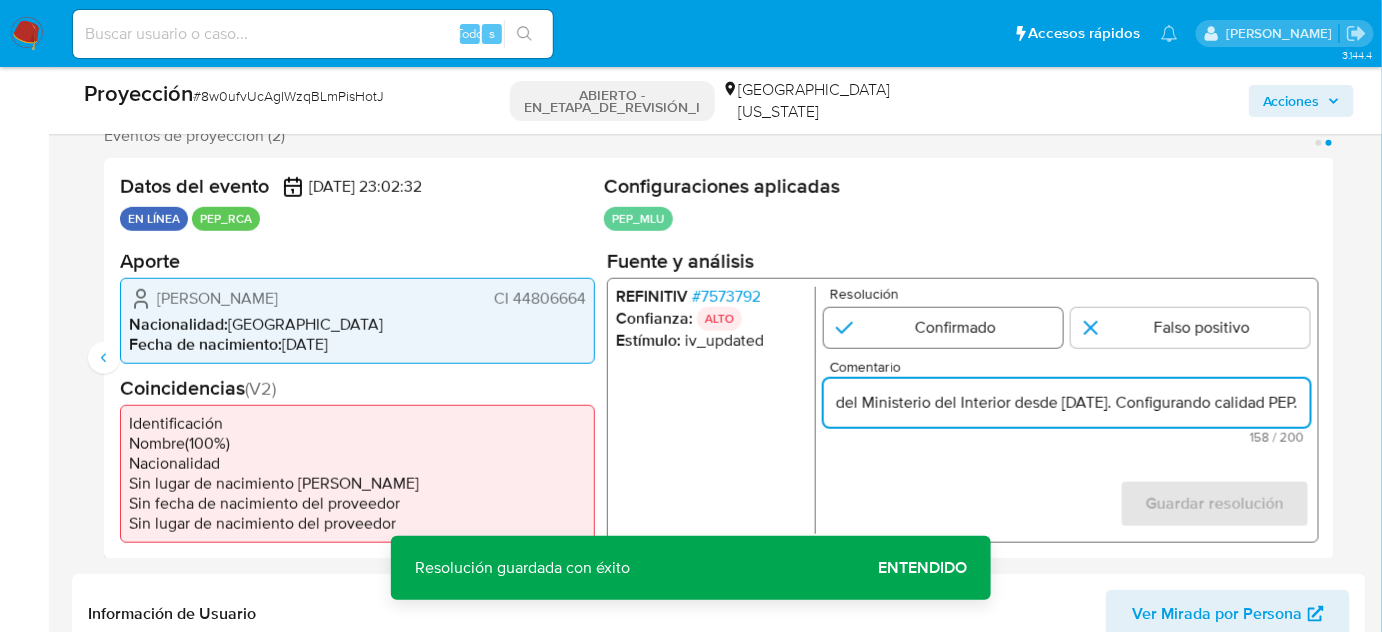 type on "Titular de cuenta Joe Damián López García CI 44806664 se desempeña como Coordinador del Ministerio del Interior desde Julio de 2023. Configurando calidad PEP." 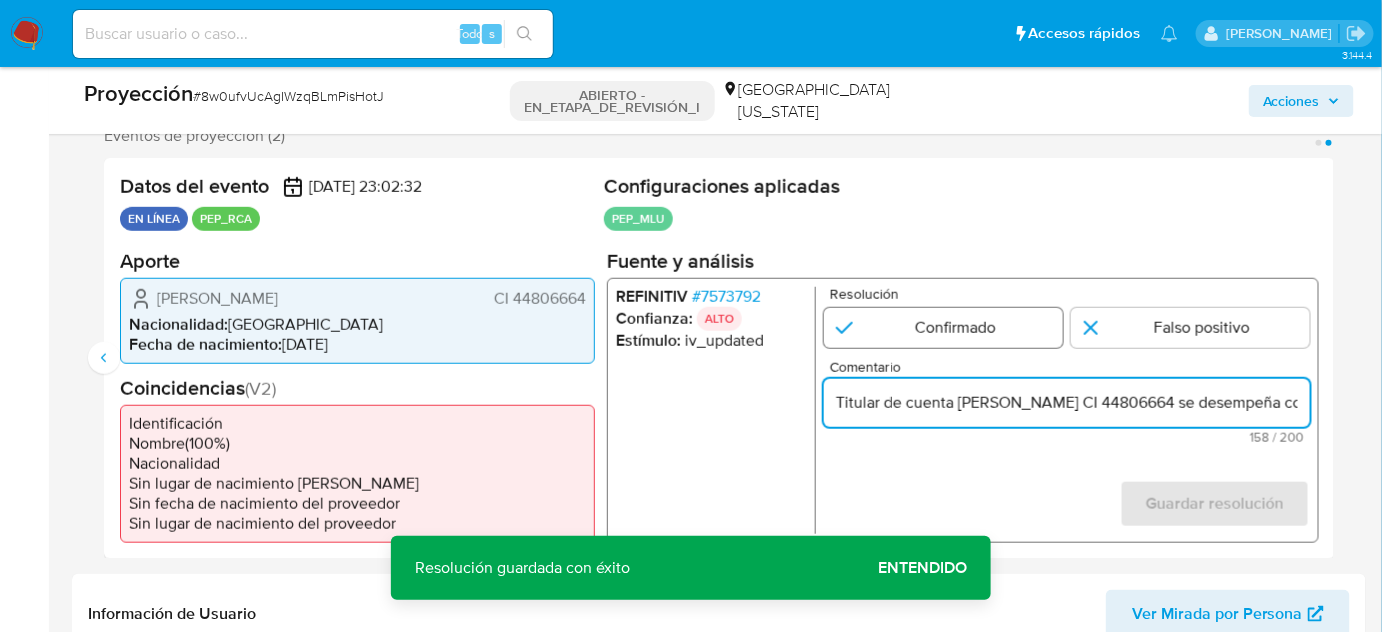 click at bounding box center [943, 327] 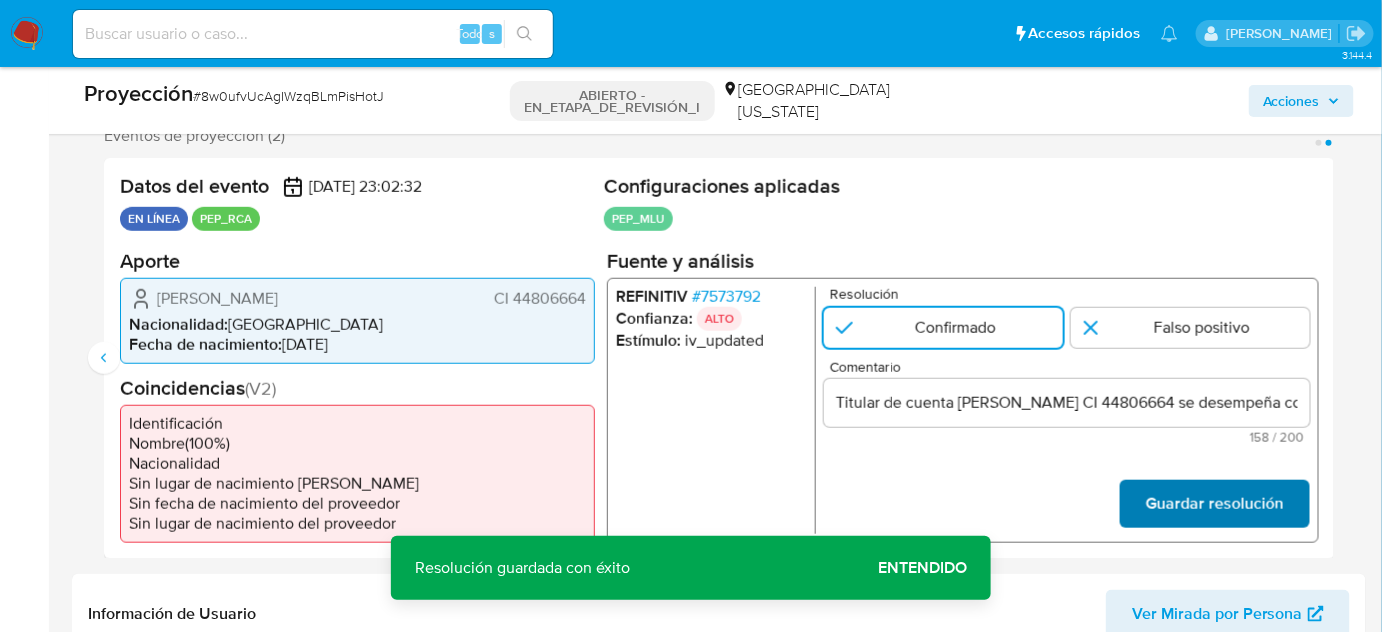 click on "Guardar resolución" at bounding box center [1215, 504] 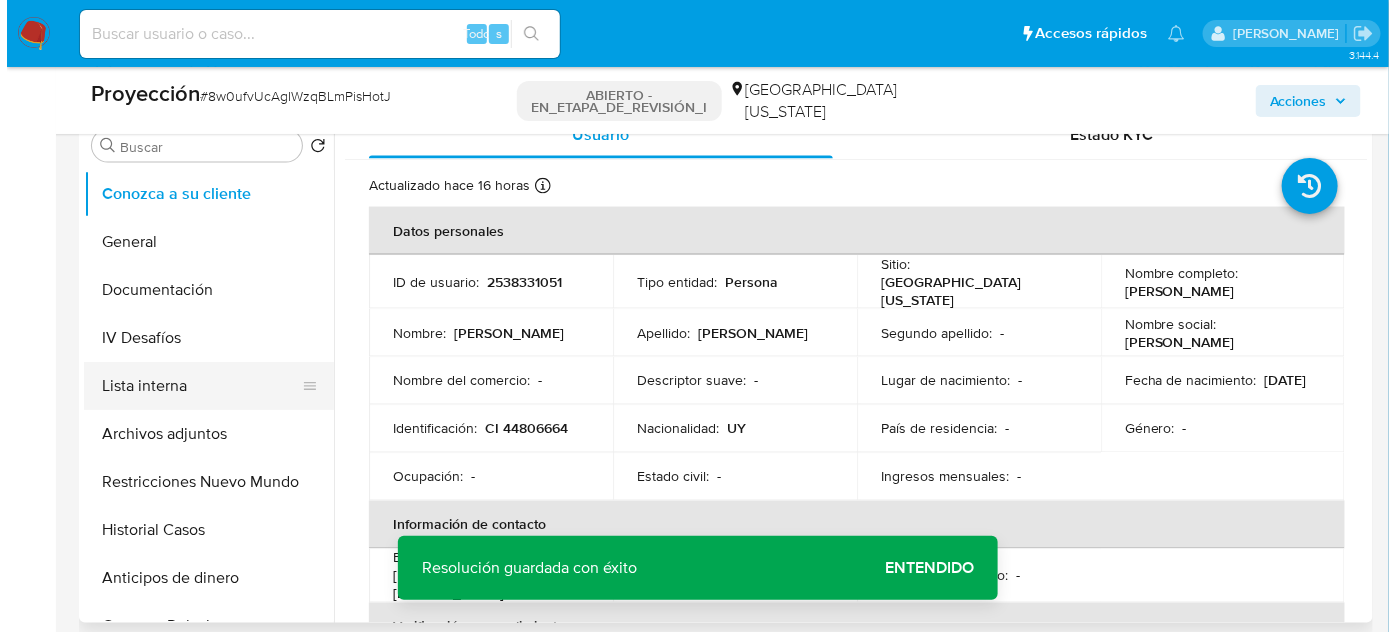 scroll, scrollTop: 909, scrollLeft: 0, axis: vertical 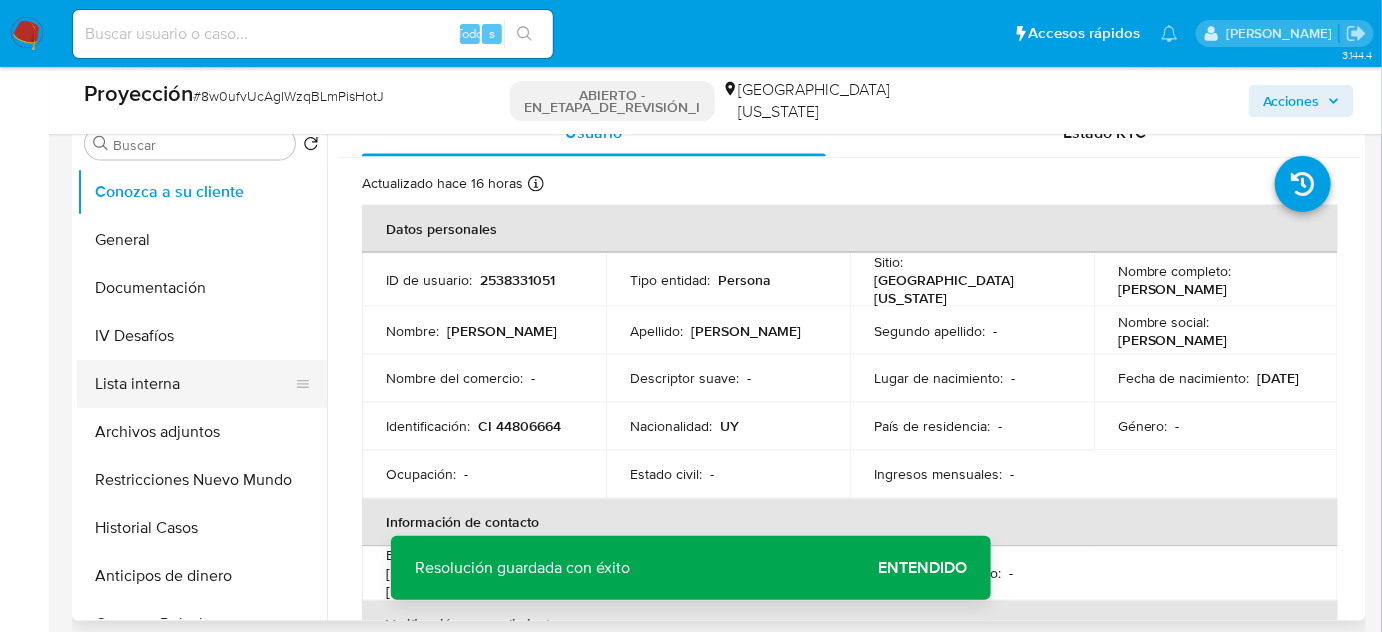click on "Lista interna" at bounding box center [194, 384] 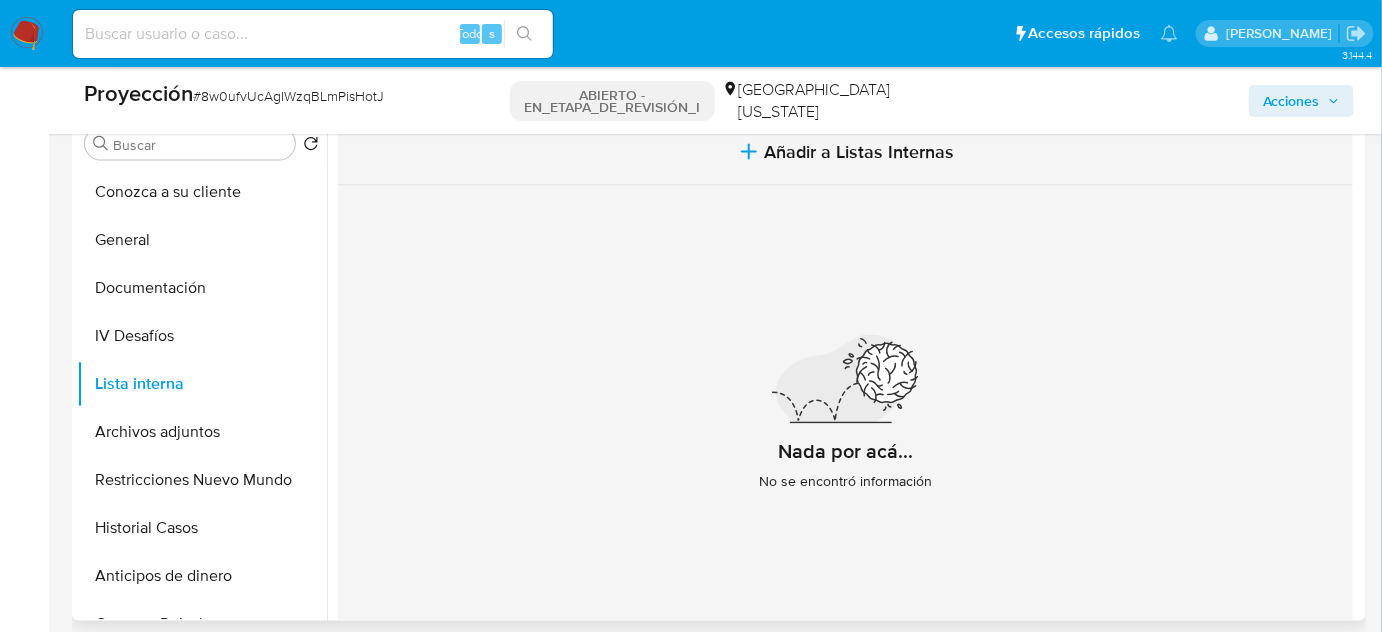 click on "Añadir a Listas Internas" at bounding box center (845, 152) 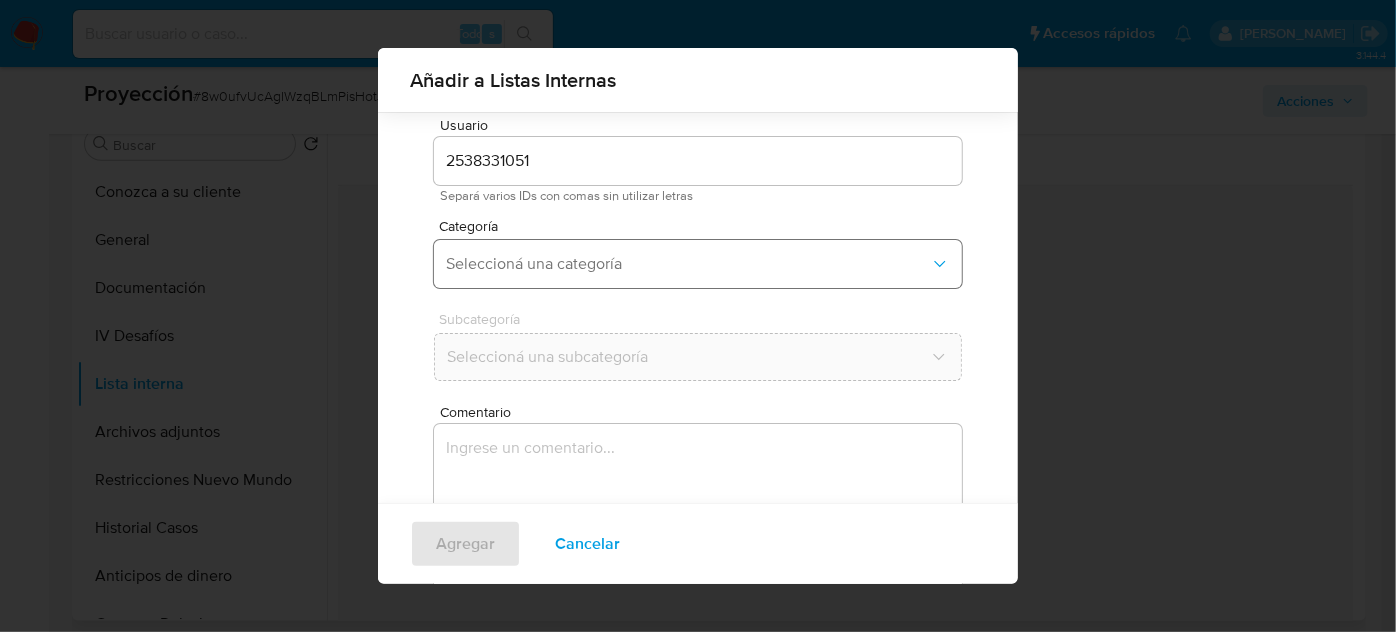scroll, scrollTop: 74, scrollLeft: 0, axis: vertical 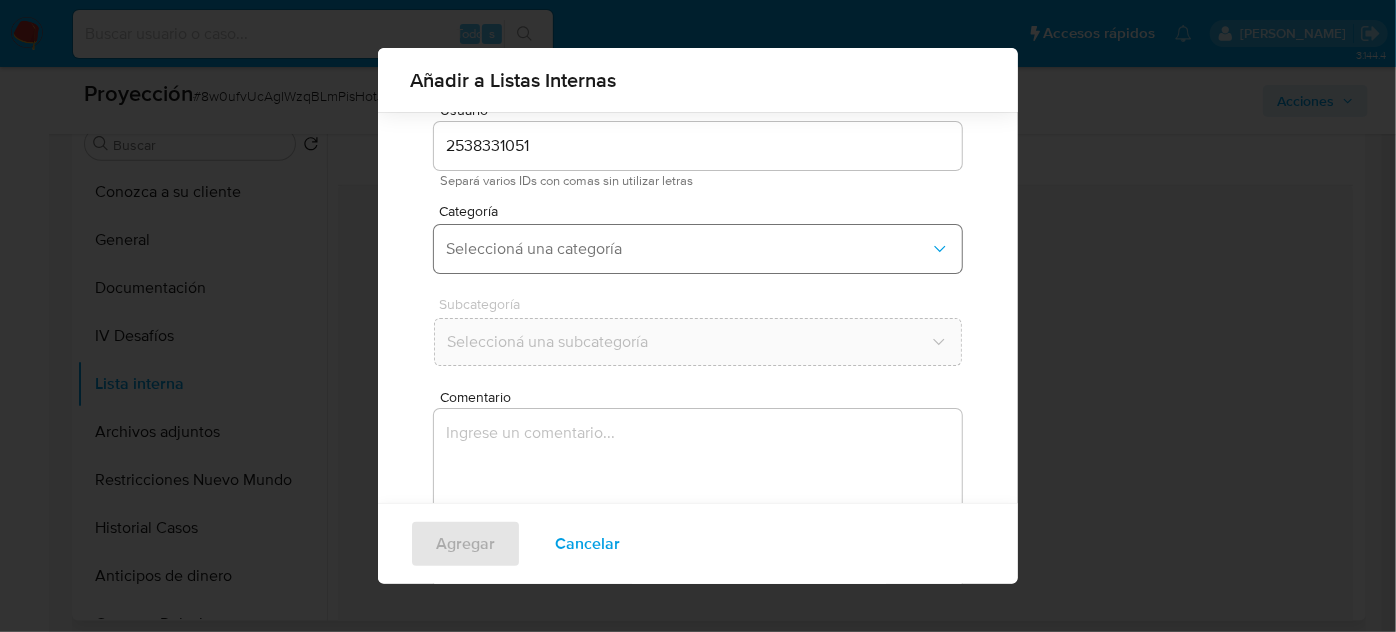 click on "Seleccioná una categoría" at bounding box center [688, 249] 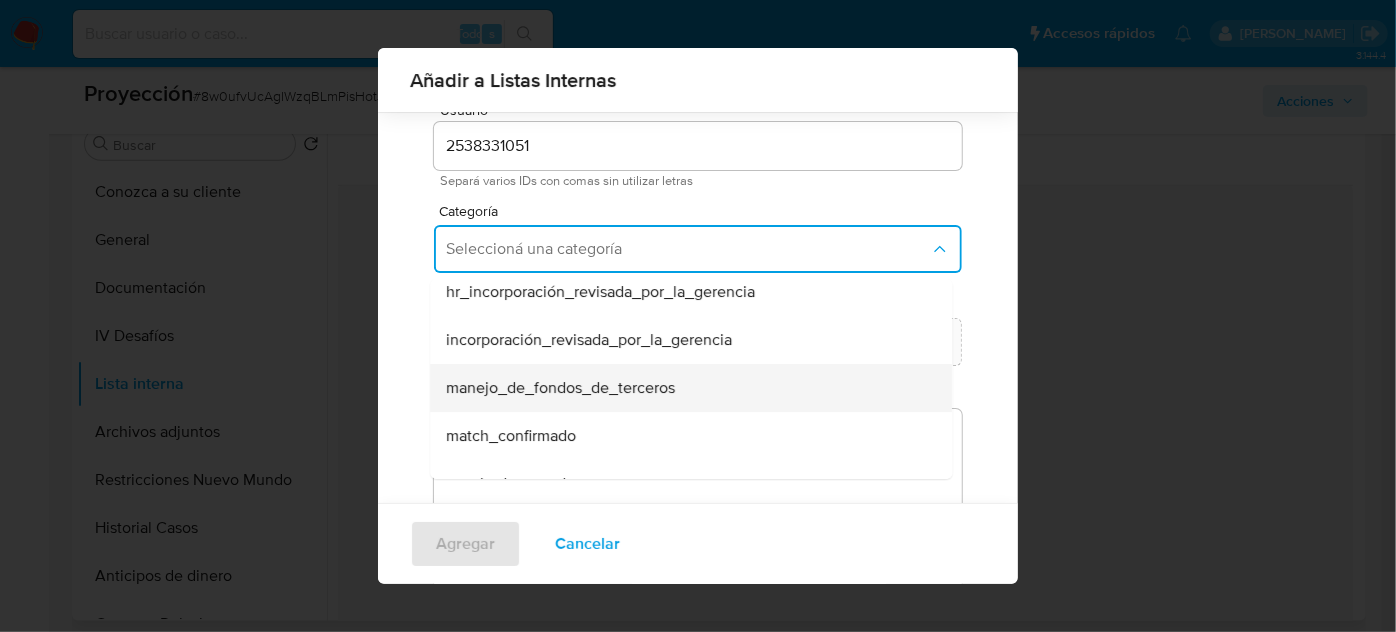 scroll, scrollTop: 90, scrollLeft: 0, axis: vertical 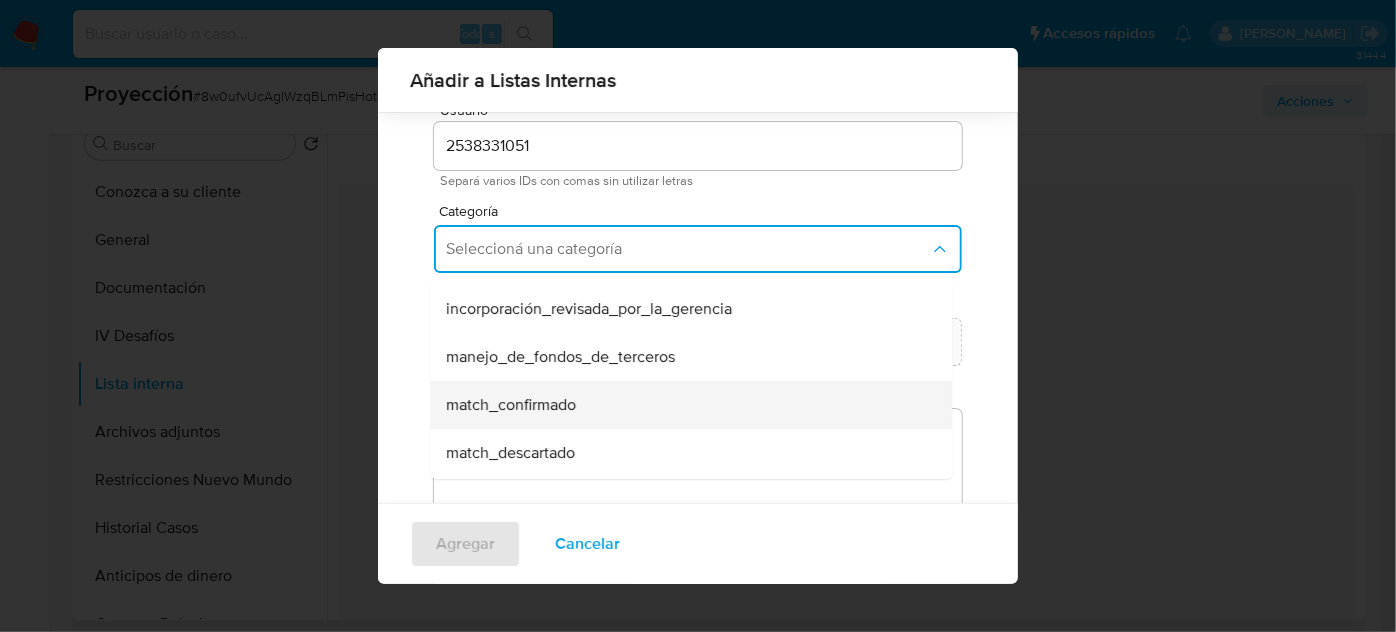 click on "match_confirmado" at bounding box center (511, 405) 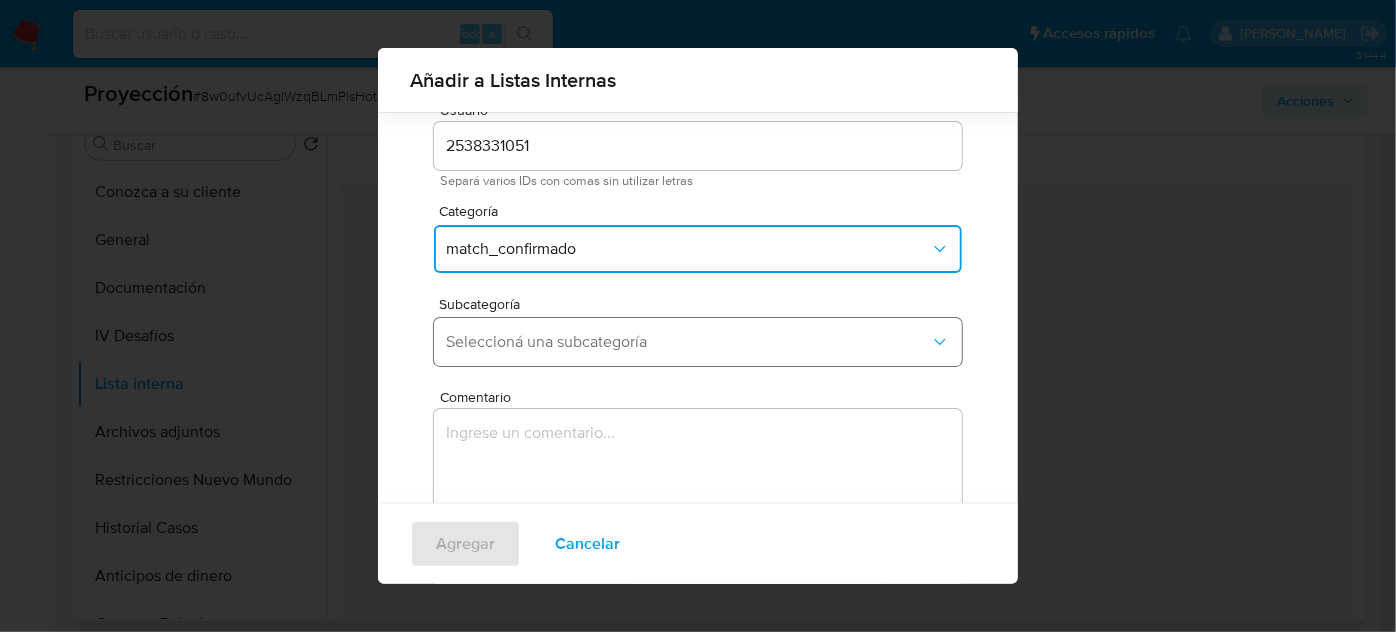 click on "Seleccioná una subcategoría" at bounding box center [688, 342] 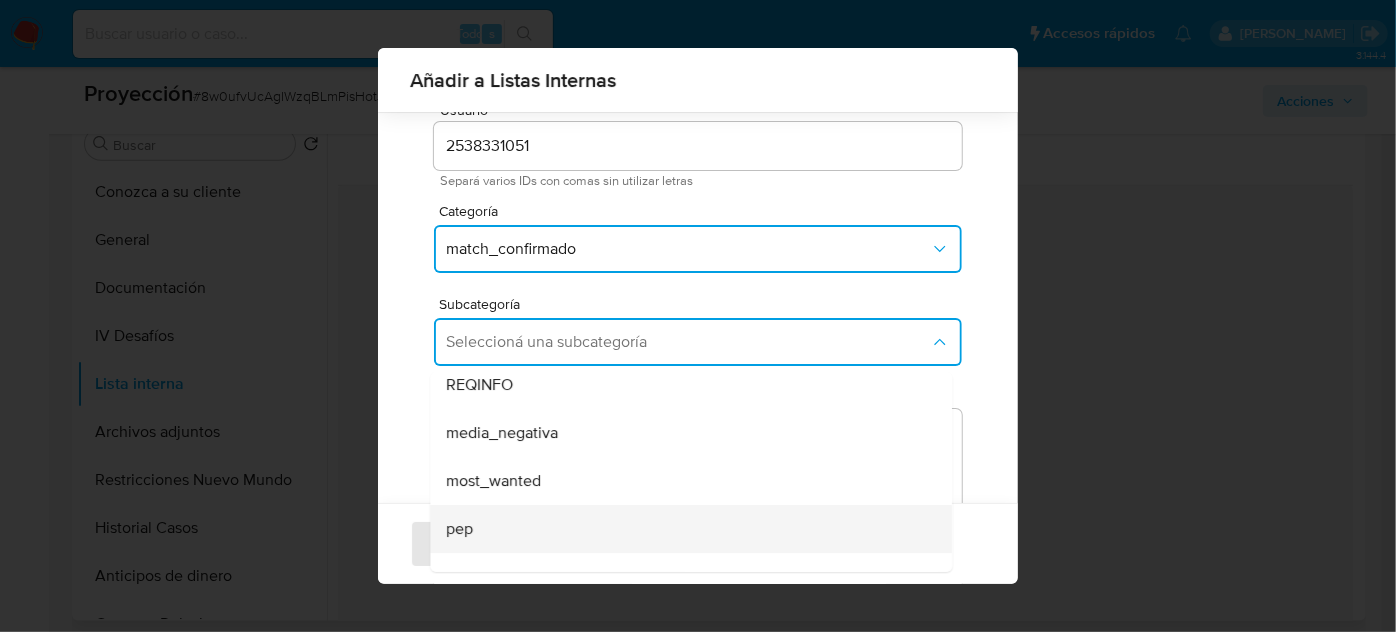 scroll, scrollTop: 136, scrollLeft: 0, axis: vertical 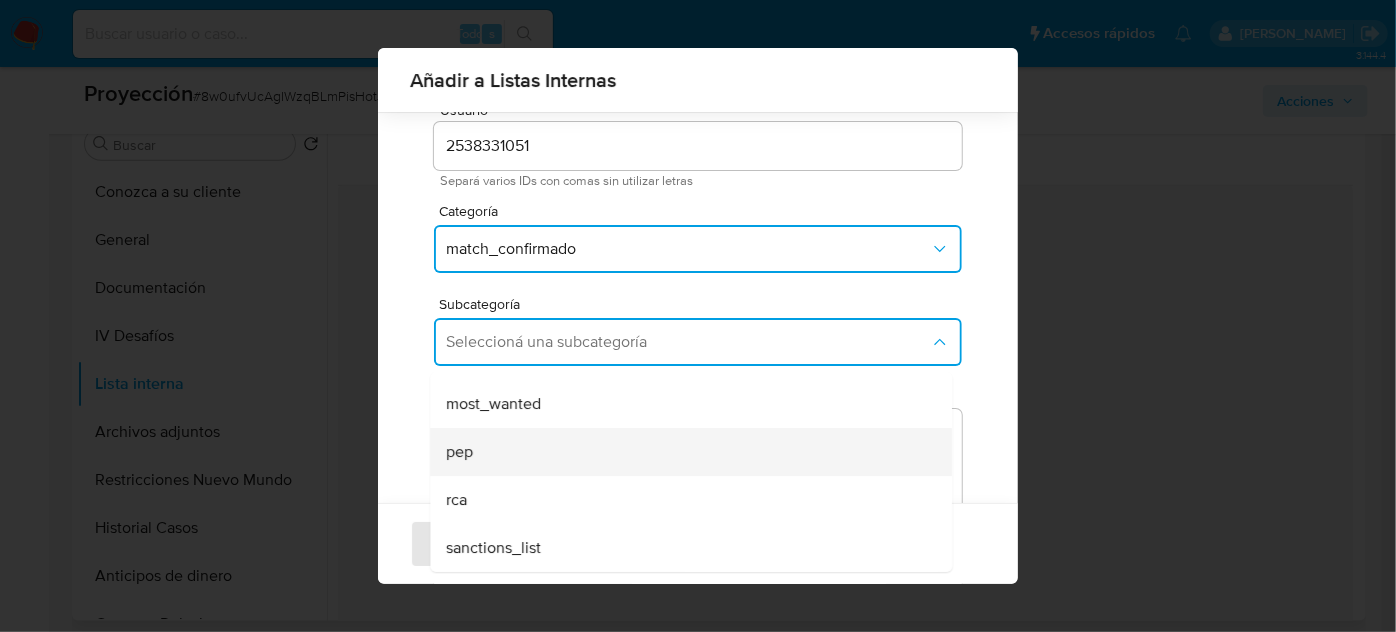 click on "pep" at bounding box center (685, 452) 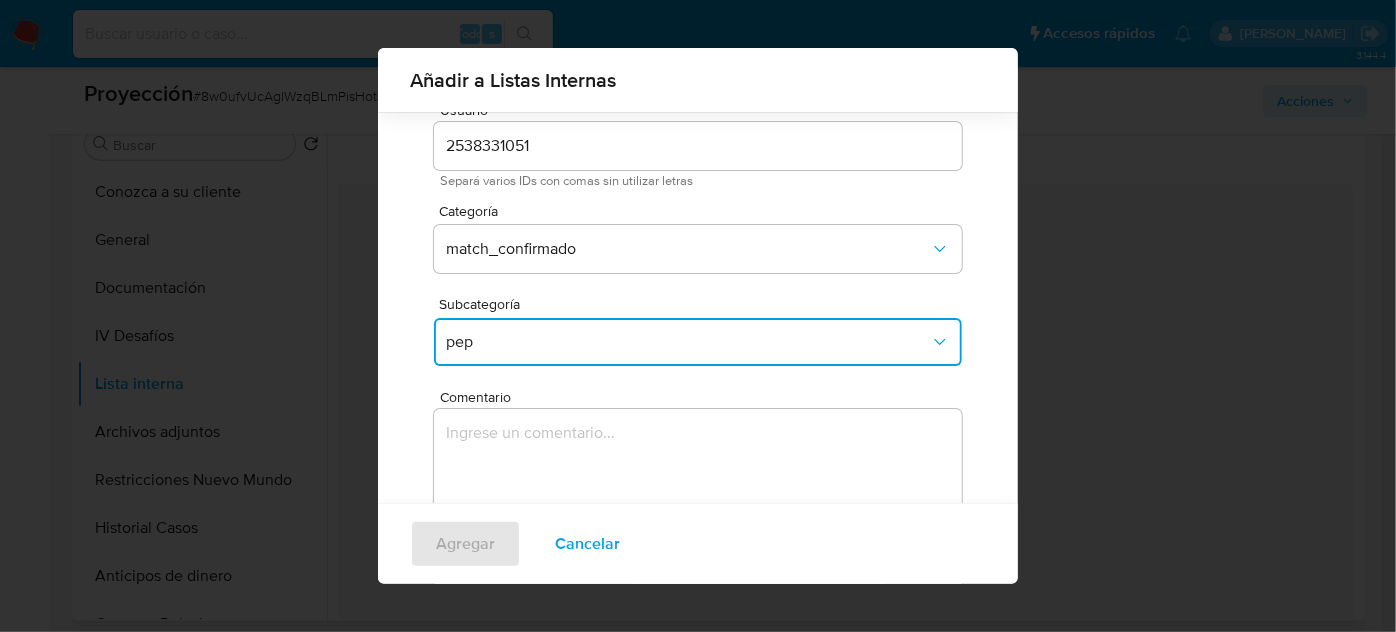 click at bounding box center (698, 505) 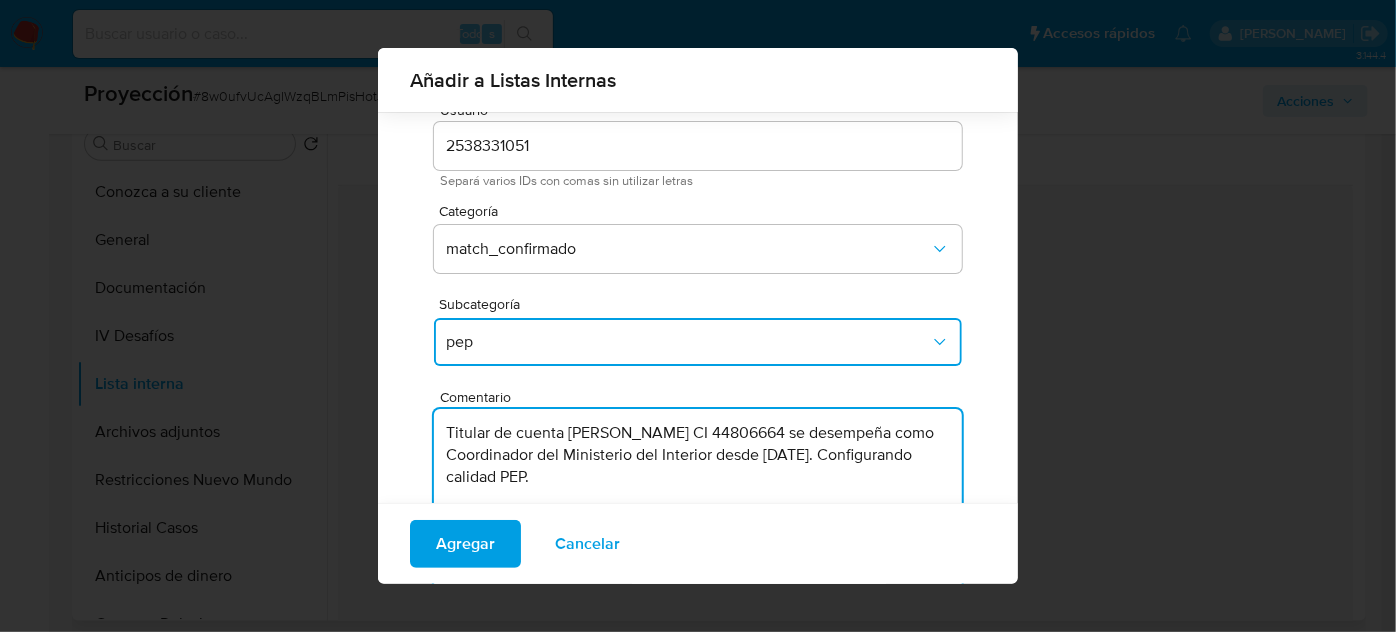click on "Titular de cuenta Joe Damián López García CI 44806664 se desempeña como Coordinador del Ministerio del Interior desde Julio de 2023. Configurando calidad PEP." at bounding box center (698, 505) 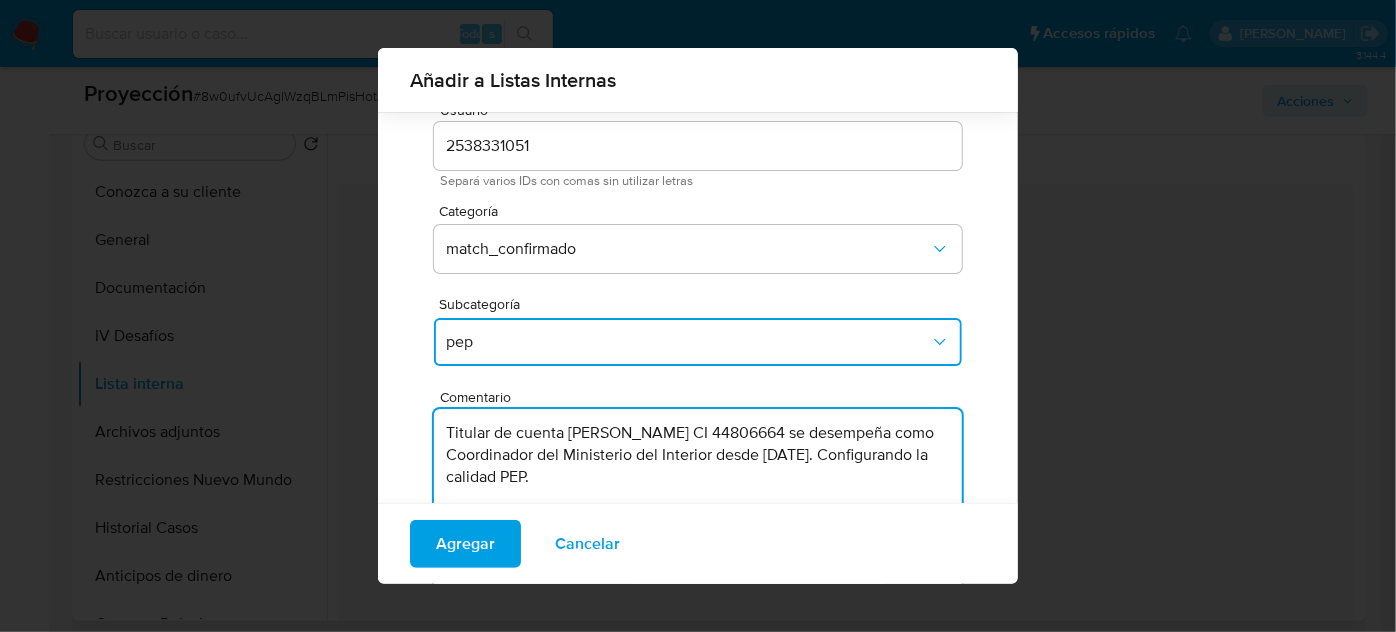 click on "Titular de cuenta Joe Damián López García CI 44806664 se desempeña como Coordinador del Ministerio del Interior desde Julio de 2023. Configurando la calidad PEP." at bounding box center (698, 505) 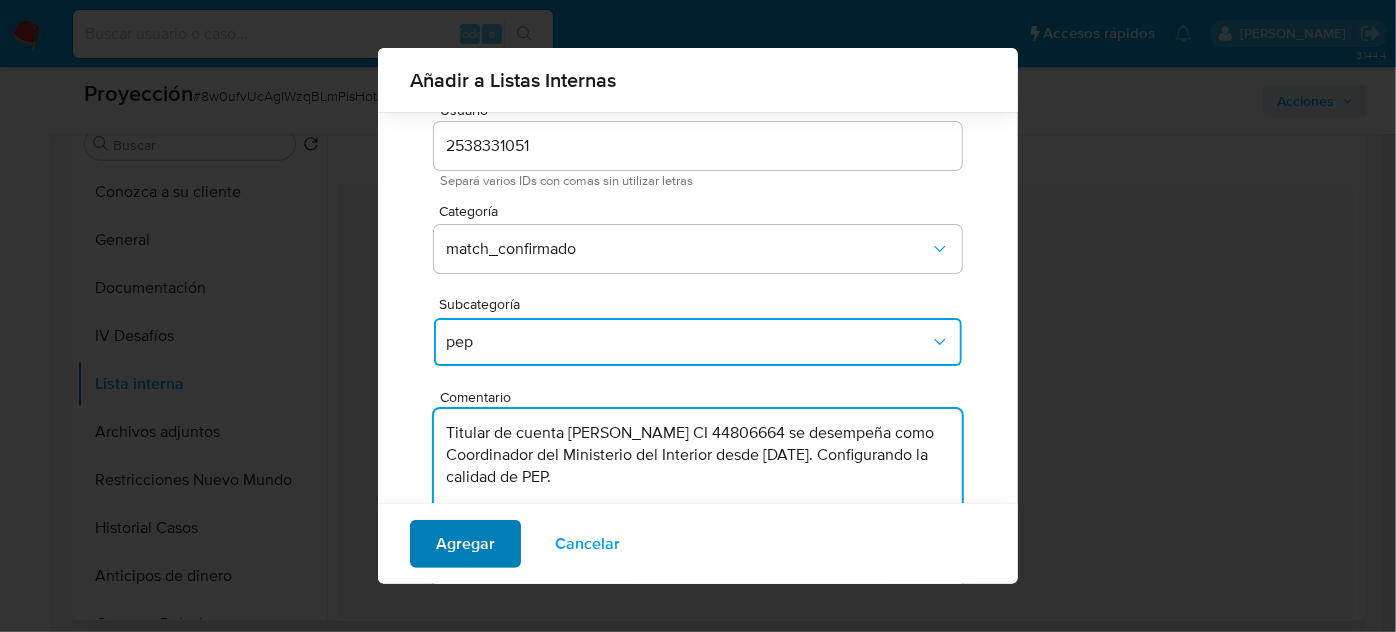 type on "Titular de cuenta Joe Damián López García CI 44806664 se desempeña como Coordinador del Ministerio del Interior desde Julio de 2023. Configurando la calidad de PEP." 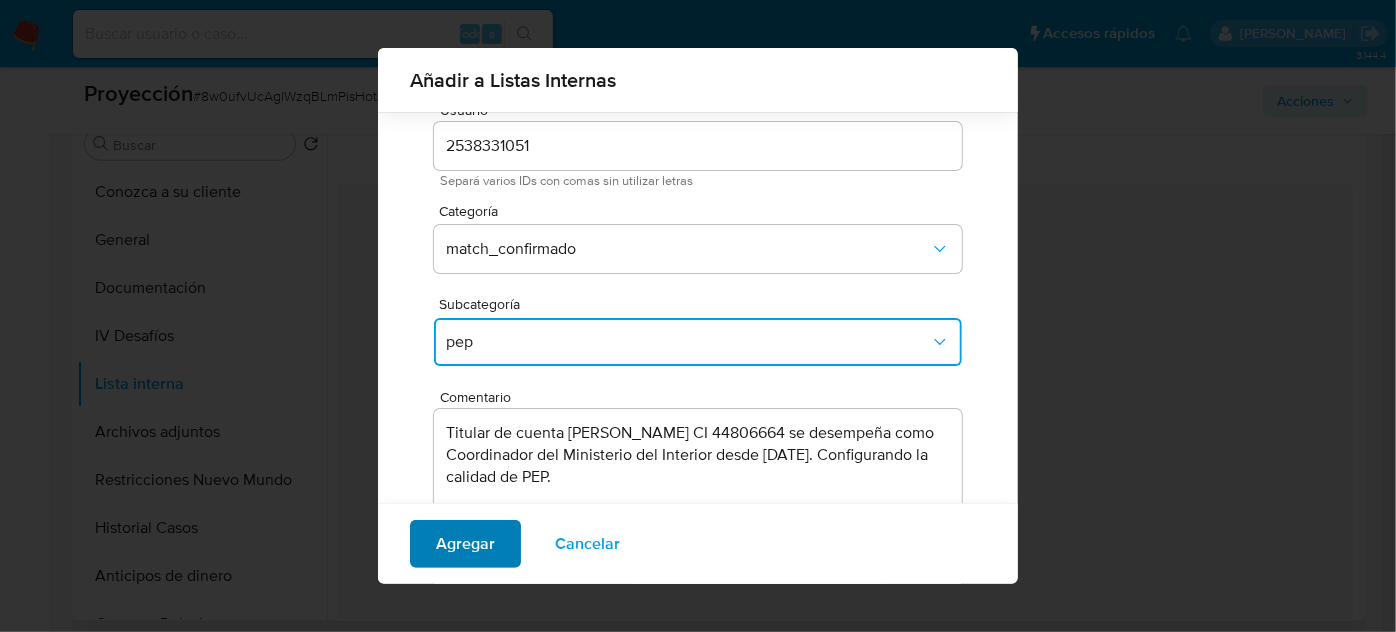 click on "Agregar" at bounding box center [465, 544] 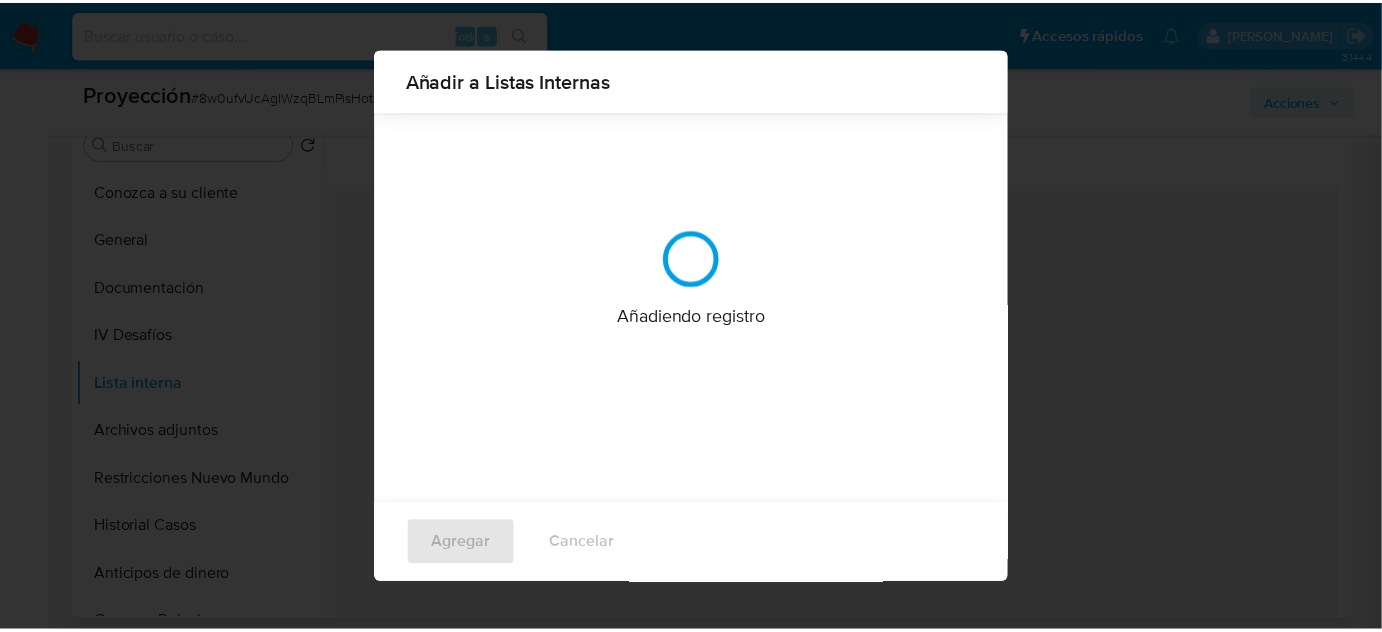 scroll, scrollTop: 0, scrollLeft: 0, axis: both 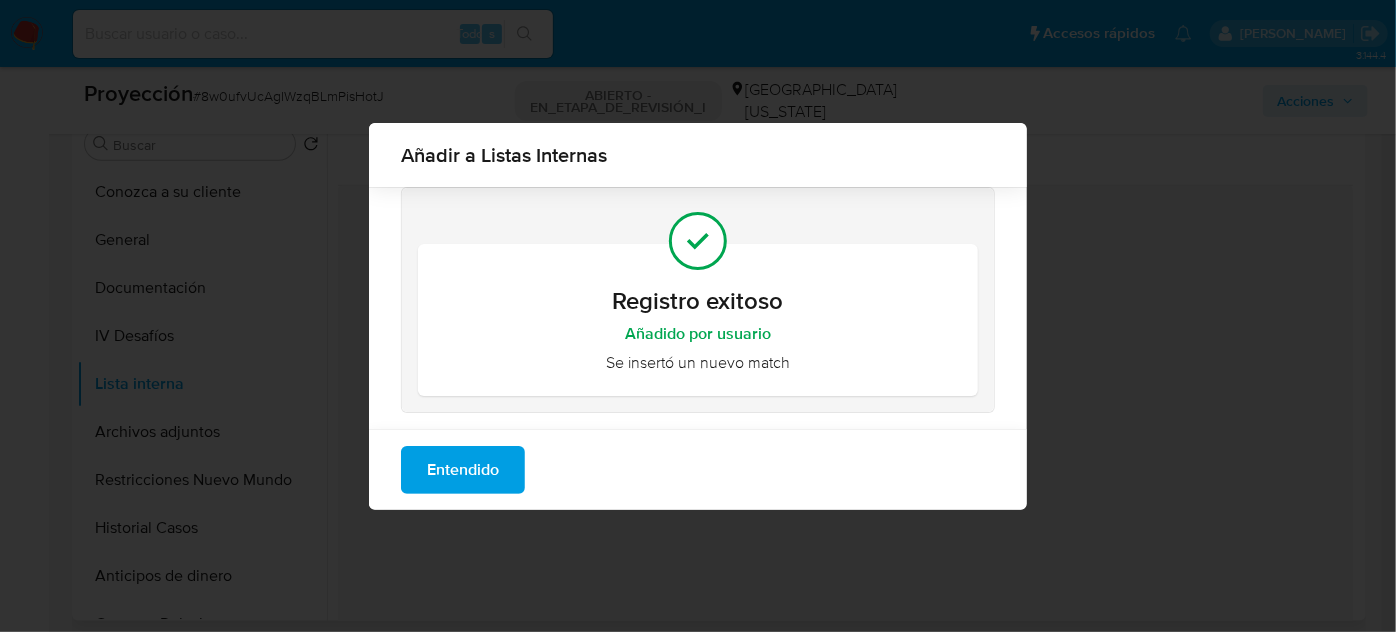 click on "Entendido" at bounding box center (463, 470) 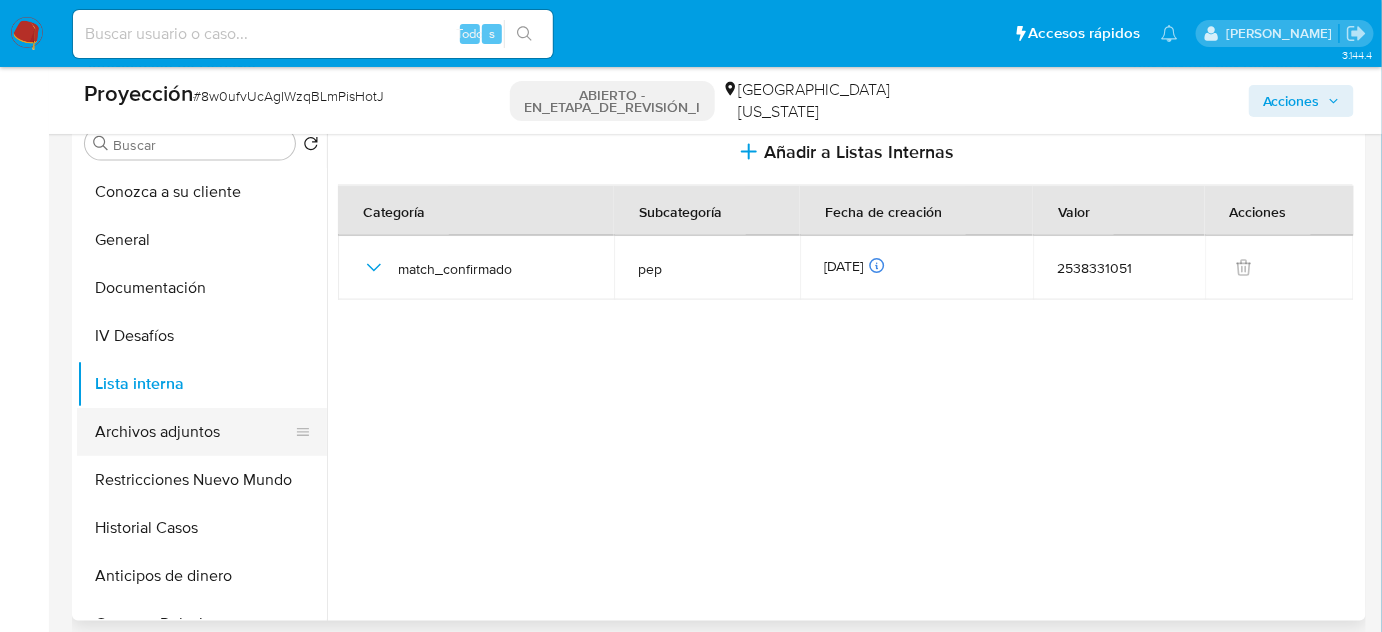 click on "Archivos adjuntos" at bounding box center [194, 432] 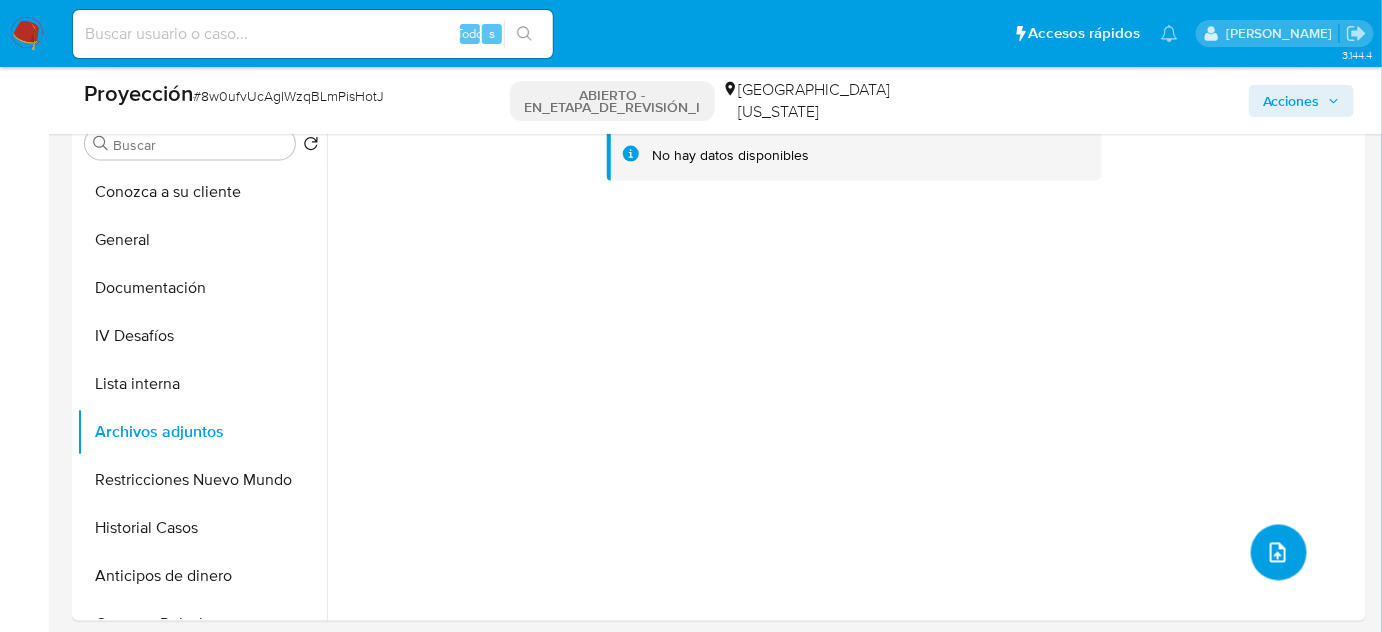 click at bounding box center [1278, 553] 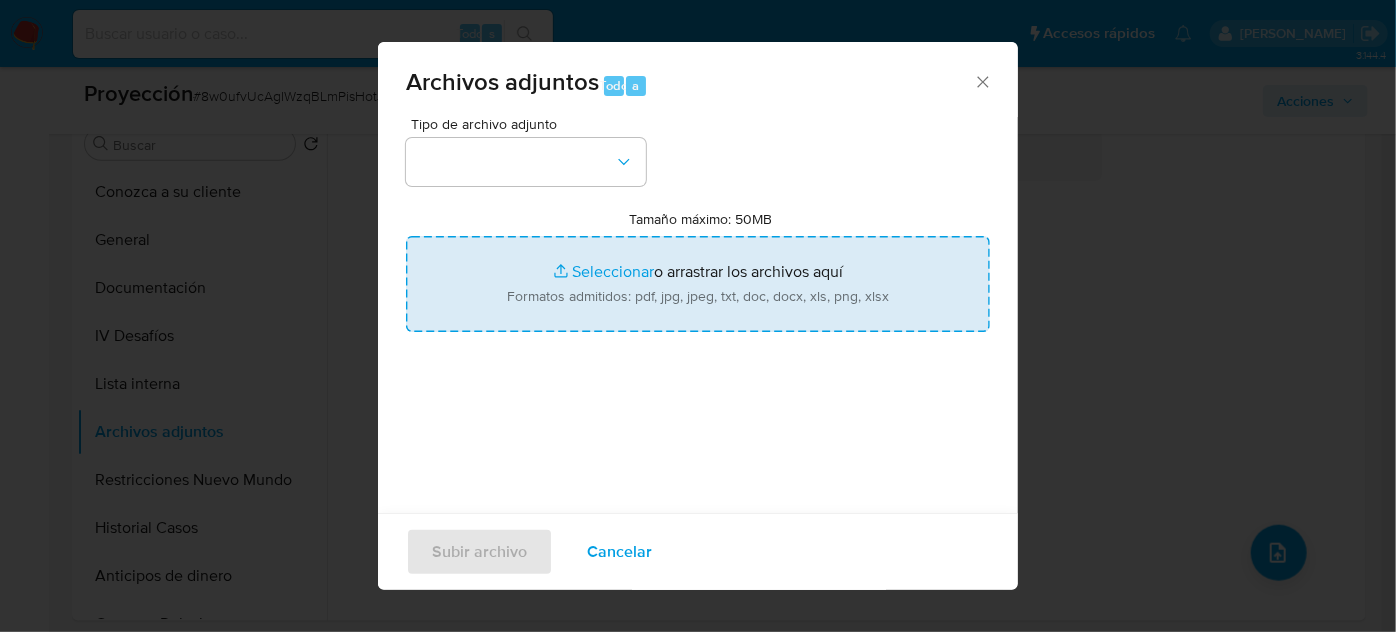 click on "Tamaño máximo: 50MB Seleccionar archivos" at bounding box center [698, 284] 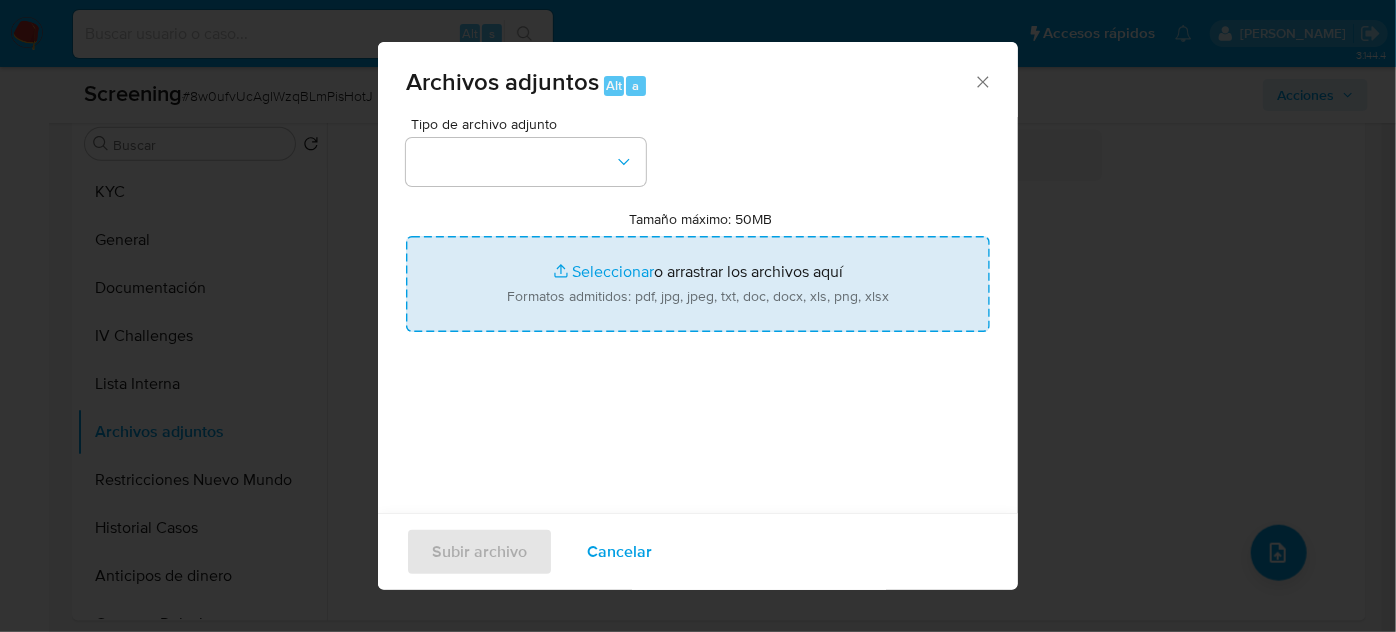 type on "C:\fakepath\_Joe Damian Lopez Garcia_ Lavado de dinero - Buscar con Google.pdf" 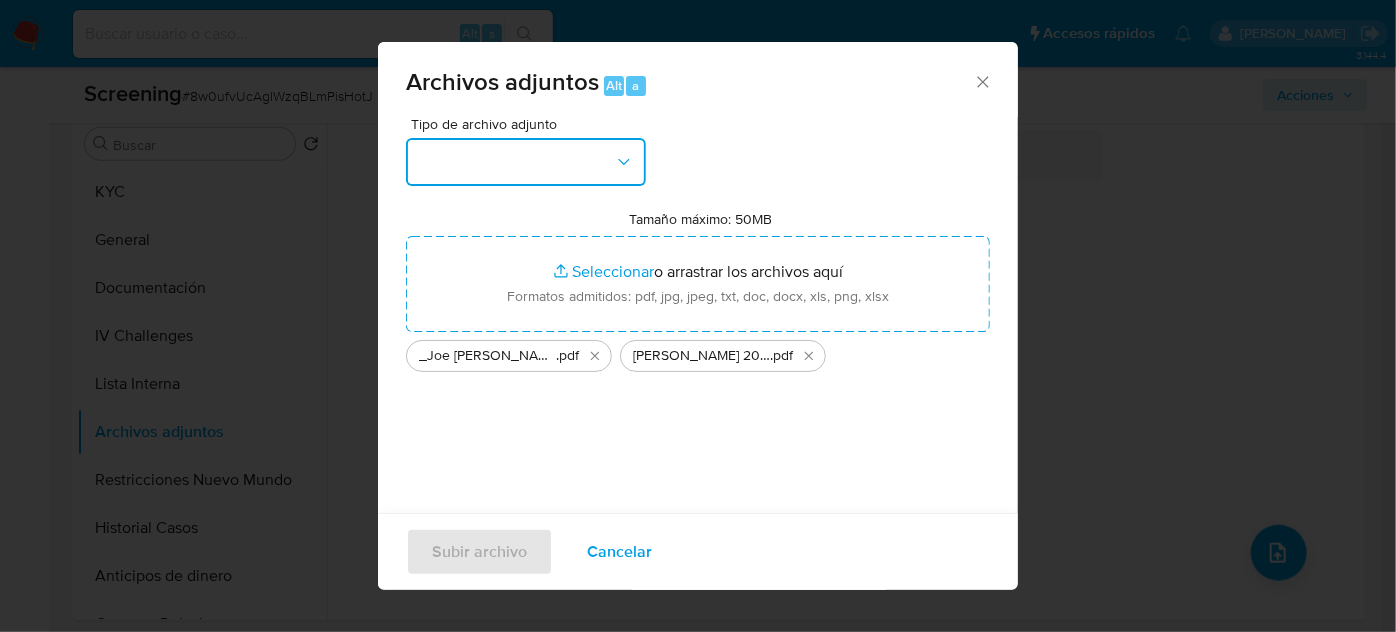 drag, startPoint x: 812, startPoint y: 282, endPoint x: 457, endPoint y: 167, distance: 373.16217 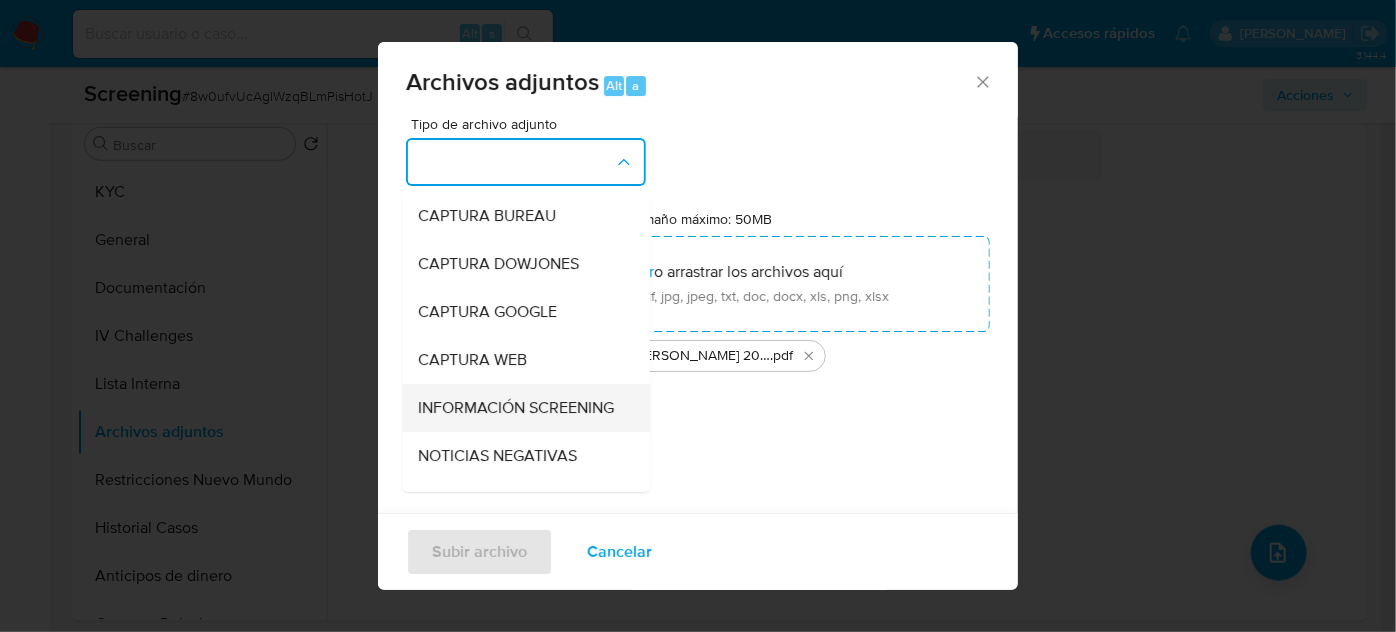click on "INFORMACIÓN SCREENING" at bounding box center (516, 408) 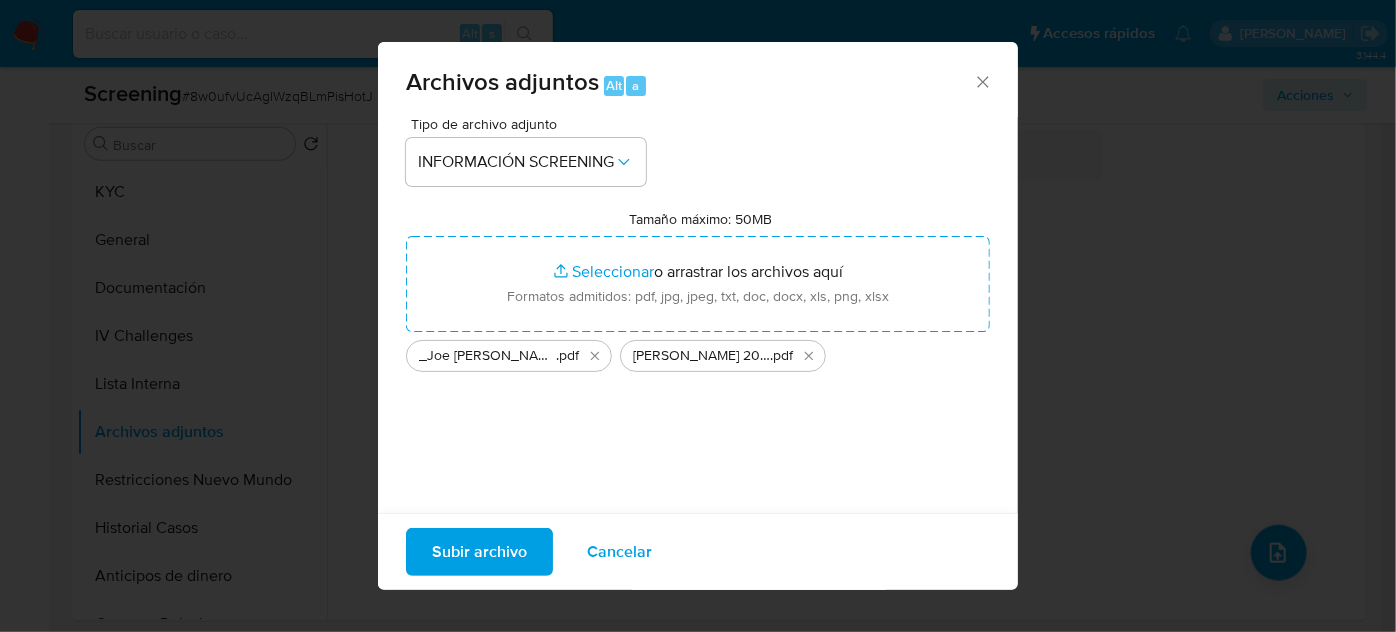 click on "Subir archivo" at bounding box center (479, 552) 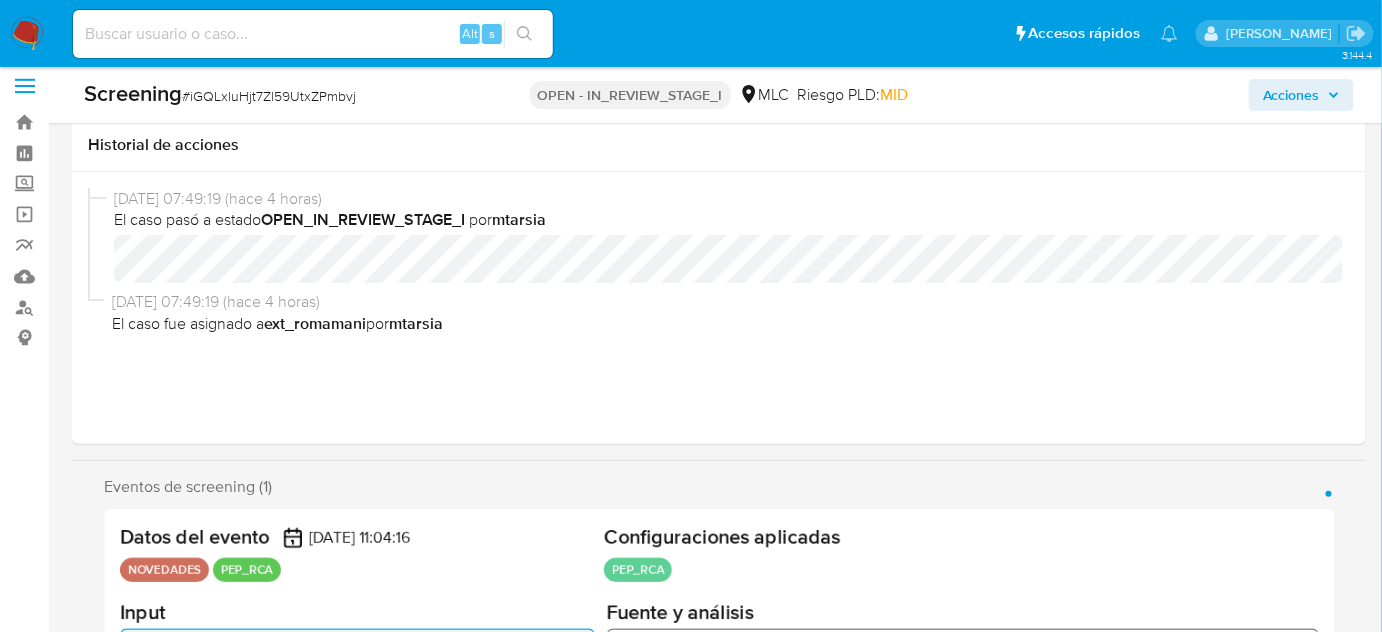 scroll, scrollTop: 363, scrollLeft: 0, axis: vertical 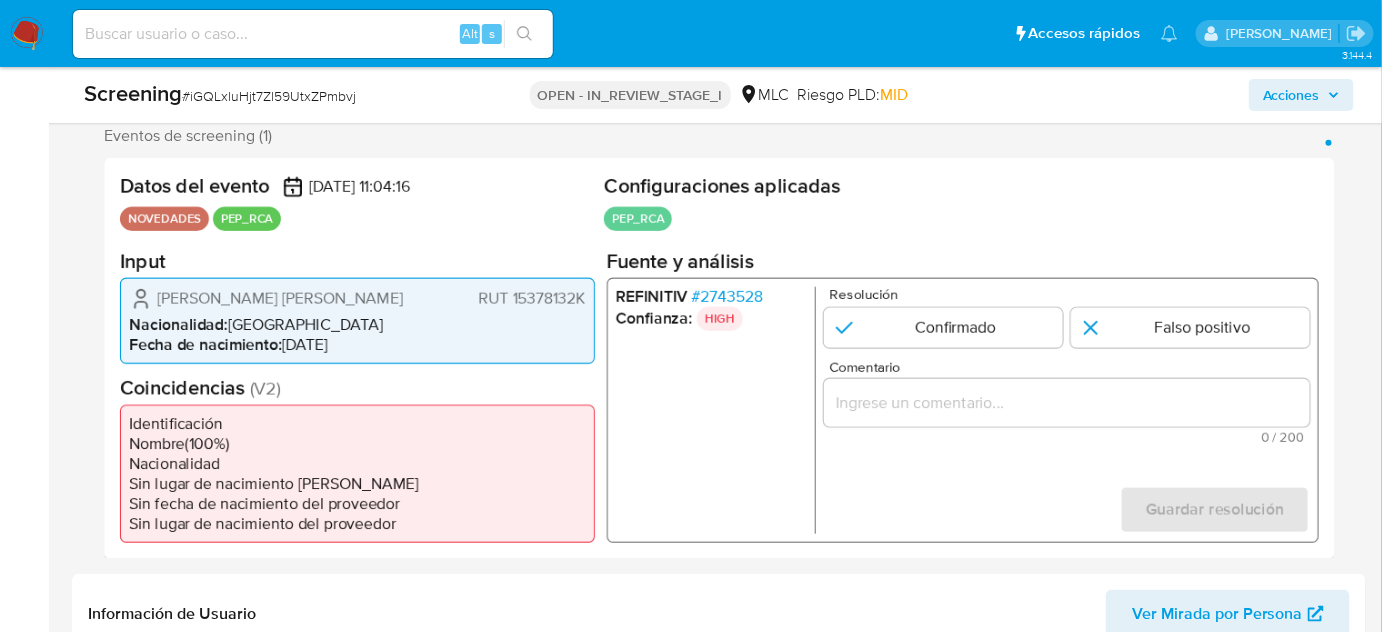 select on "10" 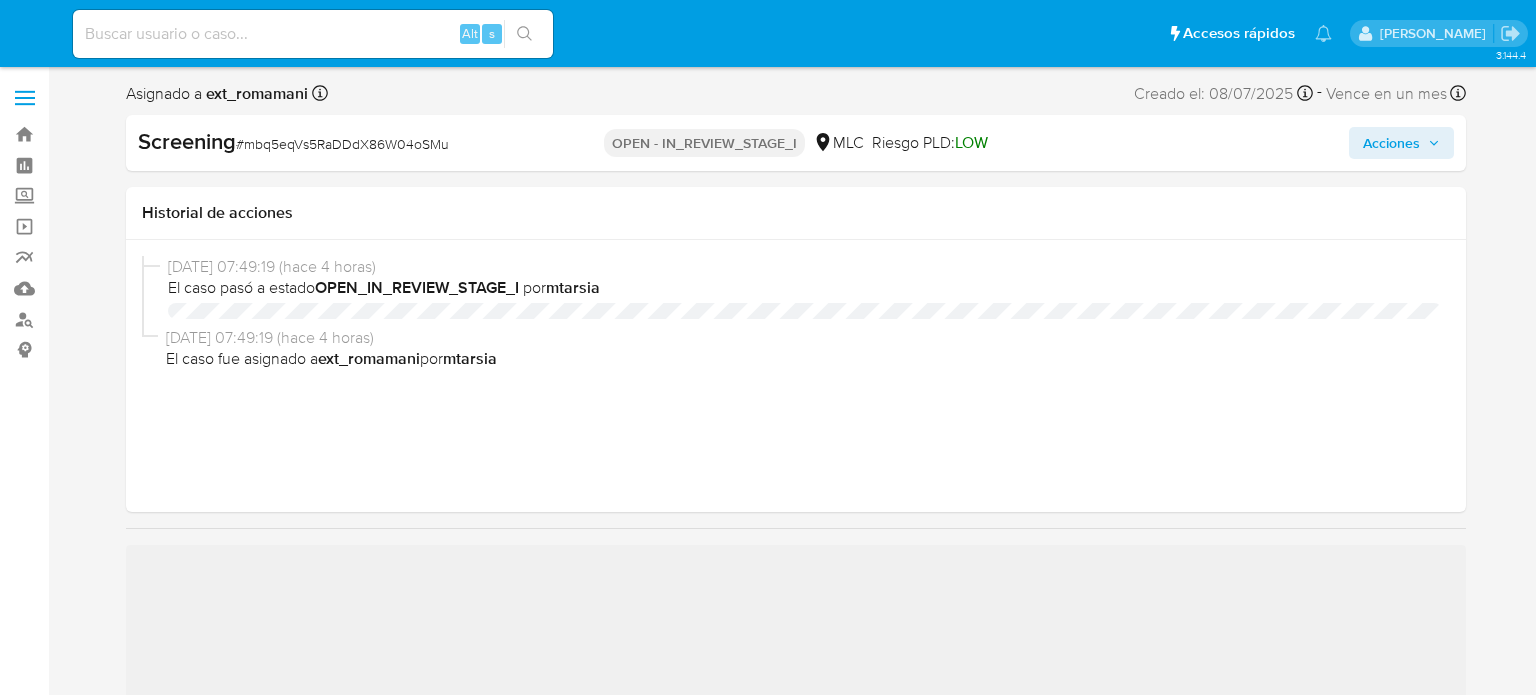 select on "10" 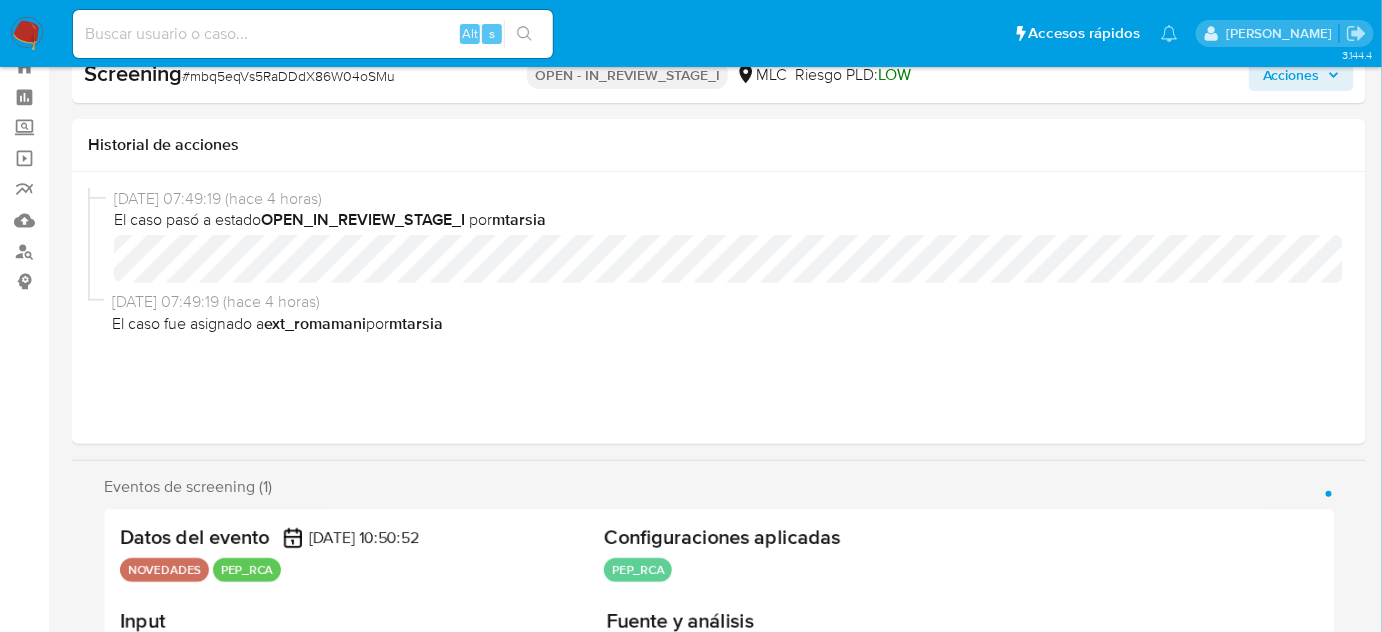 scroll, scrollTop: 363, scrollLeft: 0, axis: vertical 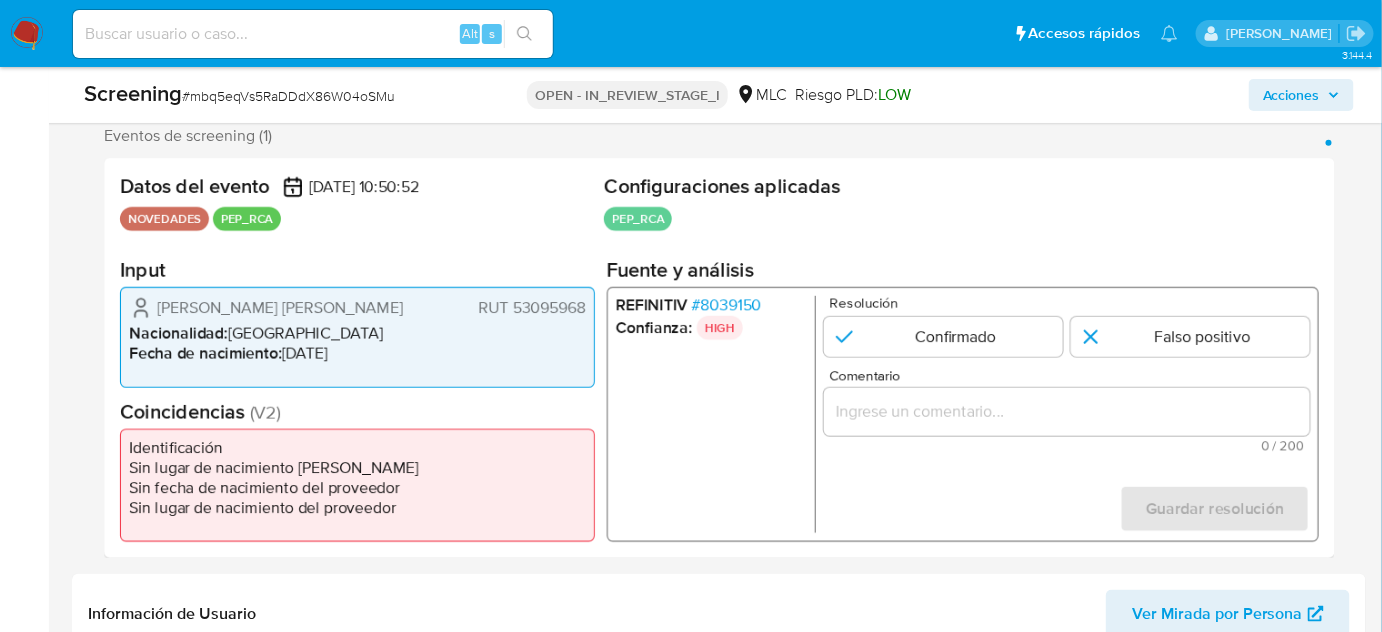 click on "# 8039150" at bounding box center [727, 306] 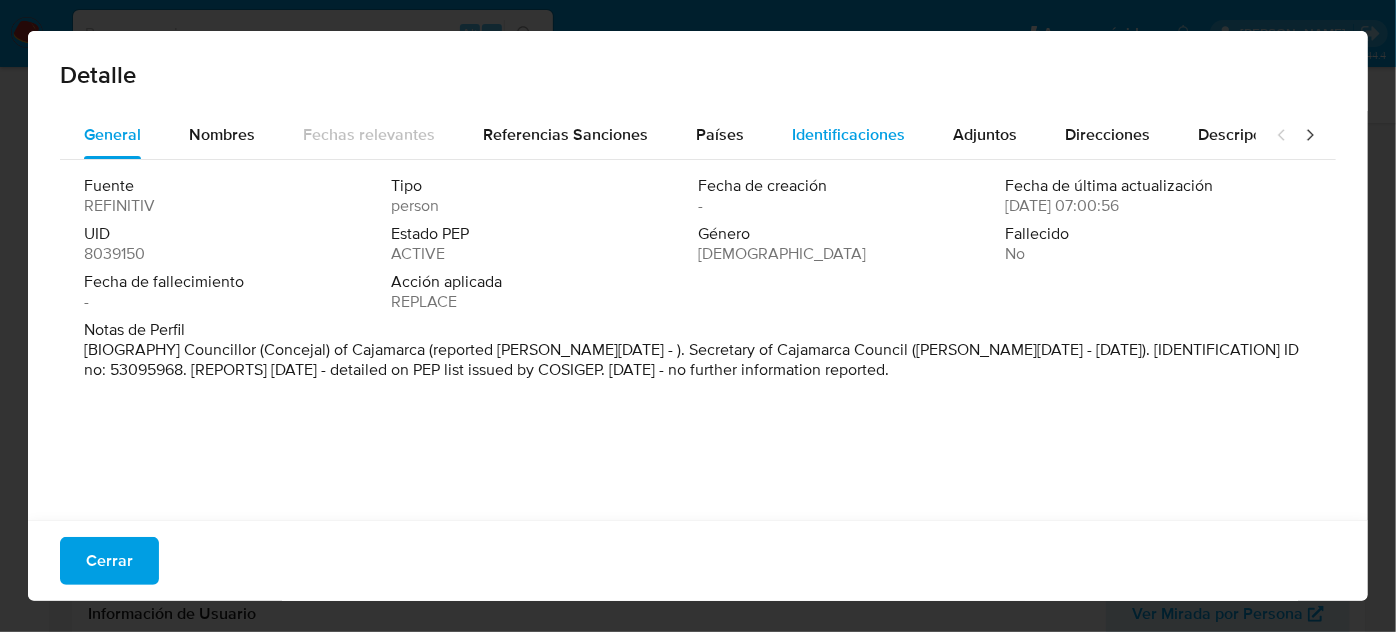 click on "Identificaciones" at bounding box center [848, 135] 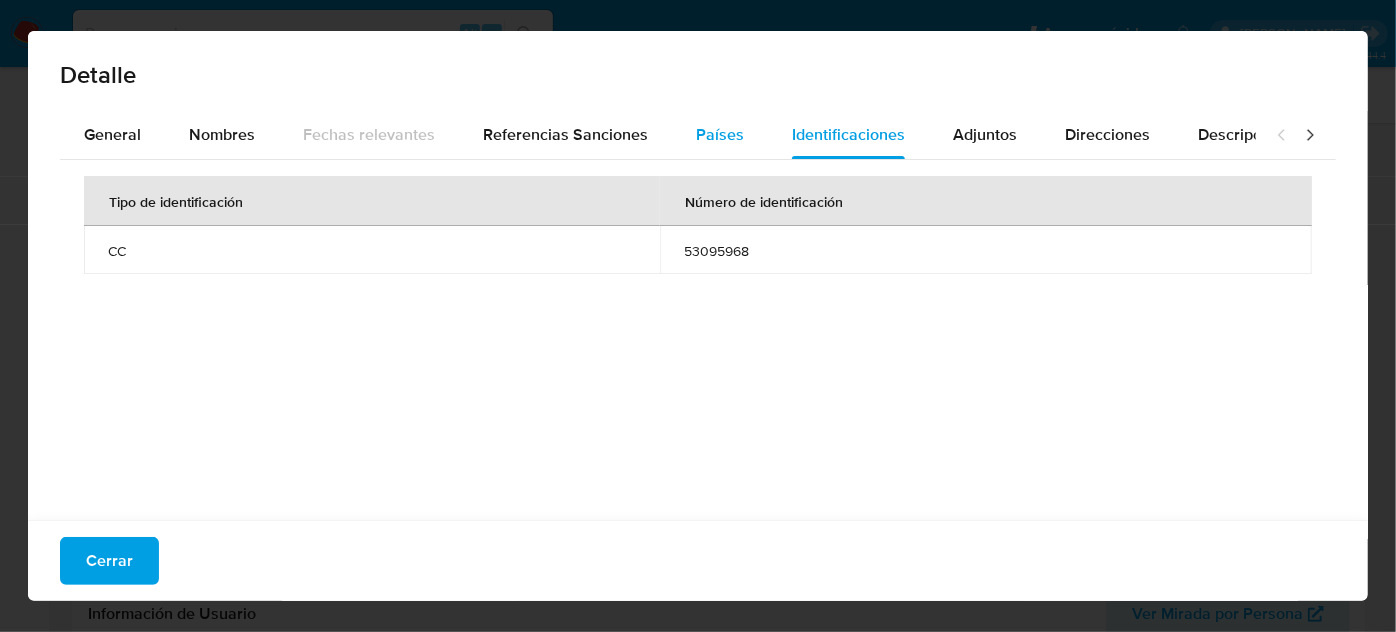 click on "Países" at bounding box center (720, 134) 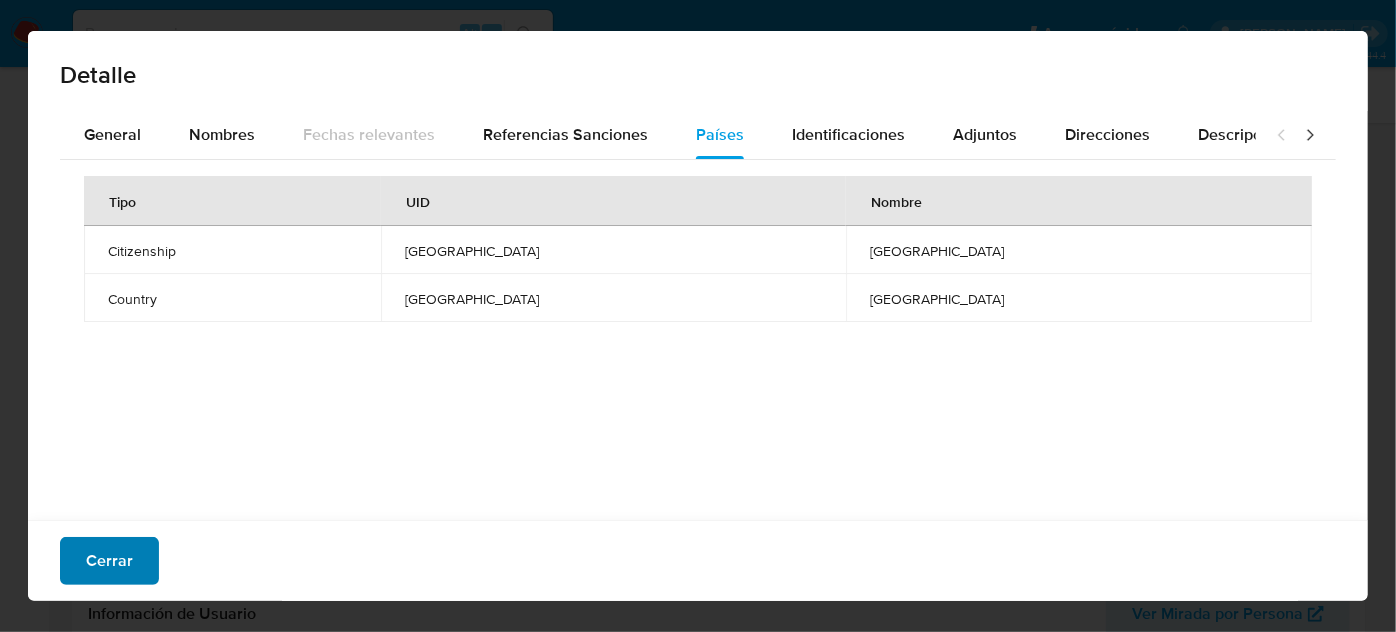 click on "Cerrar" at bounding box center (109, 561) 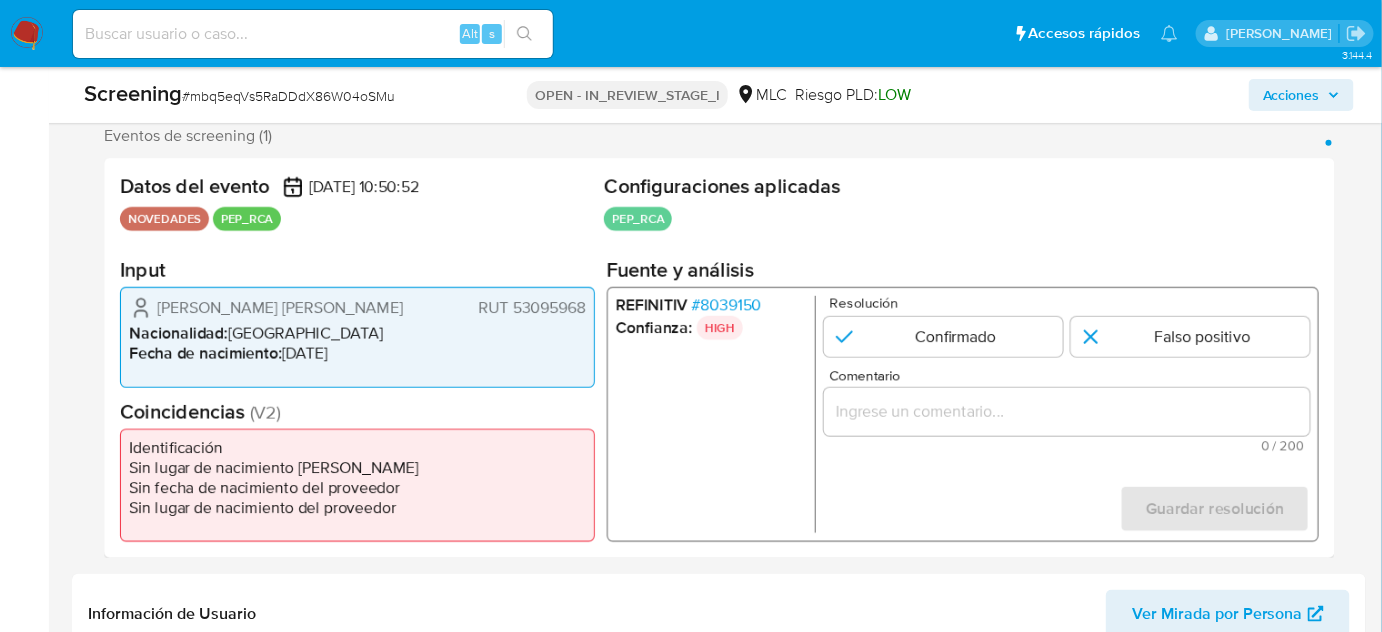 click at bounding box center [1067, 412] 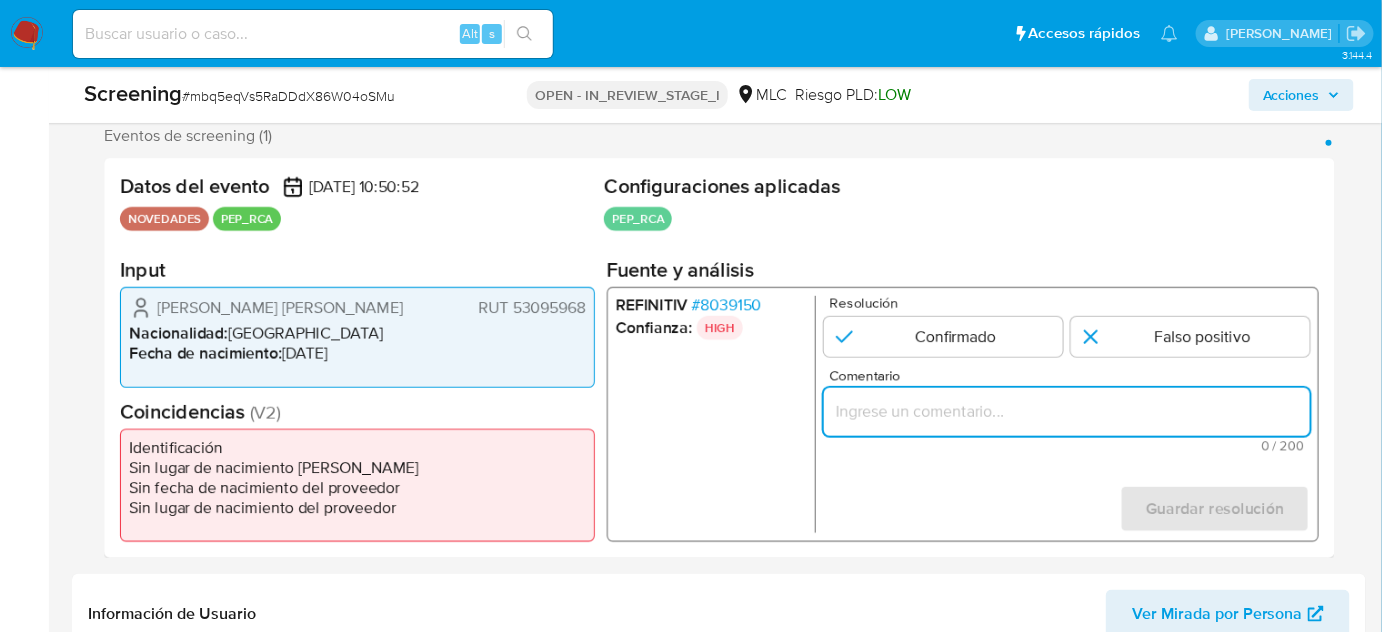 paste on "Titular de cuenta  sin coincidencias en listas activas." 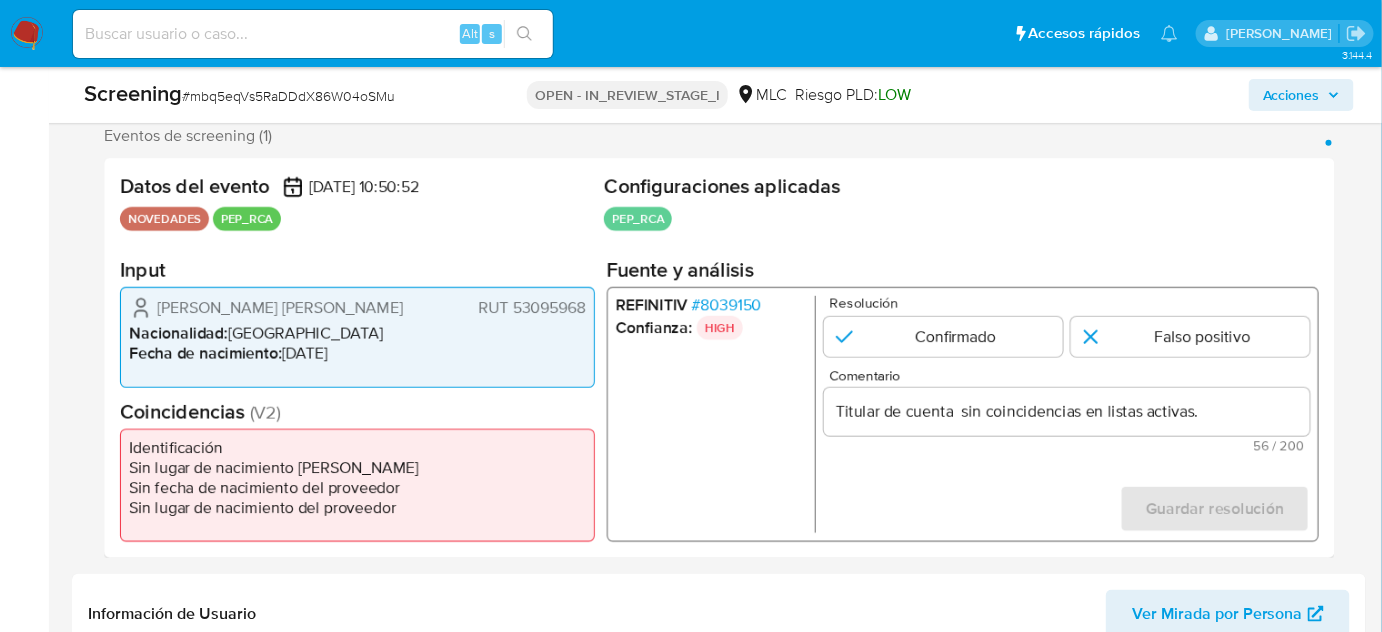 drag, startPoint x: 151, startPoint y: 319, endPoint x: 161, endPoint y: 311, distance: 12.806249 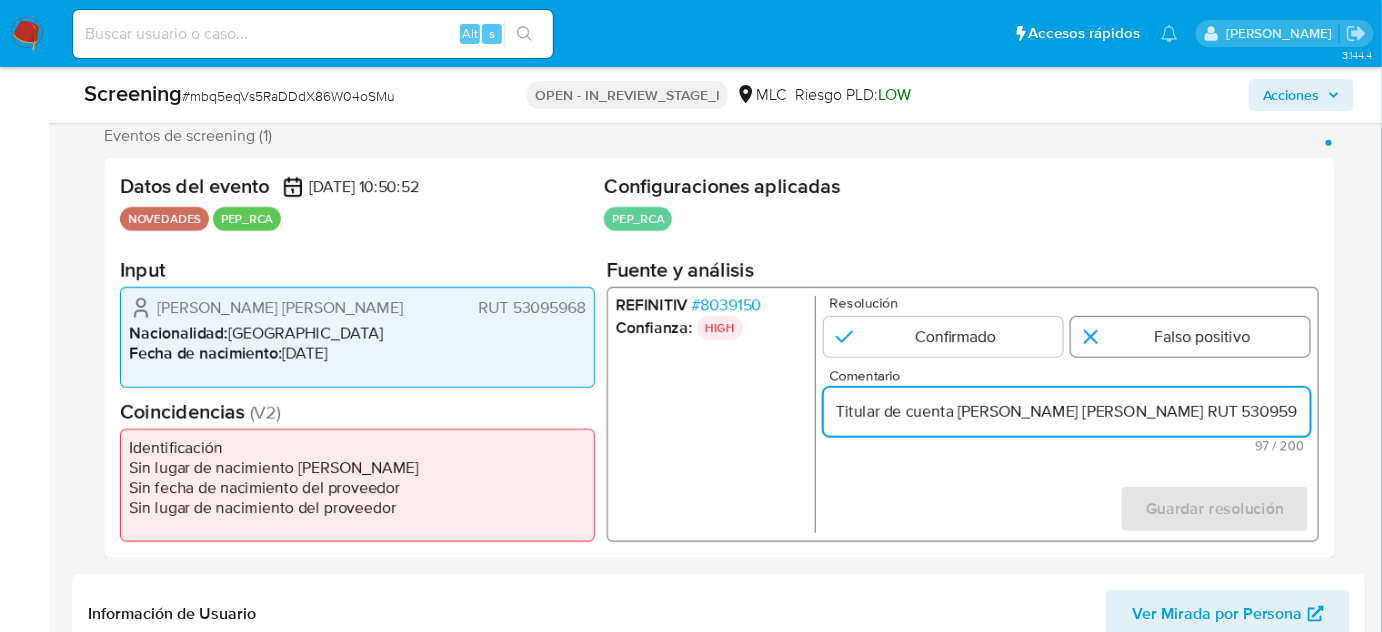 type on "Titular de cuenta [PERSON_NAME] [PERSON_NAME] RUT 53095968 sin coincidencias en listas activas." 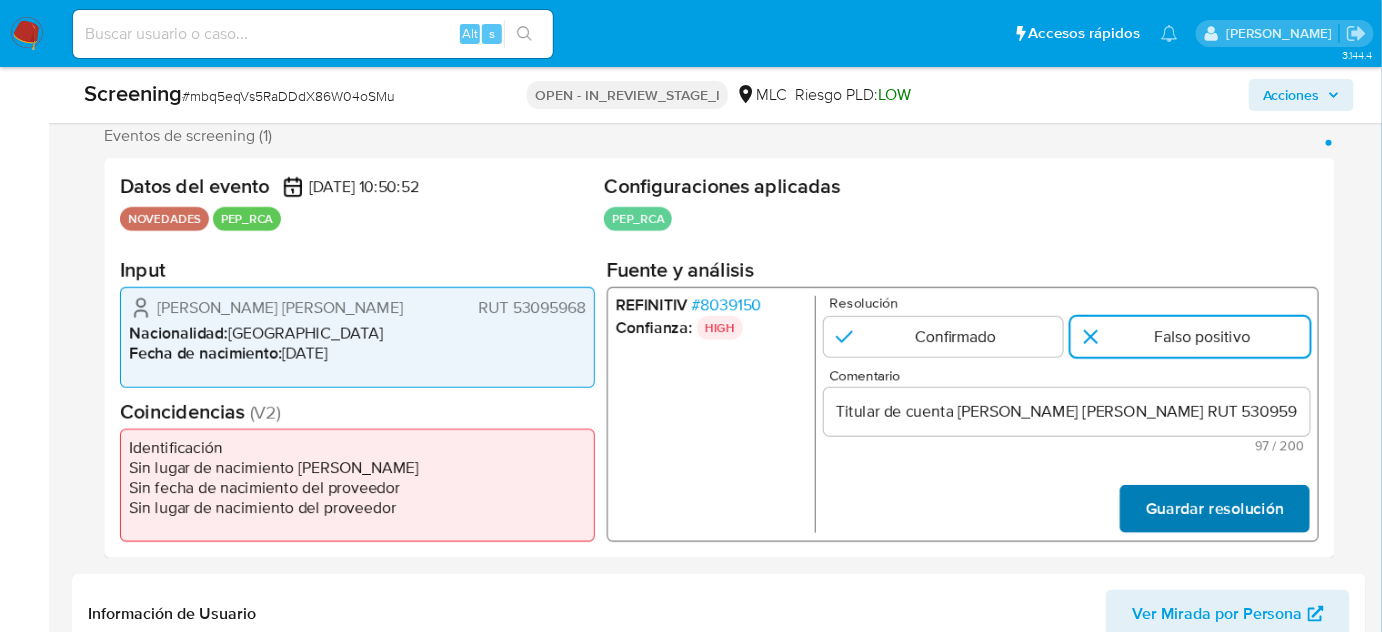 click on "Guardar resolución" at bounding box center (1215, 509) 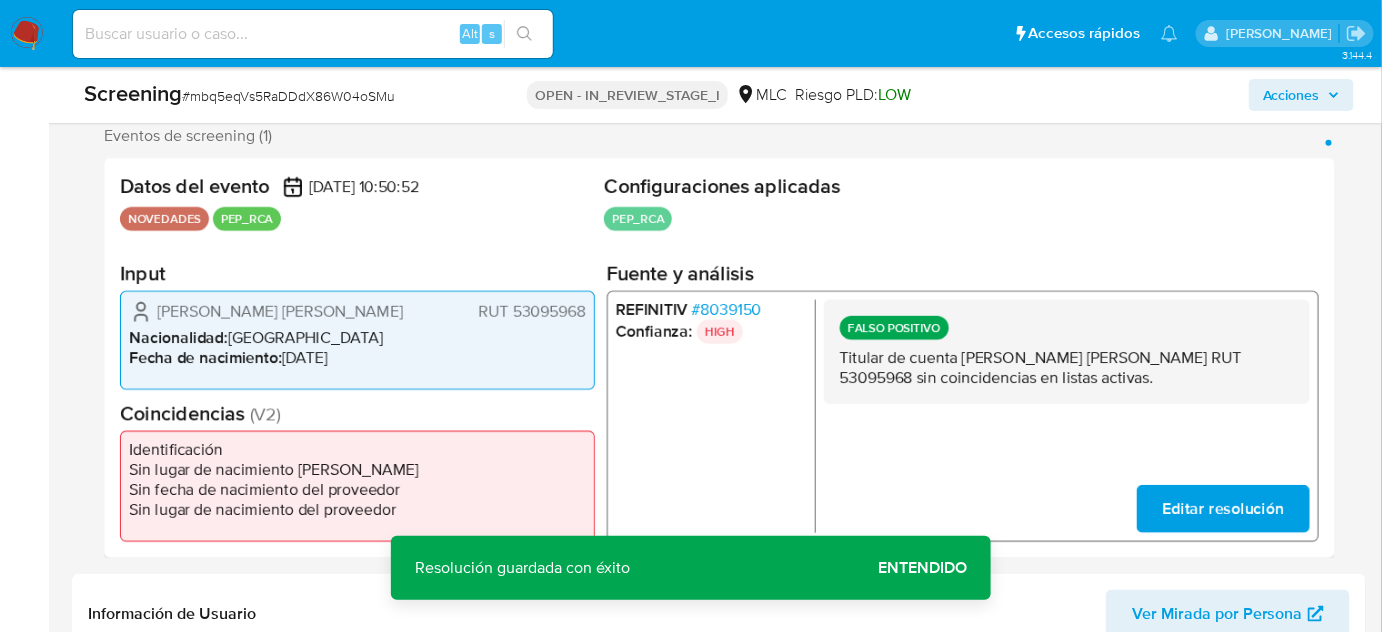 drag, startPoint x: 381, startPoint y: 314, endPoint x: 157, endPoint y: 321, distance: 224.10934 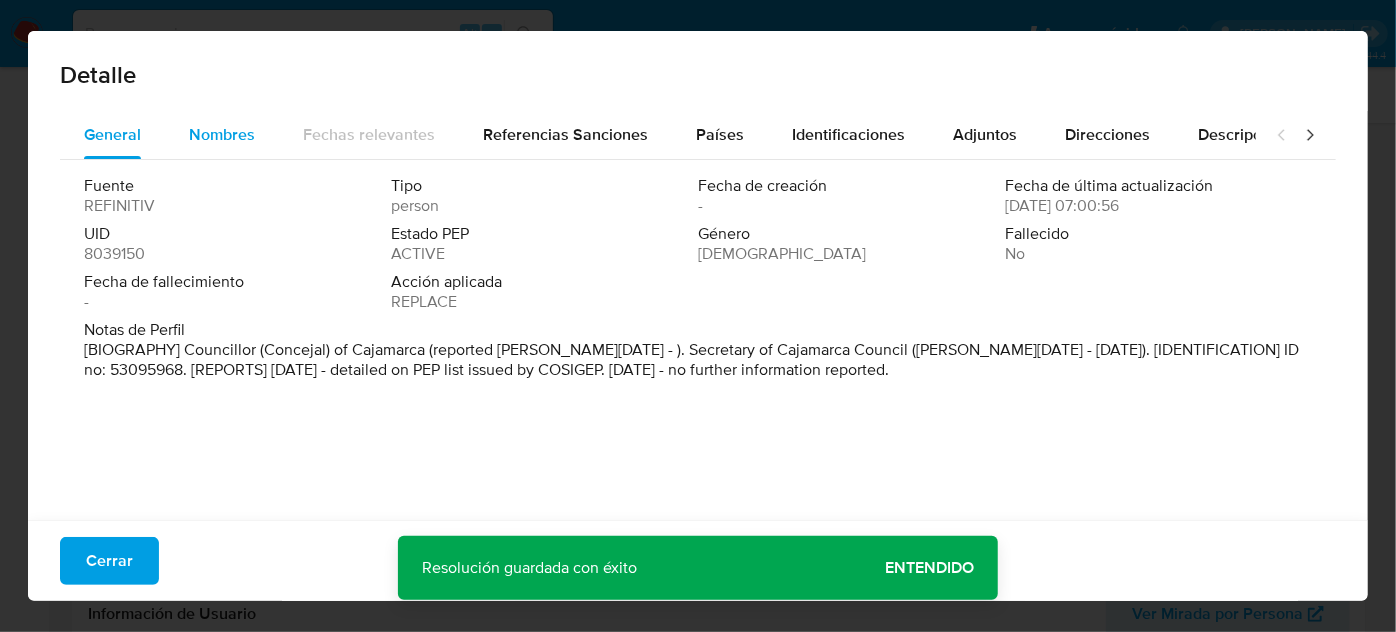 click on "Nombres" at bounding box center (222, 135) 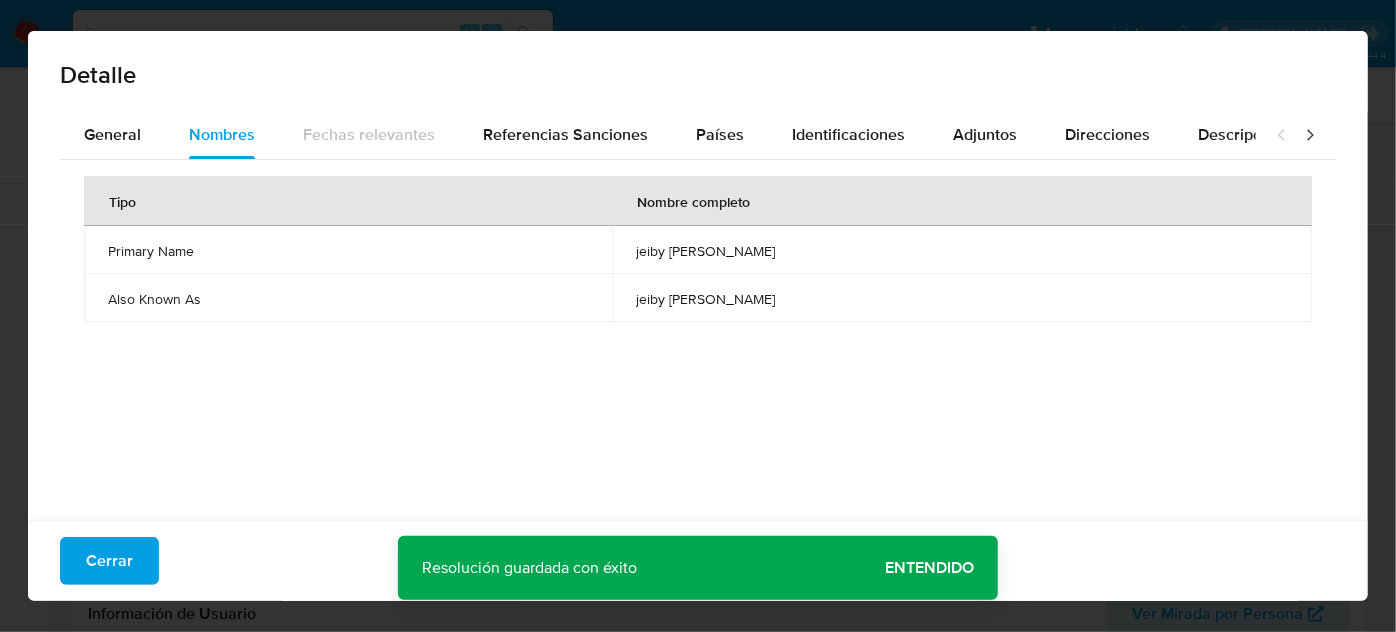 drag, startPoint x: 544, startPoint y: 250, endPoint x: 747, endPoint y: 257, distance: 203.12065 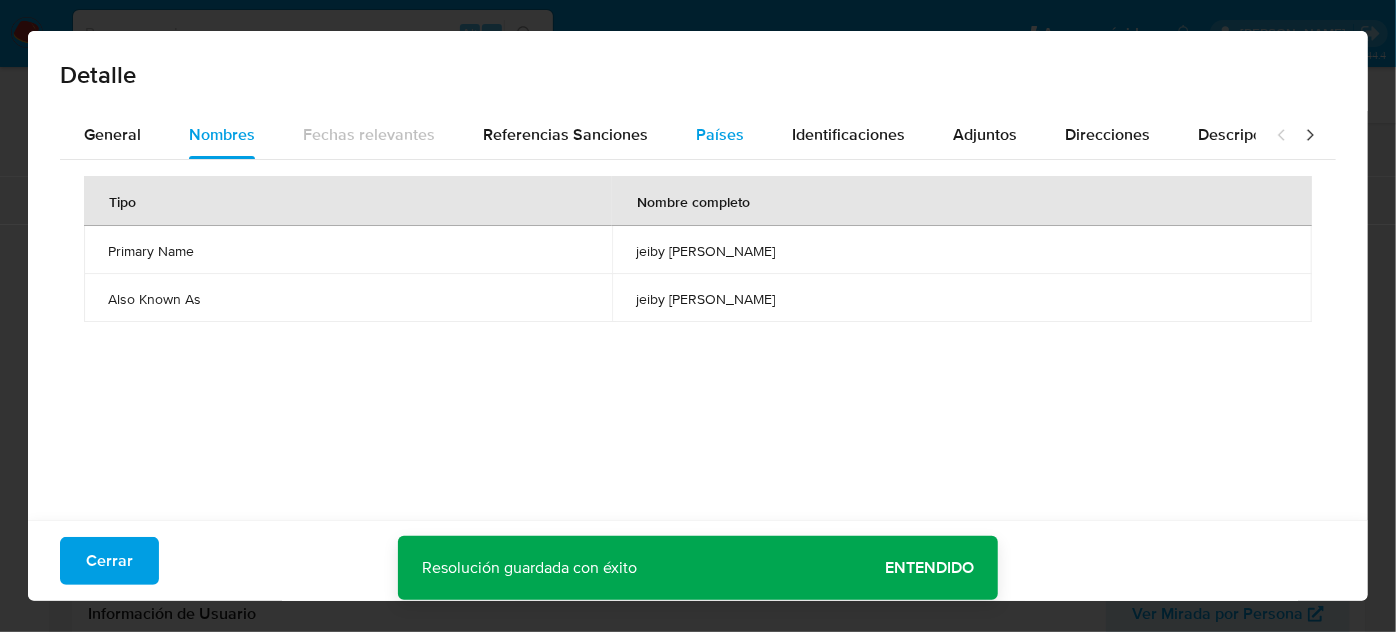 type 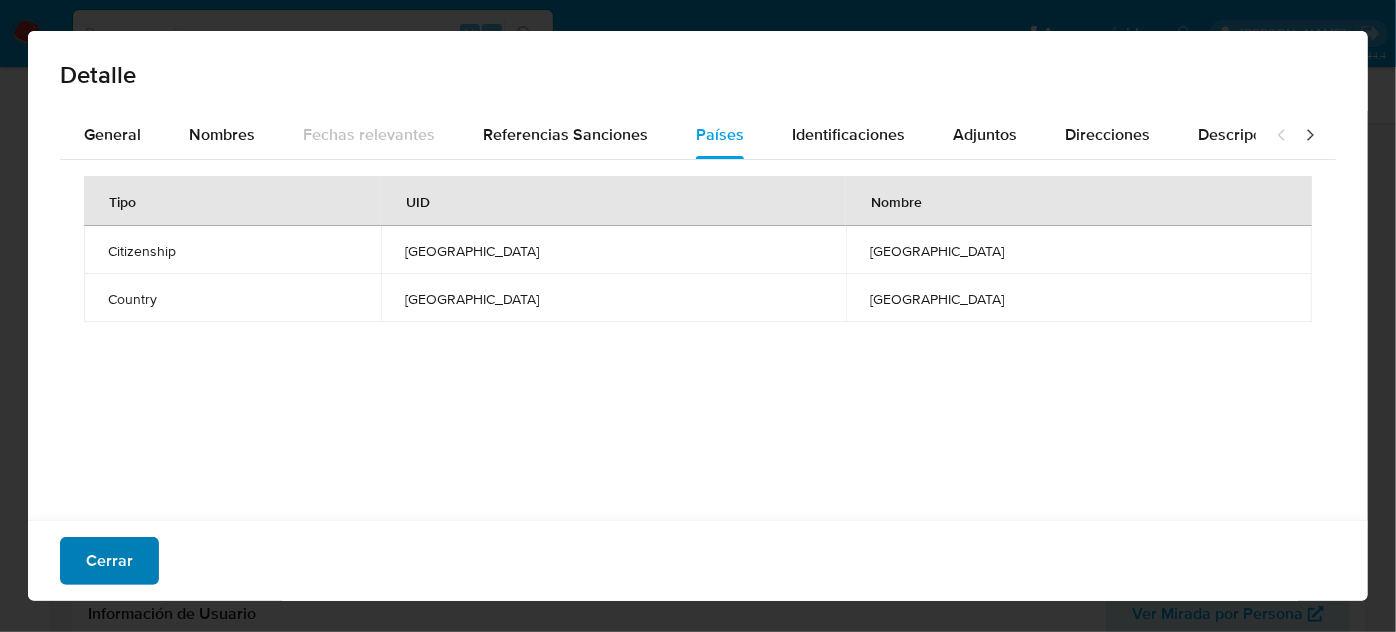 click on "Cerrar" at bounding box center (109, 561) 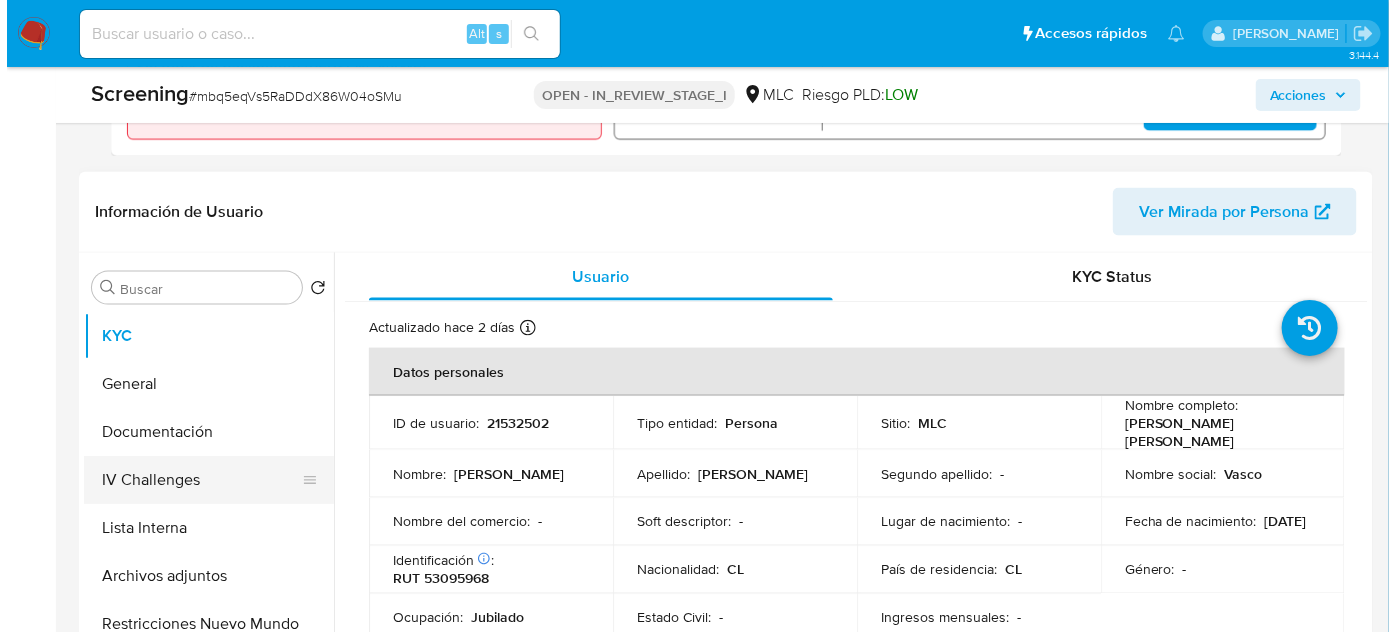 scroll, scrollTop: 818, scrollLeft: 0, axis: vertical 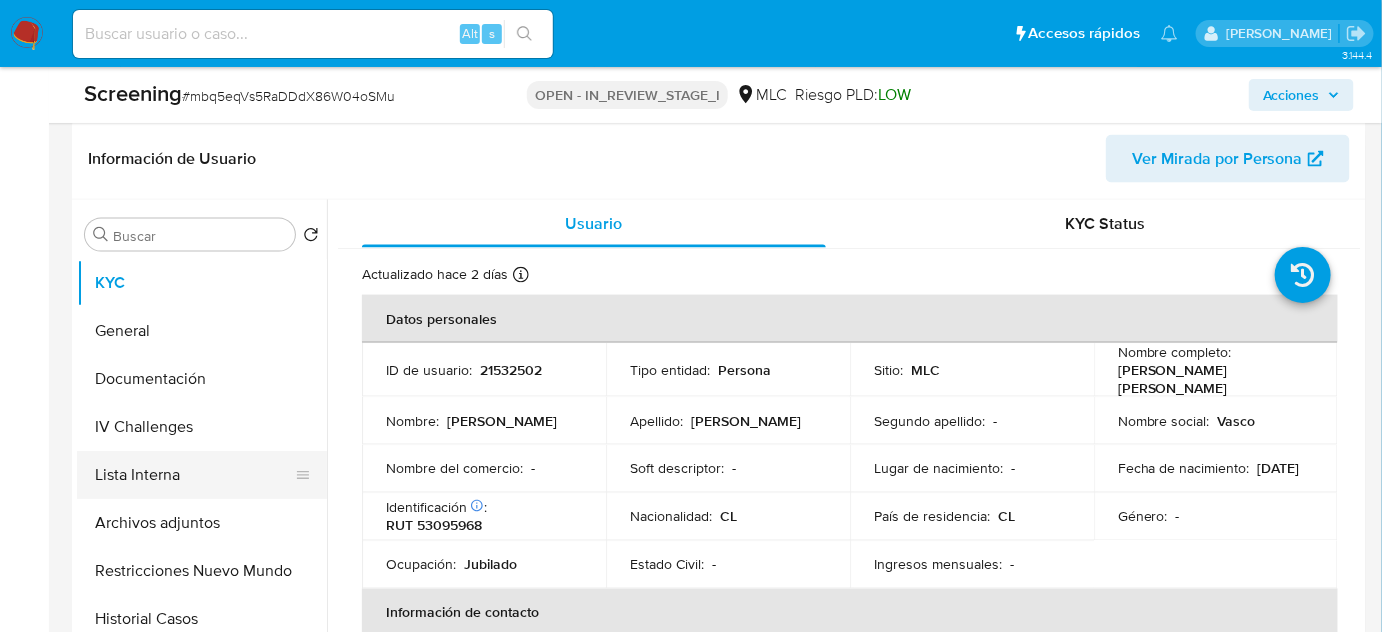 click on "Lista Interna" at bounding box center (194, 475) 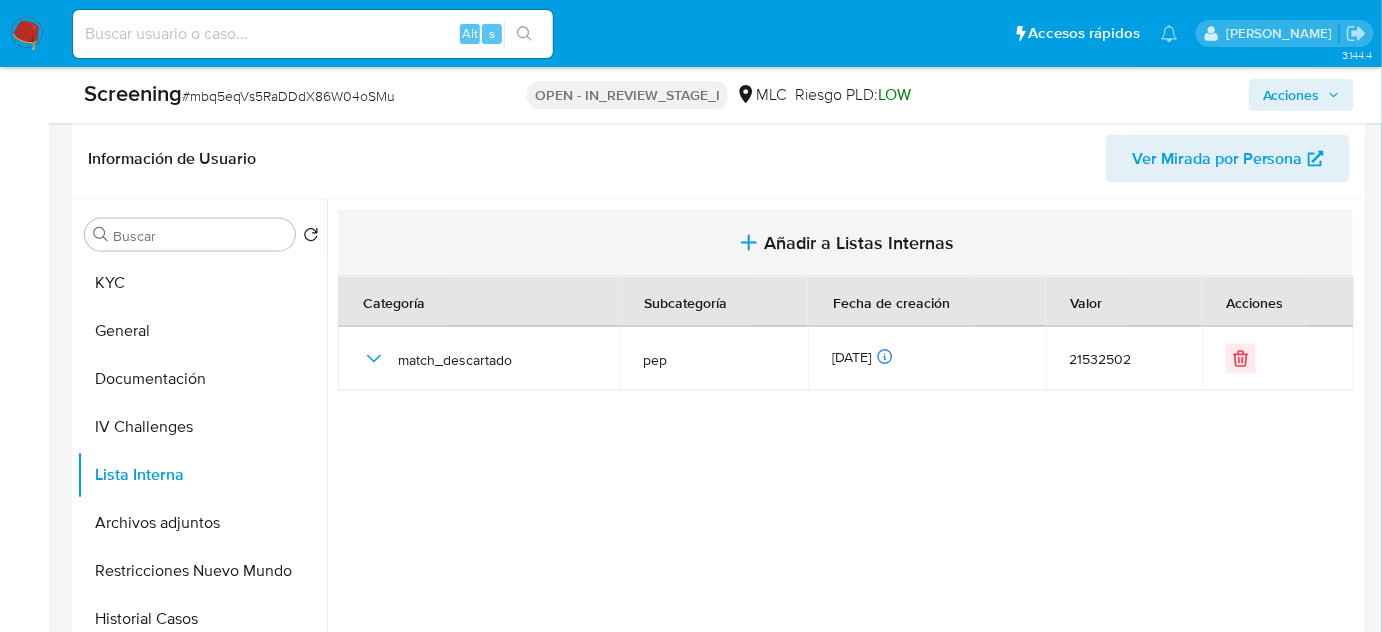 click on "Añadir a Listas Internas" at bounding box center [845, 243] 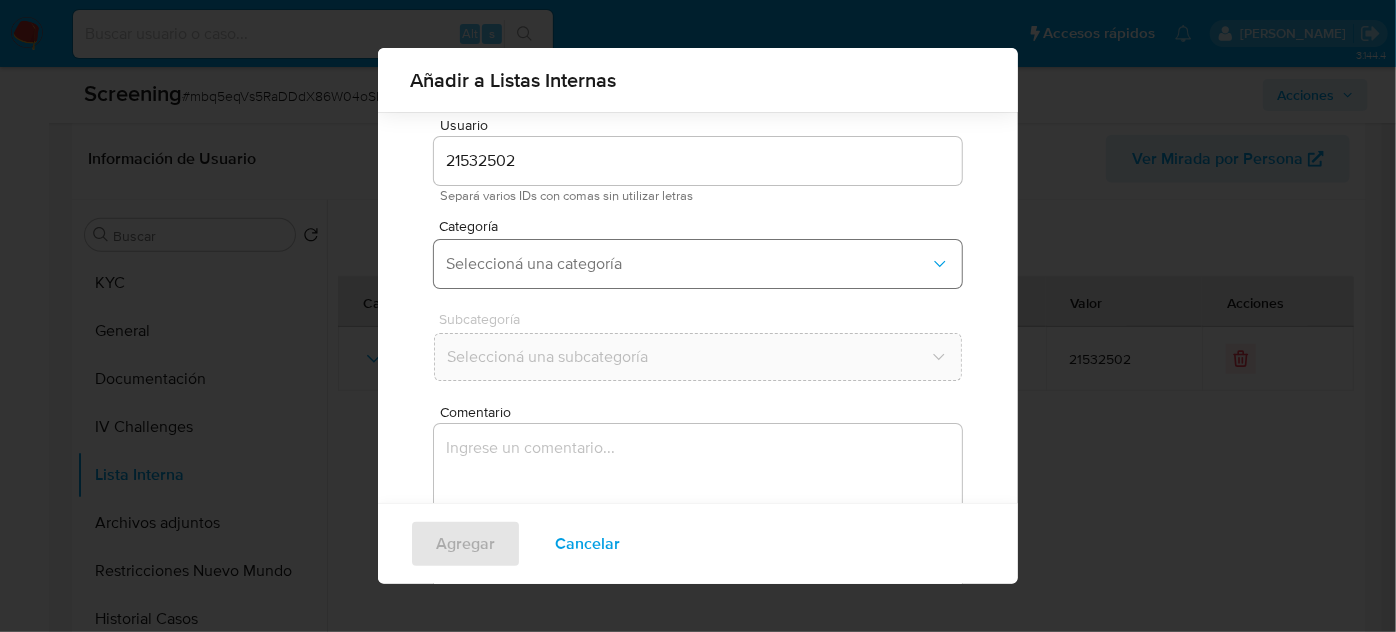 scroll, scrollTop: 74, scrollLeft: 0, axis: vertical 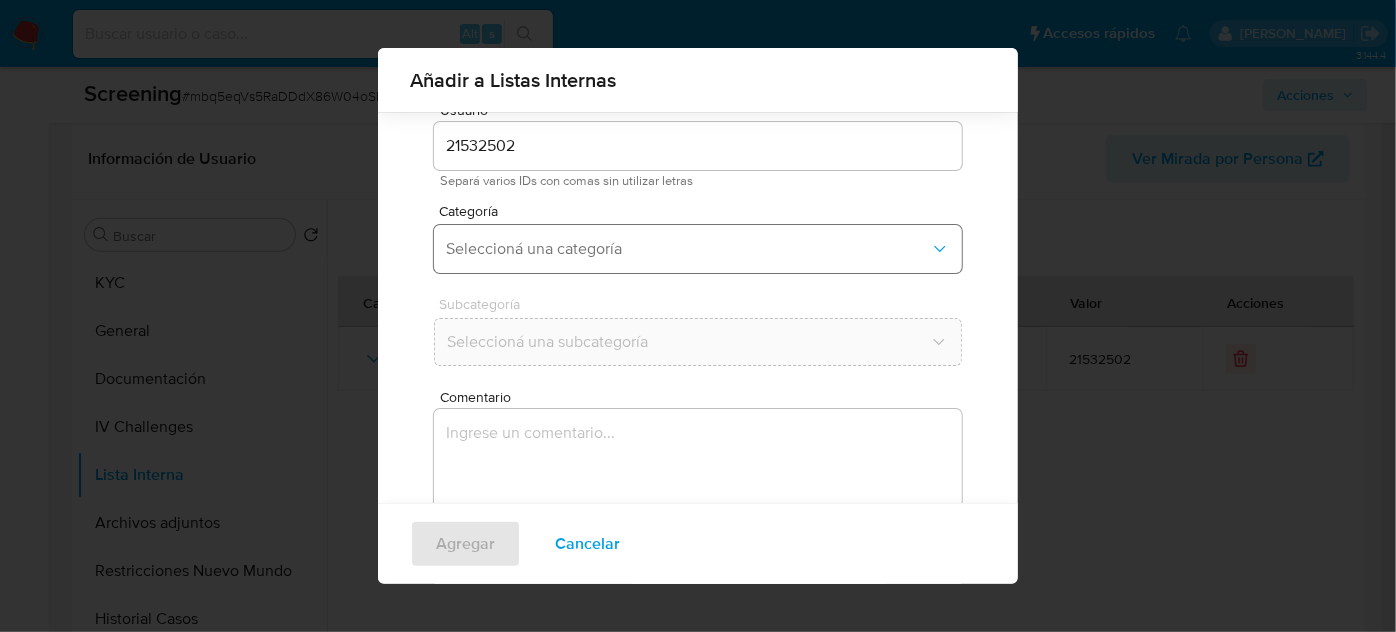 click on "Seleccioná una categoría" at bounding box center [698, 249] 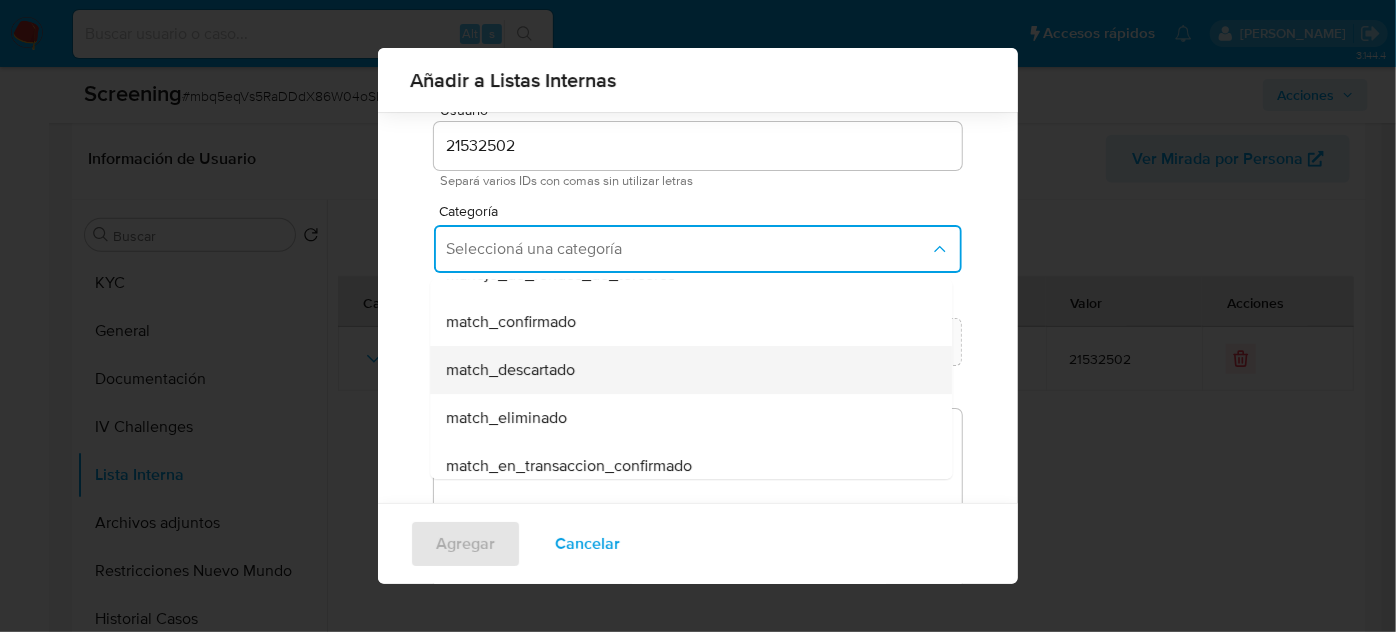 scroll, scrollTop: 181, scrollLeft: 0, axis: vertical 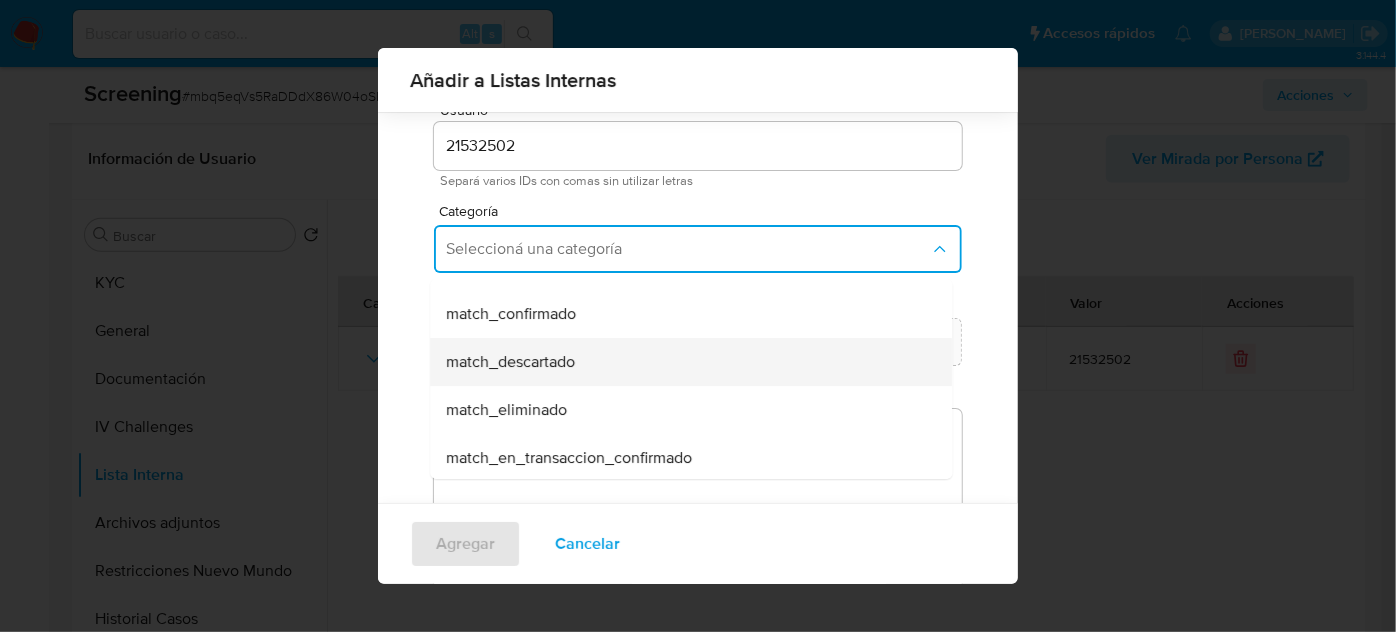 click on "match_descartado" at bounding box center (685, 362) 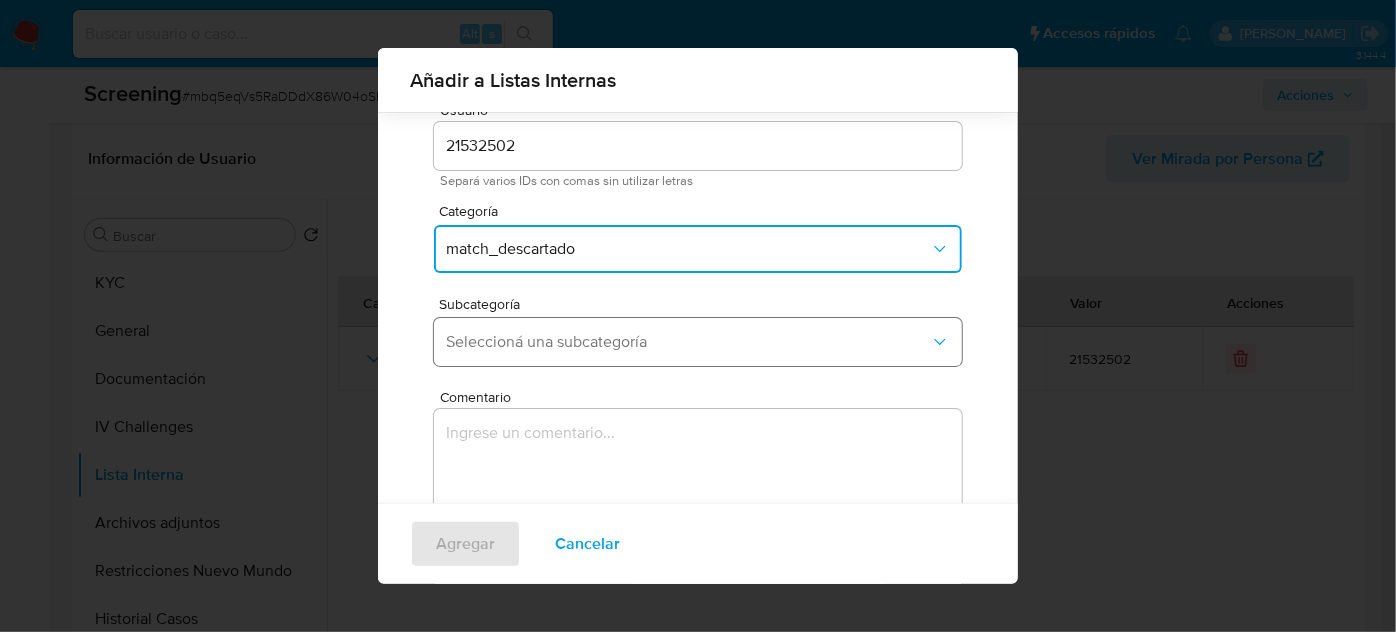 click on "Seleccioná una subcategoría" at bounding box center [698, 342] 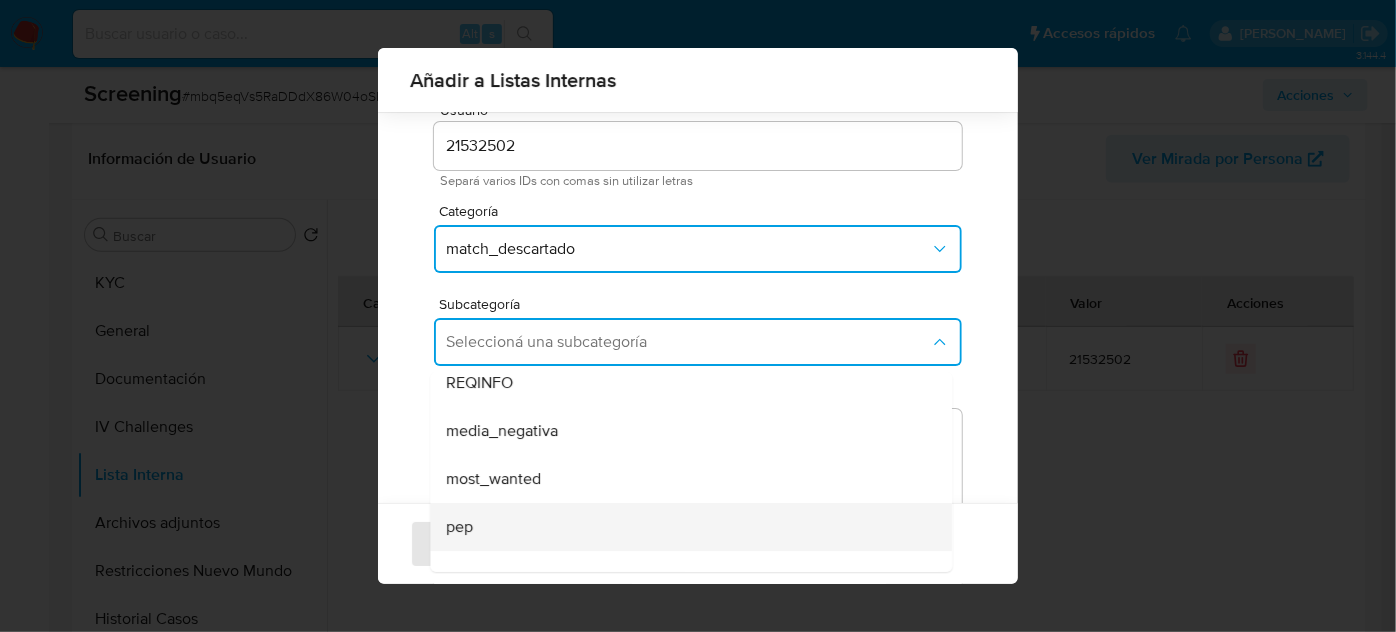 scroll, scrollTop: 136, scrollLeft: 0, axis: vertical 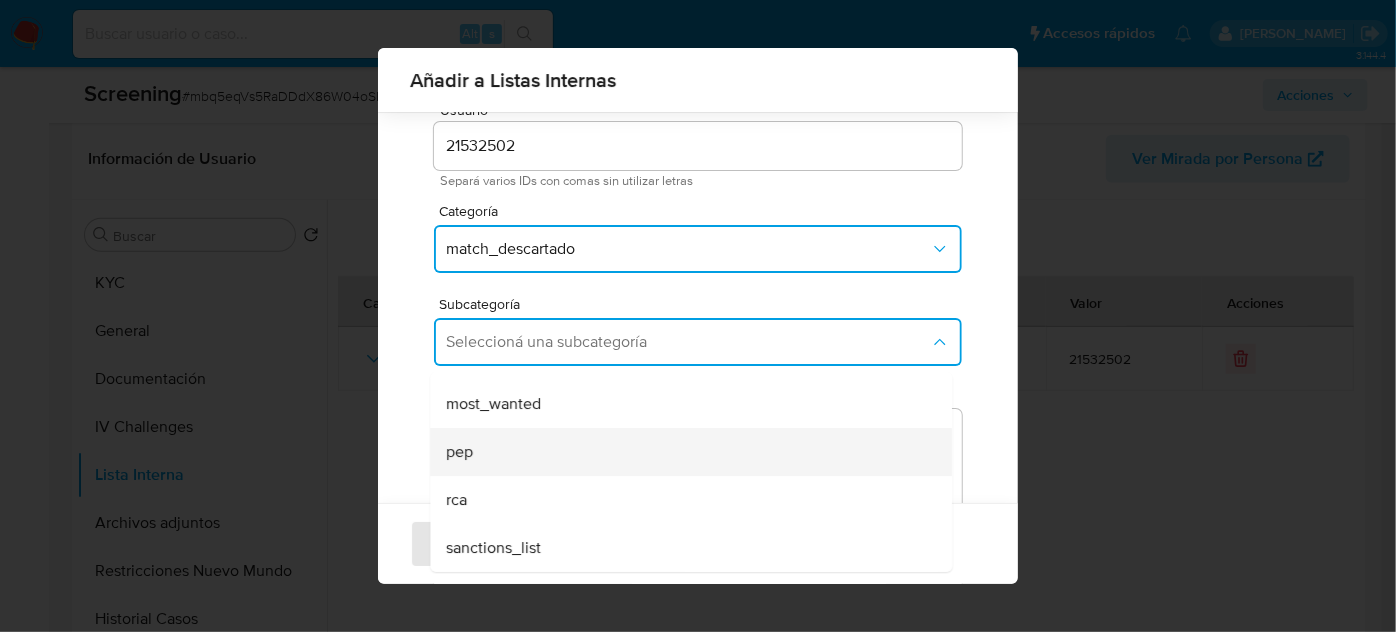 click on "pep" at bounding box center (685, 452) 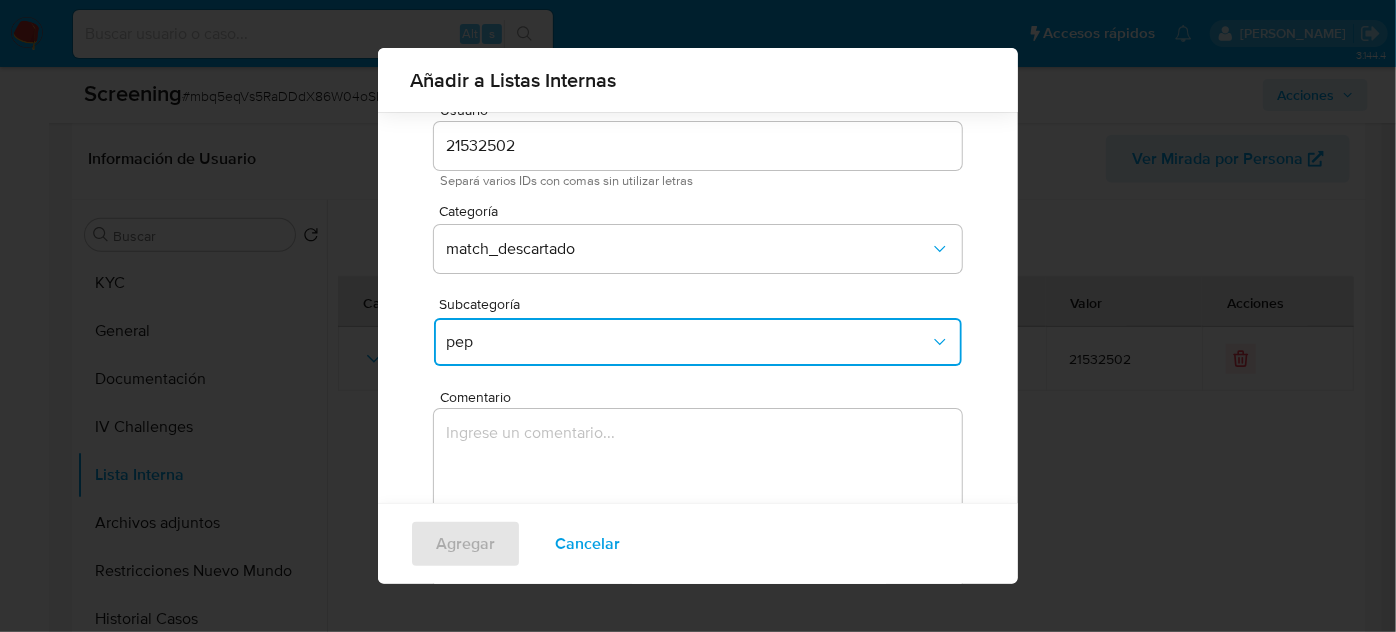 click at bounding box center [698, 505] 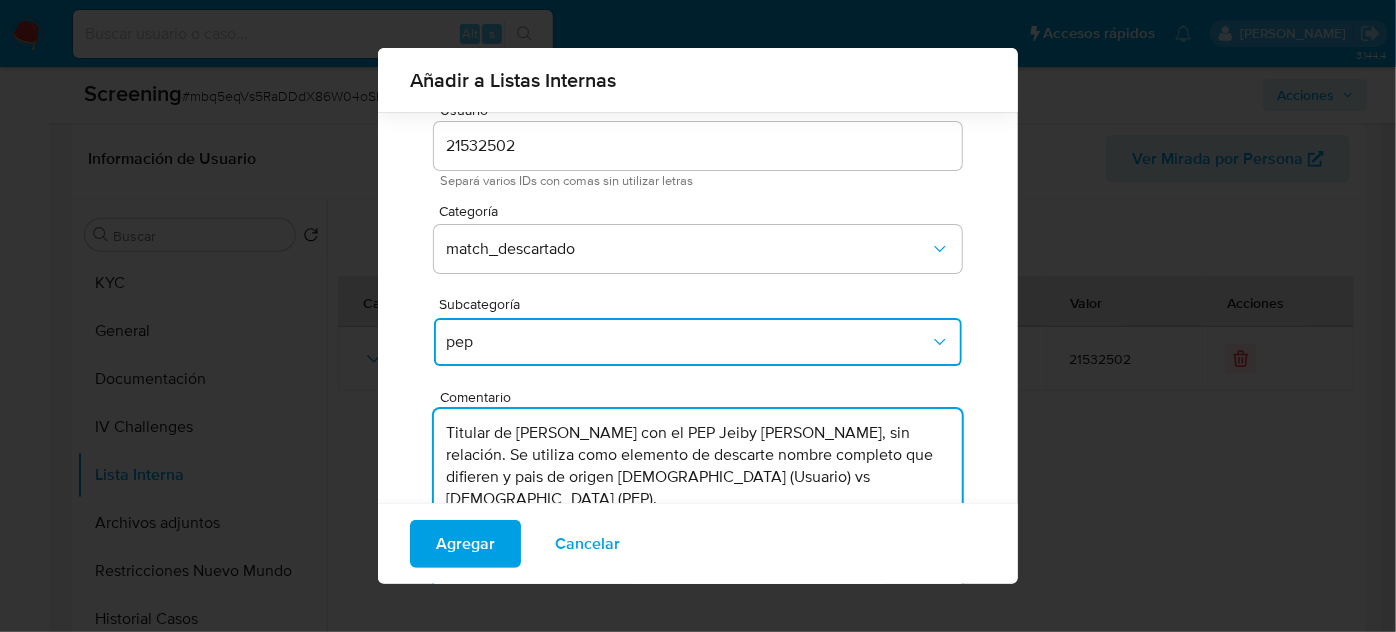 click on "Titular de [PERSON_NAME] con el PEP Jeiby [PERSON_NAME], sin relación. Se utiliza como elemento de descarte nombre completo que difieren y pais de origen [DEMOGRAPHIC_DATA] (Usuario) vs [DEMOGRAPHIC_DATA] (PEP)." at bounding box center [698, 505] 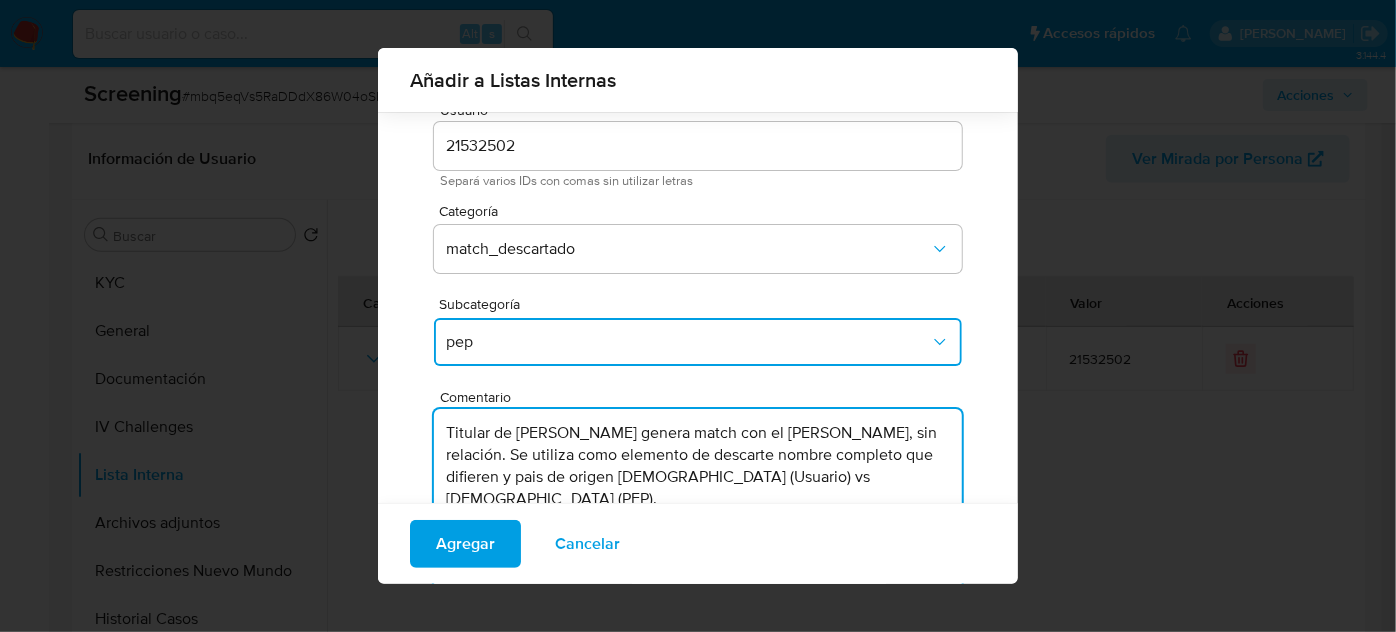 click on "Titular de [PERSON_NAME] genera match con el [PERSON_NAME], sin relación. Se utiliza como elemento de descarte nombre completo que difieren y pais de origen [DEMOGRAPHIC_DATA] (Usuario) vs [DEMOGRAPHIC_DATA] (PEP)." at bounding box center [698, 505] 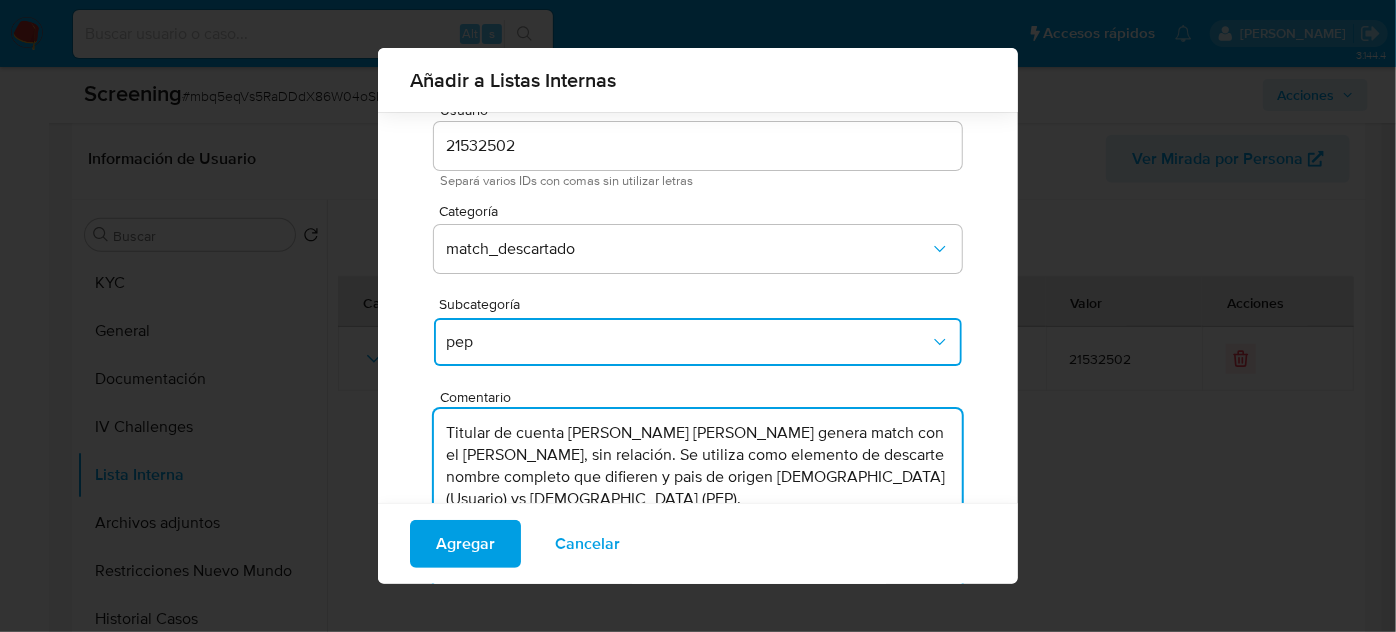 scroll, scrollTop: 165, scrollLeft: 0, axis: vertical 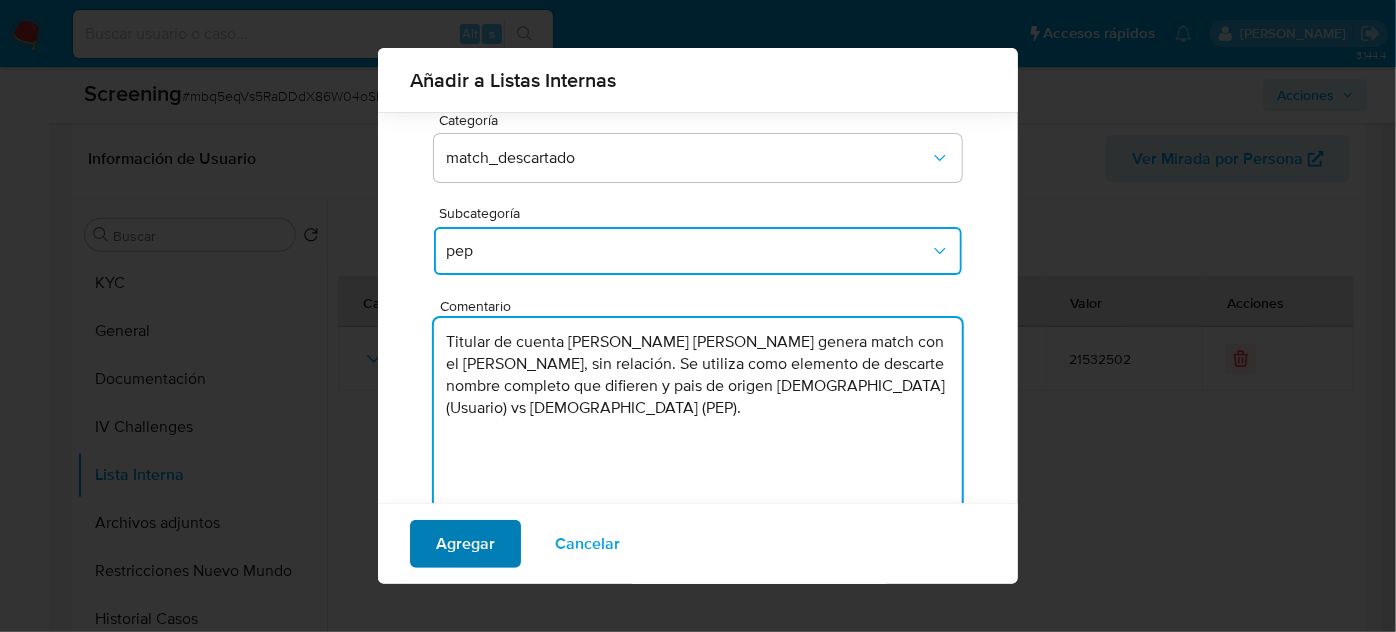 type on "Titular de cuenta [PERSON_NAME] [PERSON_NAME] genera match con el [PERSON_NAME], sin relación. Se utiliza como elemento de descarte nombre completo que difieren y pais de origen [DEMOGRAPHIC_DATA] (Usuario) vs [DEMOGRAPHIC_DATA] (PEP)." 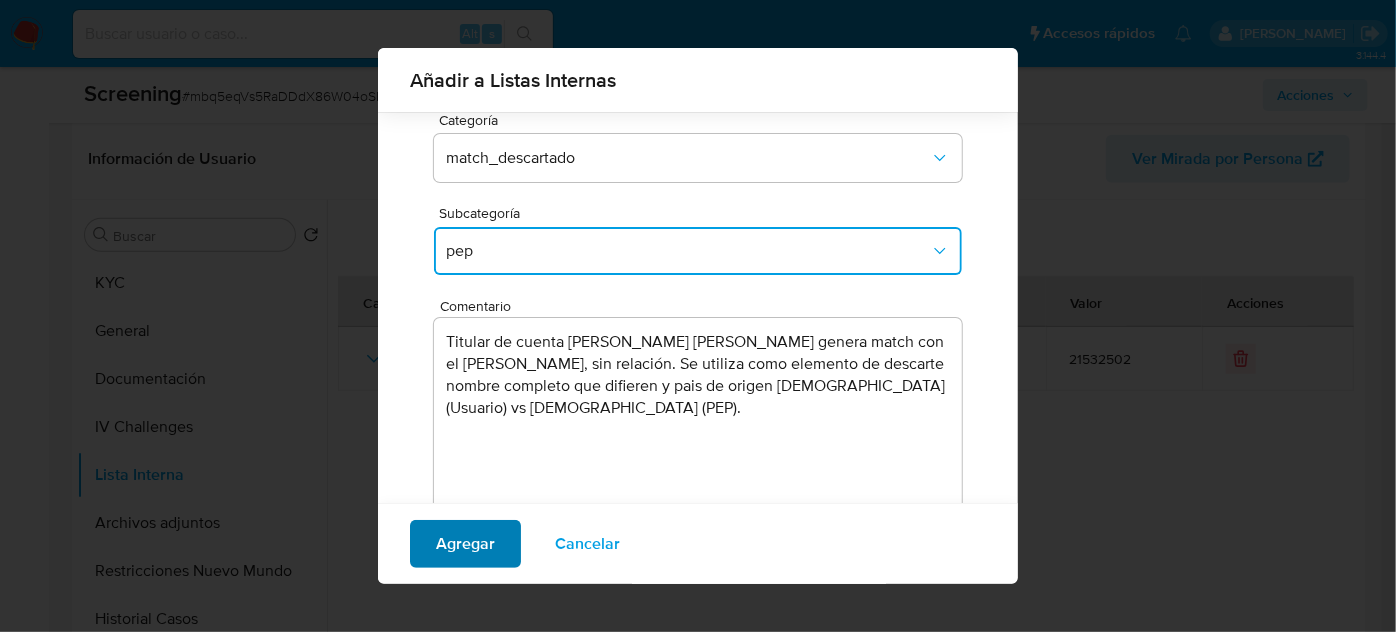 click on "Agregar" at bounding box center [465, 544] 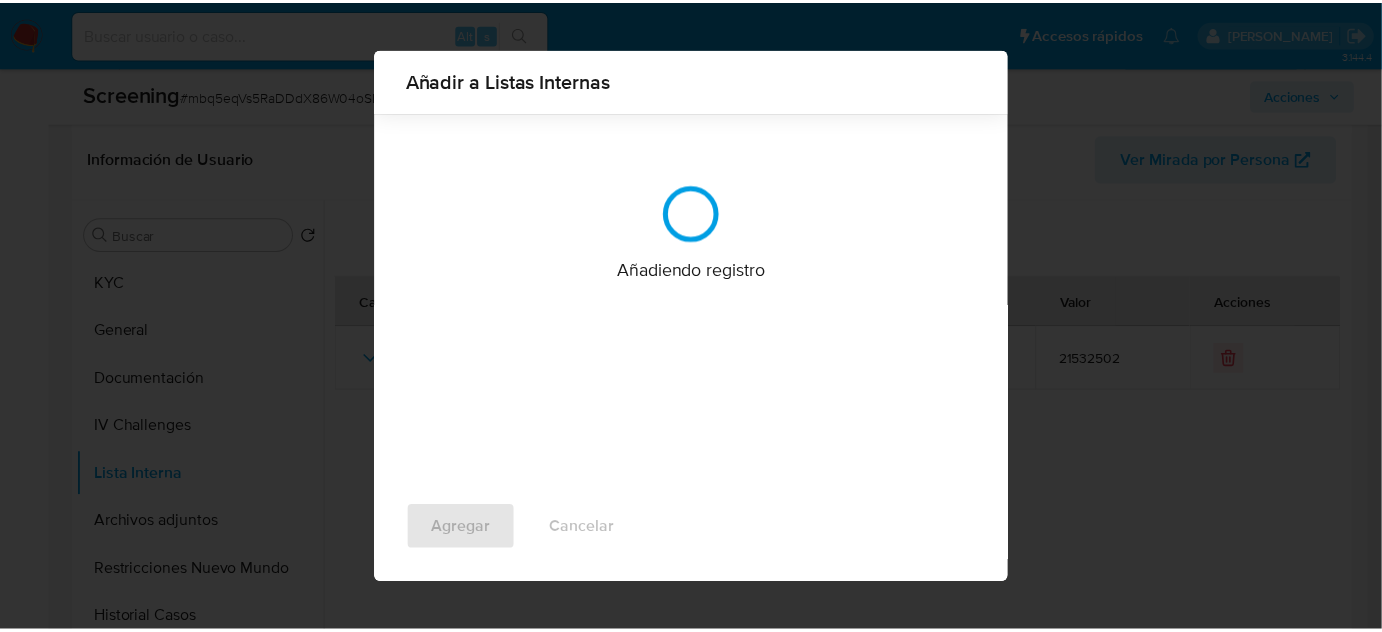 scroll, scrollTop: 0, scrollLeft: 0, axis: both 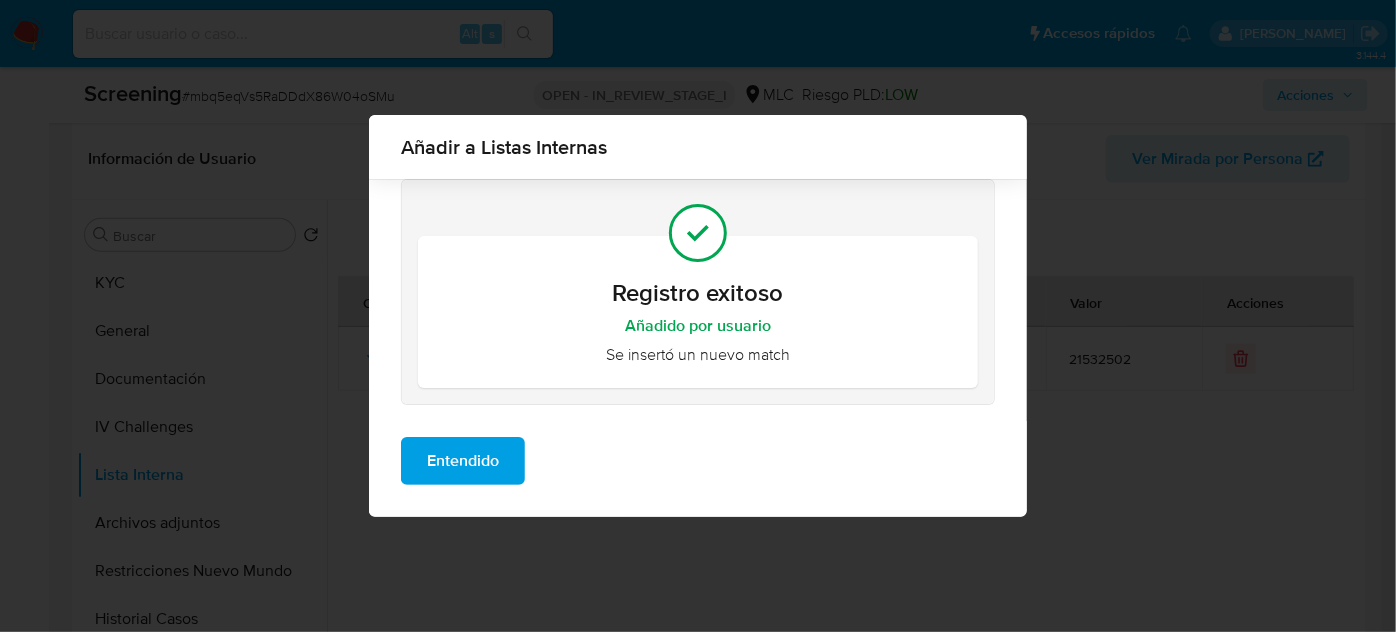 click on "Entendido" at bounding box center (463, 461) 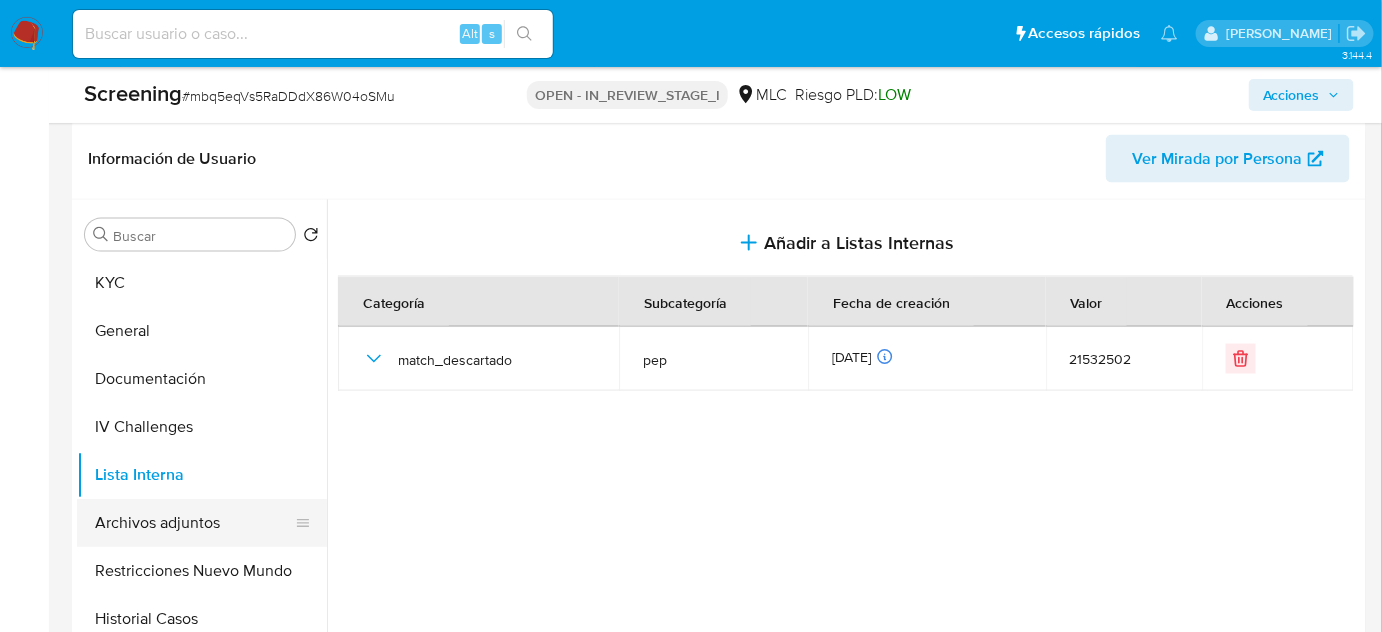 click on "Archivos adjuntos" at bounding box center (194, 523) 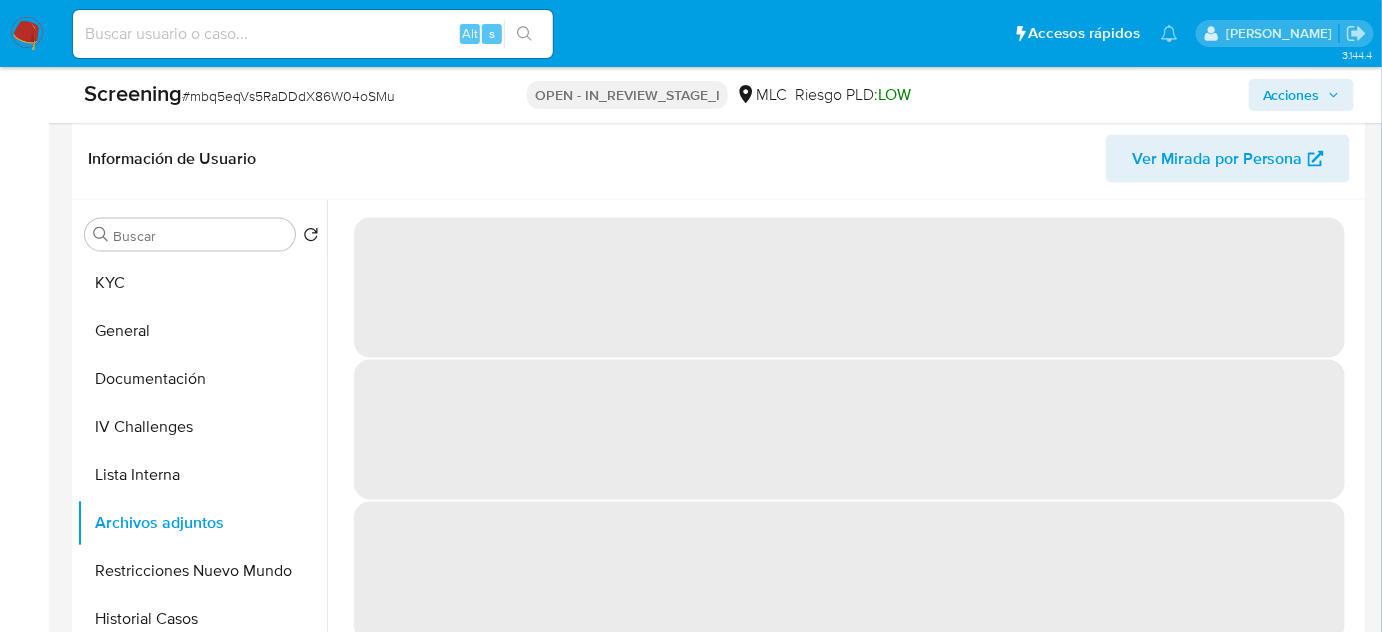 scroll, scrollTop: 0, scrollLeft: 0, axis: both 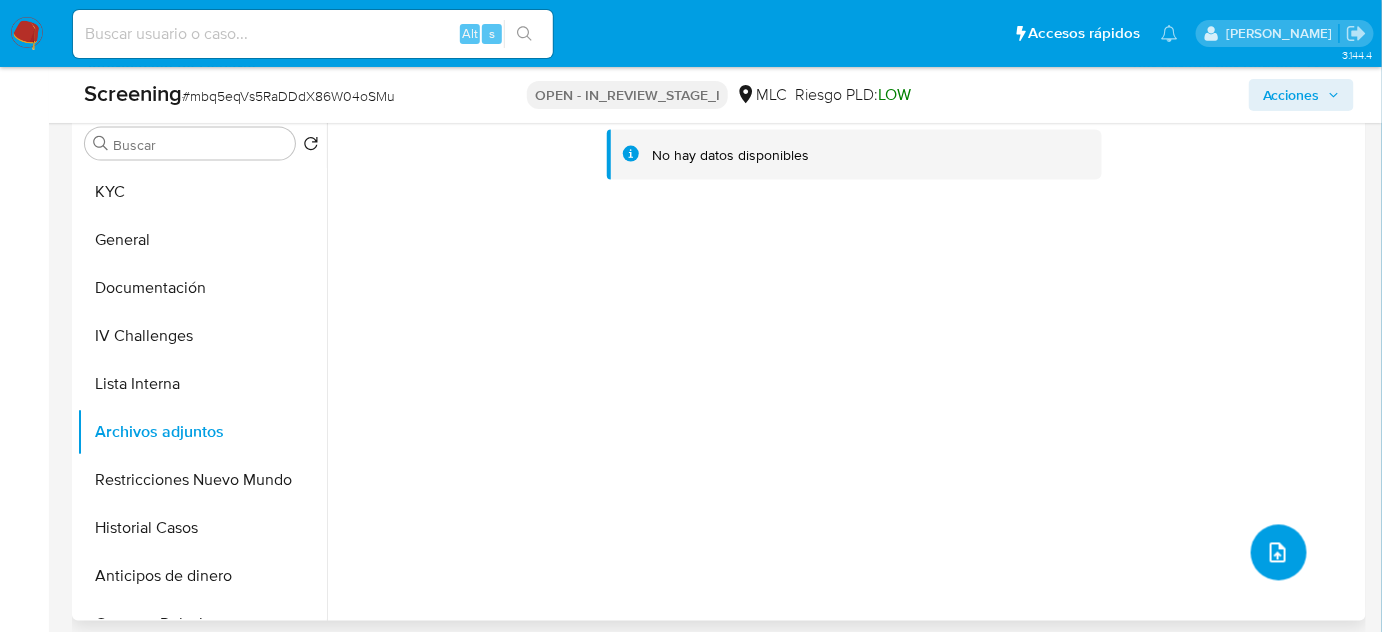 click 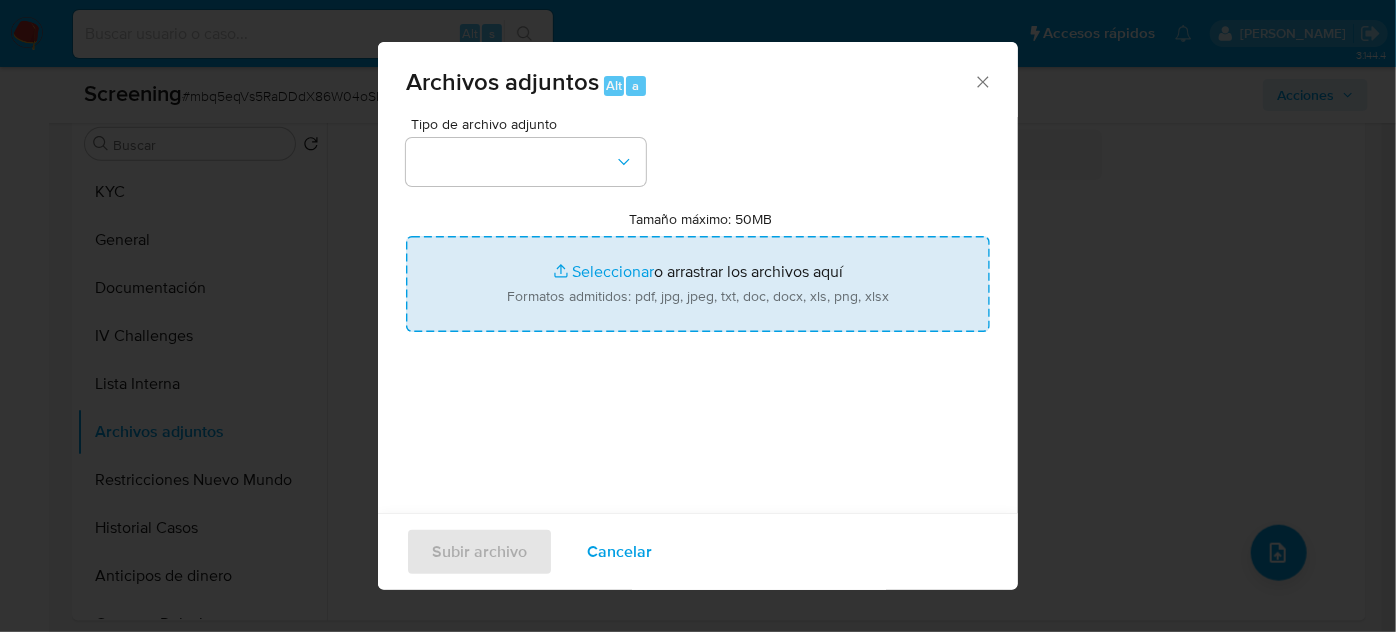 click on "Tamaño máximo: 50MB Seleccionar archivos" at bounding box center (698, 284) 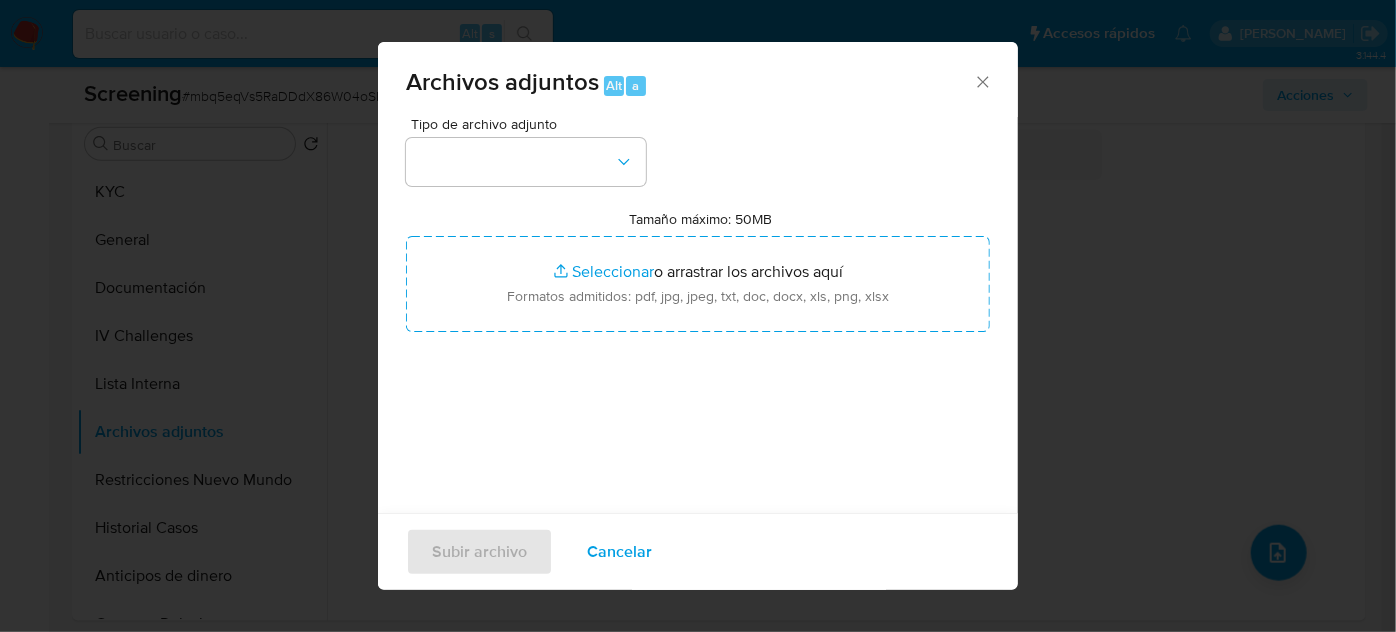 click 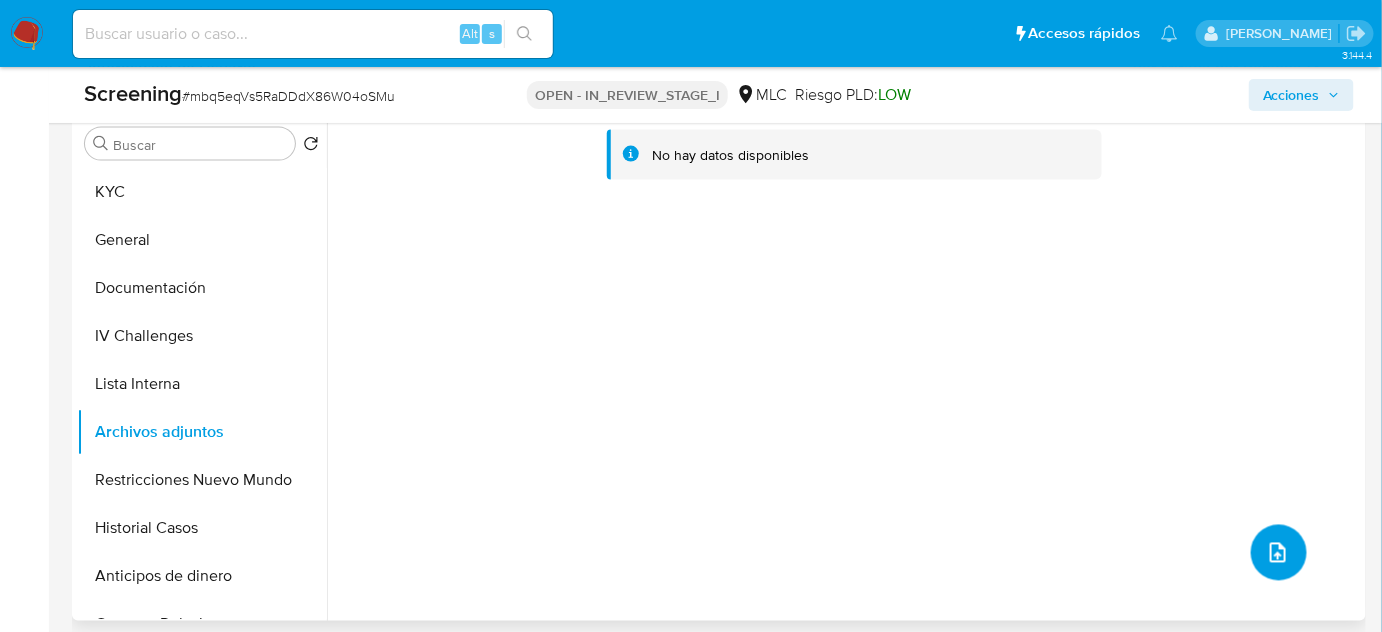 type 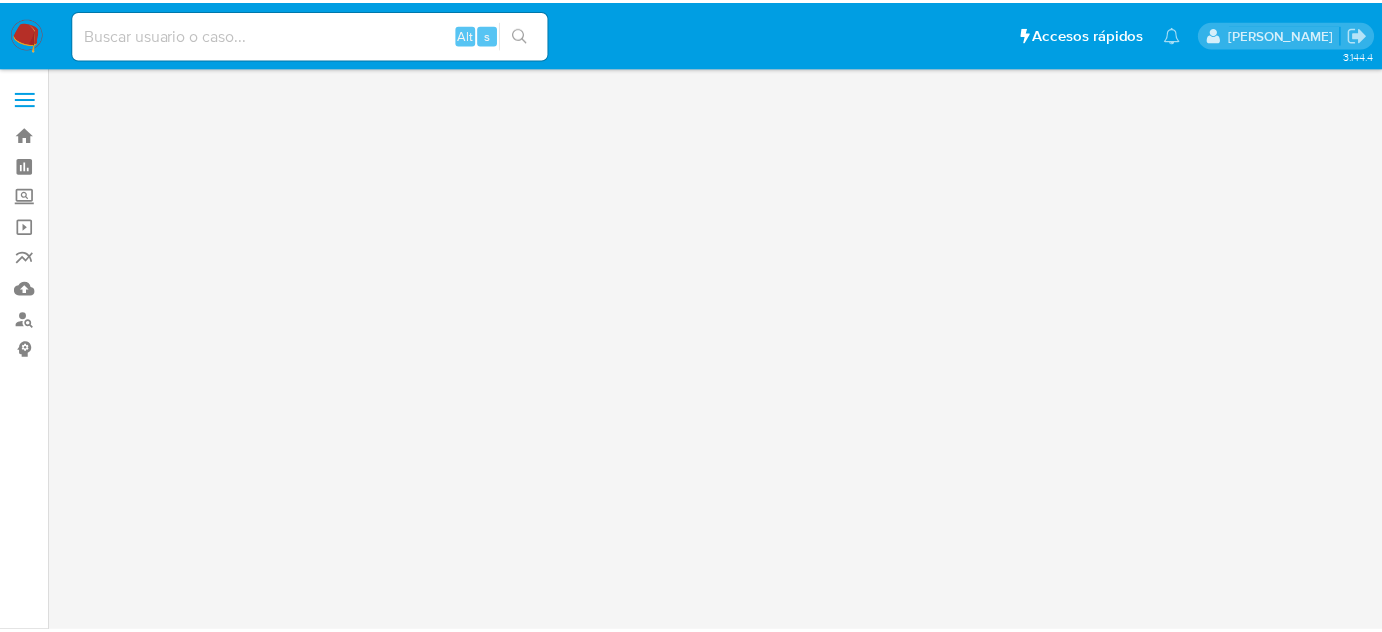 scroll, scrollTop: 0, scrollLeft: 0, axis: both 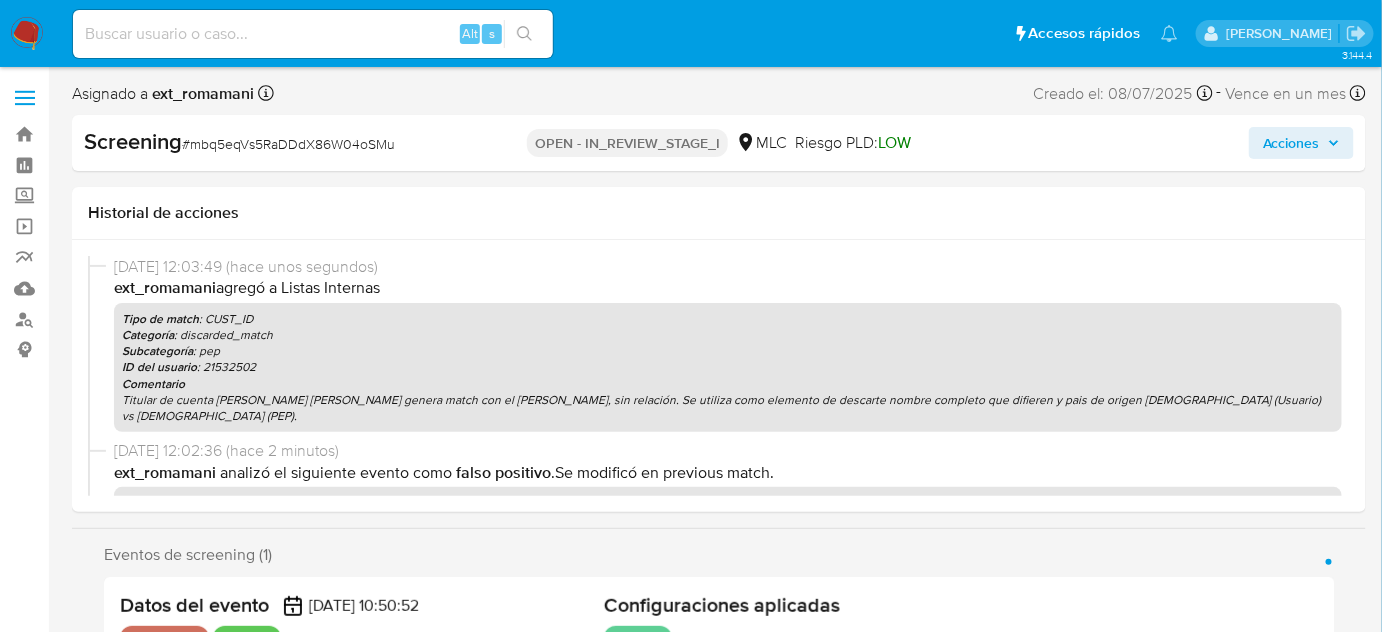 select on "10" 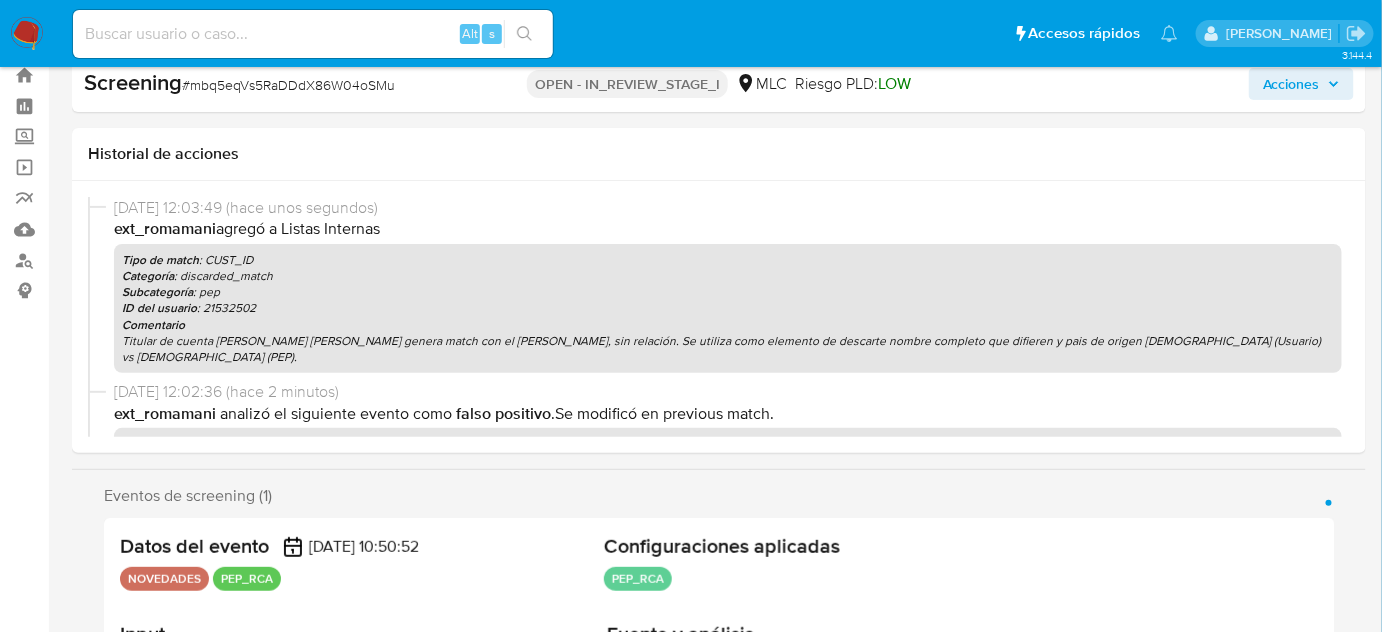 scroll, scrollTop: 90, scrollLeft: 0, axis: vertical 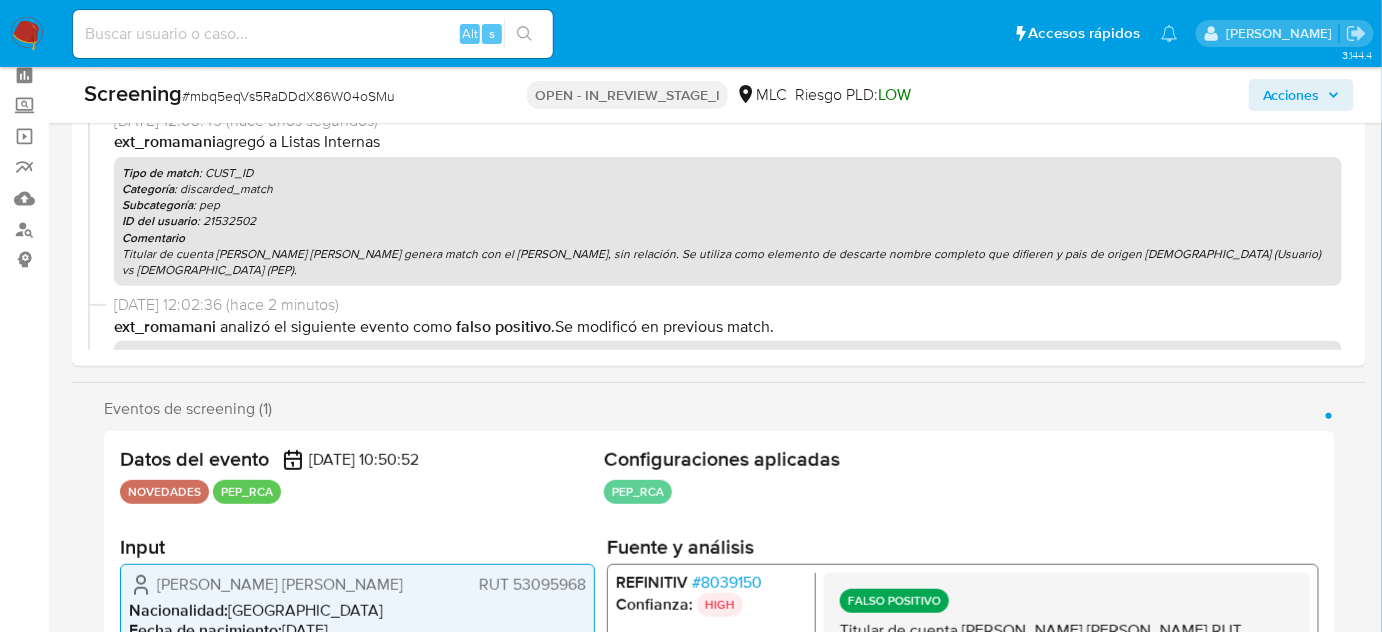 click on "Acciones" at bounding box center (1301, 95) 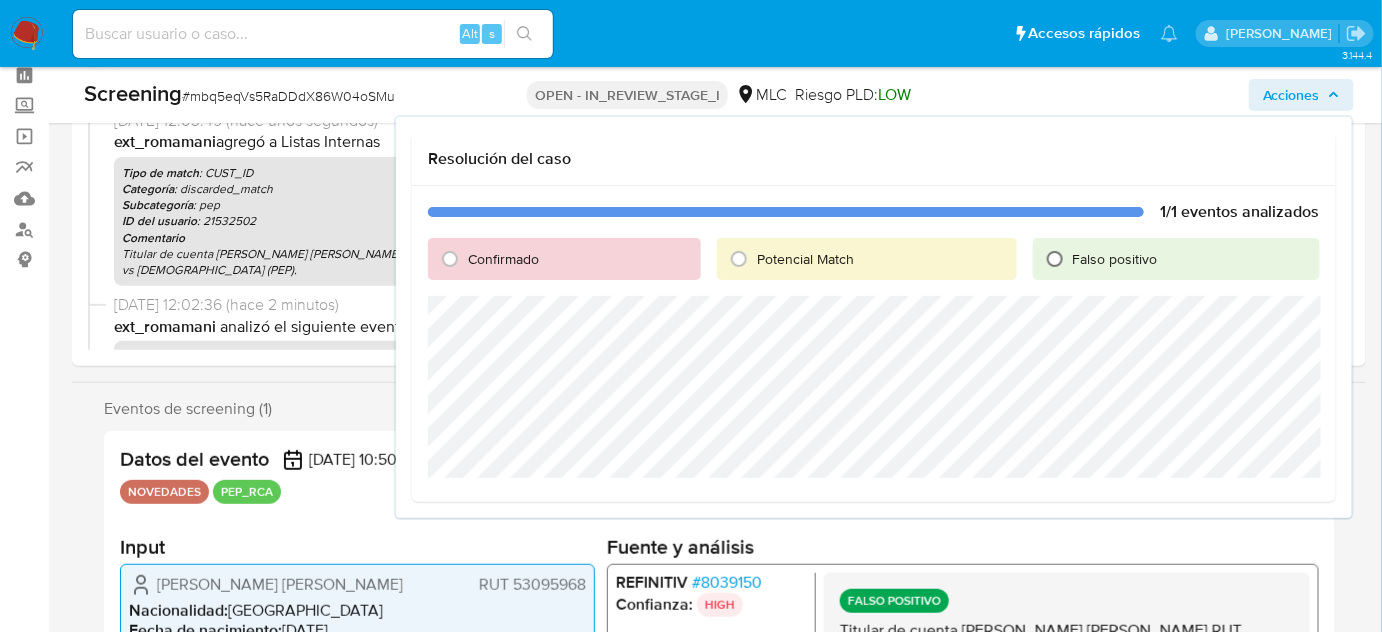 click on "Falso positivo" at bounding box center (1055, 259) 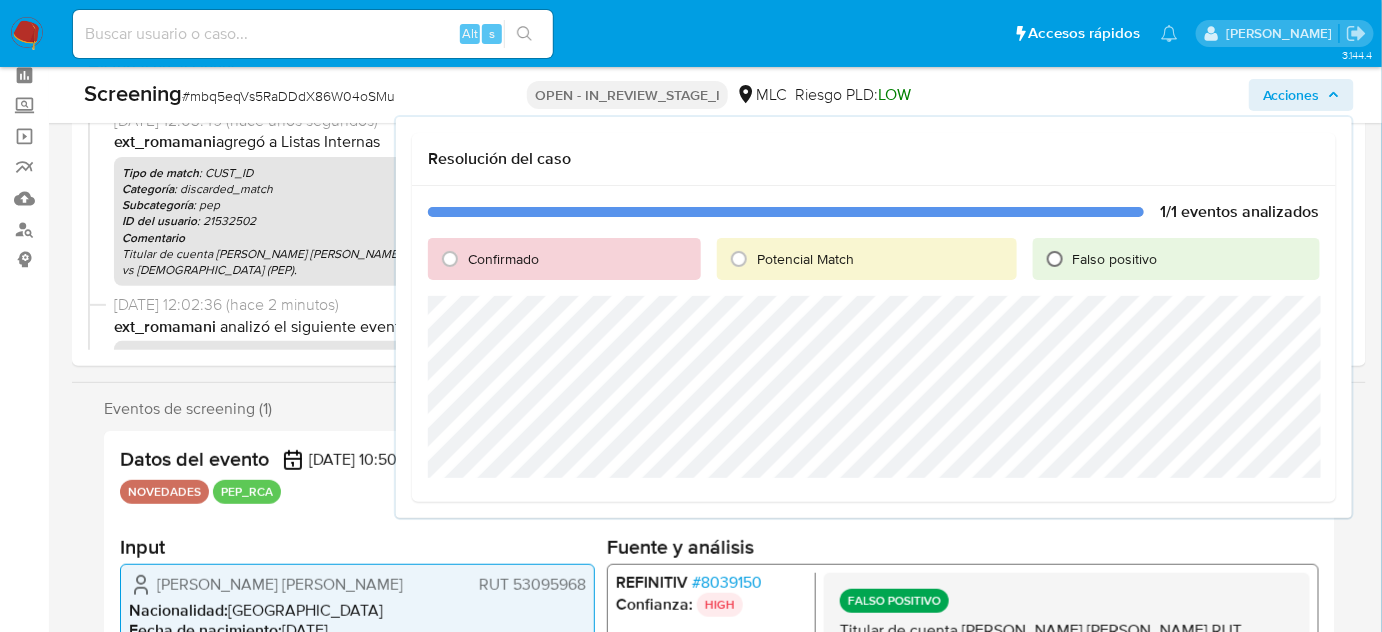 radio on "true" 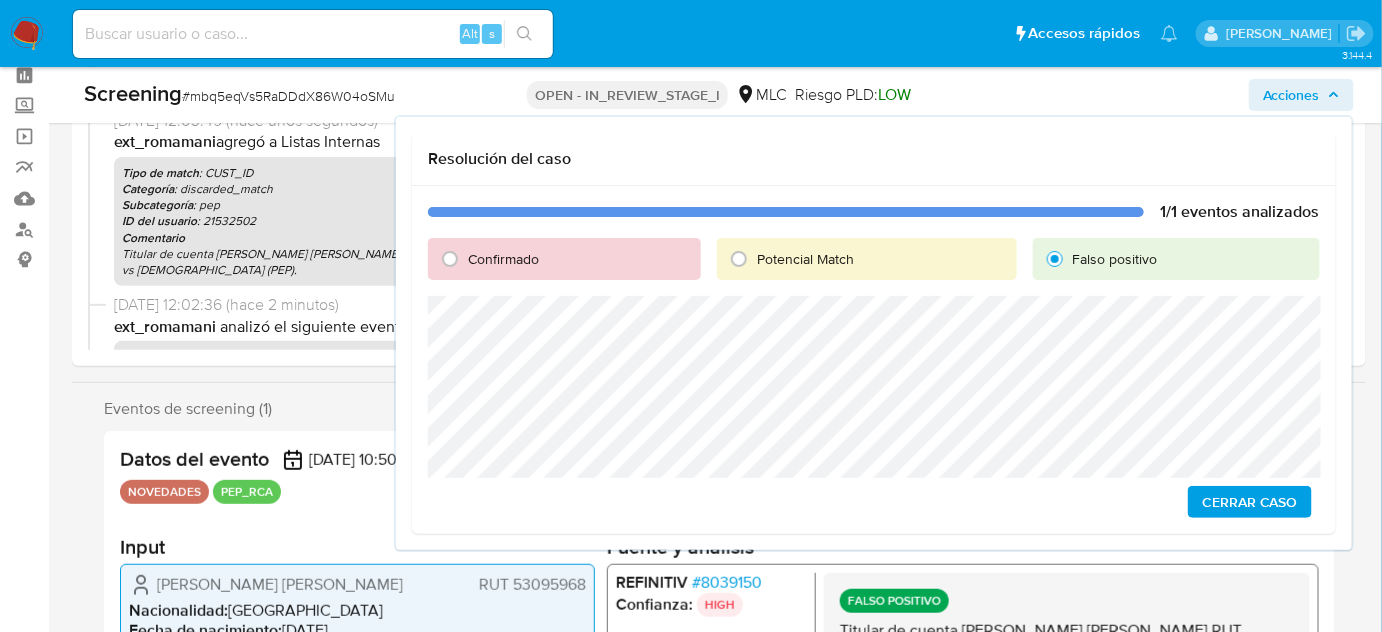 click on "Cerrar Caso" at bounding box center [1250, 502] 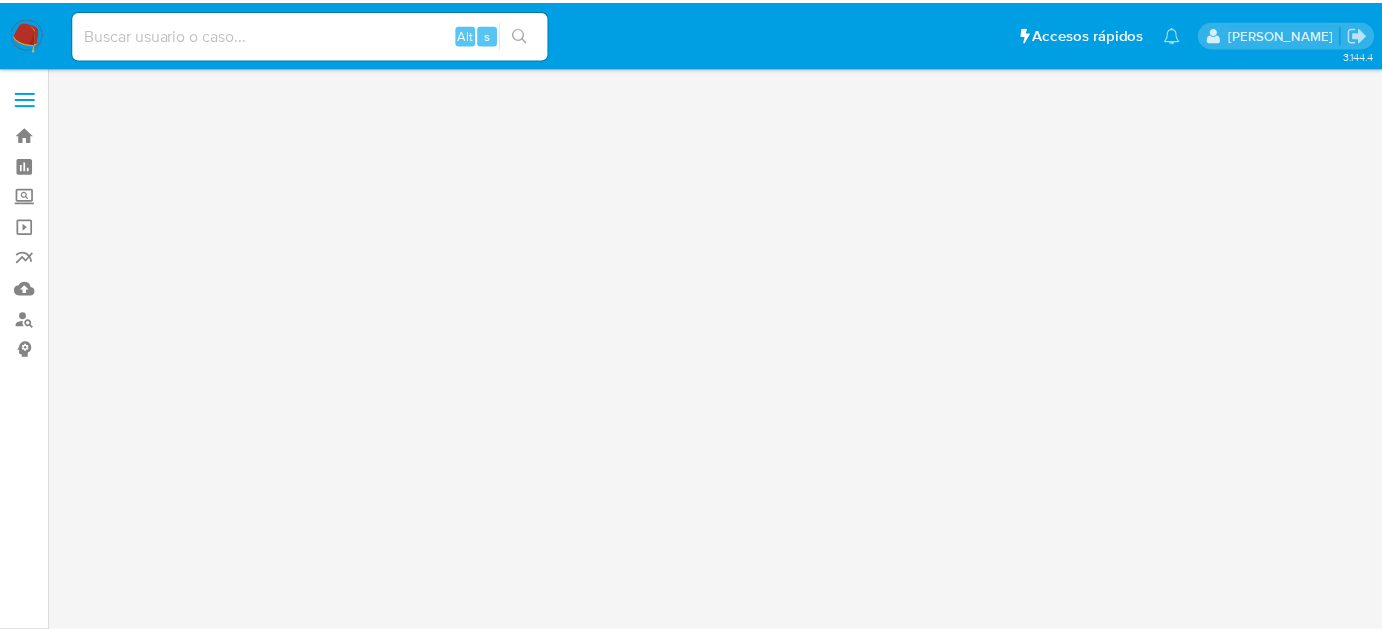 scroll, scrollTop: 0, scrollLeft: 0, axis: both 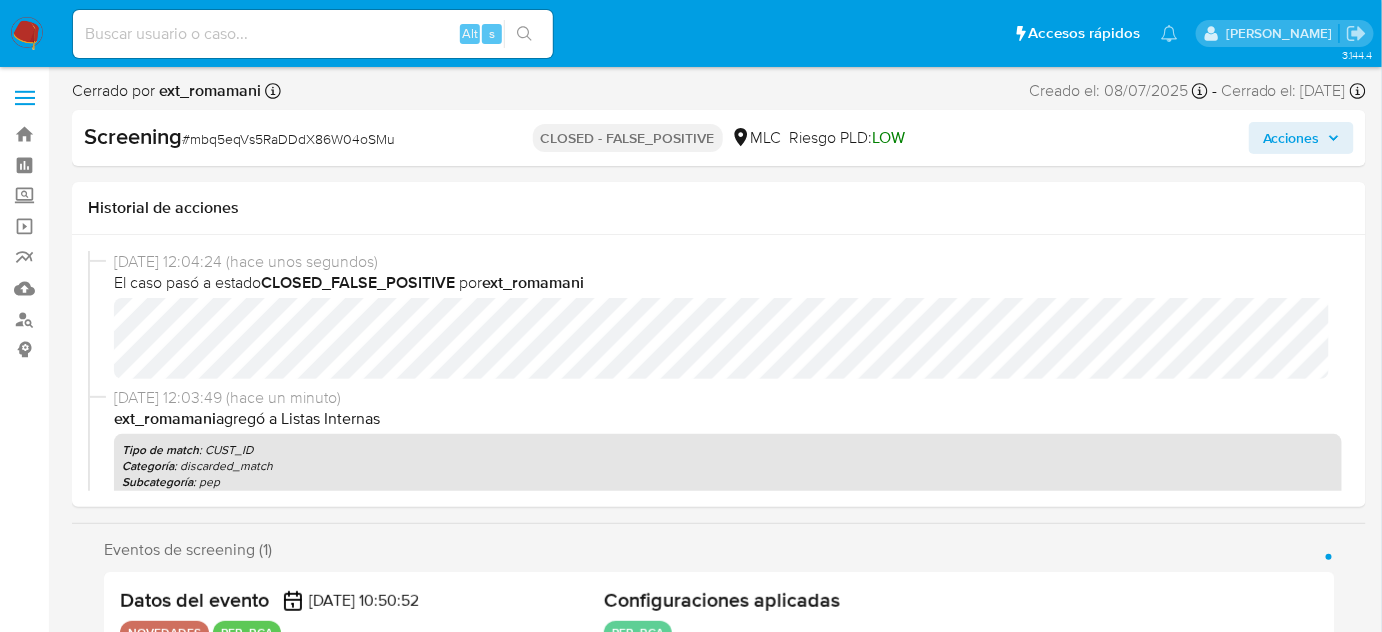 select on "10" 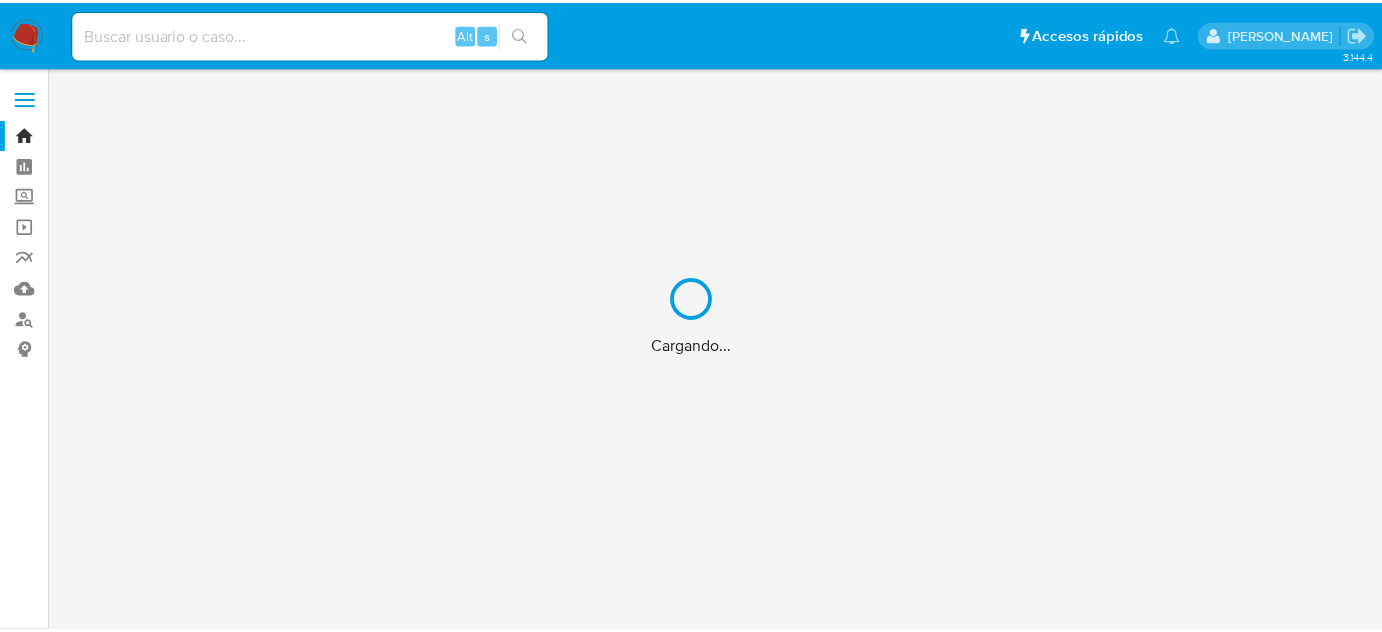scroll, scrollTop: 0, scrollLeft: 0, axis: both 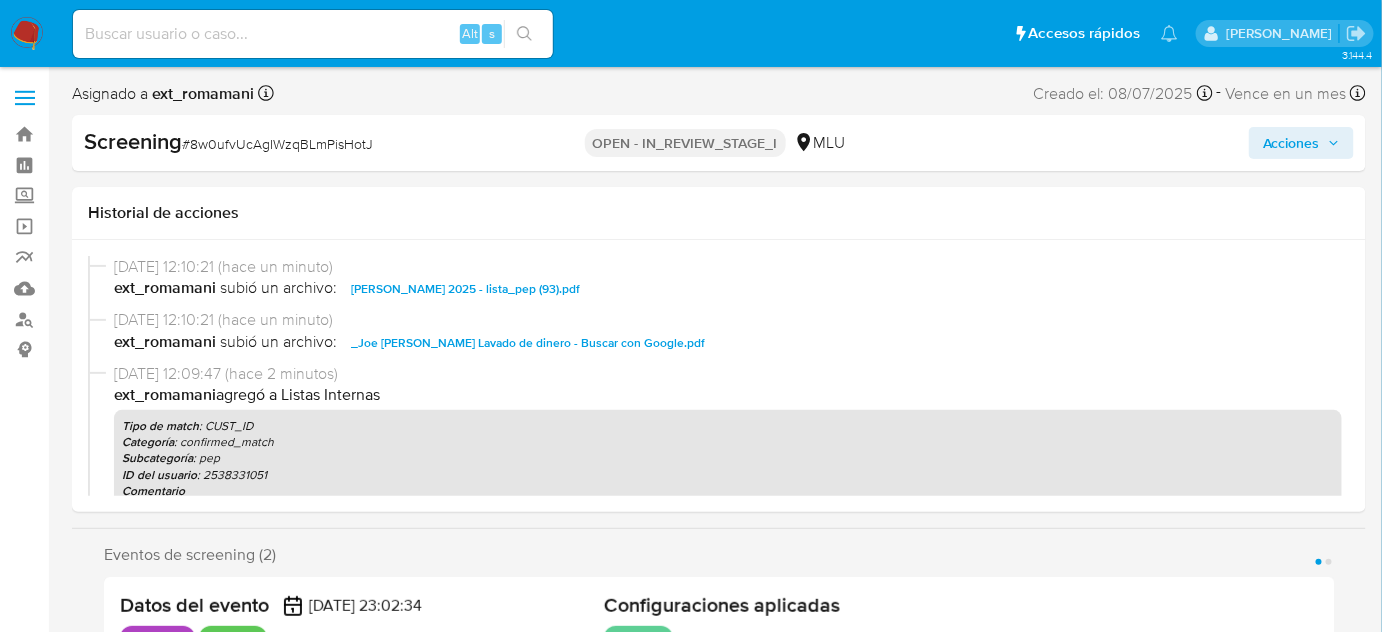 select on "10" 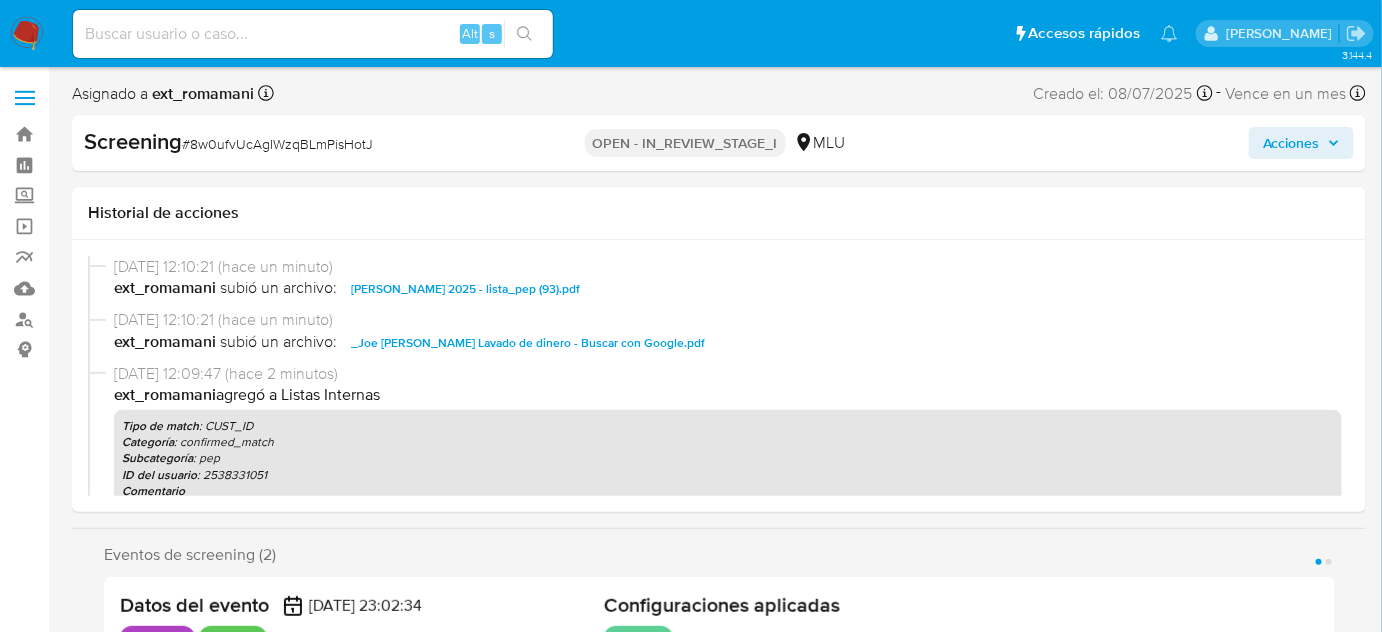 click on "Acciones" at bounding box center (1291, 143) 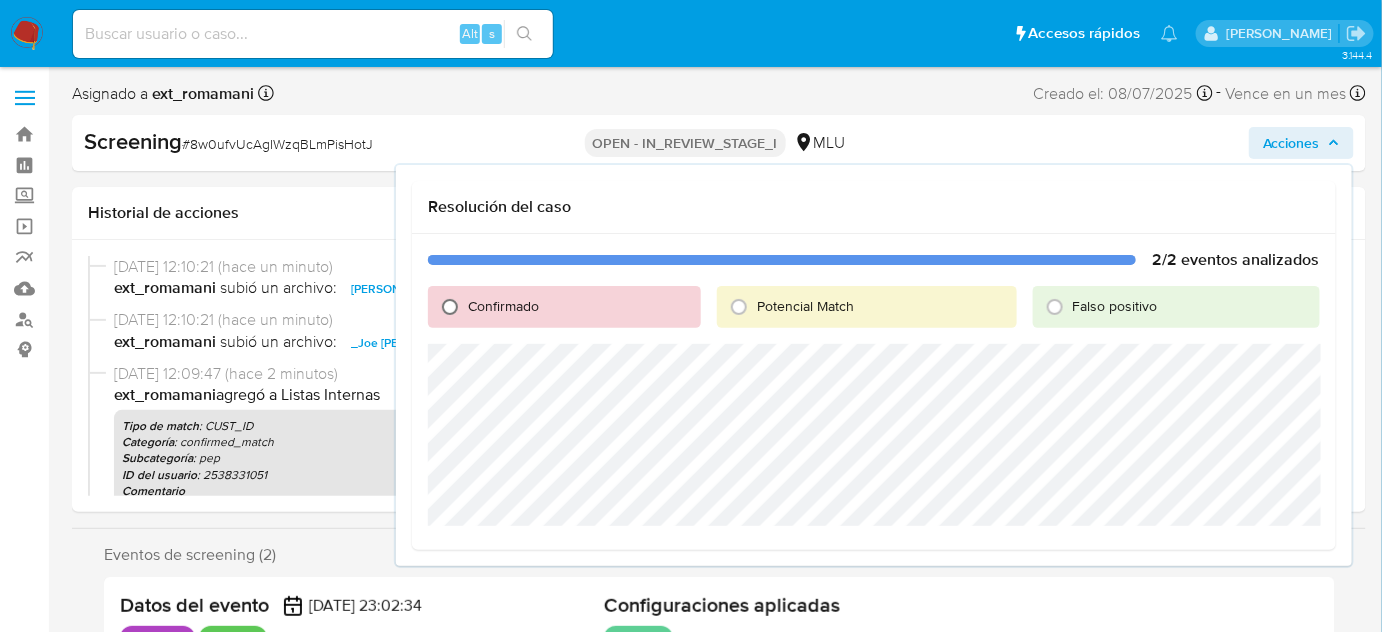 click on "Confirmado" at bounding box center [450, 307] 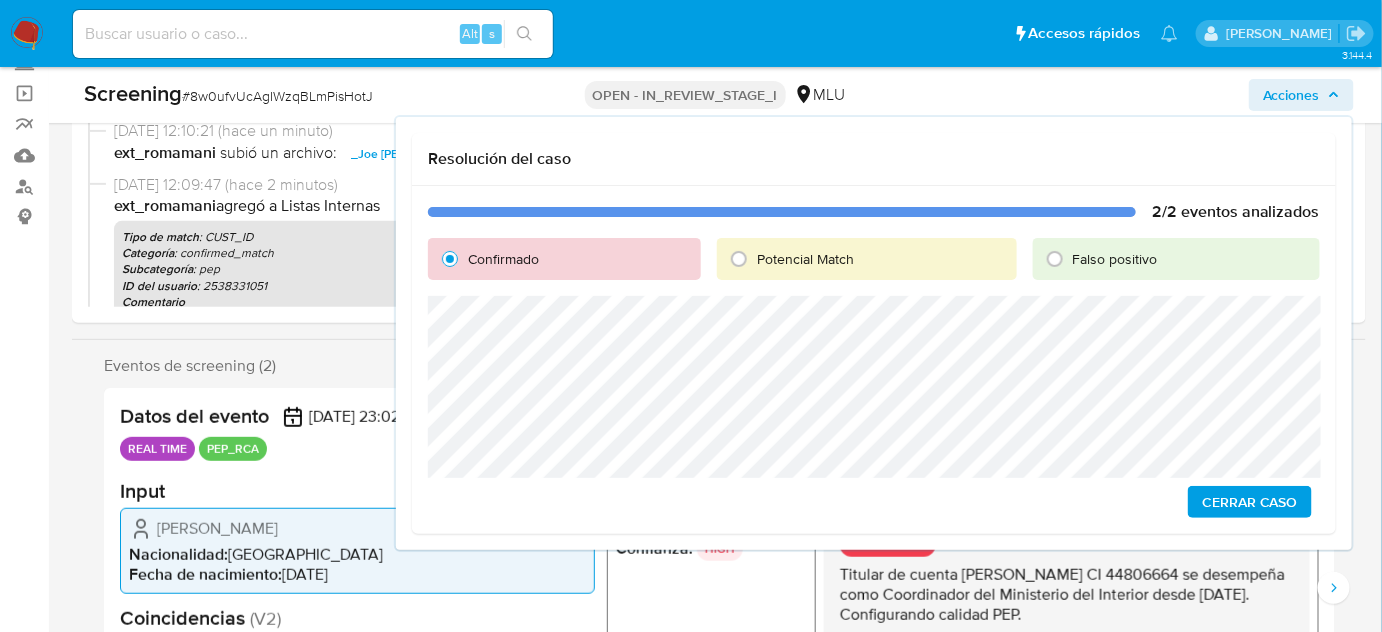scroll, scrollTop: 181, scrollLeft: 0, axis: vertical 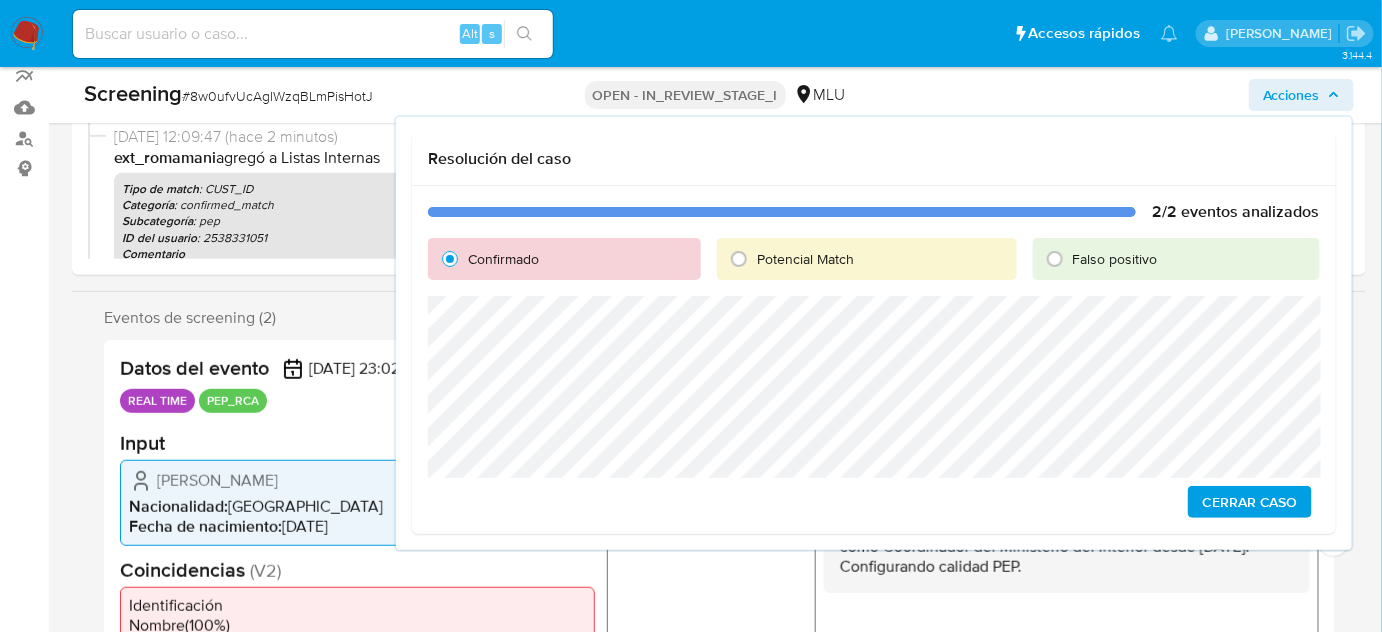 click on "Cerrar Caso" at bounding box center [1250, 502] 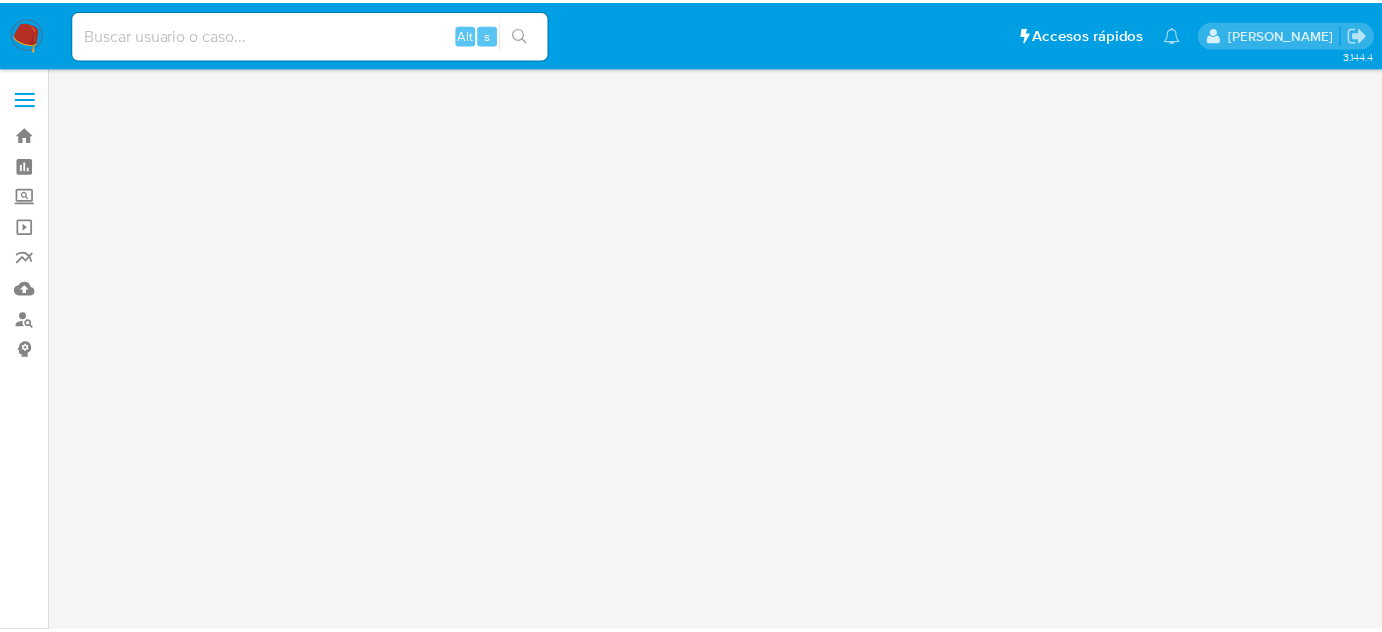 scroll, scrollTop: 0, scrollLeft: 0, axis: both 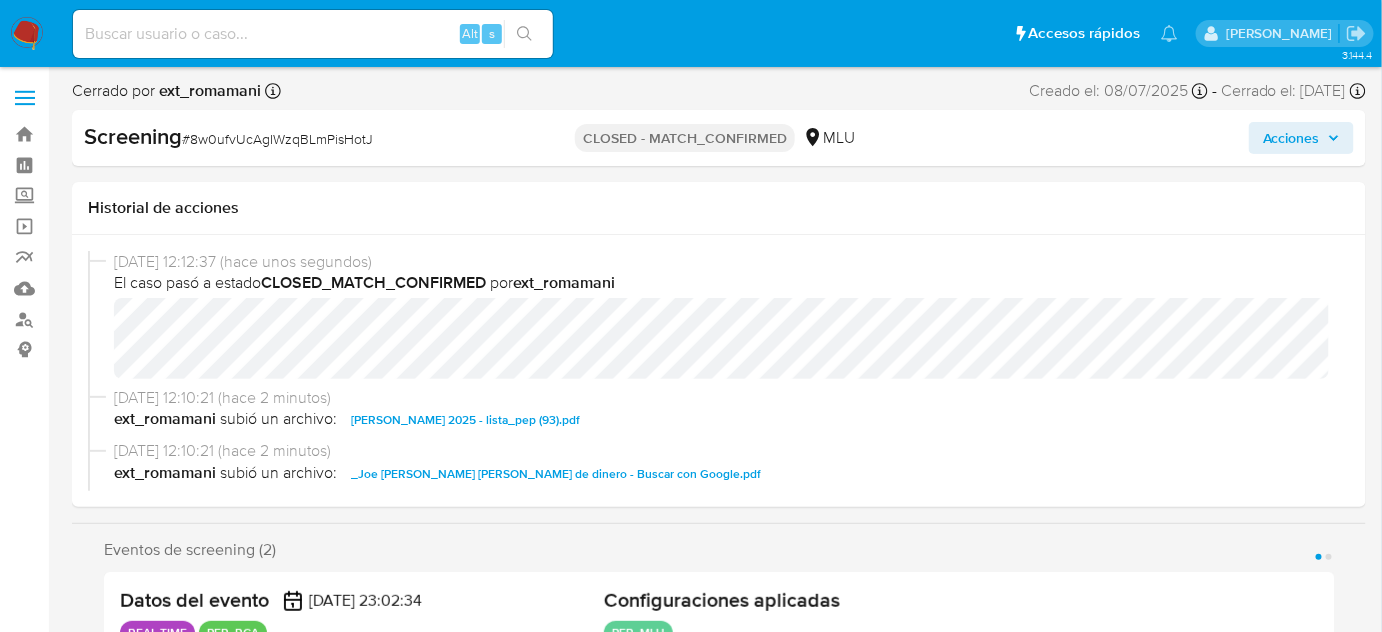 select on "10" 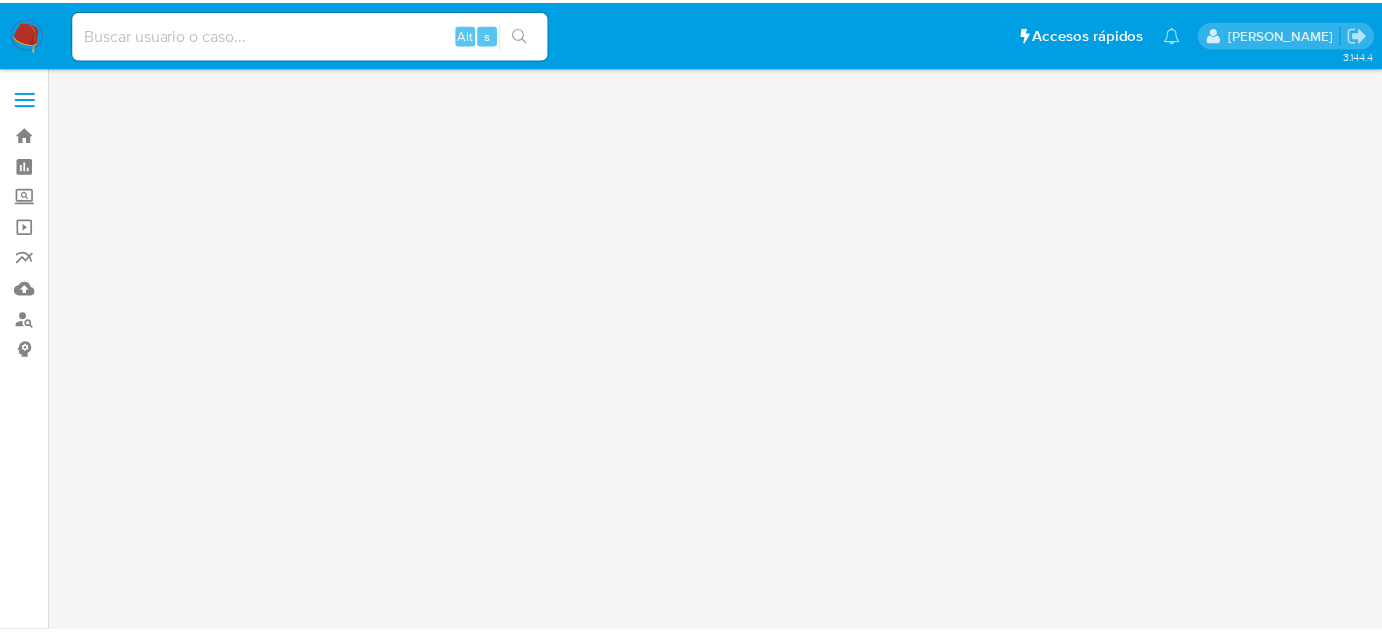 scroll, scrollTop: 0, scrollLeft: 0, axis: both 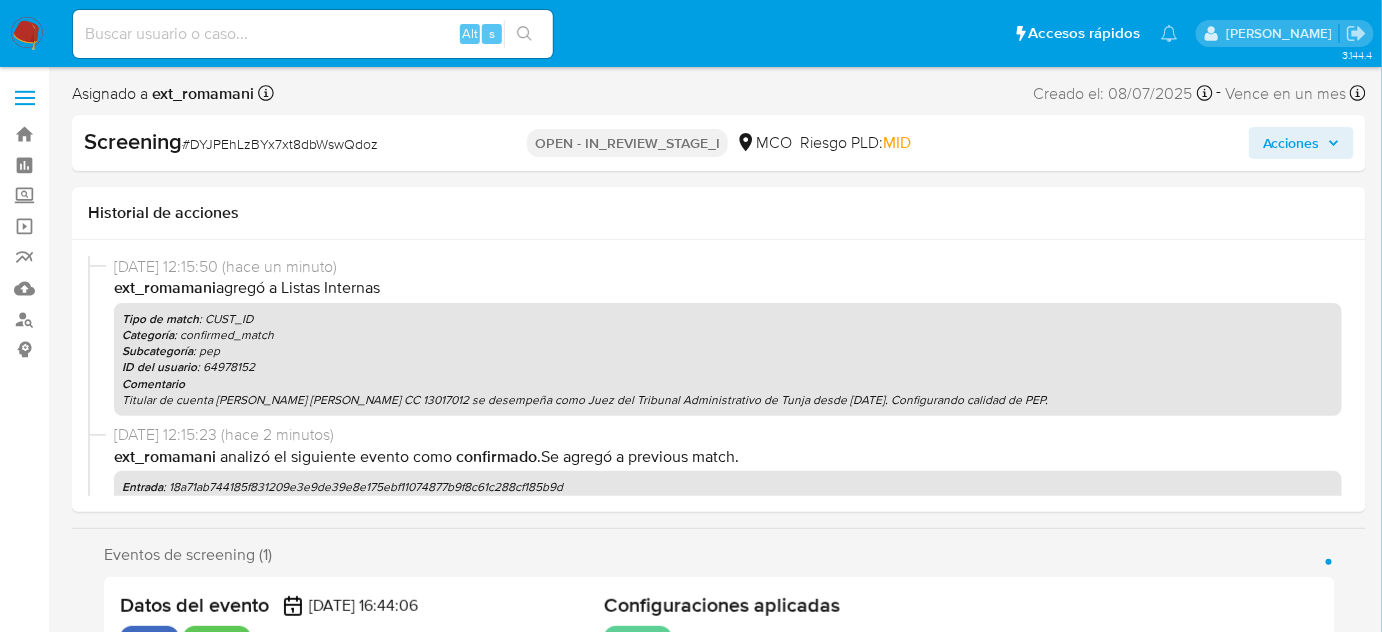 select on "10" 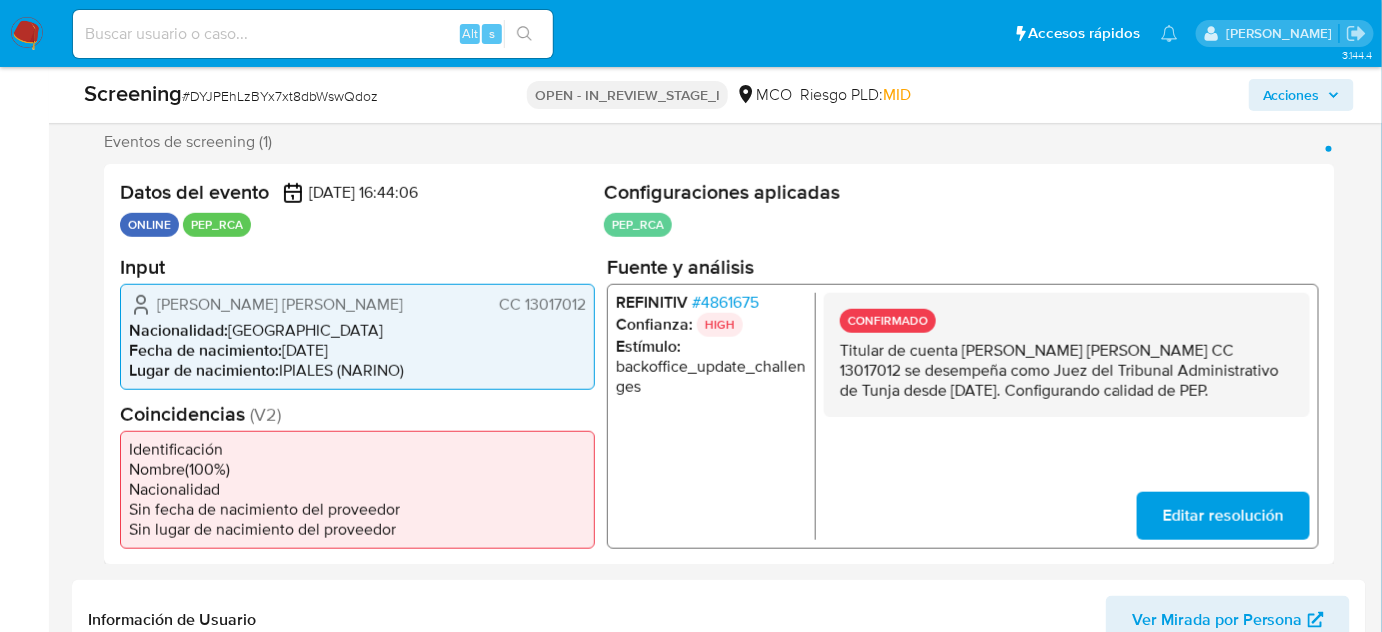 scroll, scrollTop: 363, scrollLeft: 0, axis: vertical 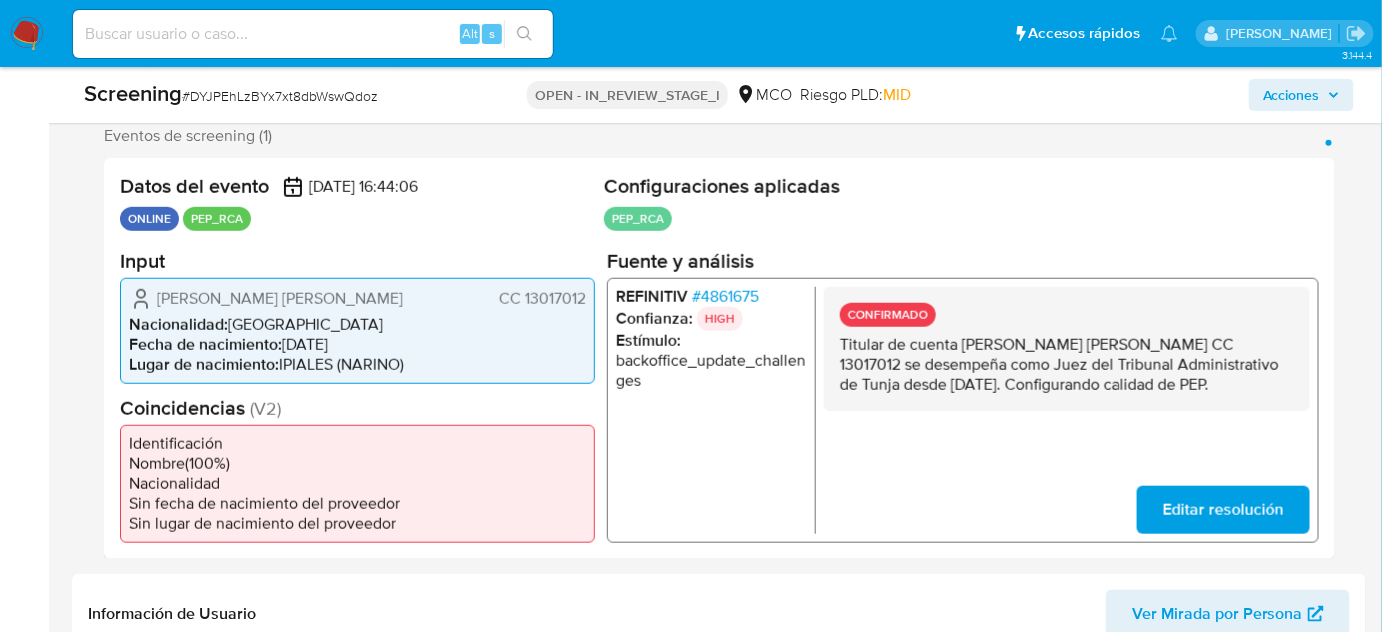 drag, startPoint x: 429, startPoint y: 299, endPoint x: 155, endPoint y: 300, distance: 274.00183 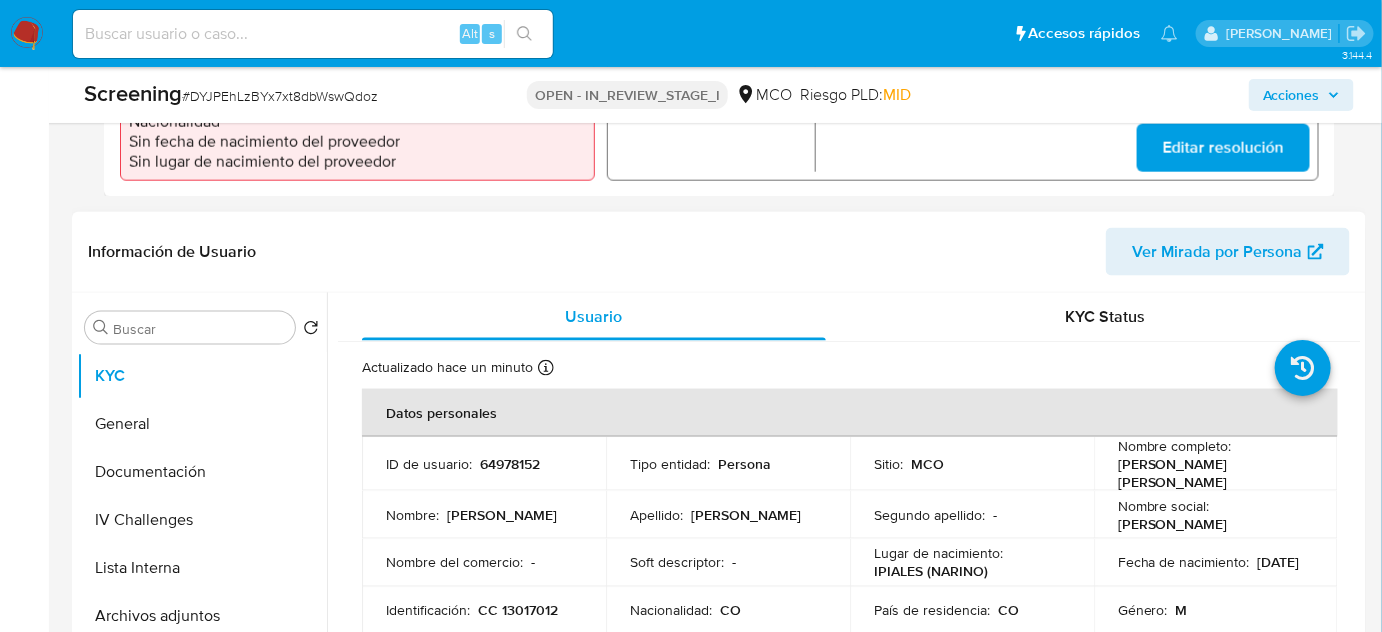 scroll, scrollTop: 727, scrollLeft: 0, axis: vertical 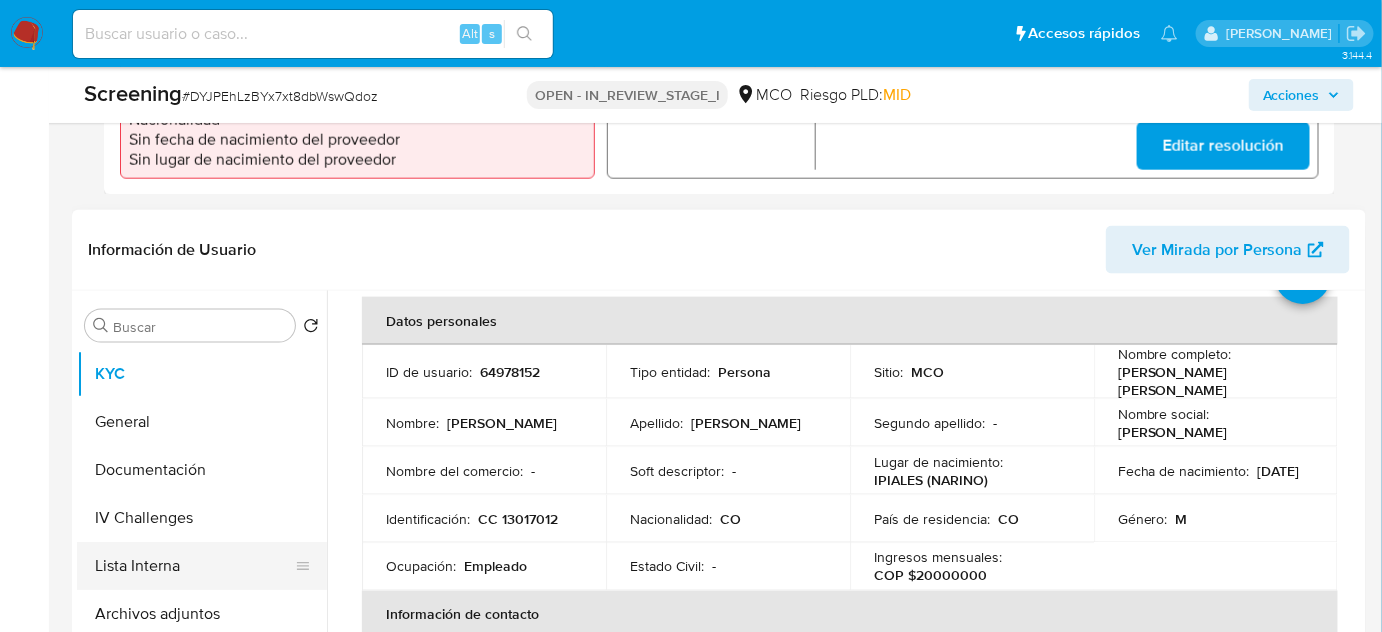 click on "Lista Interna" at bounding box center [194, 566] 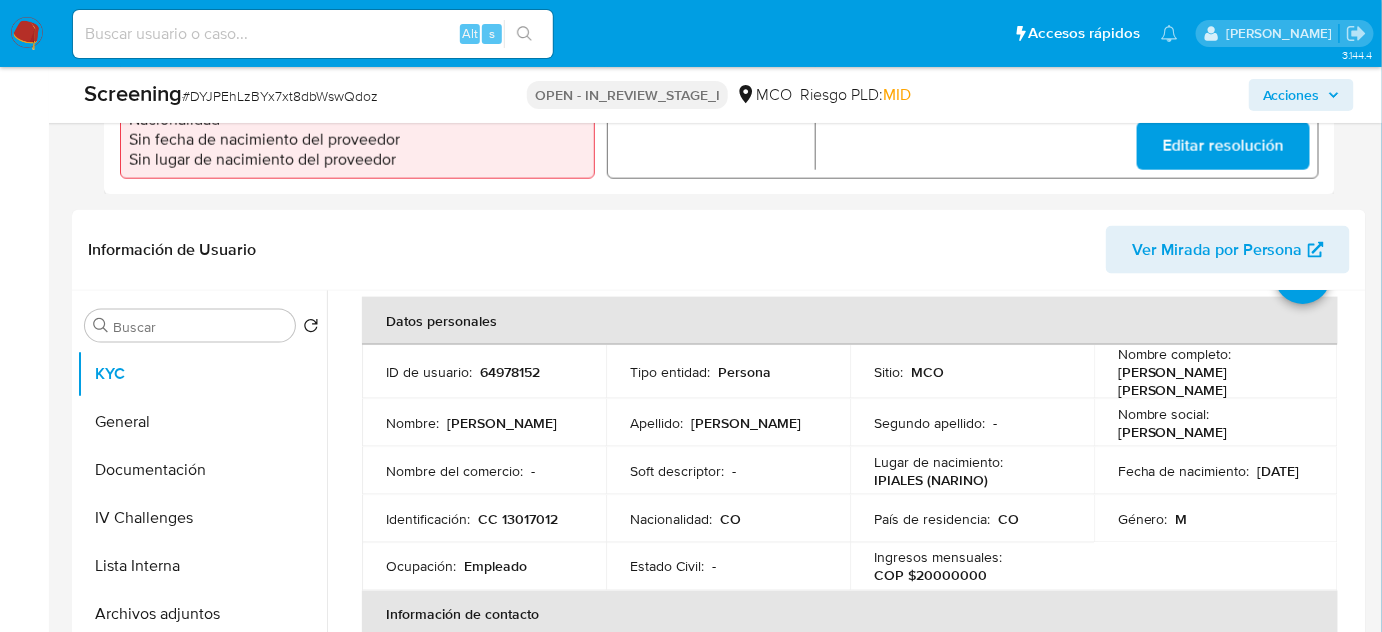 scroll, scrollTop: 0, scrollLeft: 0, axis: both 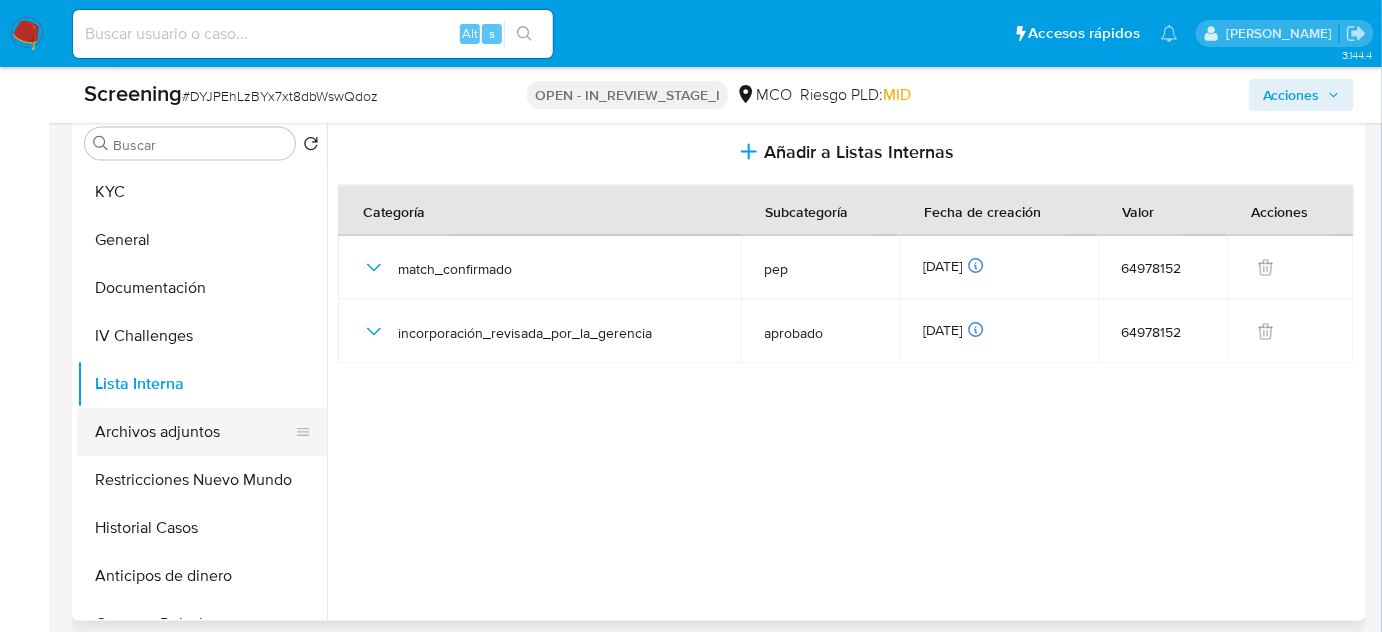 click on "Archivos adjuntos" at bounding box center (194, 432) 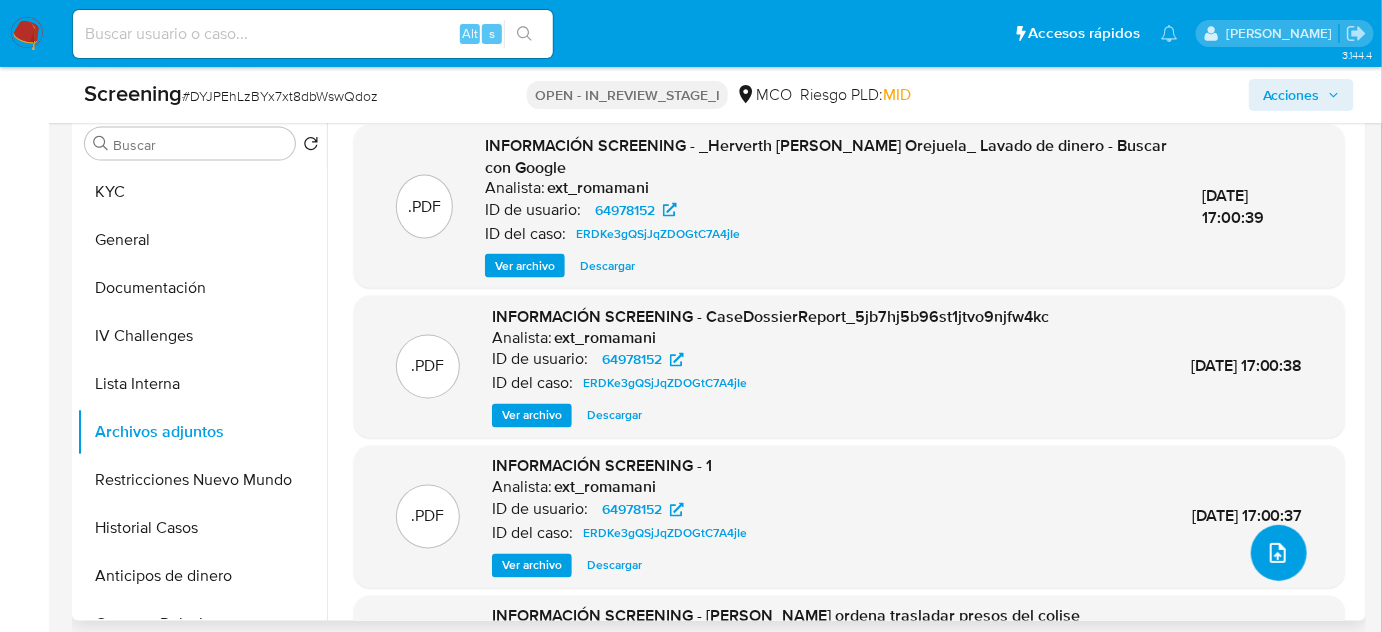 click 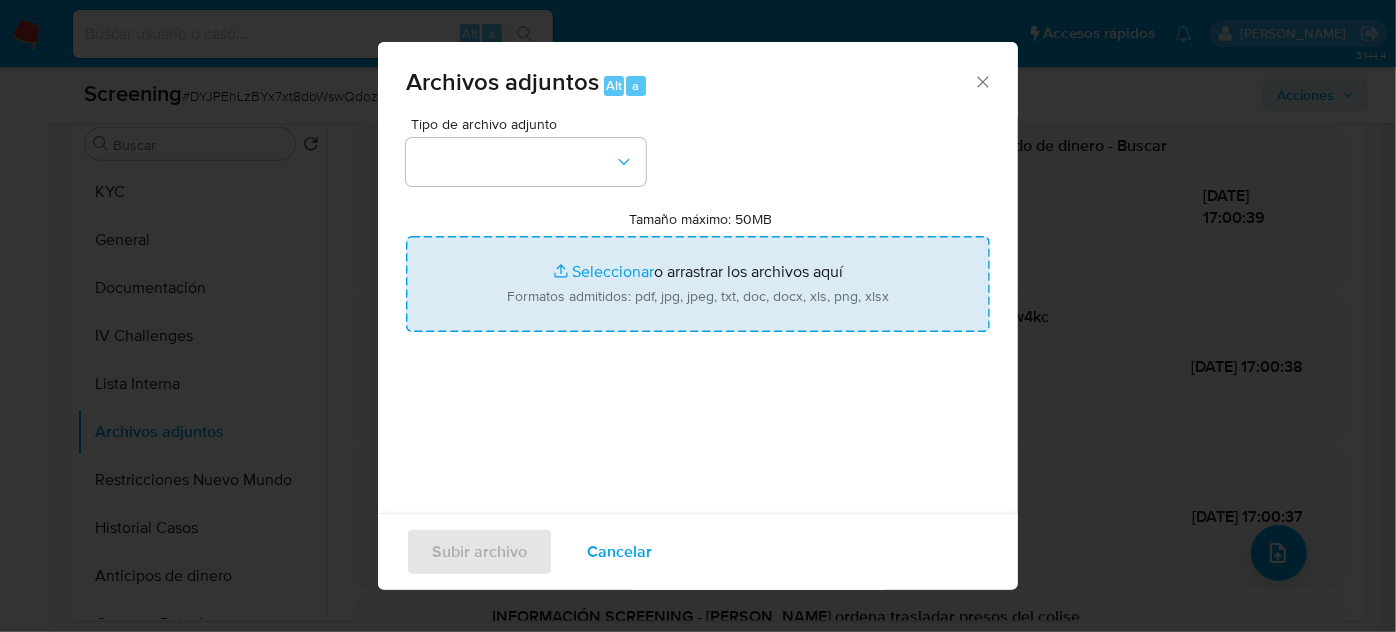click on "Tamaño máximo: 50MB Seleccionar archivos" at bounding box center (698, 284) 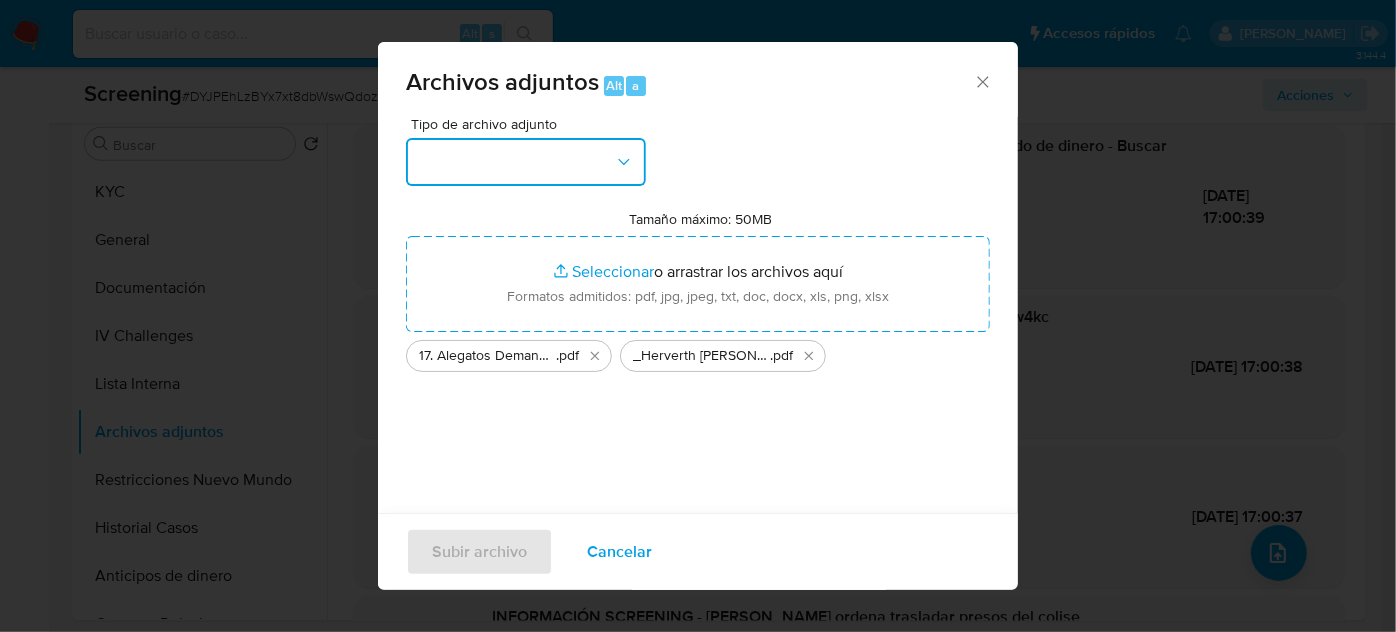click at bounding box center [526, 162] 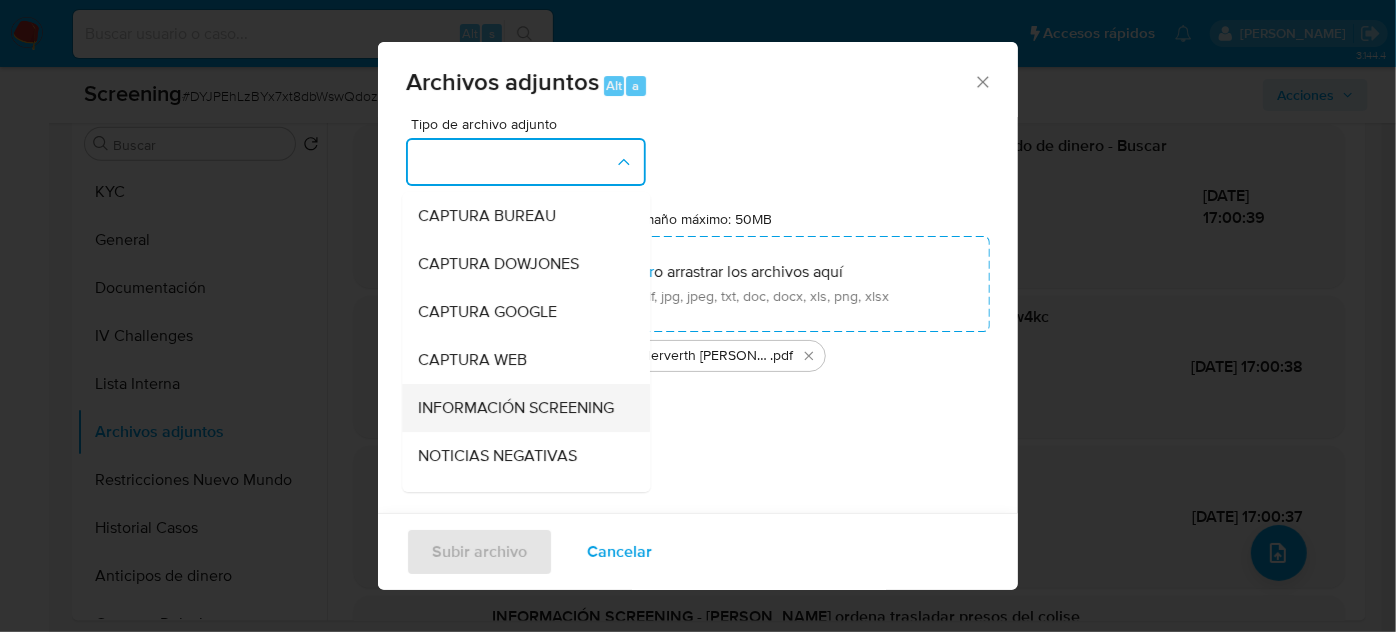 click on "INFORMACIÓN SCREENING" at bounding box center (516, 408) 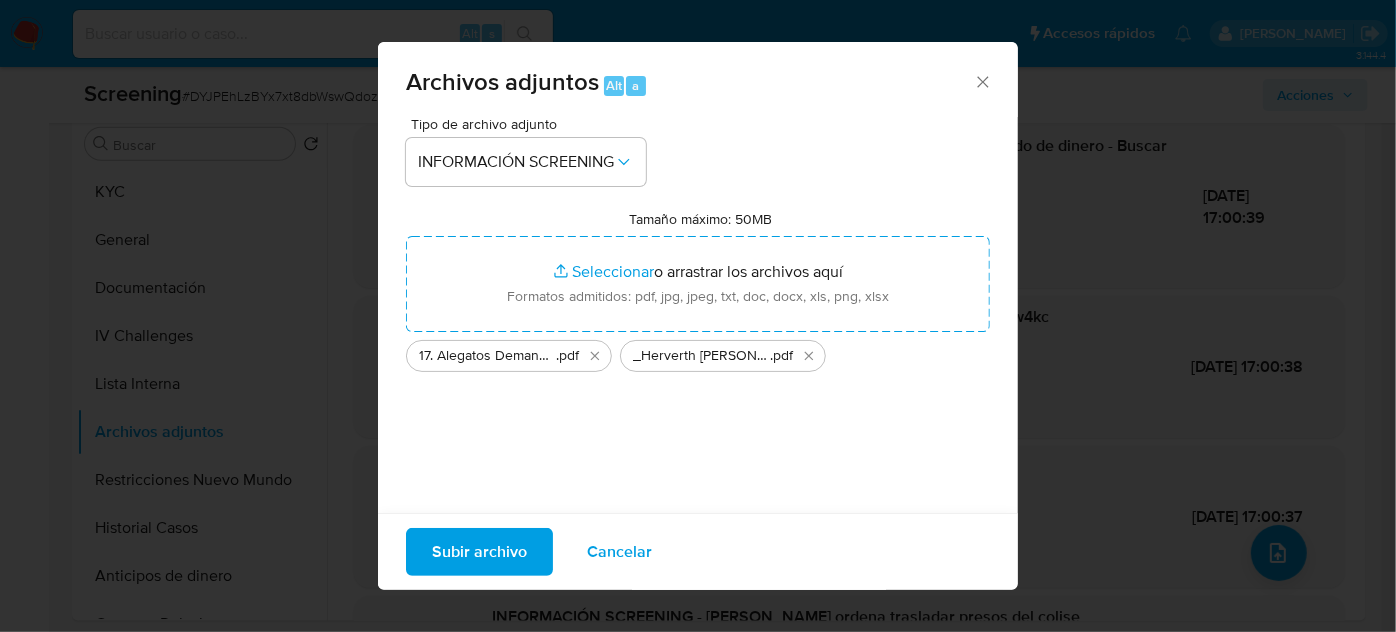 click on "Subir archivo" at bounding box center (479, 552) 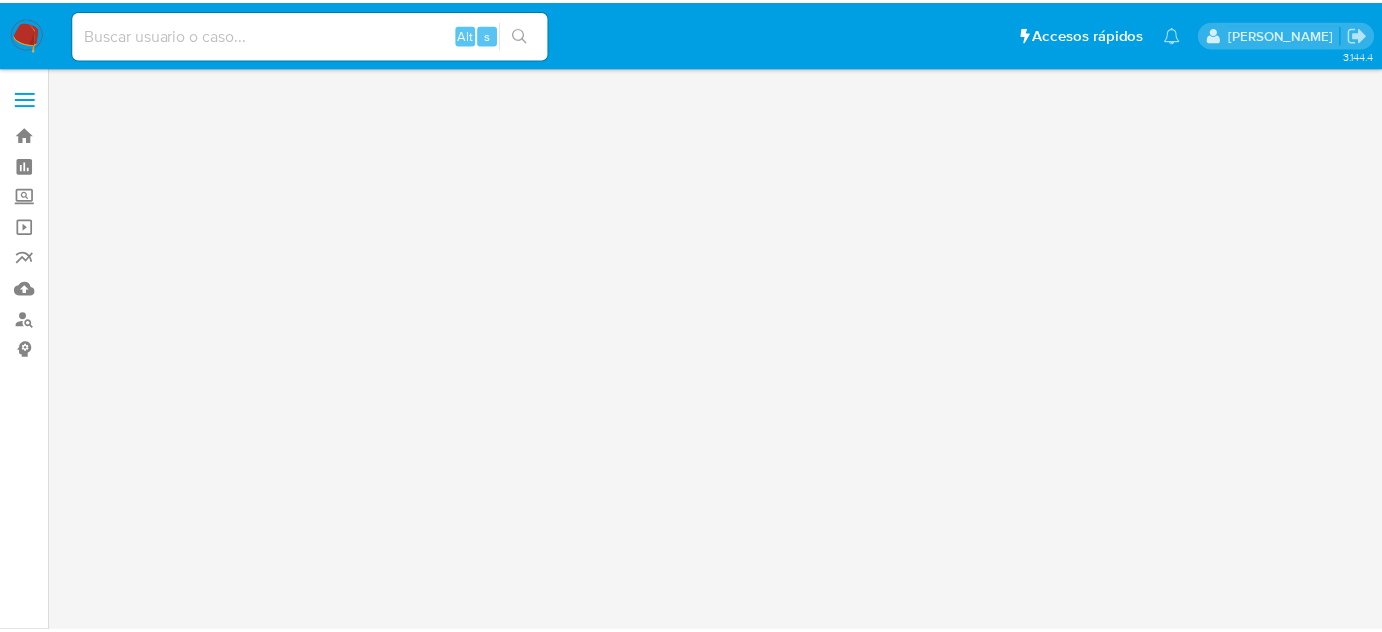 scroll, scrollTop: 0, scrollLeft: 0, axis: both 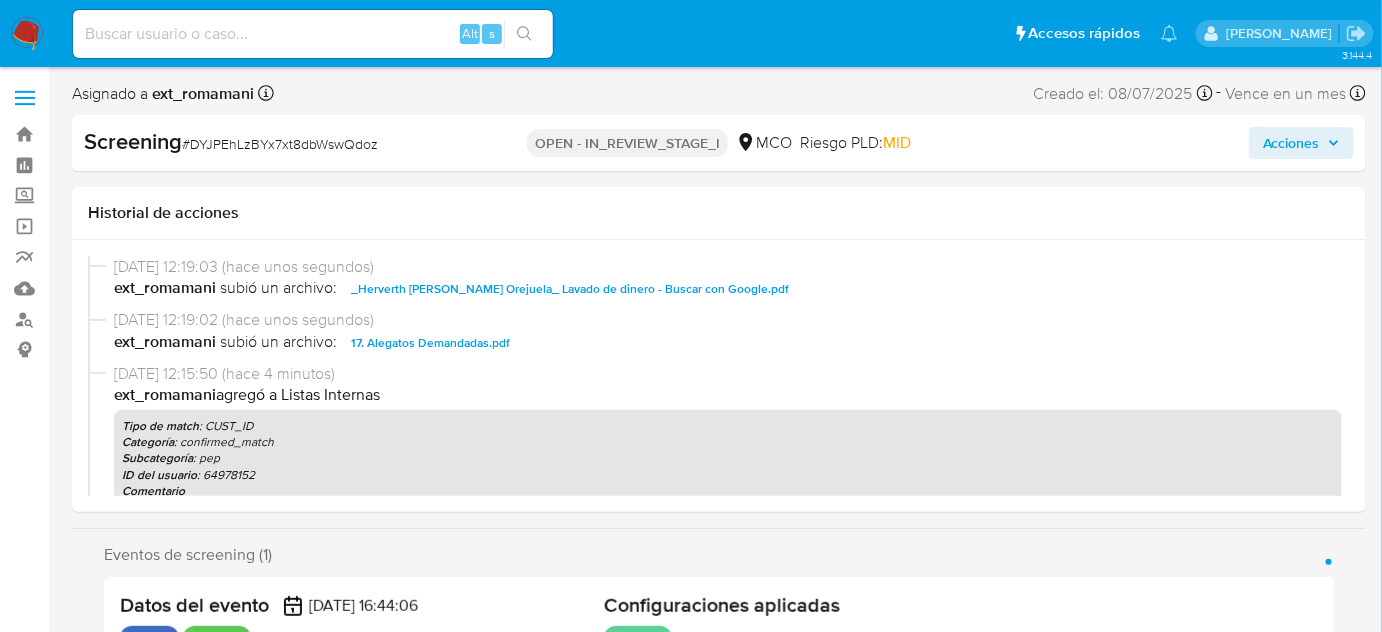 select on "10" 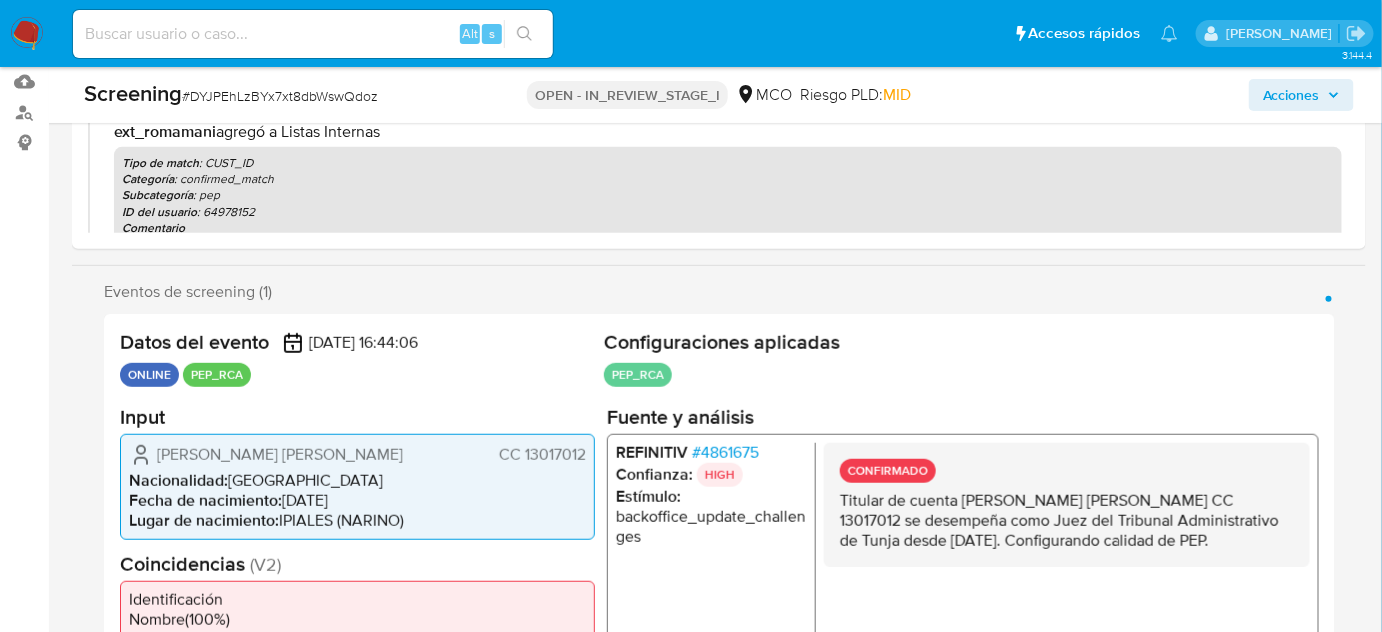 scroll, scrollTop: 272, scrollLeft: 0, axis: vertical 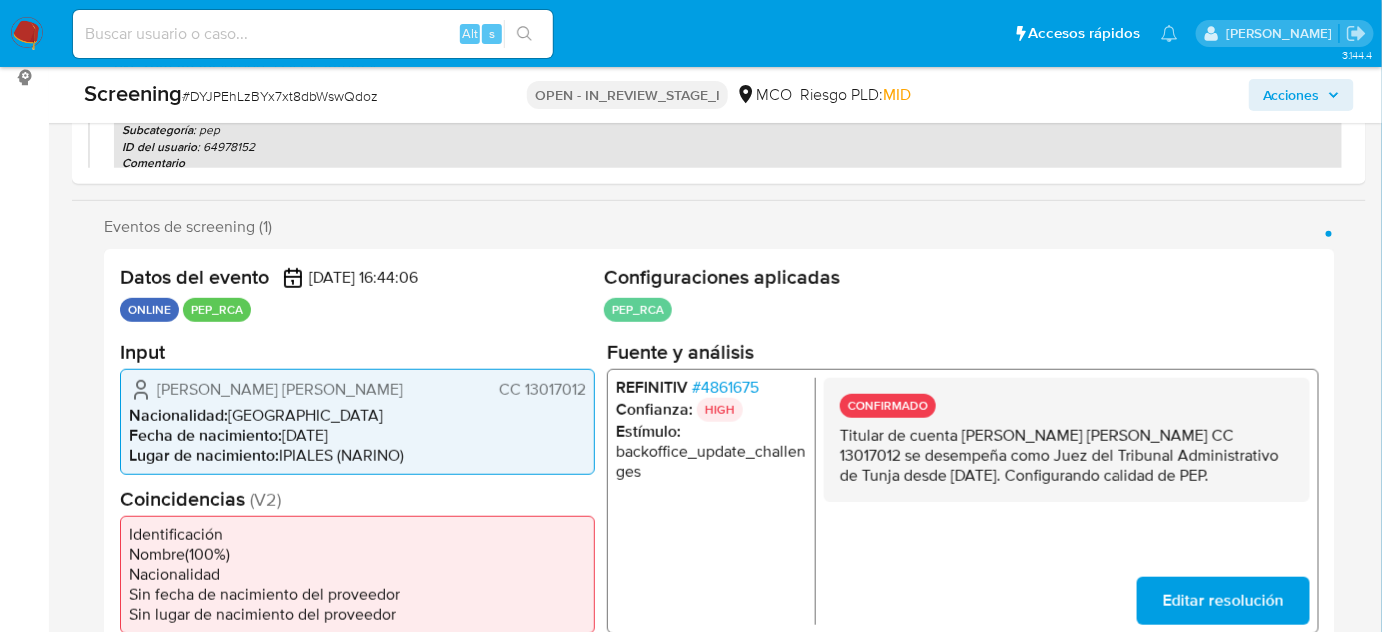 drag, startPoint x: 906, startPoint y: 500, endPoint x: 833, endPoint y: 439, distance: 95.131485 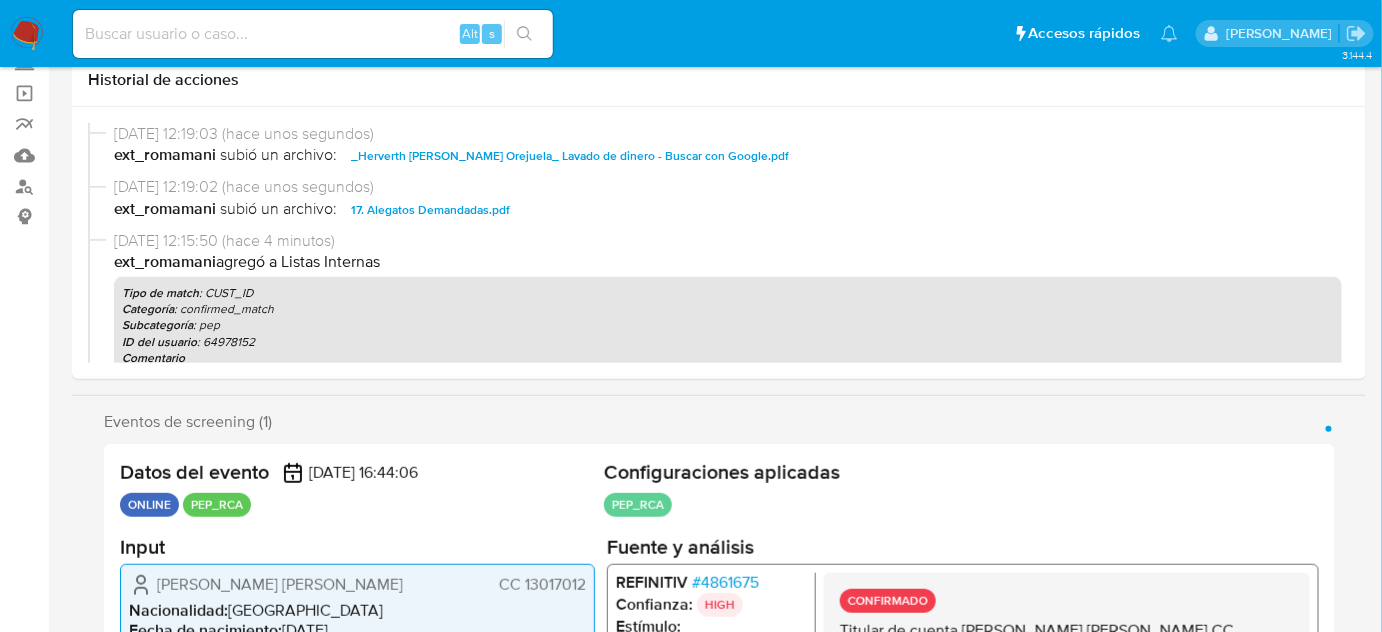 scroll, scrollTop: 0, scrollLeft: 0, axis: both 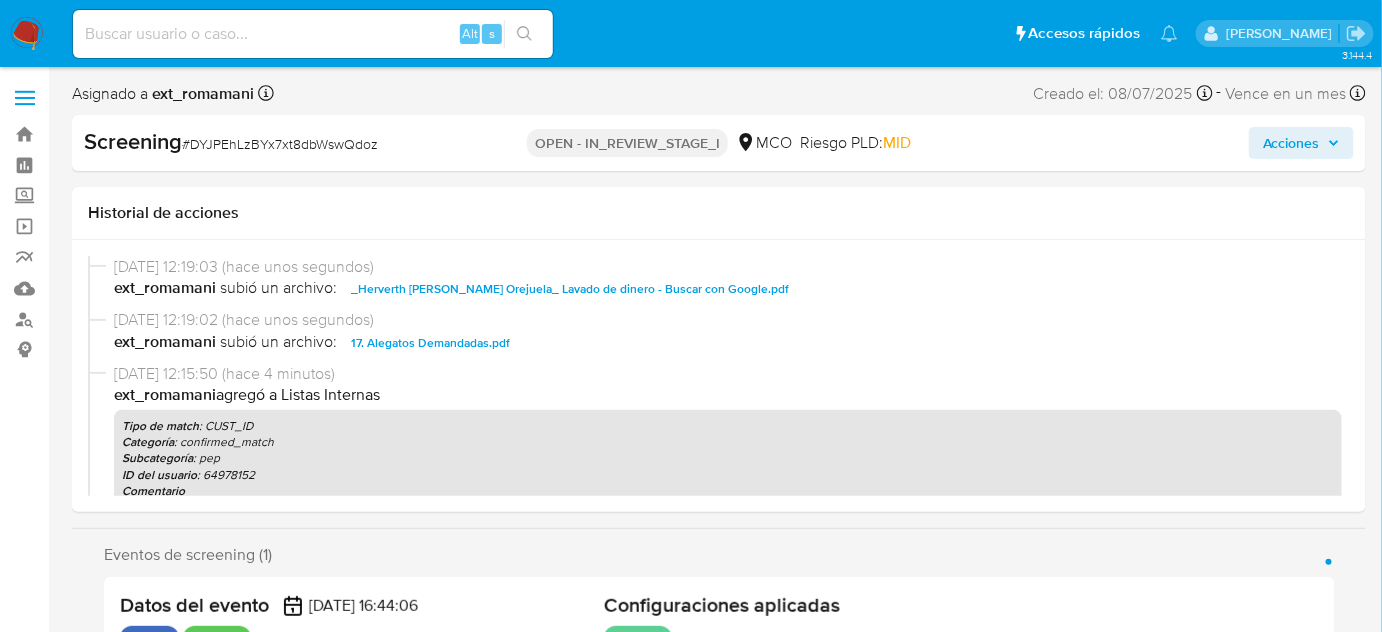 click on "Acciones" at bounding box center [1301, 143] 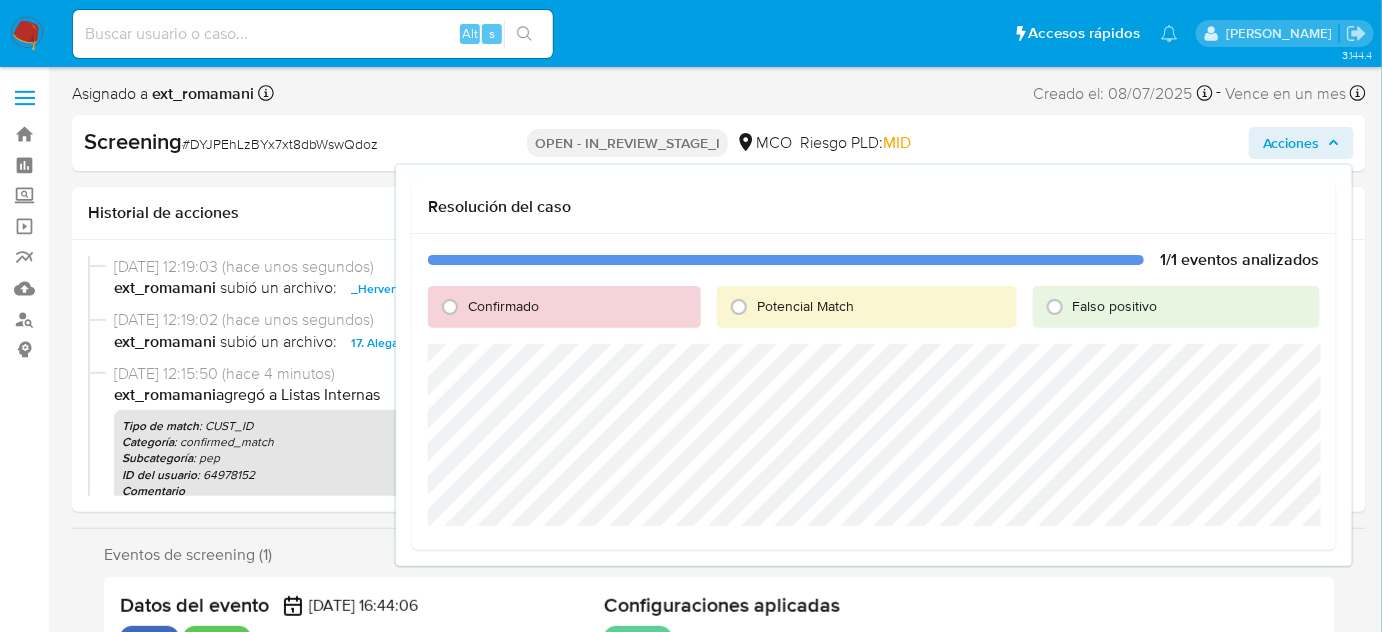 click on "Confirmado" at bounding box center [503, 306] 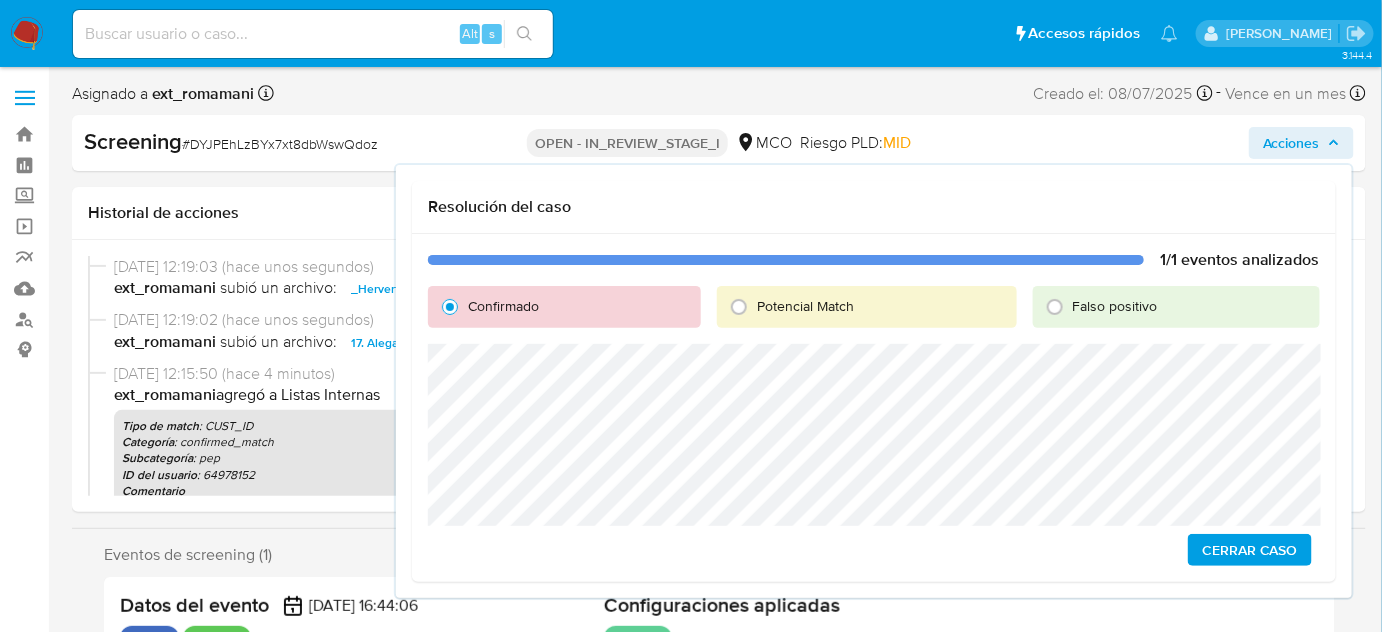click on "Cerrar Caso" at bounding box center [1250, 550] 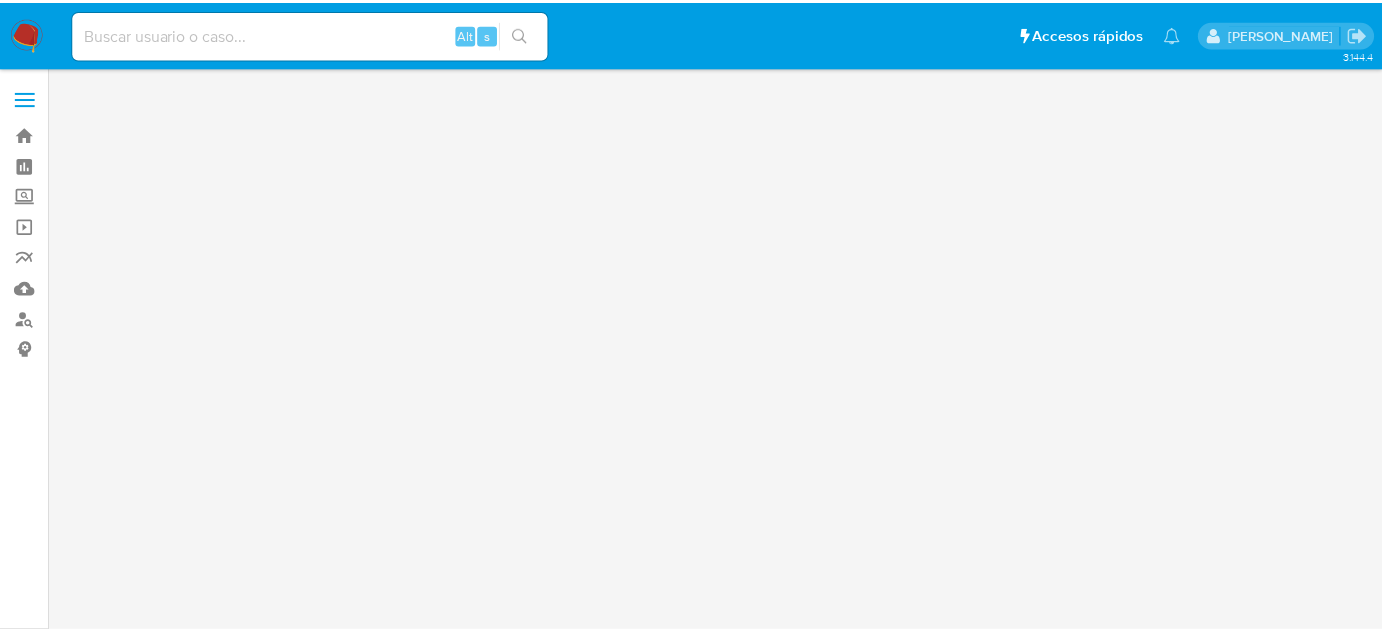 scroll, scrollTop: 0, scrollLeft: 0, axis: both 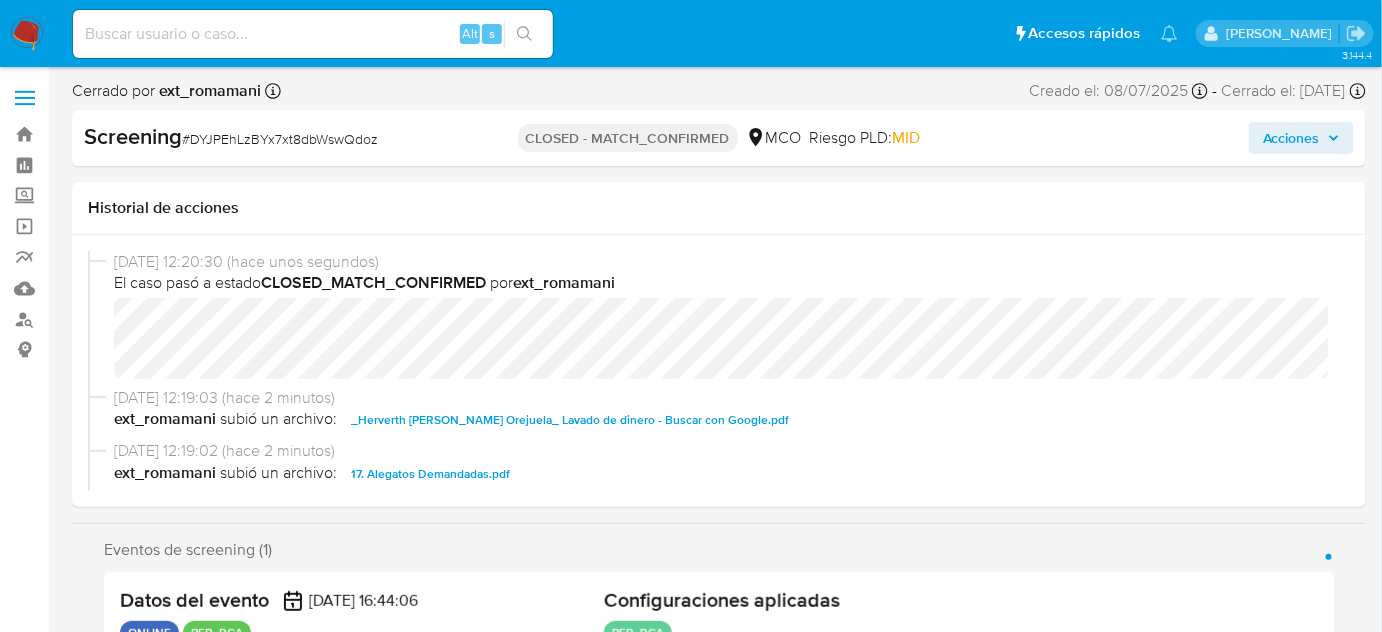 select on "10" 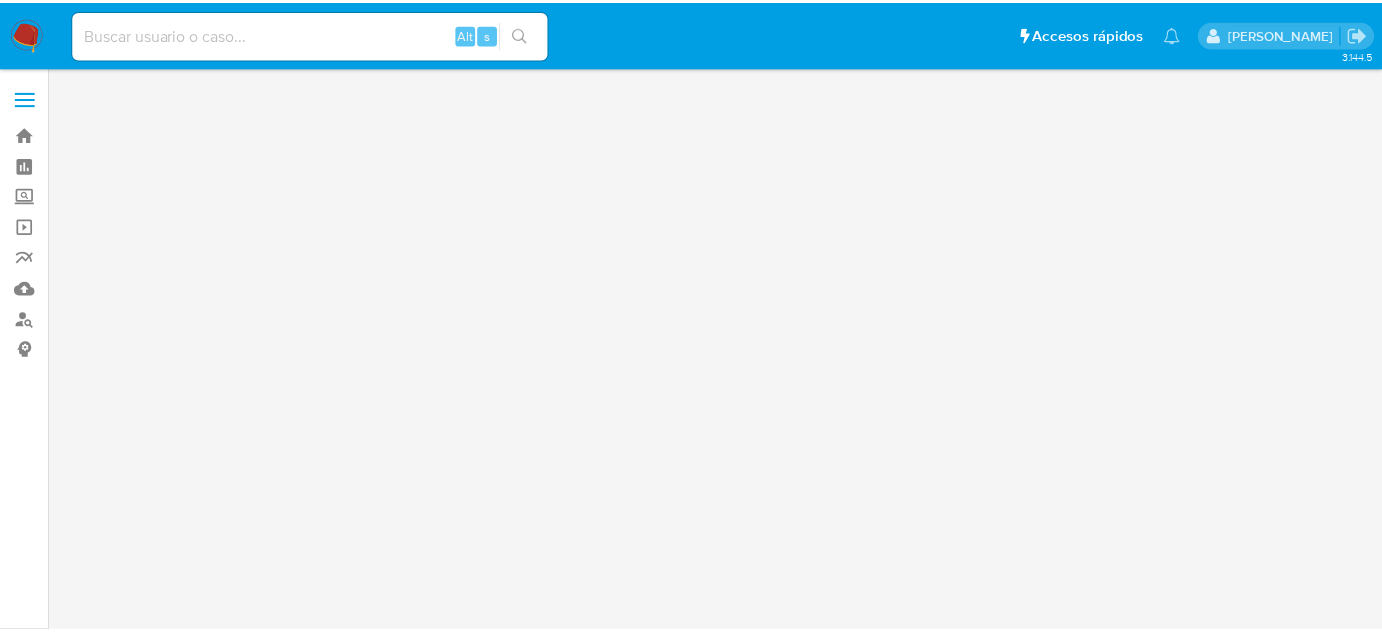 scroll, scrollTop: 0, scrollLeft: 0, axis: both 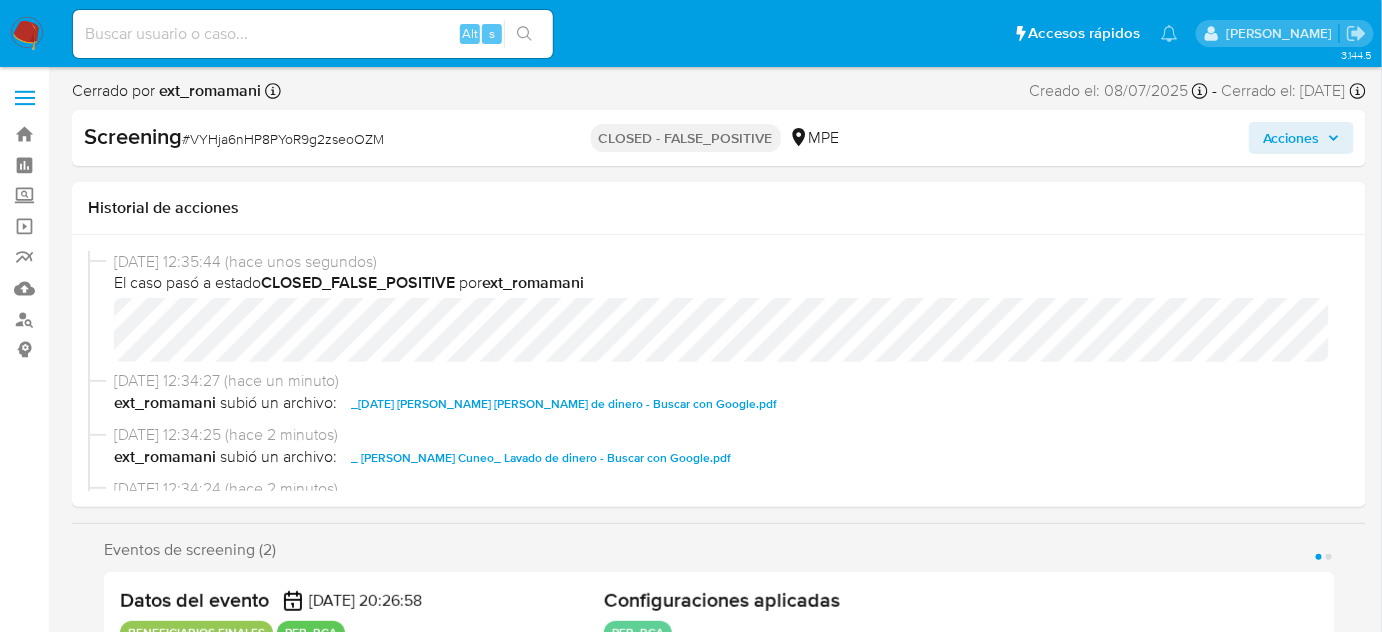 select on "10" 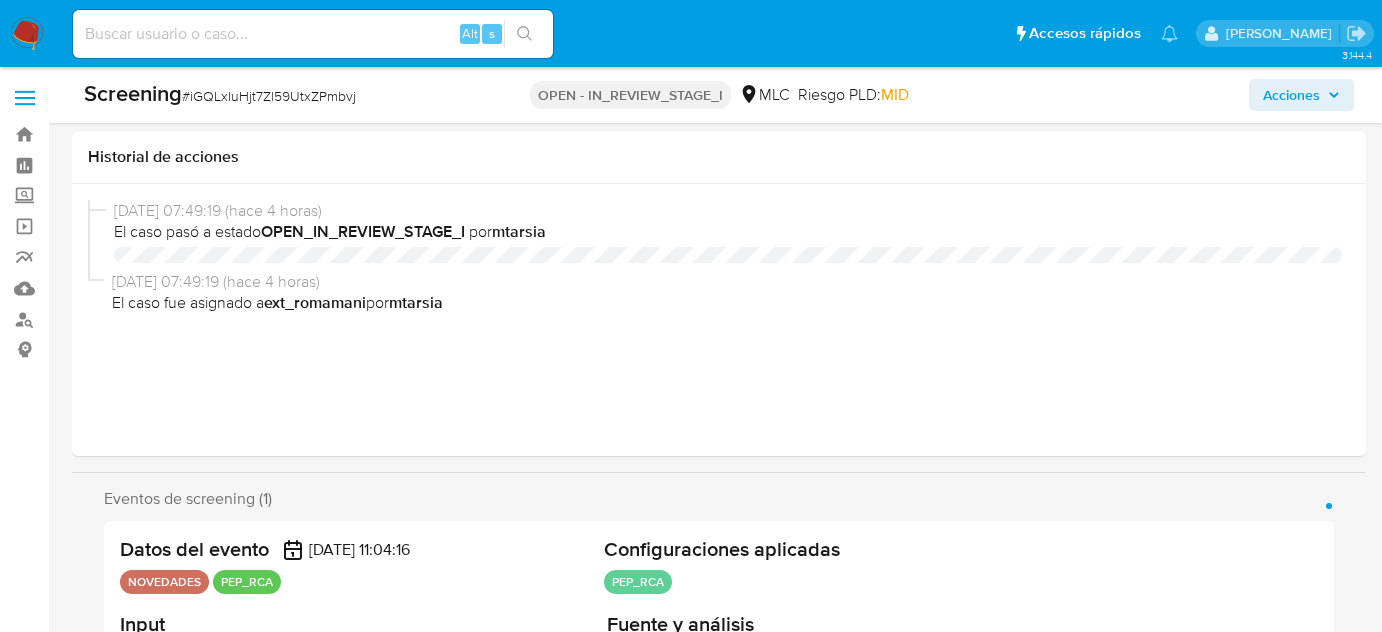 select on "10" 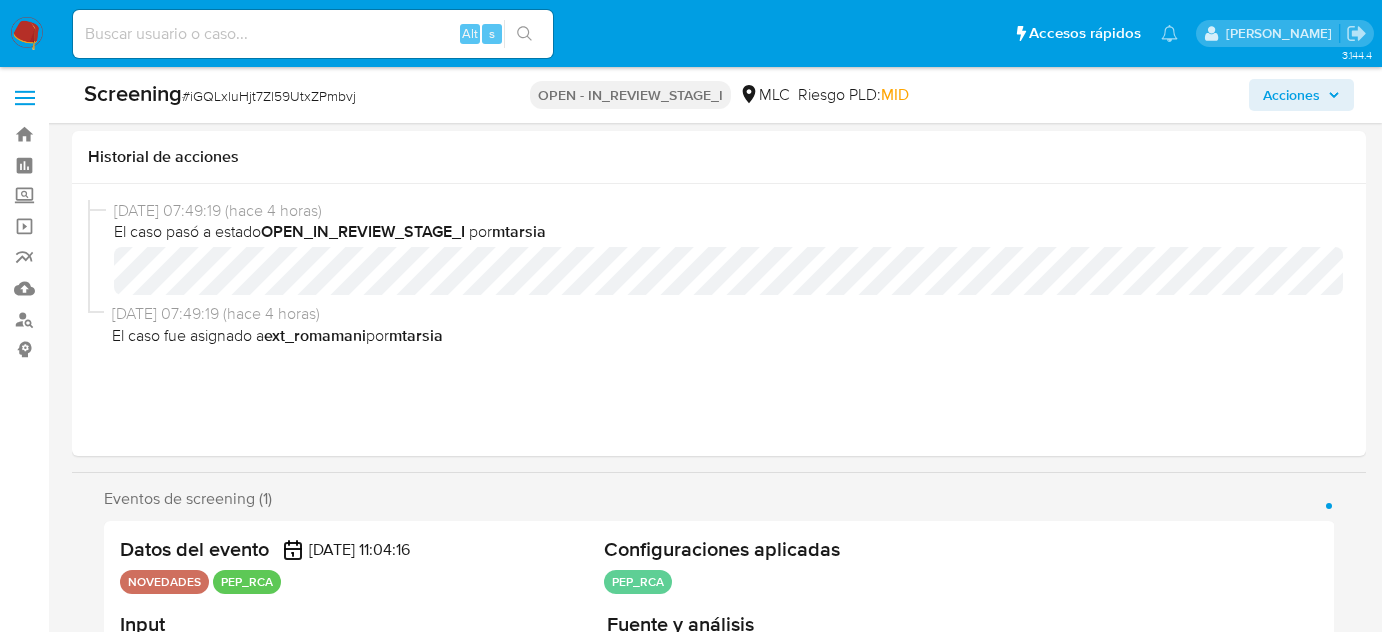 scroll, scrollTop: 363, scrollLeft: 0, axis: vertical 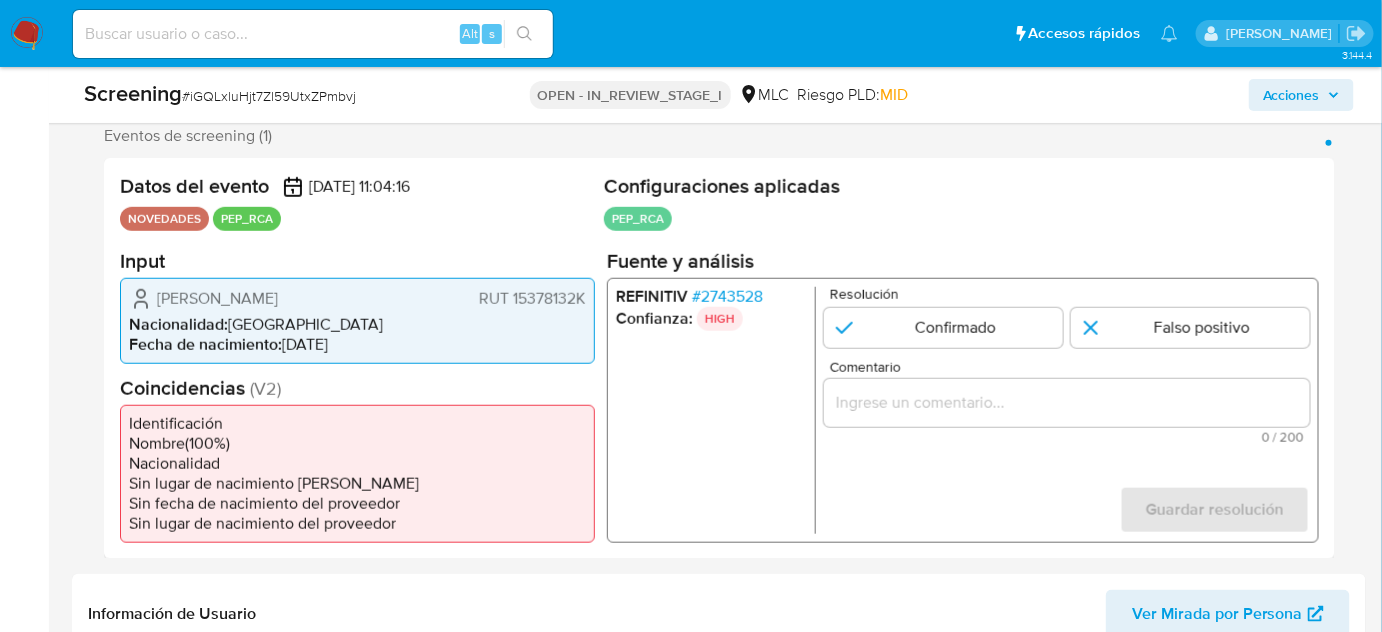 drag, startPoint x: 408, startPoint y: 300, endPoint x: 156, endPoint y: 309, distance: 252.16066 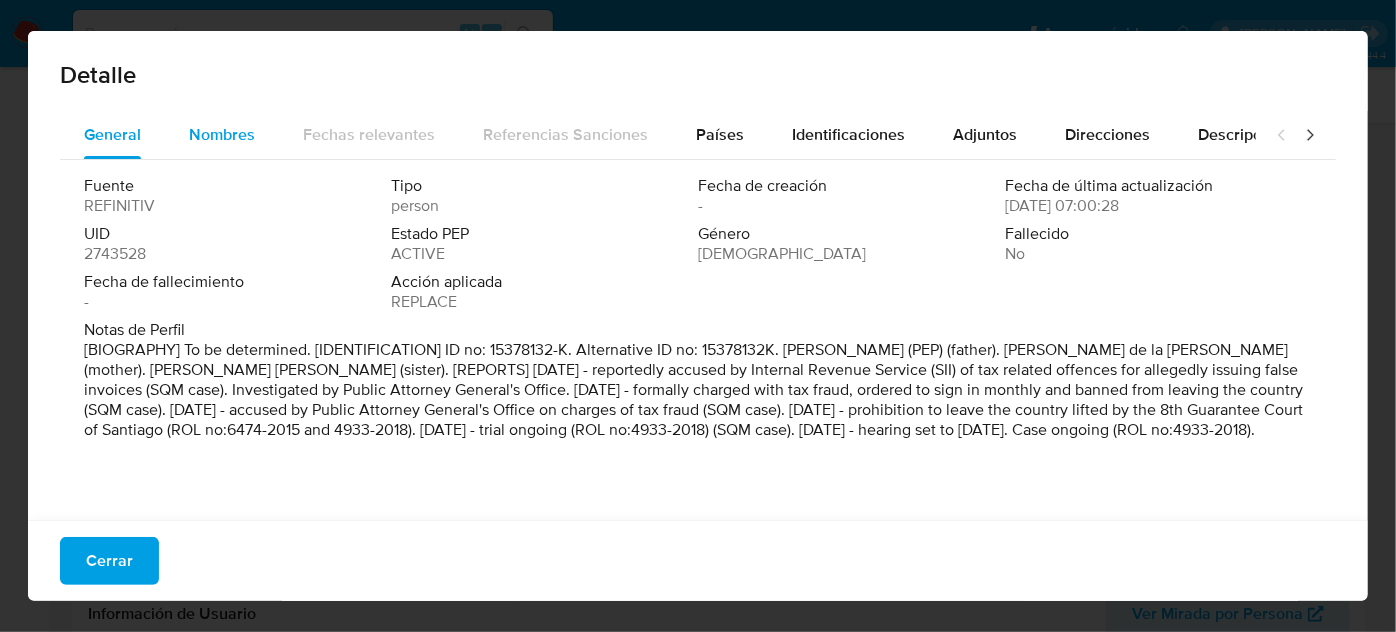 click on "Nombres" at bounding box center [222, 134] 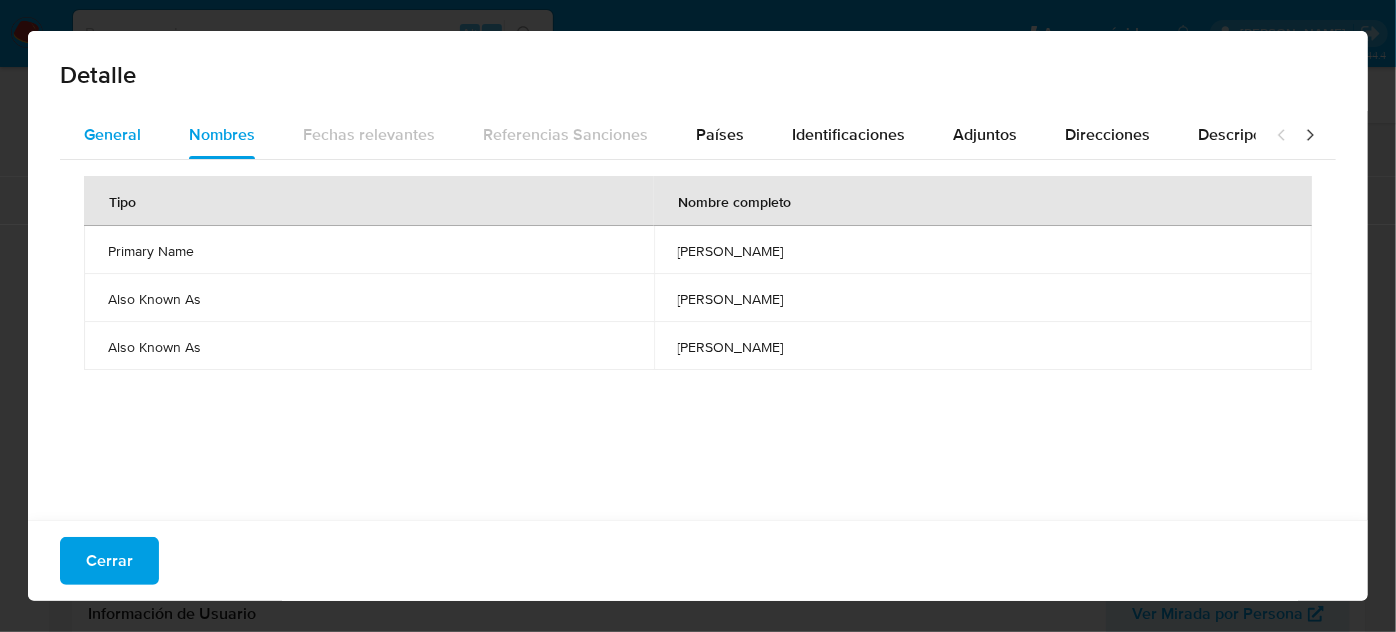 click on "General" at bounding box center [112, 134] 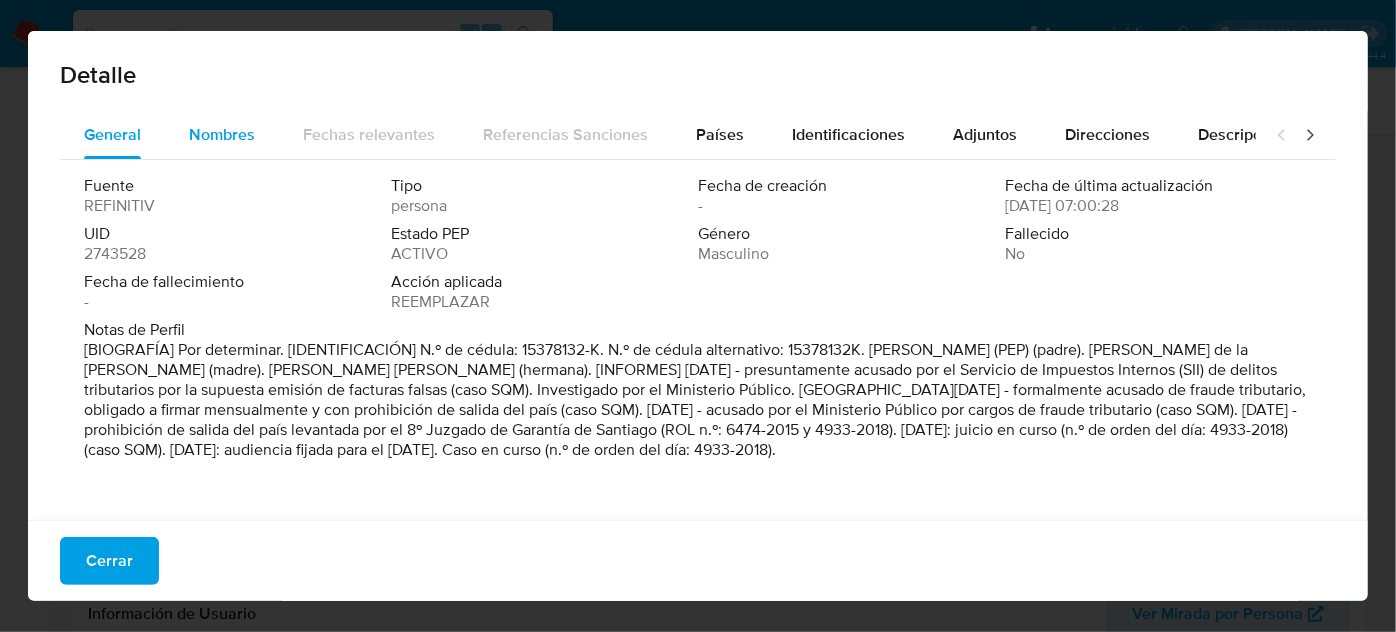 click on "Nombres" at bounding box center [222, 134] 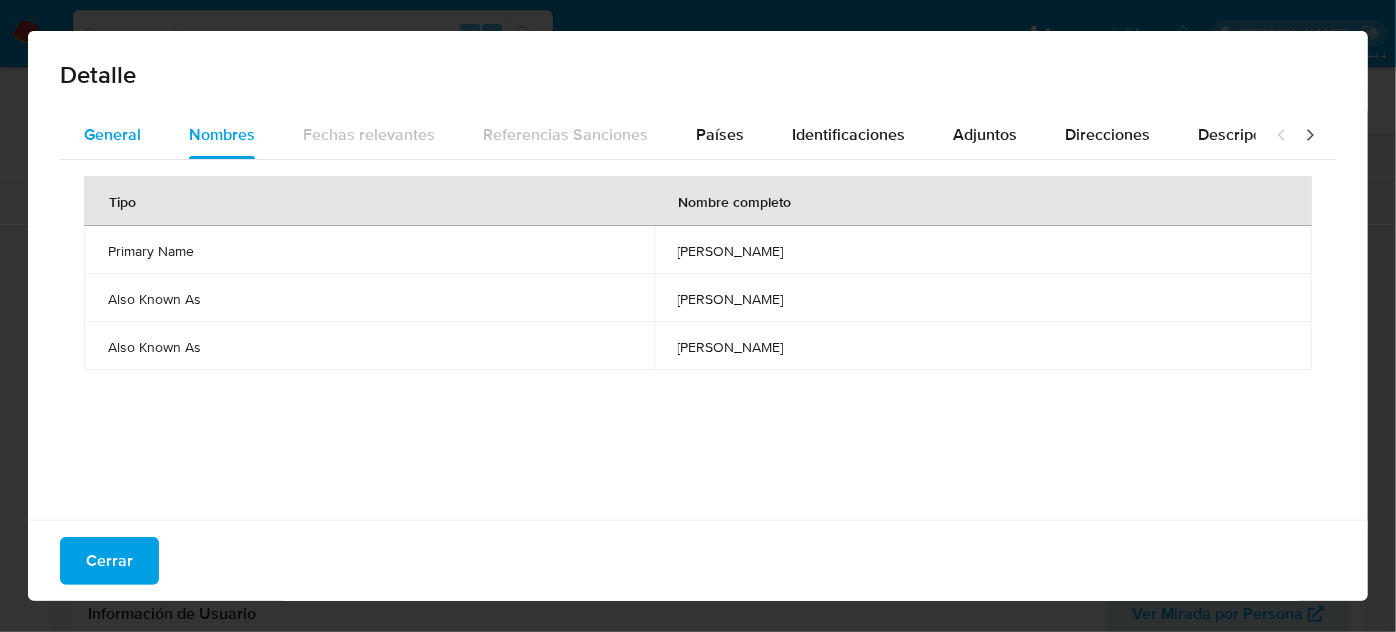 click on "General" at bounding box center [112, 135] 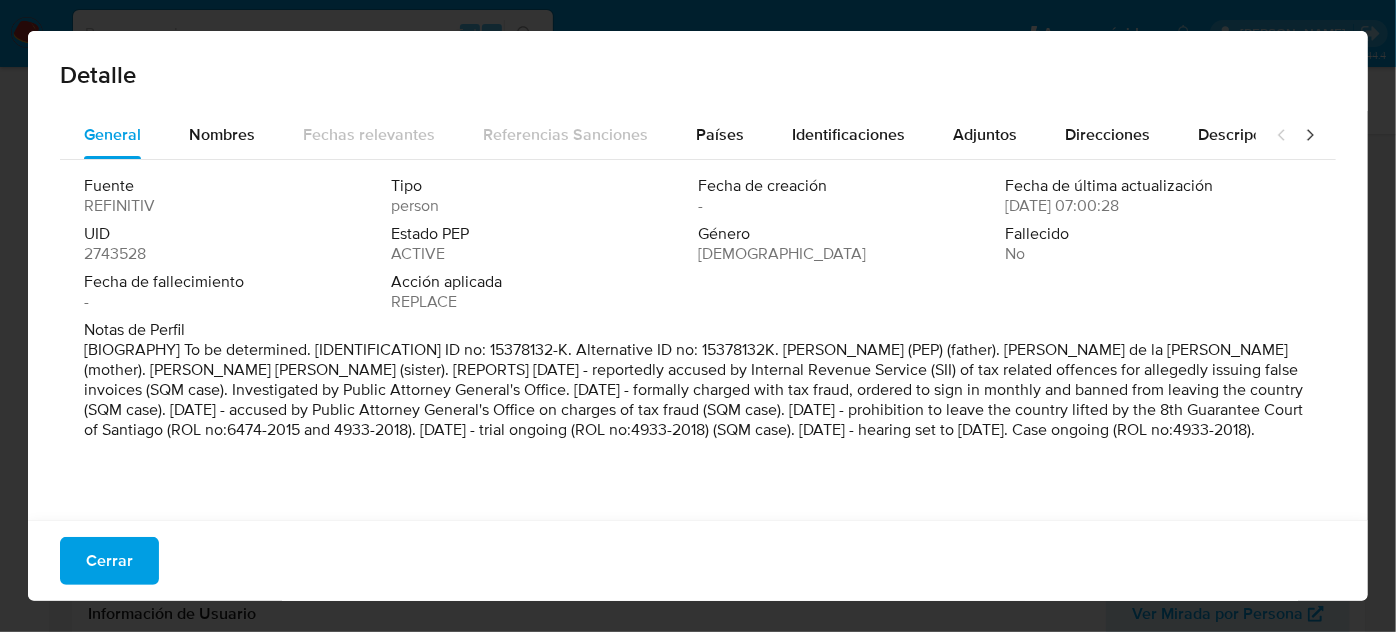 drag, startPoint x: 1005, startPoint y: 348, endPoint x: 787, endPoint y: 353, distance: 218.05733 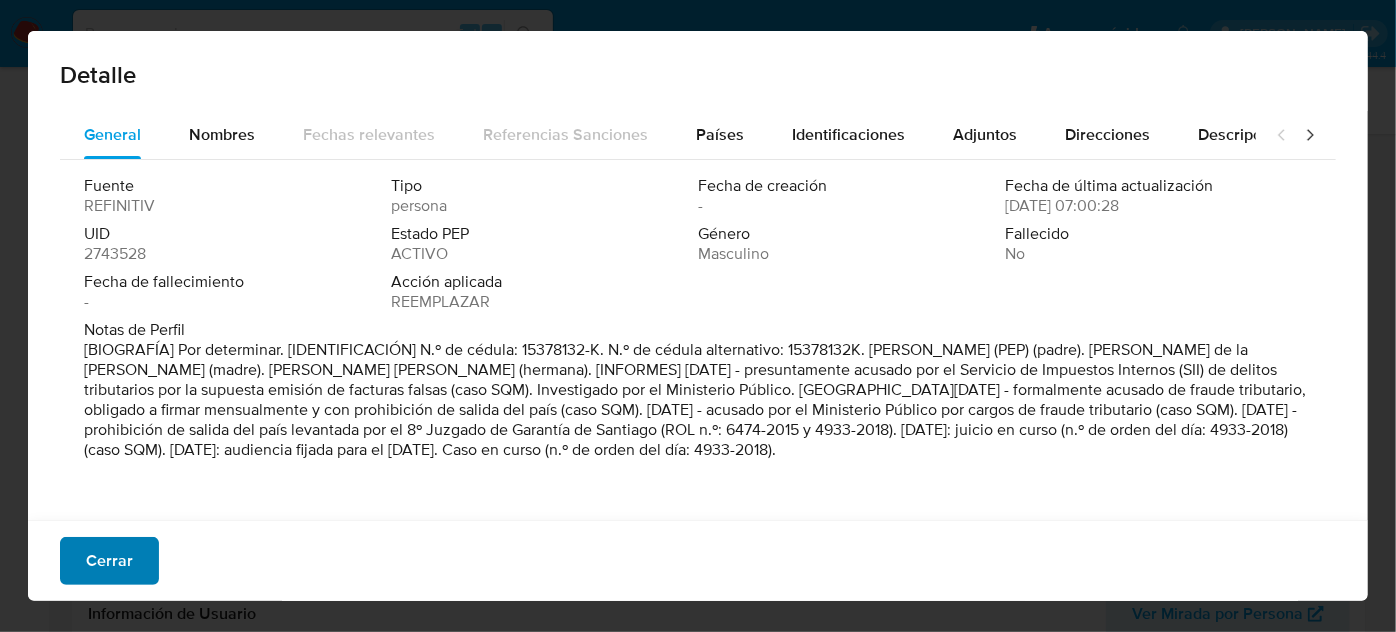 click on "Cerrar" at bounding box center [109, 561] 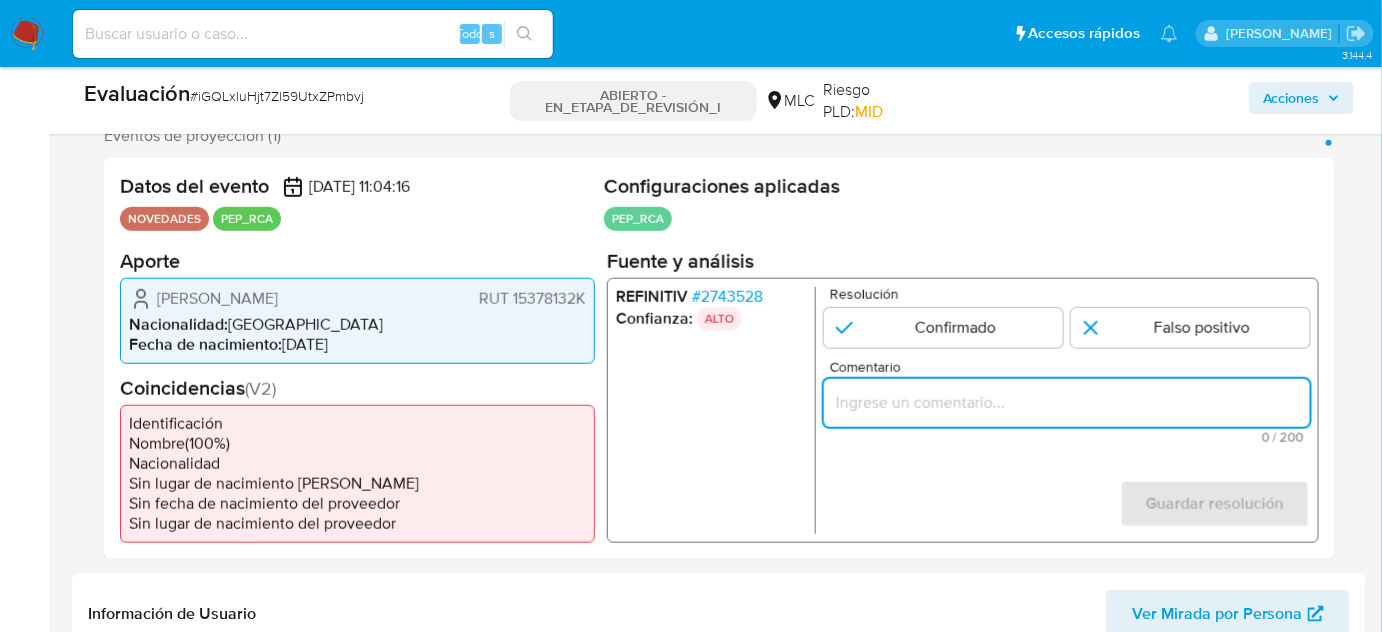 click at bounding box center [1067, 402] 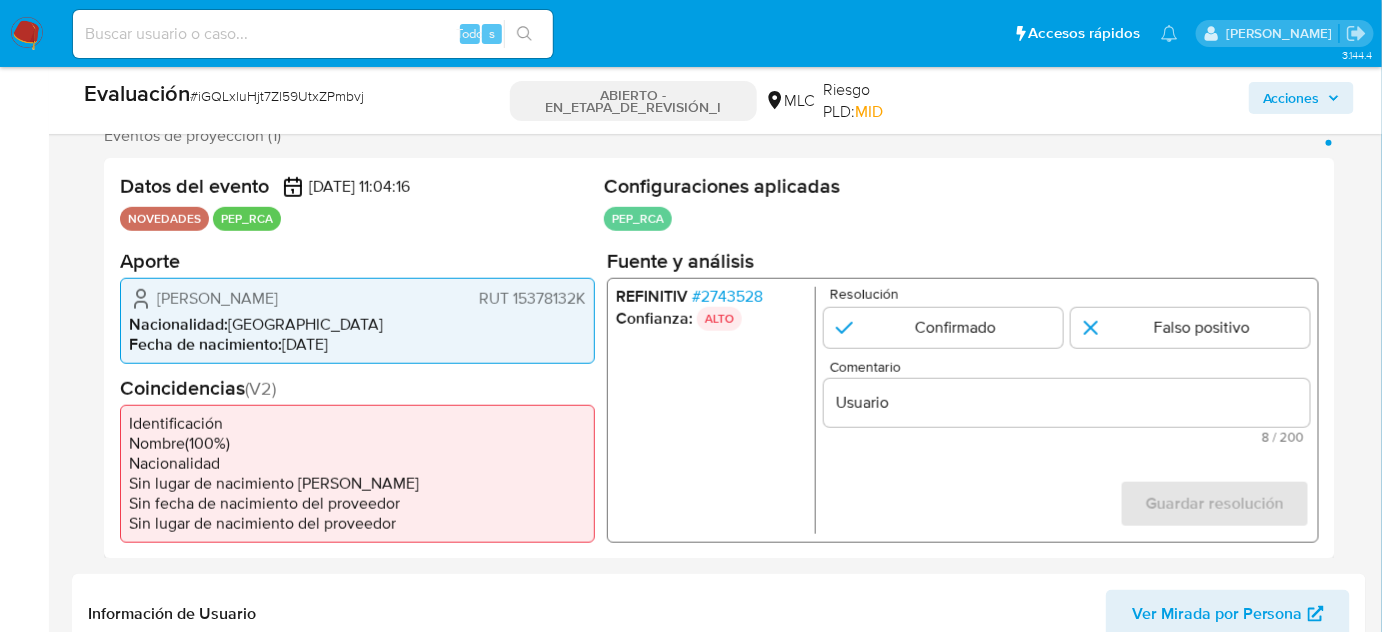 drag, startPoint x: 154, startPoint y: 292, endPoint x: 584, endPoint y: 298, distance: 430.04187 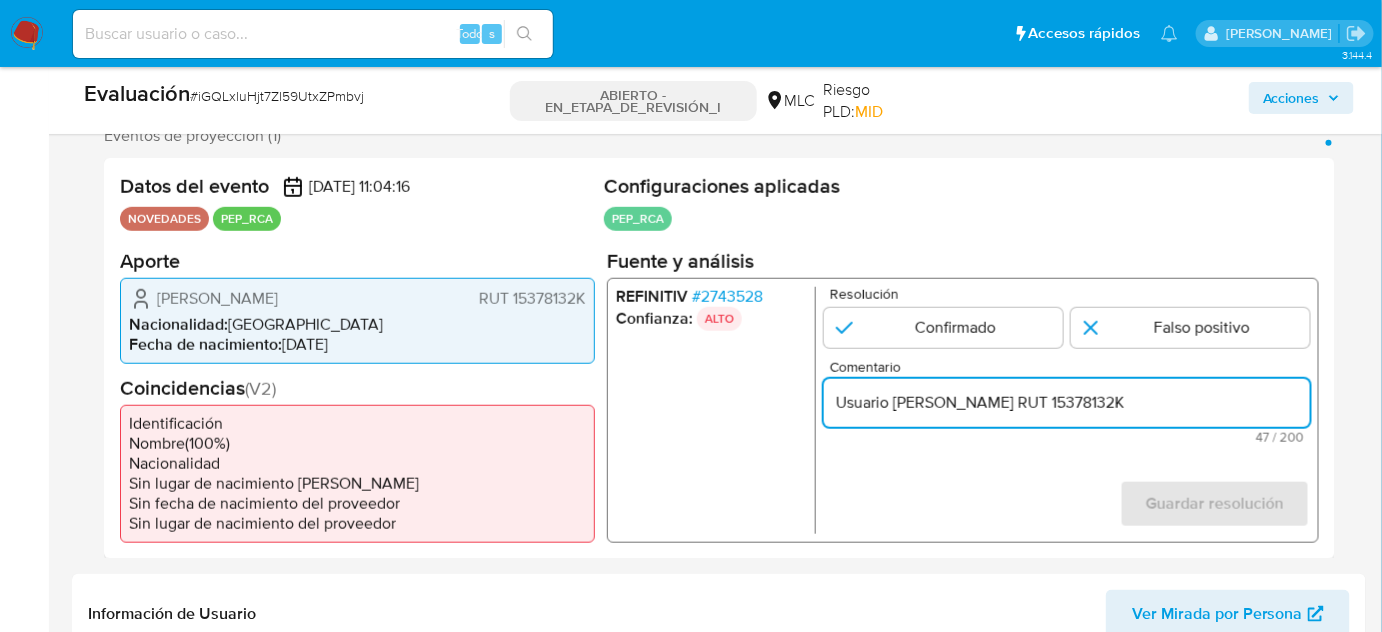 click on "Usuario [PERSON_NAME] RUT 15378132K" at bounding box center (1067, 402) 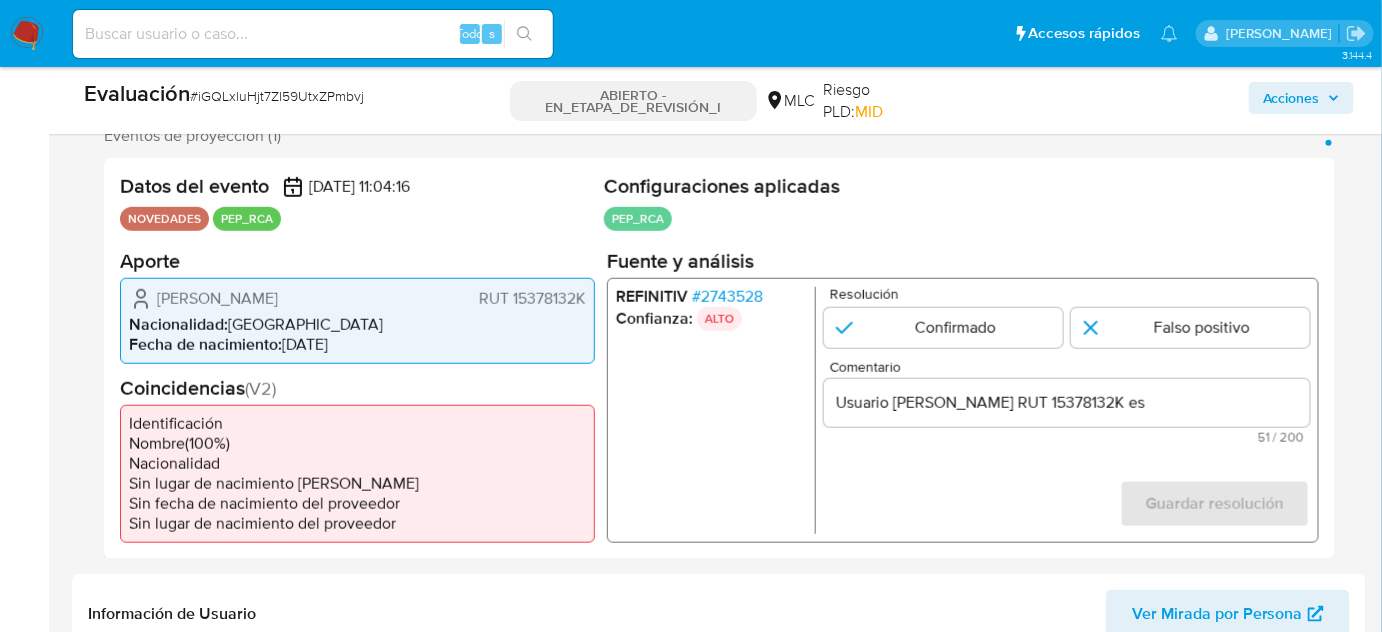 click on "2743528" at bounding box center (732, 295) 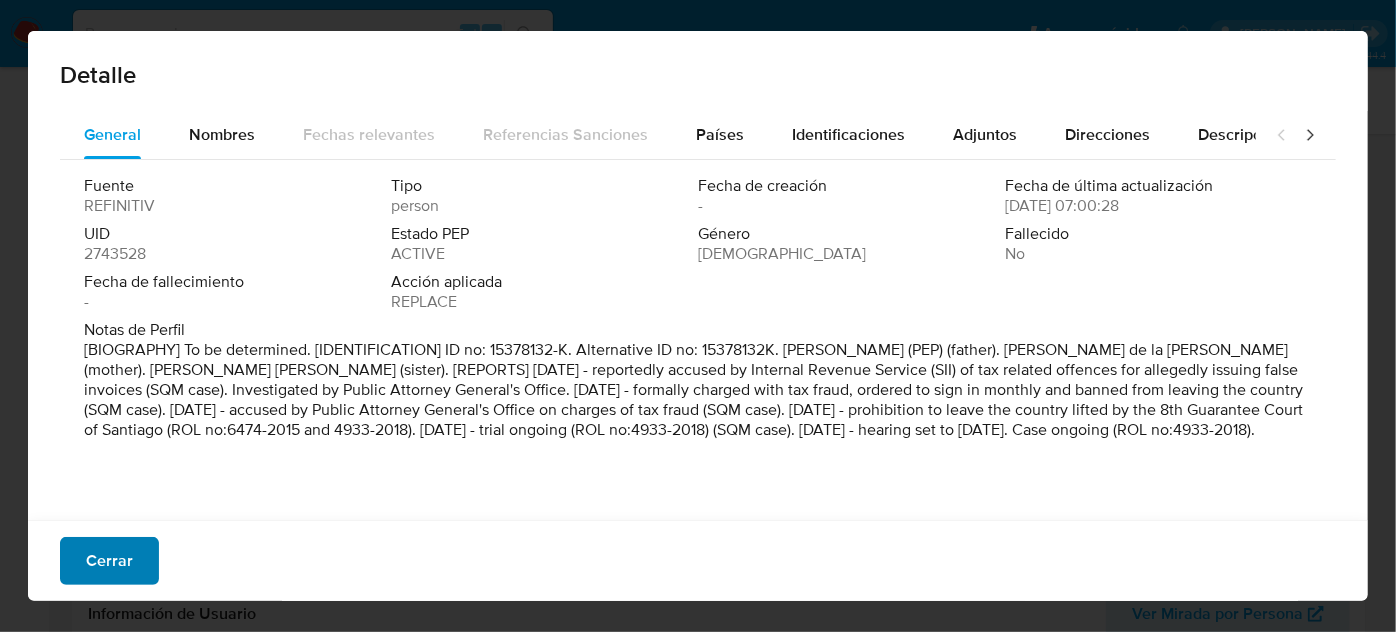 click on "Cerrar" at bounding box center [109, 561] 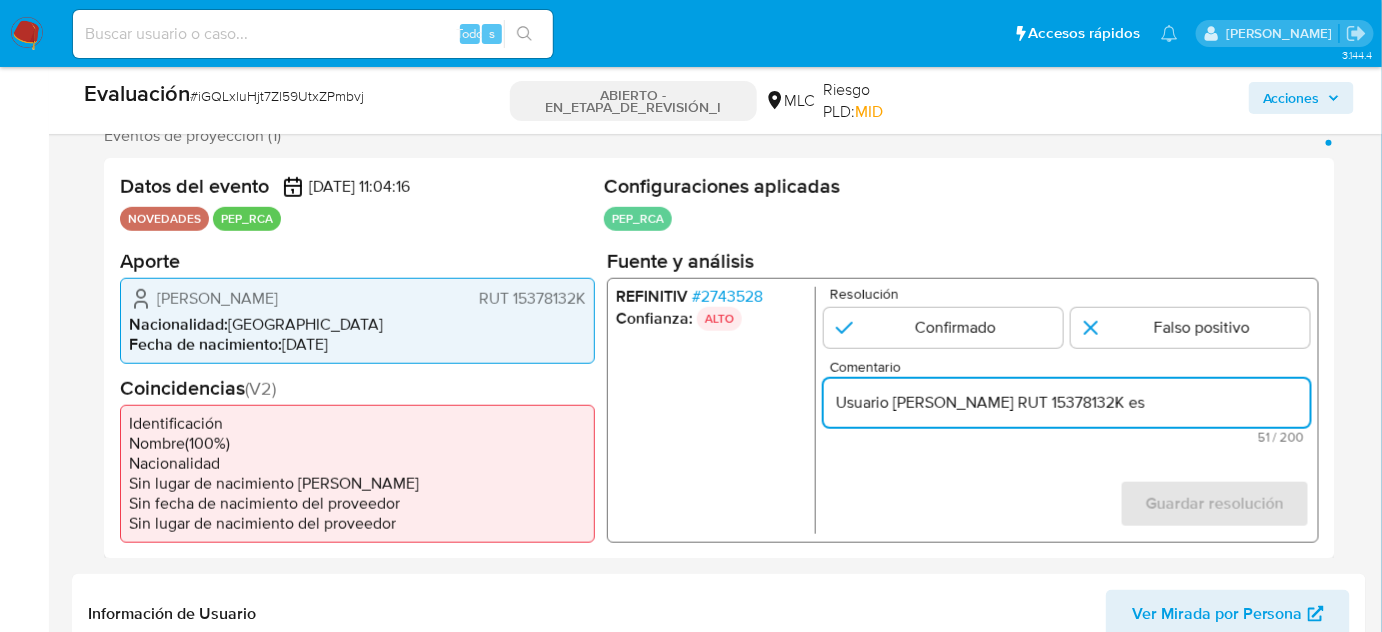 click on "Usuario [PERSON_NAME] RUT 15378132K es" at bounding box center [1067, 402] 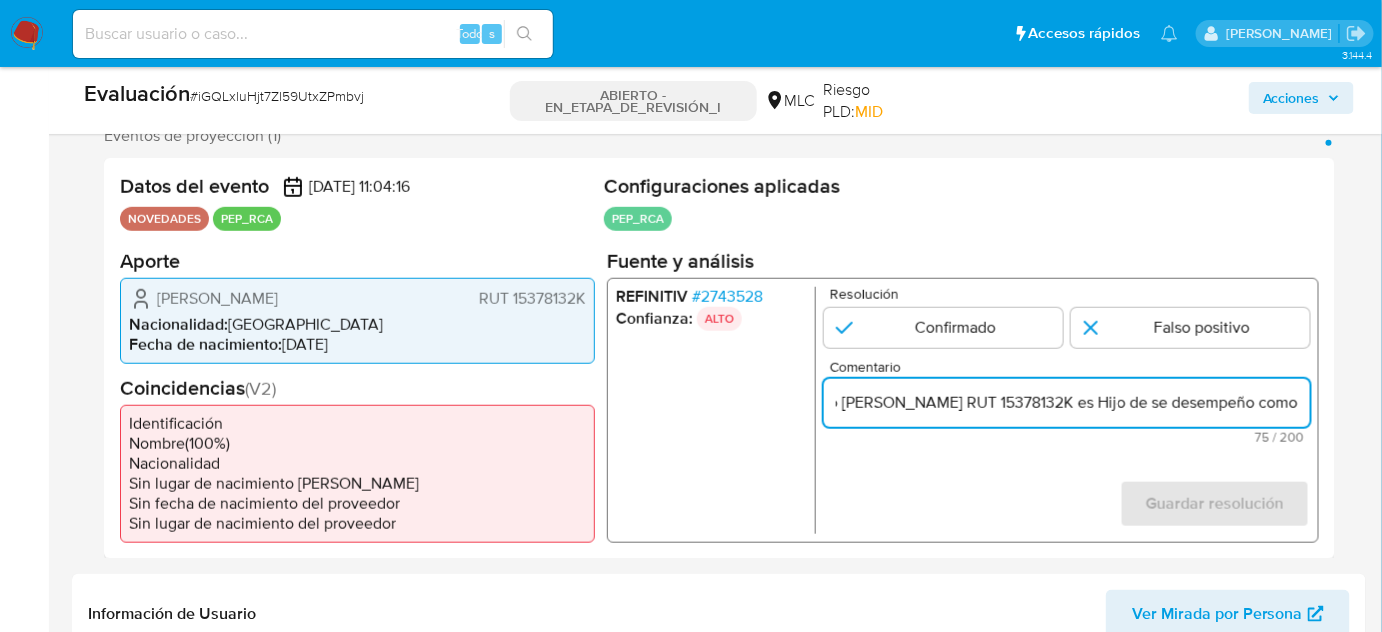 scroll, scrollTop: 0, scrollLeft: 115, axis: horizontal 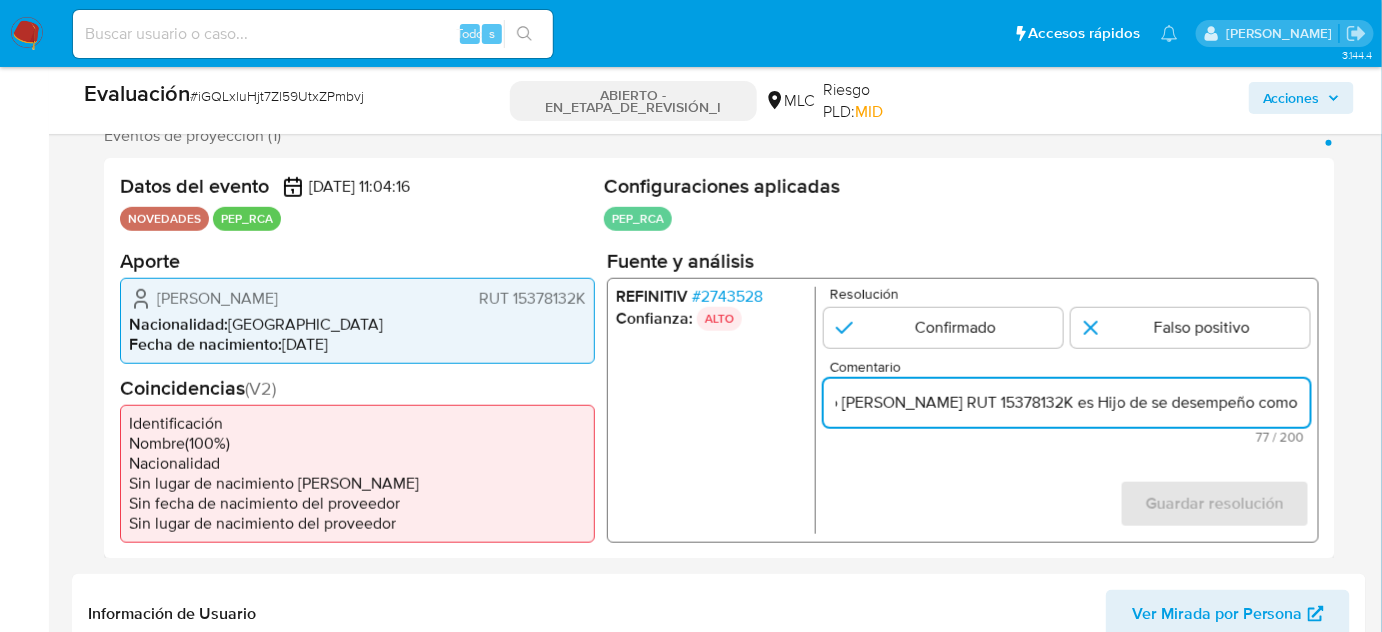 paste on "Diputado de la Cámara de Diputados de la [GEOGRAPHIC_DATA][PERSON_NAME] hasta [DATE]" 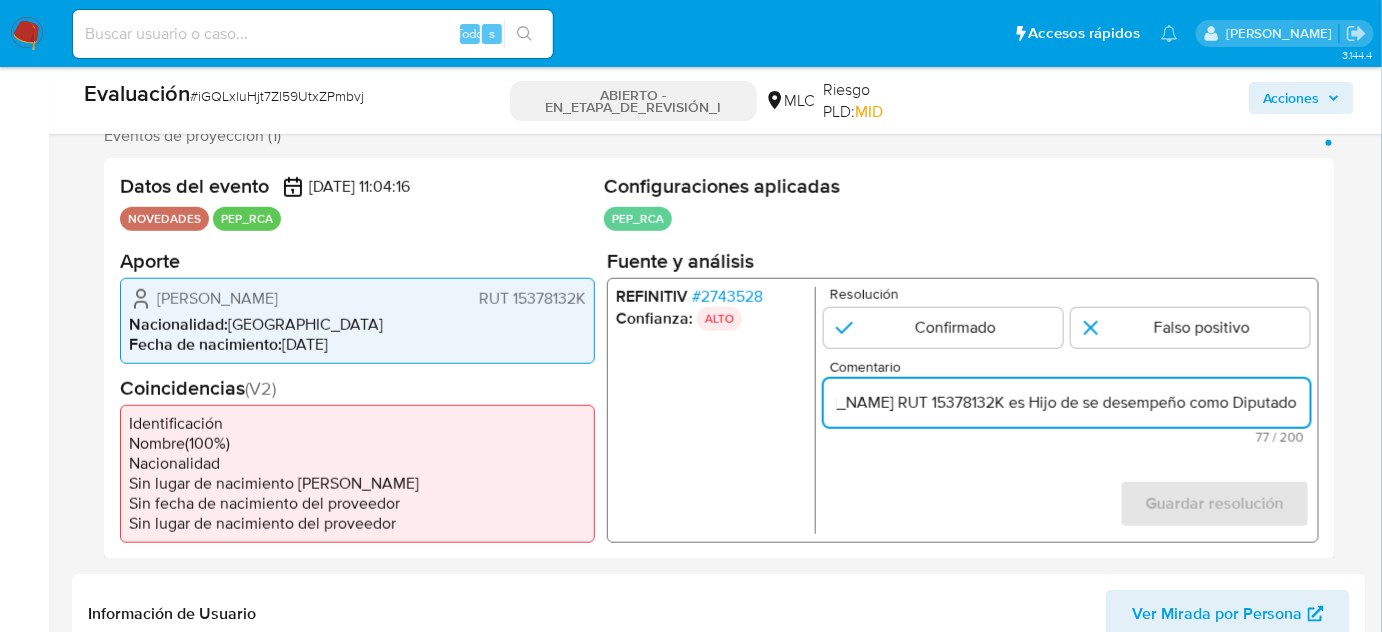 scroll, scrollTop: 0, scrollLeft: 693, axis: horizontal 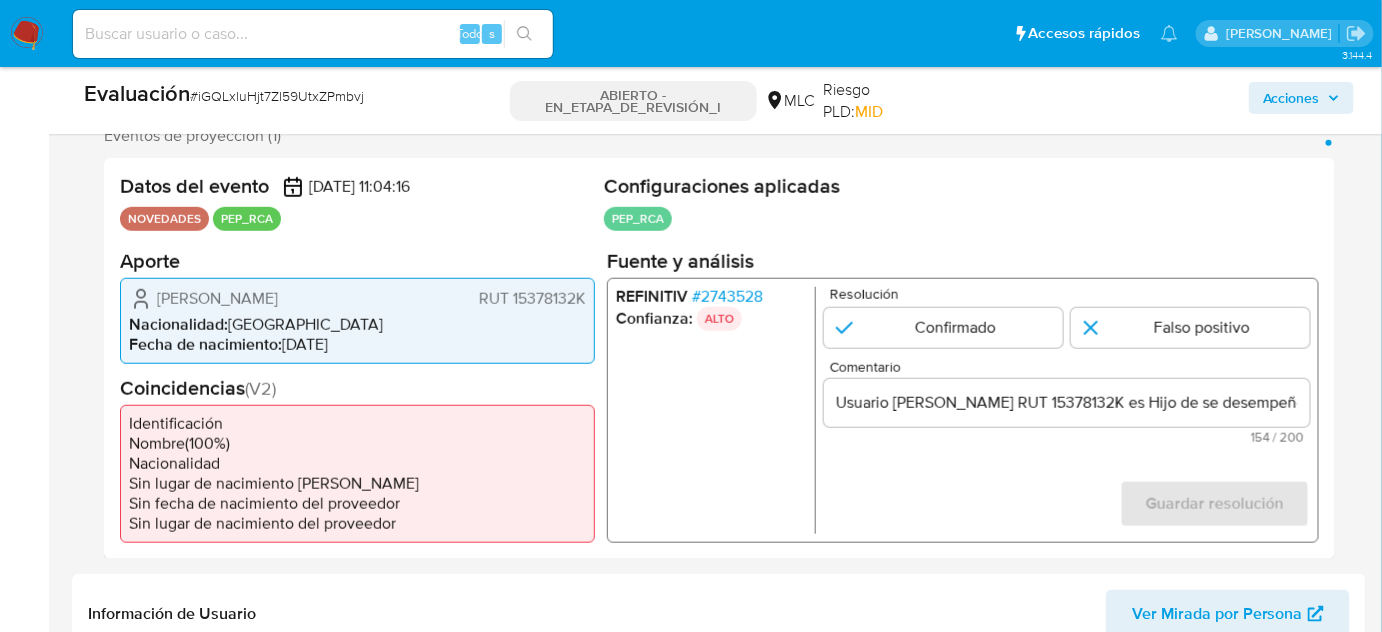 click on "2743528" at bounding box center (732, 295) 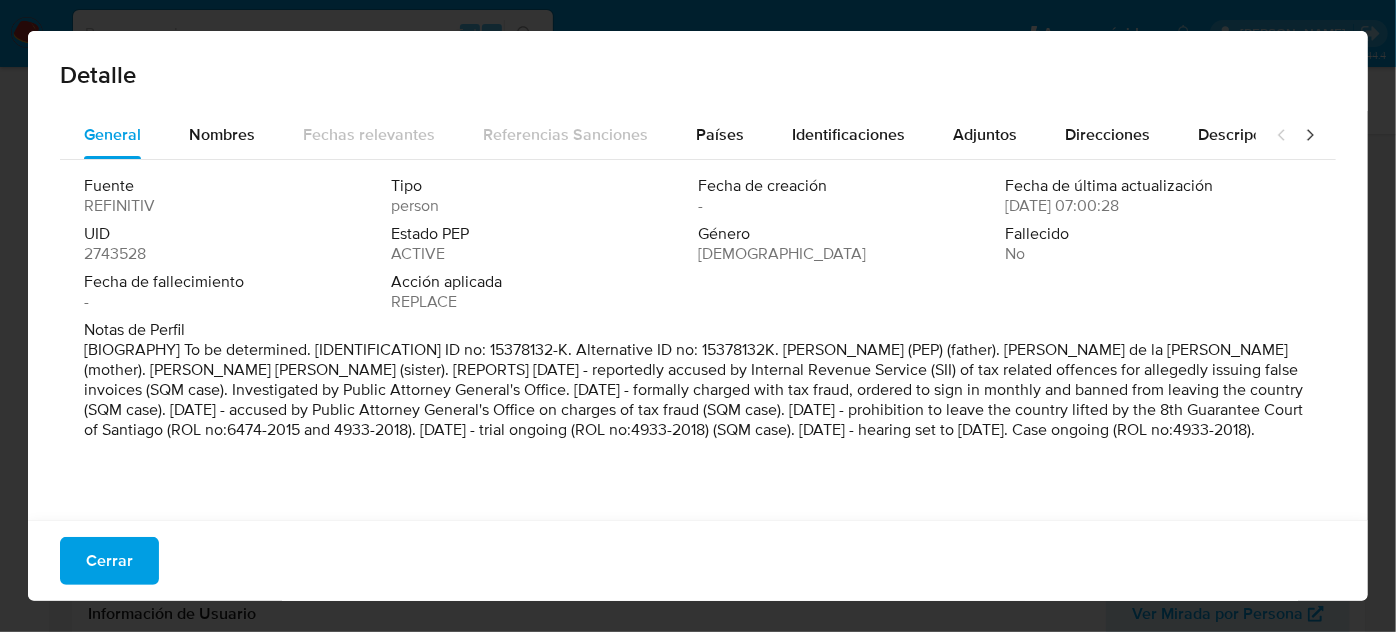 drag, startPoint x: 1001, startPoint y: 350, endPoint x: 786, endPoint y: 357, distance: 215.11392 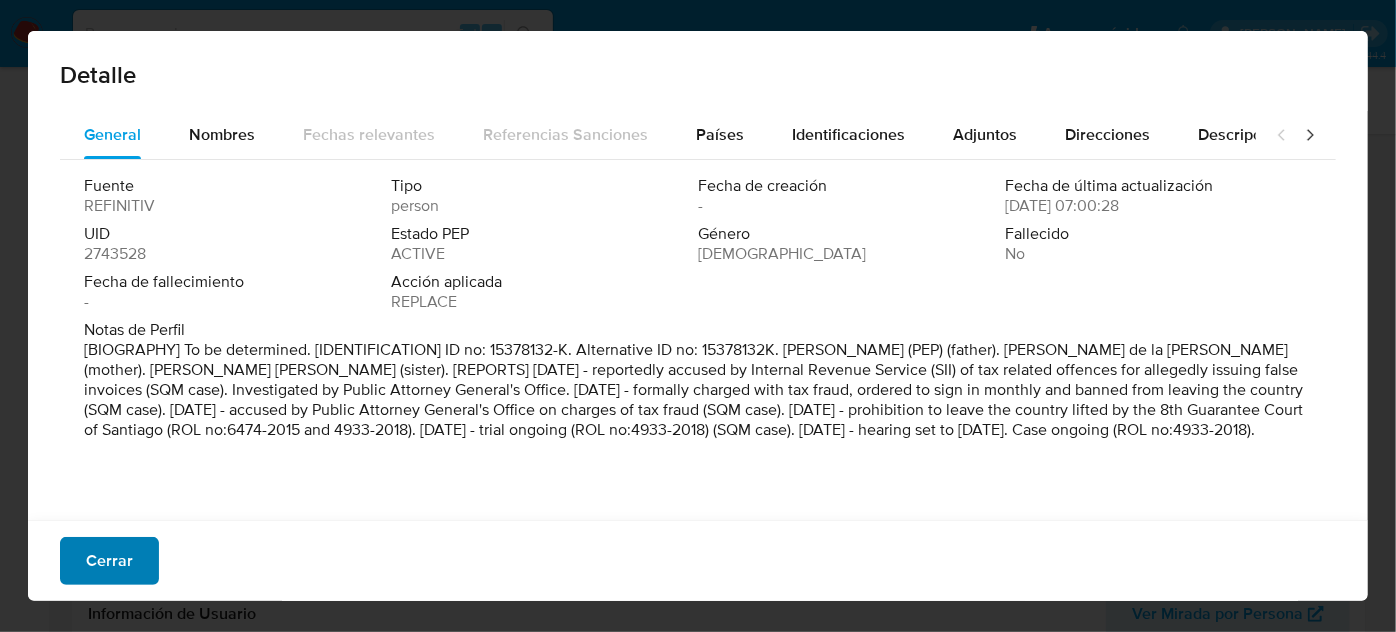 click on "Cerrar" at bounding box center (109, 561) 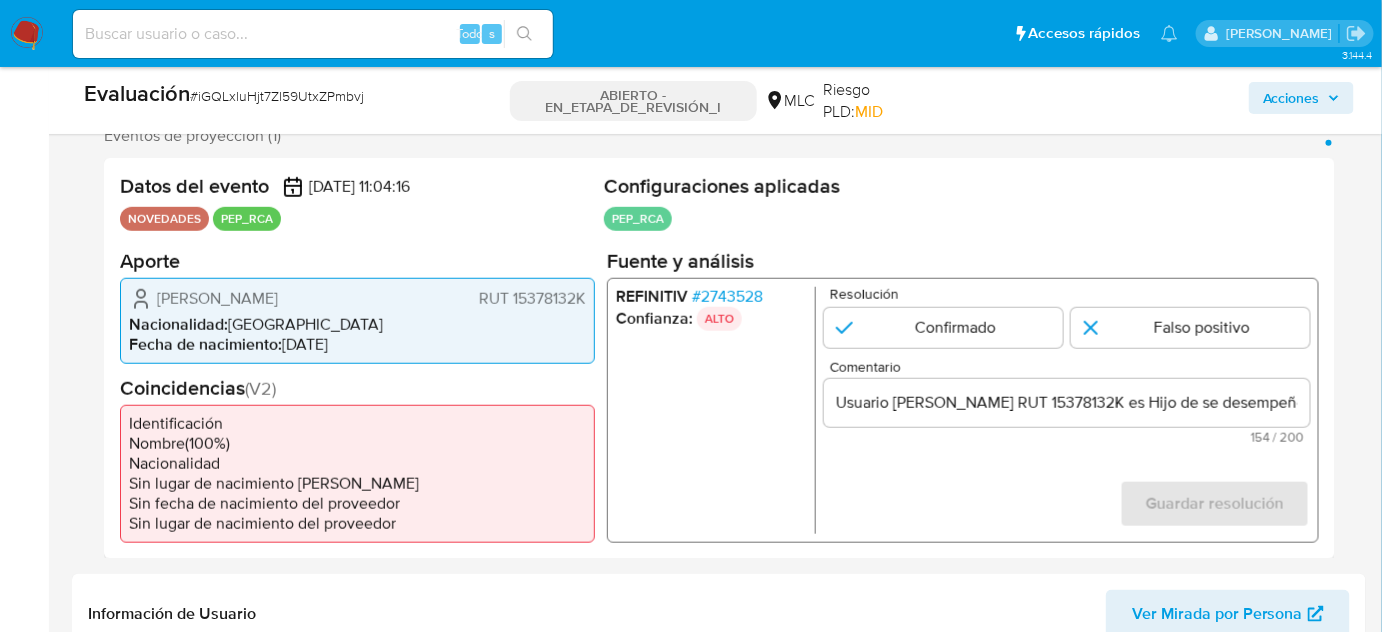 drag, startPoint x: 1262, startPoint y: 403, endPoint x: 1263, endPoint y: 423, distance: 20.024984 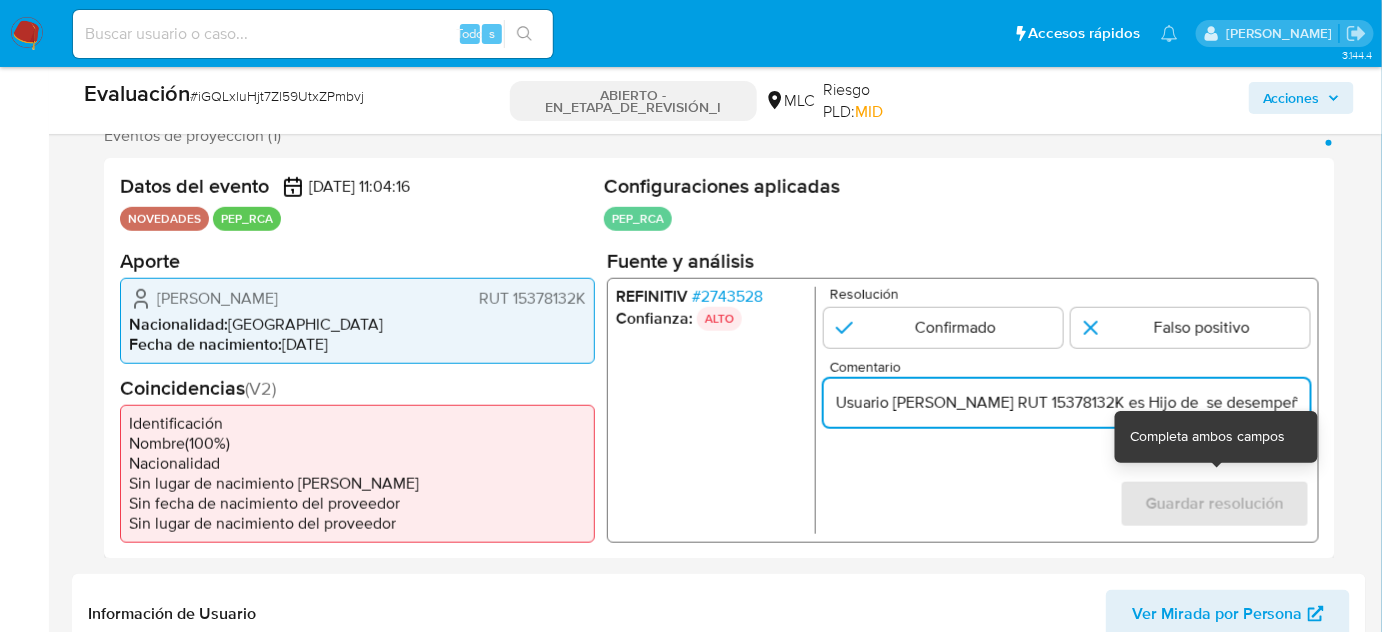 paste on "[PERSON_NAME]" 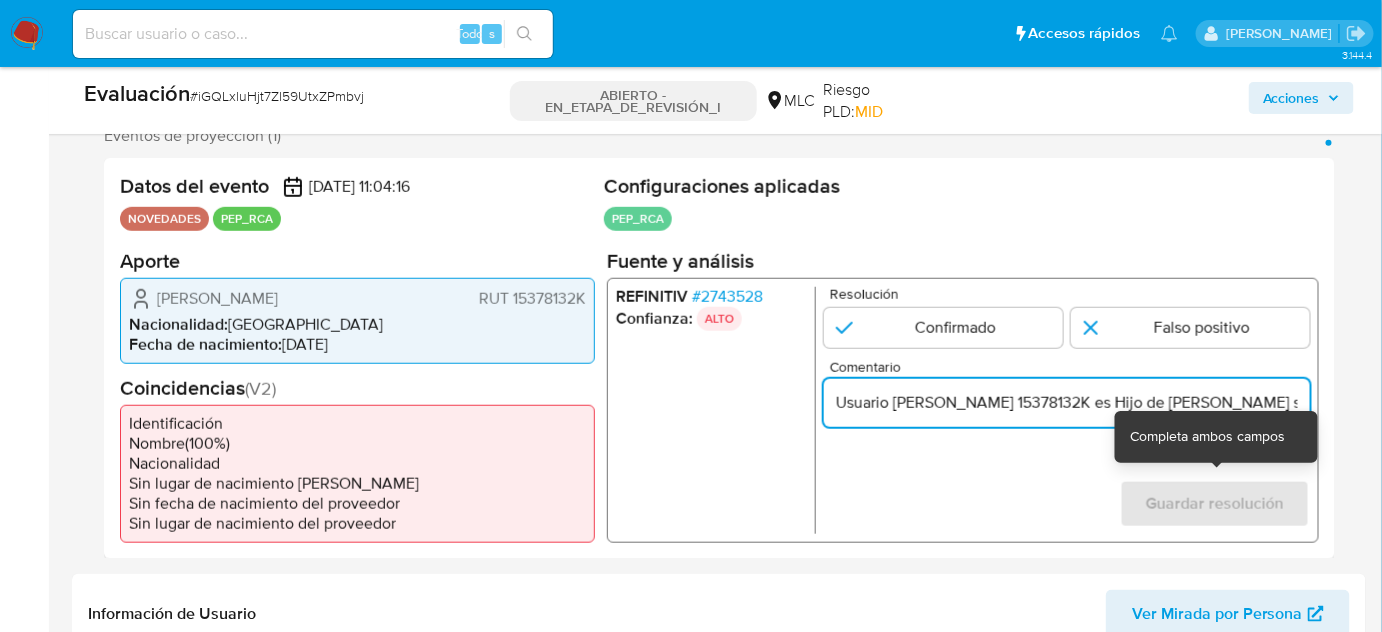 scroll, scrollTop: 0, scrollLeft: 187, axis: horizontal 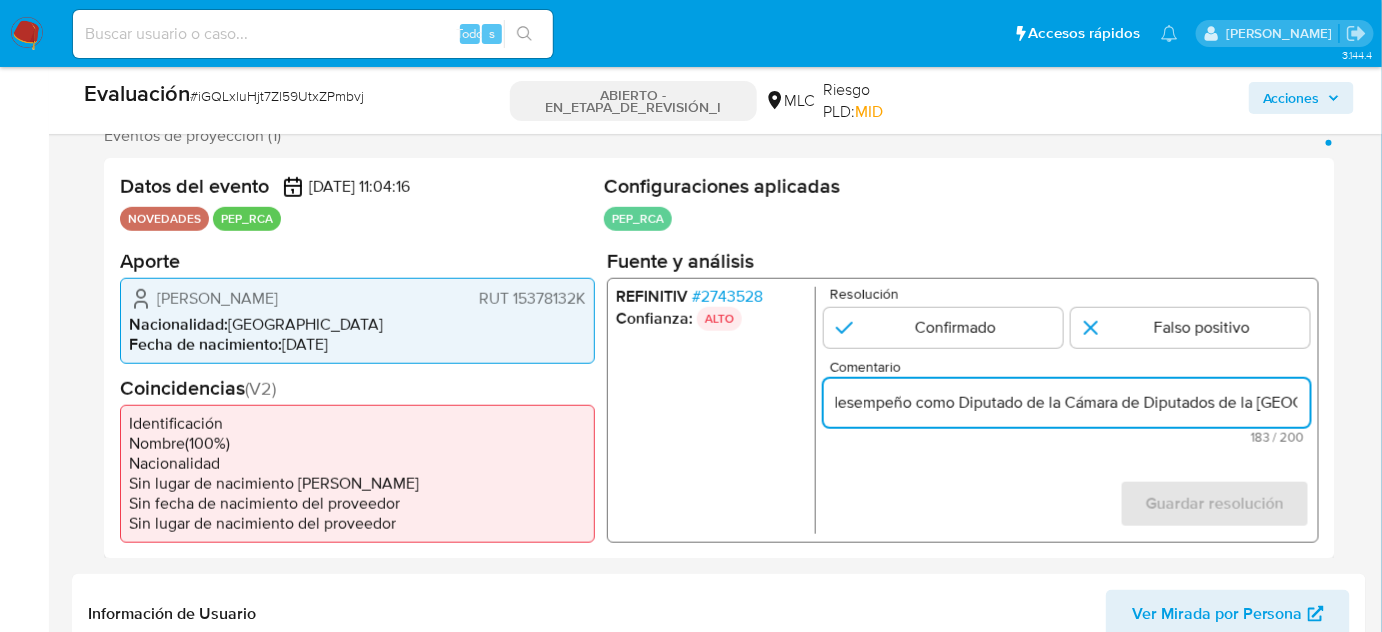 click on "Usuario [PERSON_NAME] 15378132K es Hijo de [PERSON_NAME] se desempeño como Diputado de la Cámara de Diputados de la [GEOGRAPHIC_DATA][PERSON_NAME] hasta [DATE]" at bounding box center (1067, 402) 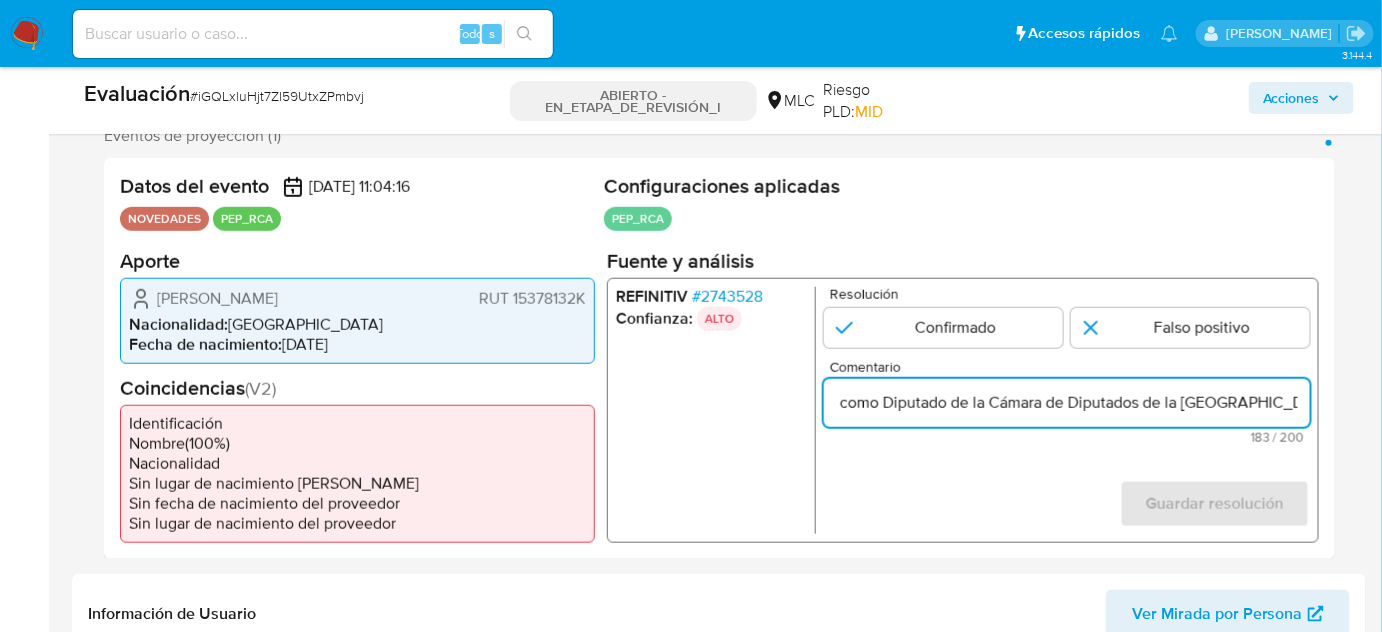 click on "Usuario [PERSON_NAME] 15378132K es Hijo de [PERSON_NAME] se desempeño como Diputado de la Cámara de Diputados de la [GEOGRAPHIC_DATA][PERSON_NAME] hasta [DATE]" at bounding box center [1067, 402] 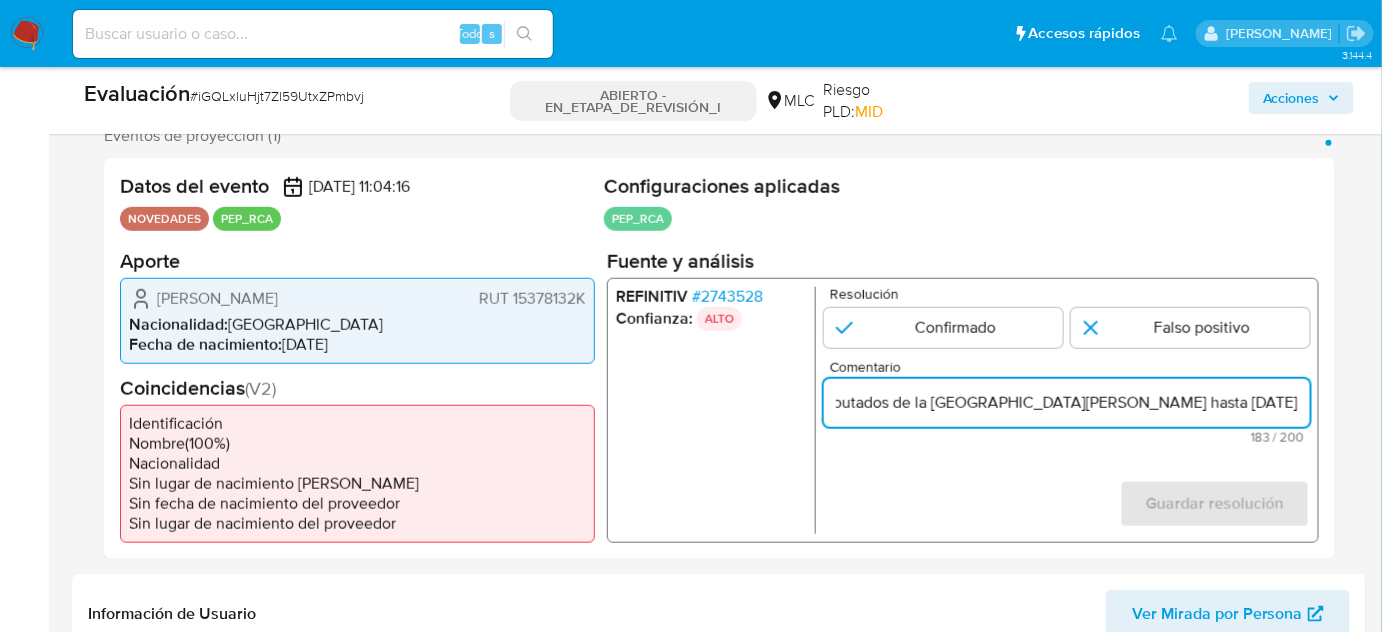 scroll, scrollTop: 0, scrollLeft: 916, axis: horizontal 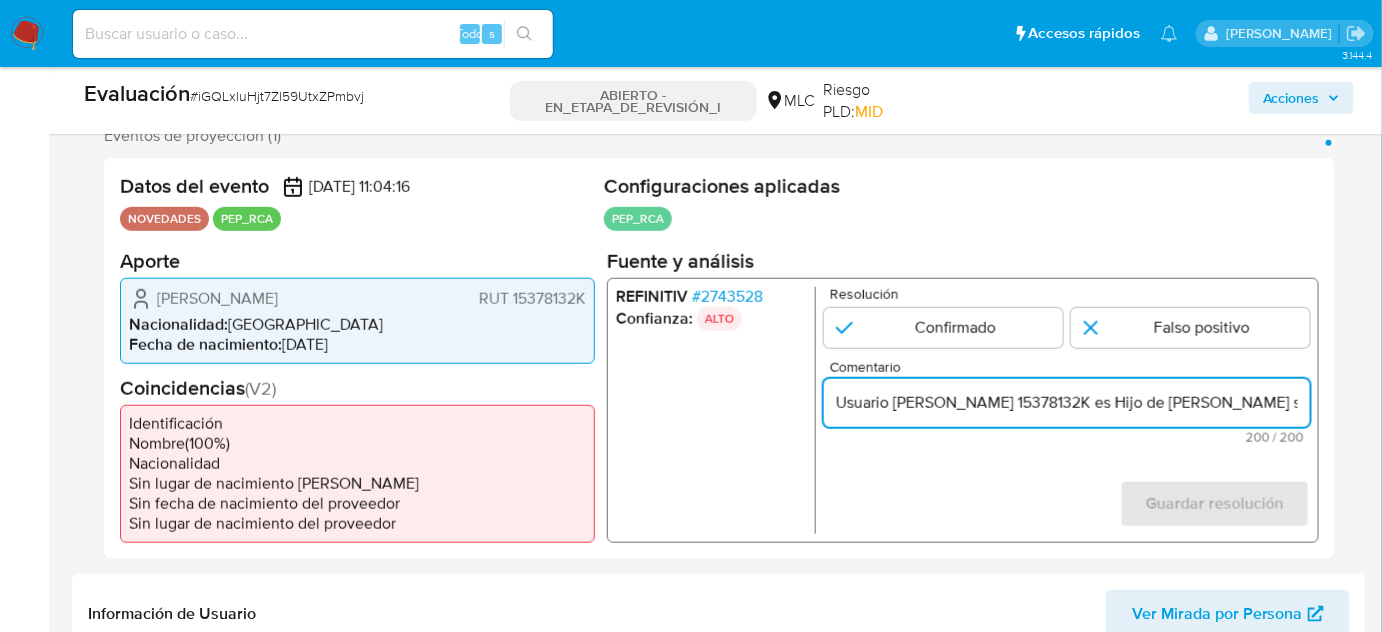 drag, startPoint x: 1004, startPoint y: 407, endPoint x: 769, endPoint y: 405, distance: 235.00851 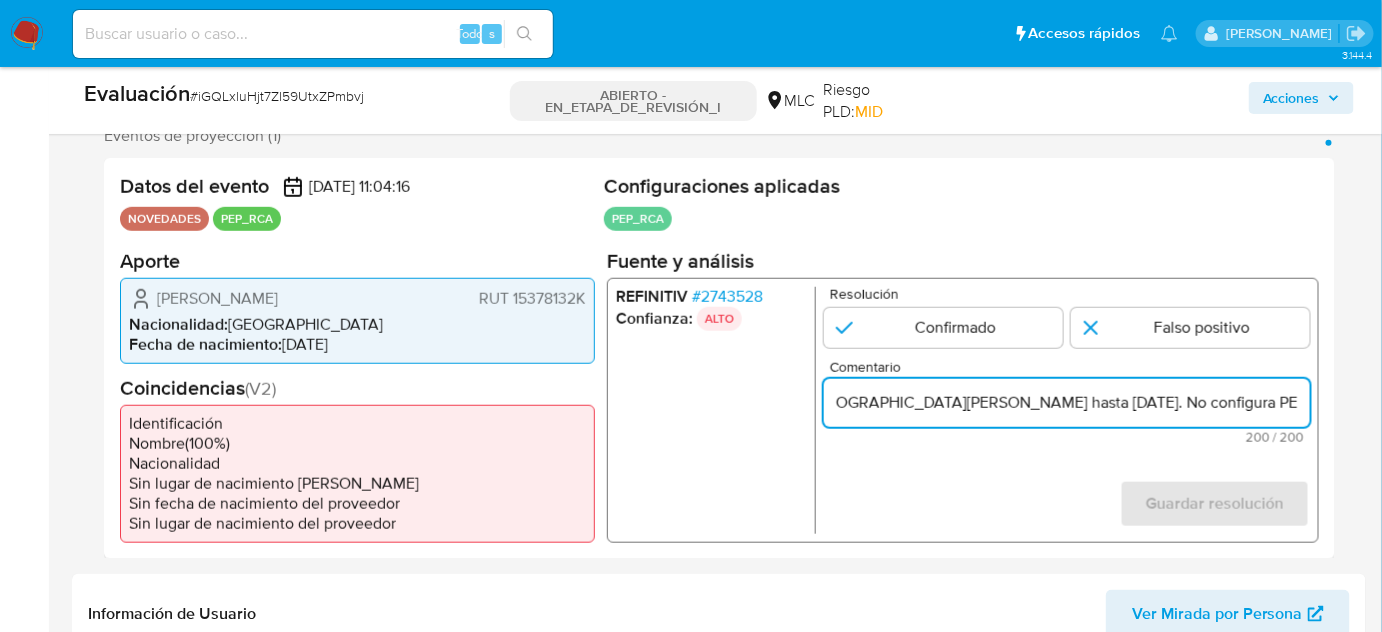 scroll, scrollTop: 0, scrollLeft: 1037, axis: horizontal 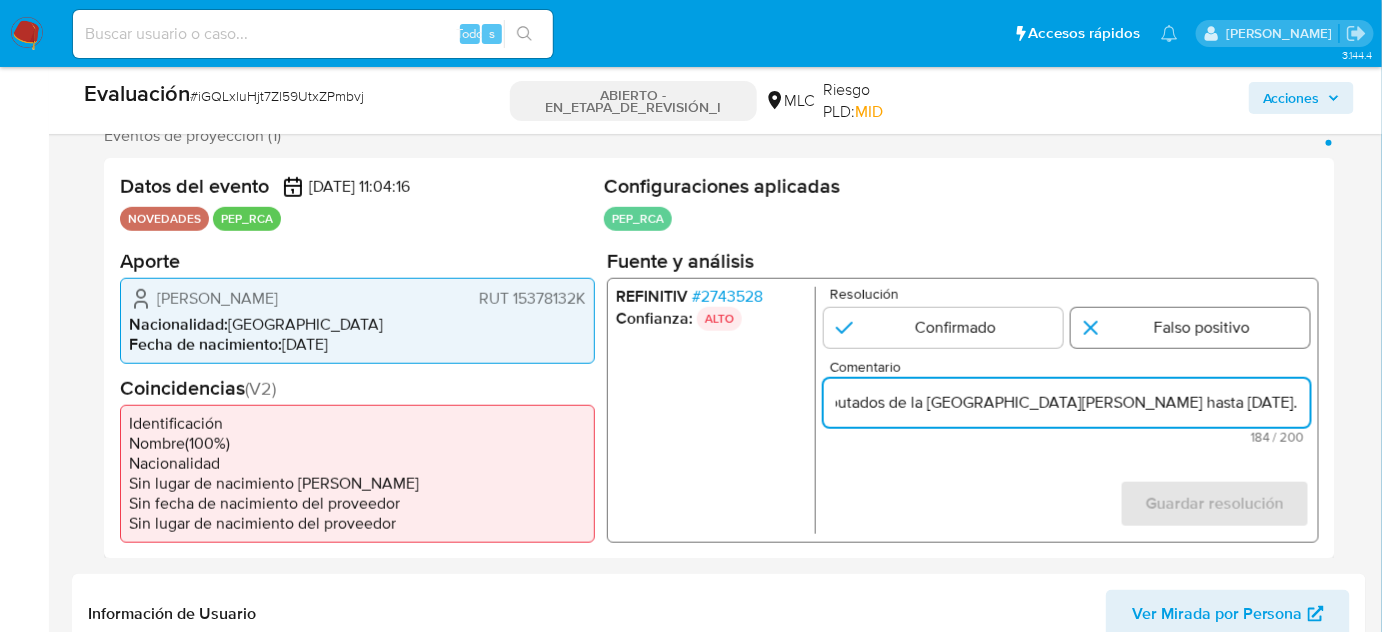 type on "Usuario [PERSON_NAME] 15378132K es Hijo de [PERSON_NAME] se desempeño como Diputado de la Cámara de Diputados de la [GEOGRAPHIC_DATA][PERSON_NAME] hasta [DATE]." 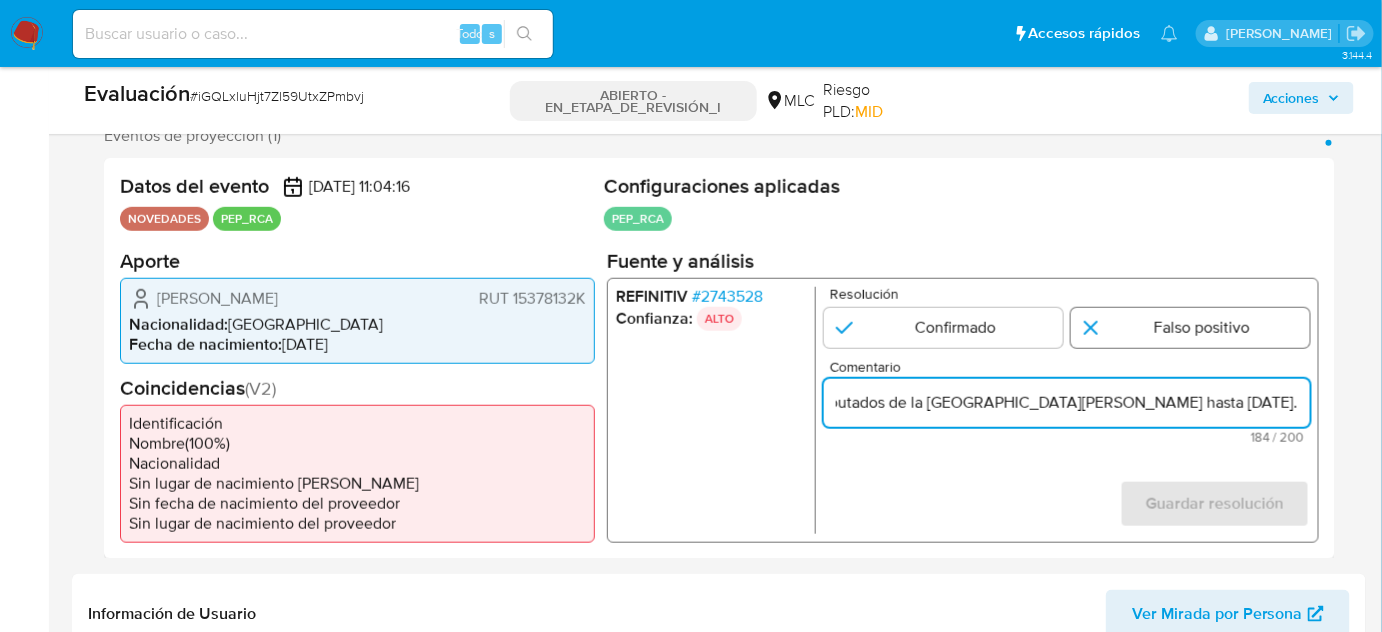 scroll, scrollTop: 0, scrollLeft: 0, axis: both 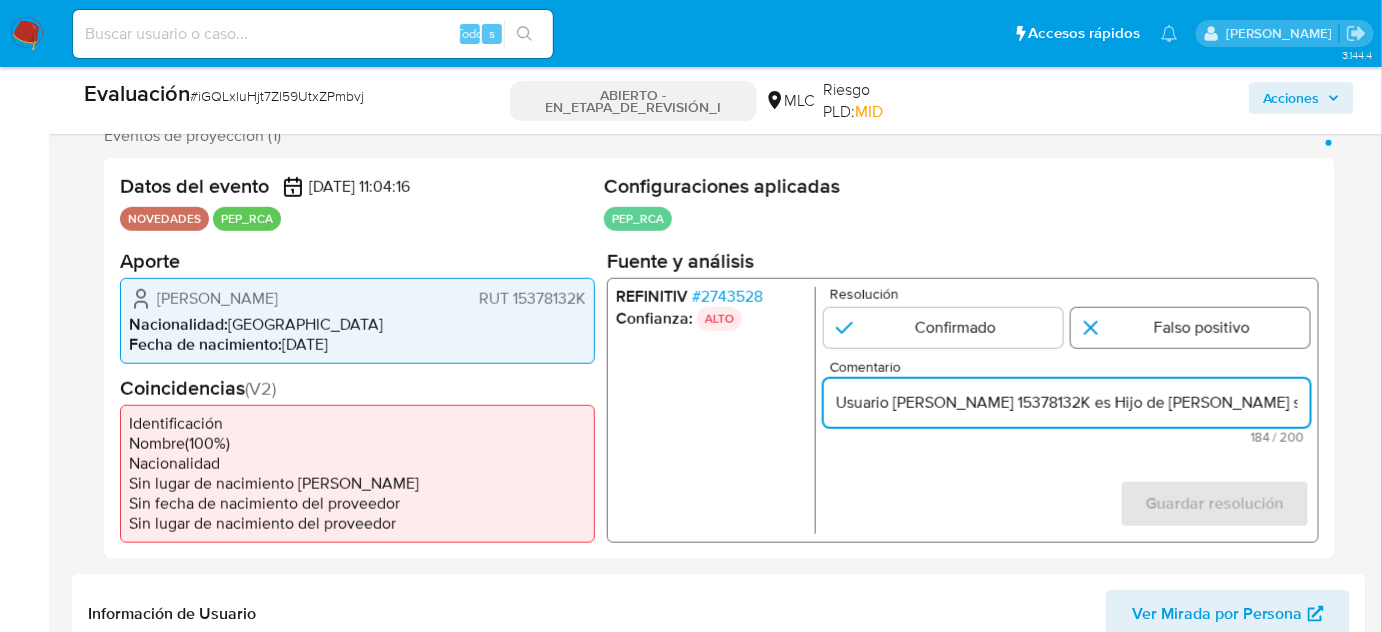 click at bounding box center [1190, 327] 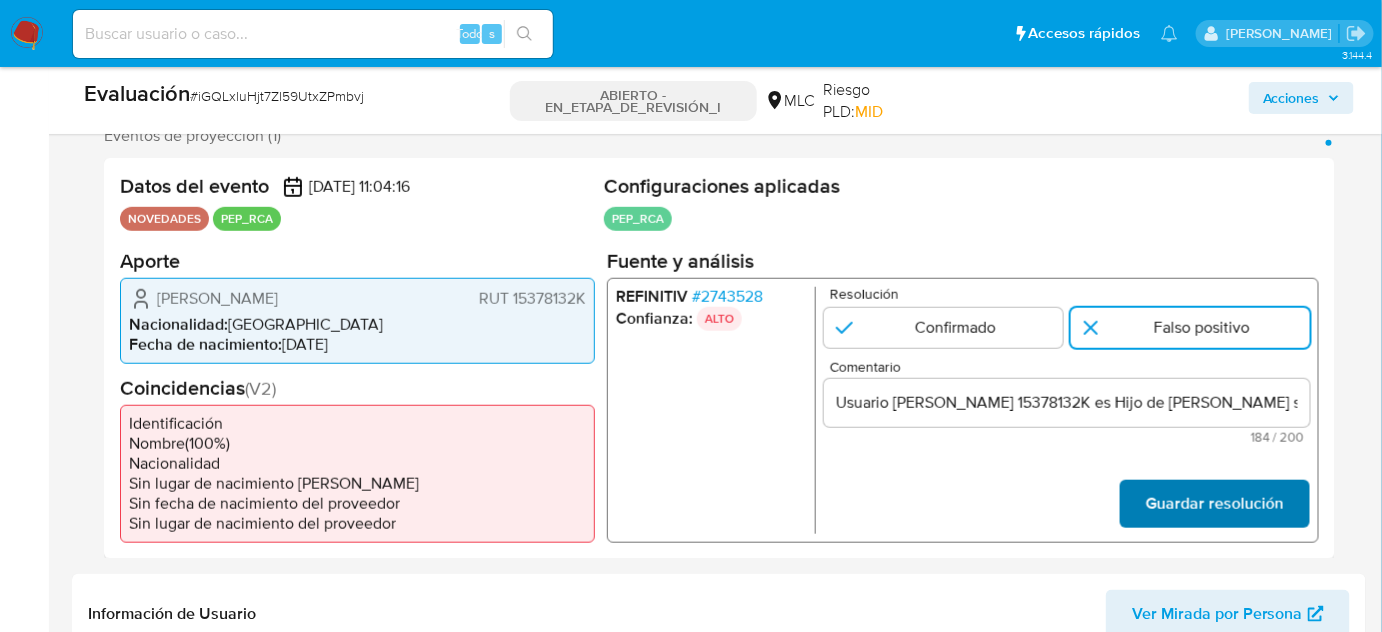 click on "Guardar resolución" at bounding box center (1215, 504) 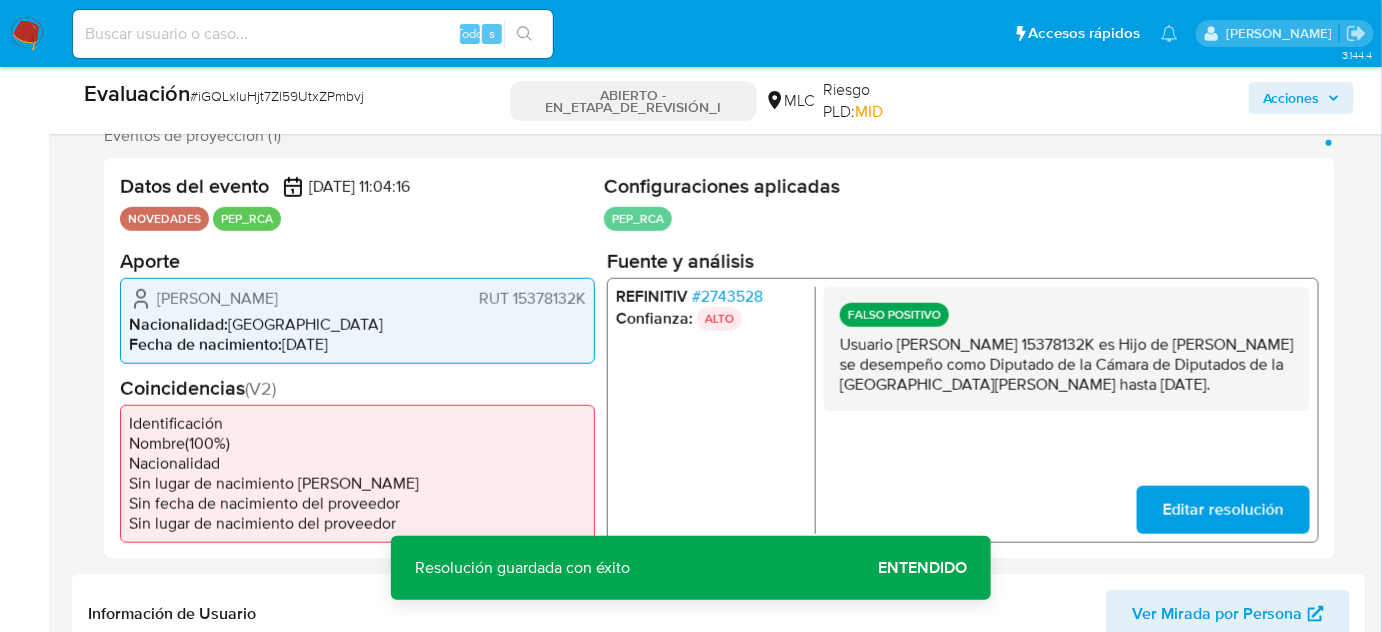 drag, startPoint x: 914, startPoint y: 402, endPoint x: 832, endPoint y: 346, distance: 99.29753 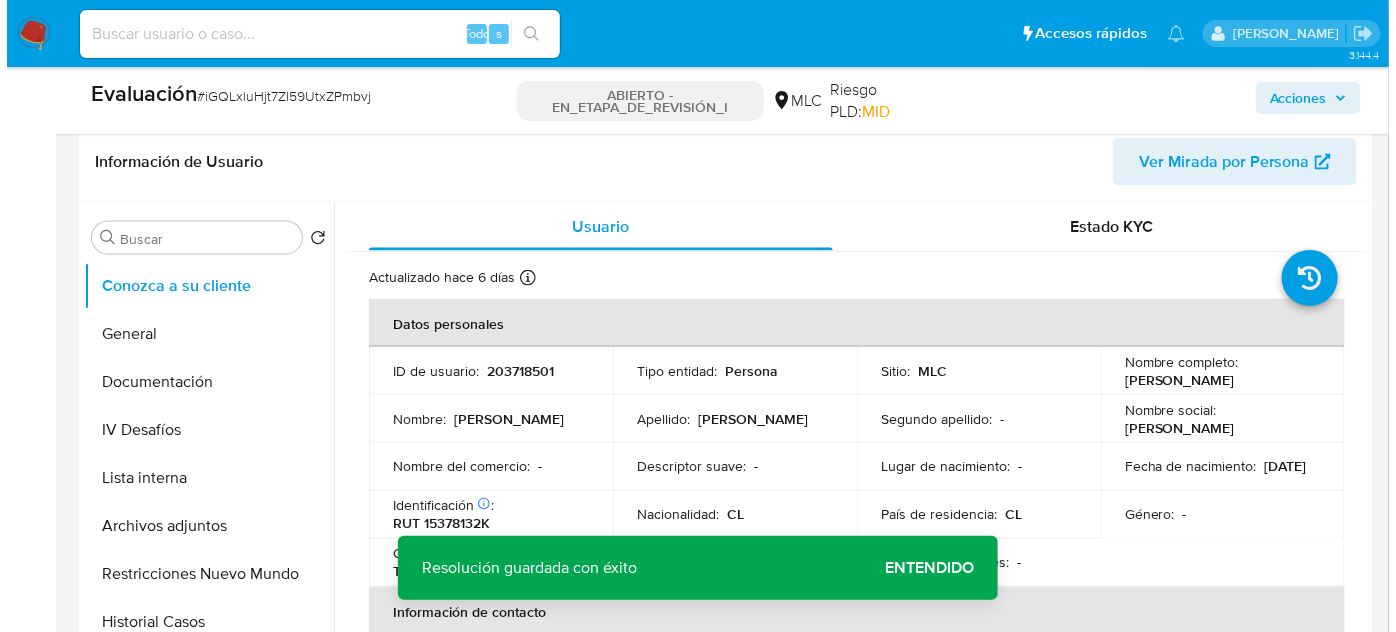 scroll, scrollTop: 818, scrollLeft: 0, axis: vertical 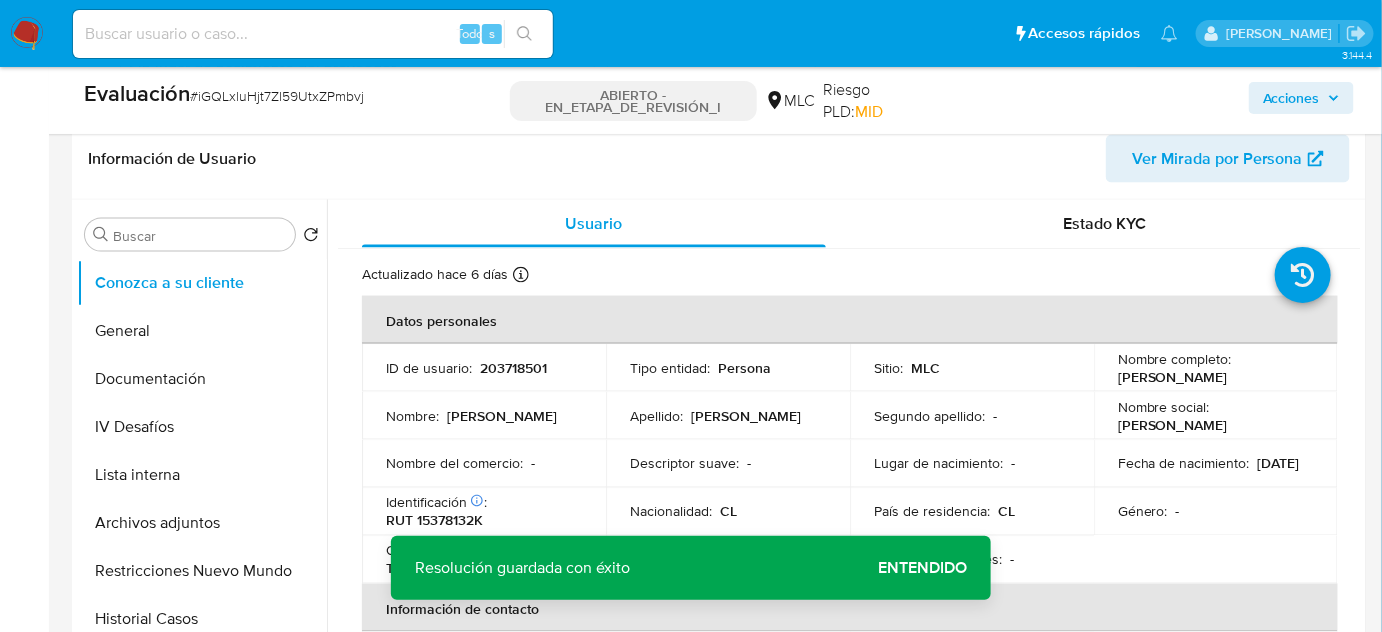 click on "Entendido" at bounding box center [922, 568] 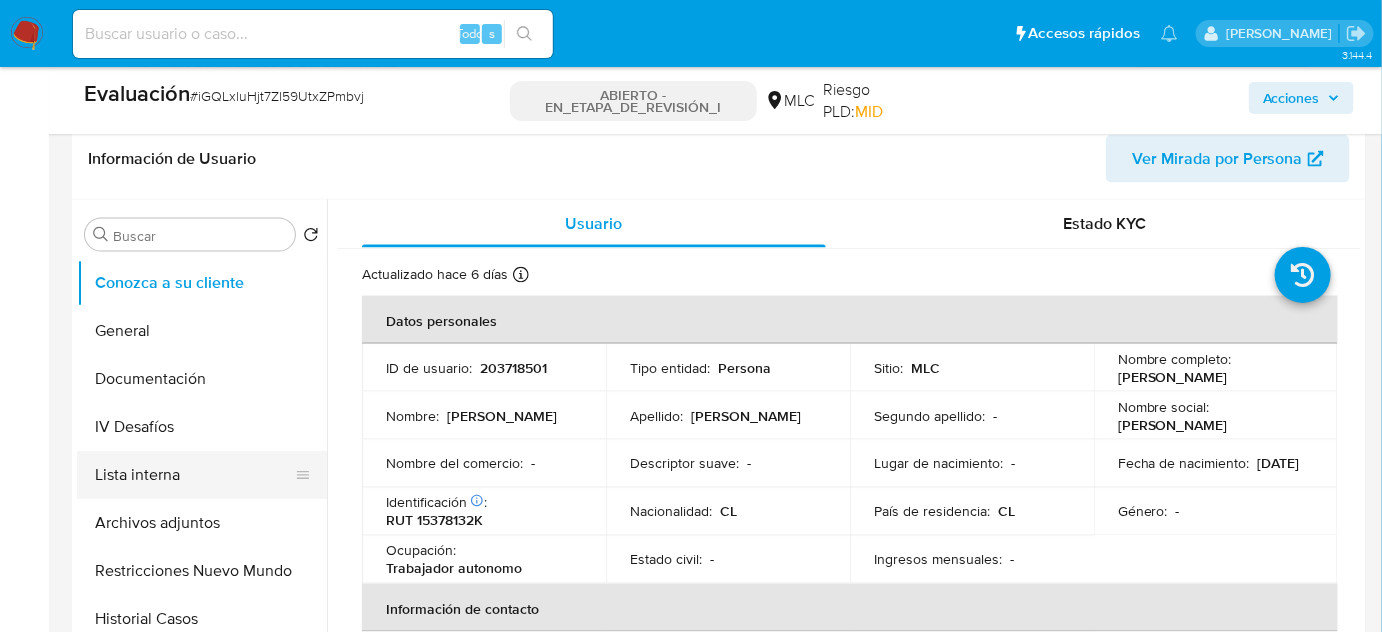 click on "Lista interna" at bounding box center [194, 475] 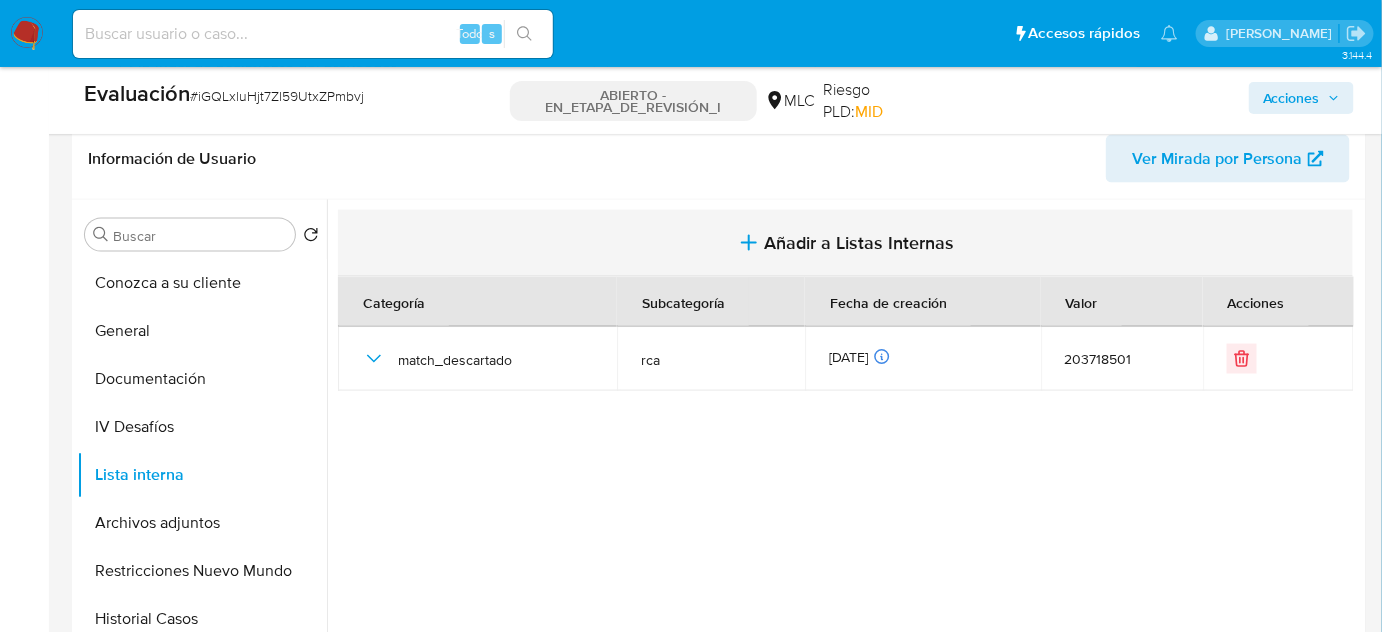 click on "Añadir a Listas Internas" at bounding box center (860, 243) 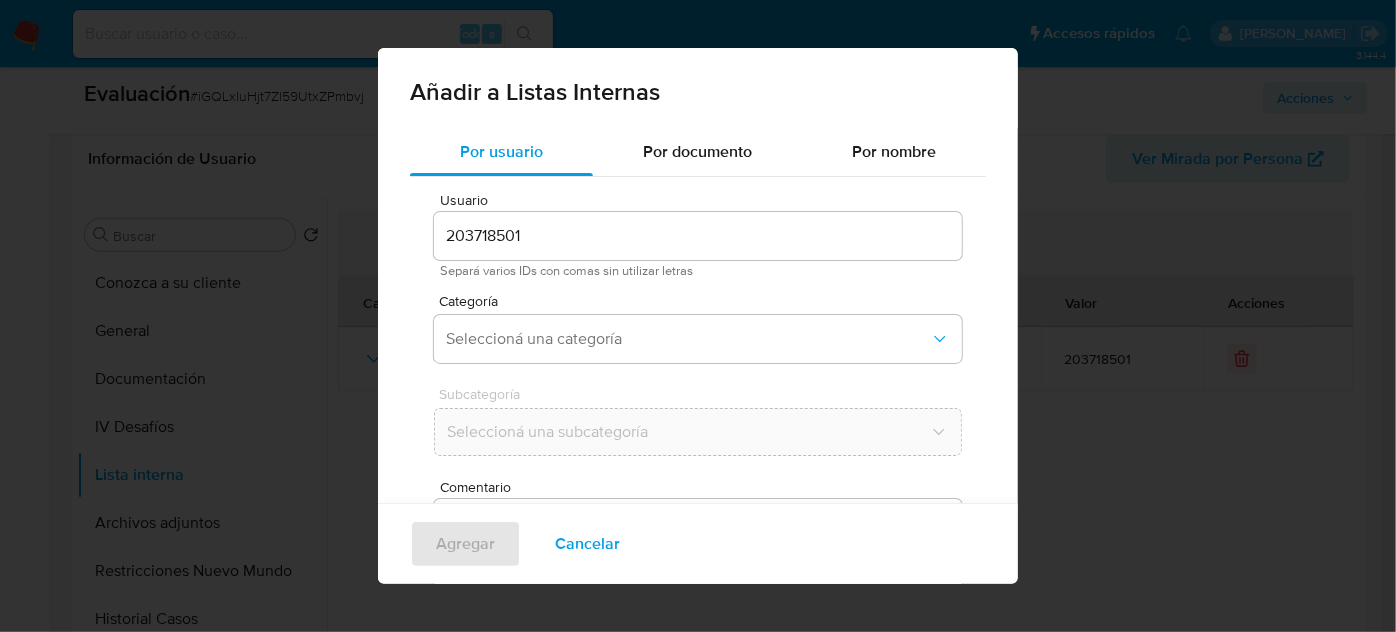 click on "203718501" at bounding box center (698, 236) 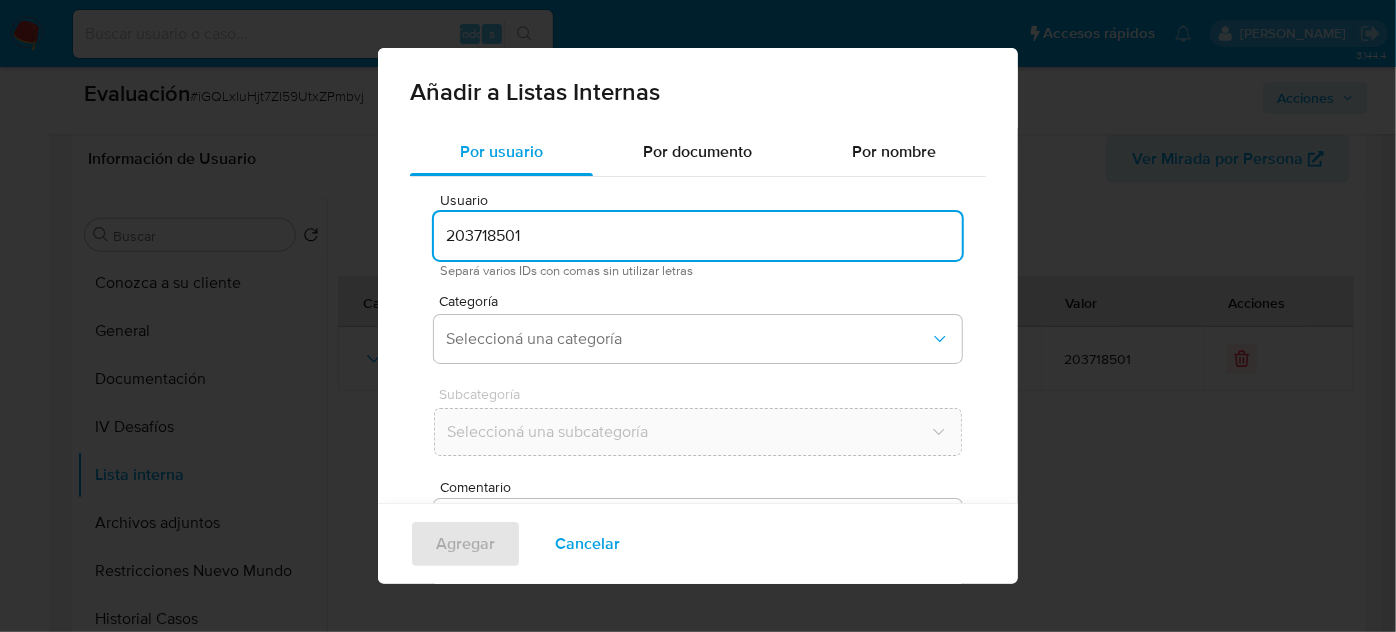 click on "Añadir a Listas Internas Por usuario Por documento Por nombre Usuario 203718501 Separá varios IDs con comas sin utilizar letras Categoría Seleccioná una categoría Subcategoría Seleccioná una subcategoría Comentario 0 / 400 400 caracteres restantes Agregar Cancelar" at bounding box center (698, 316) 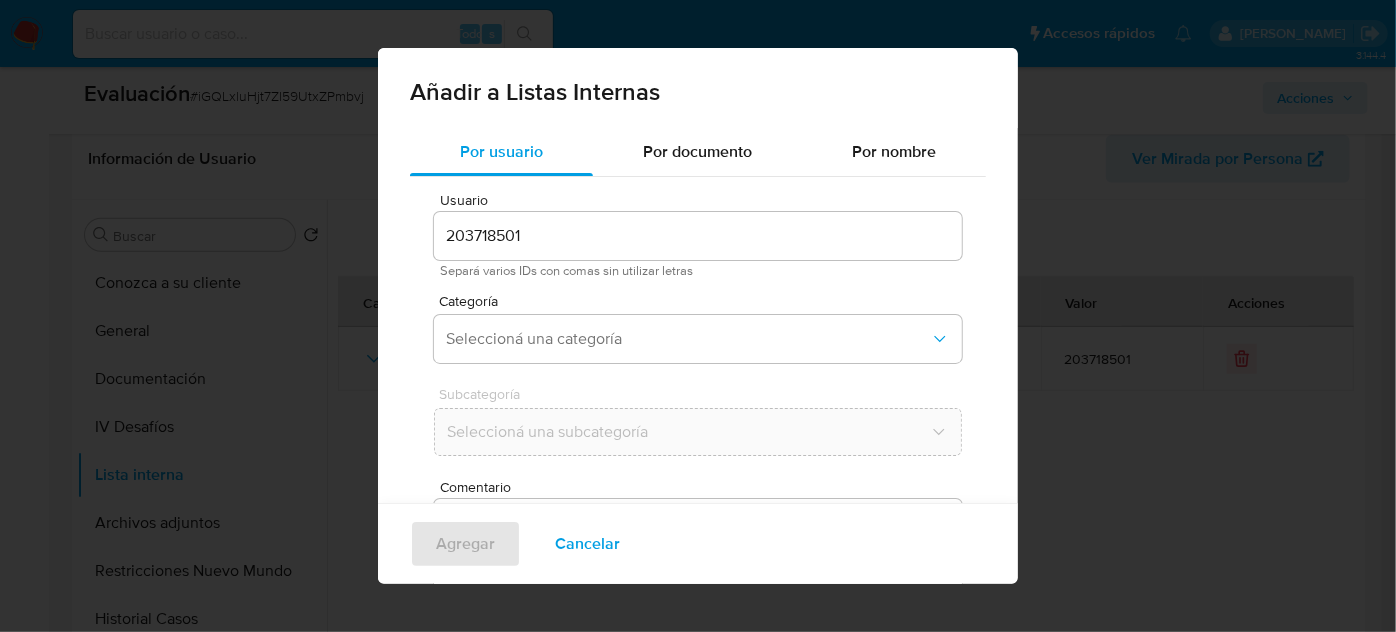 click on "Cancelar" at bounding box center [587, 544] 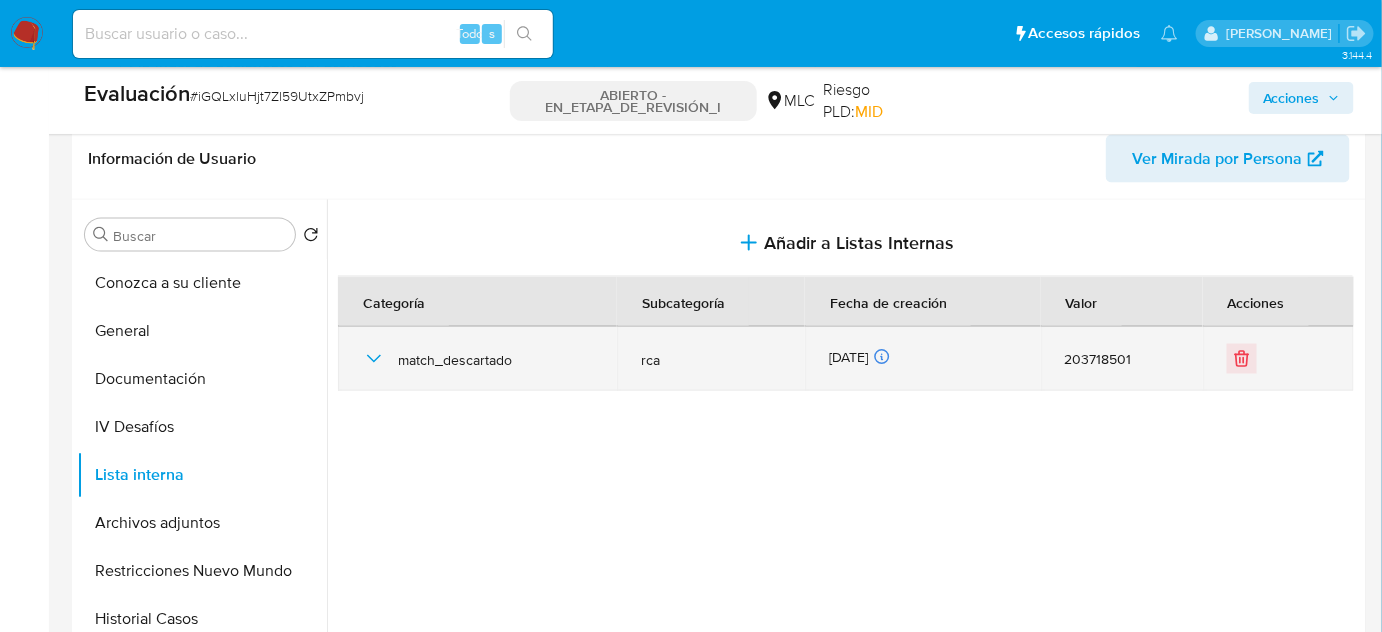 click 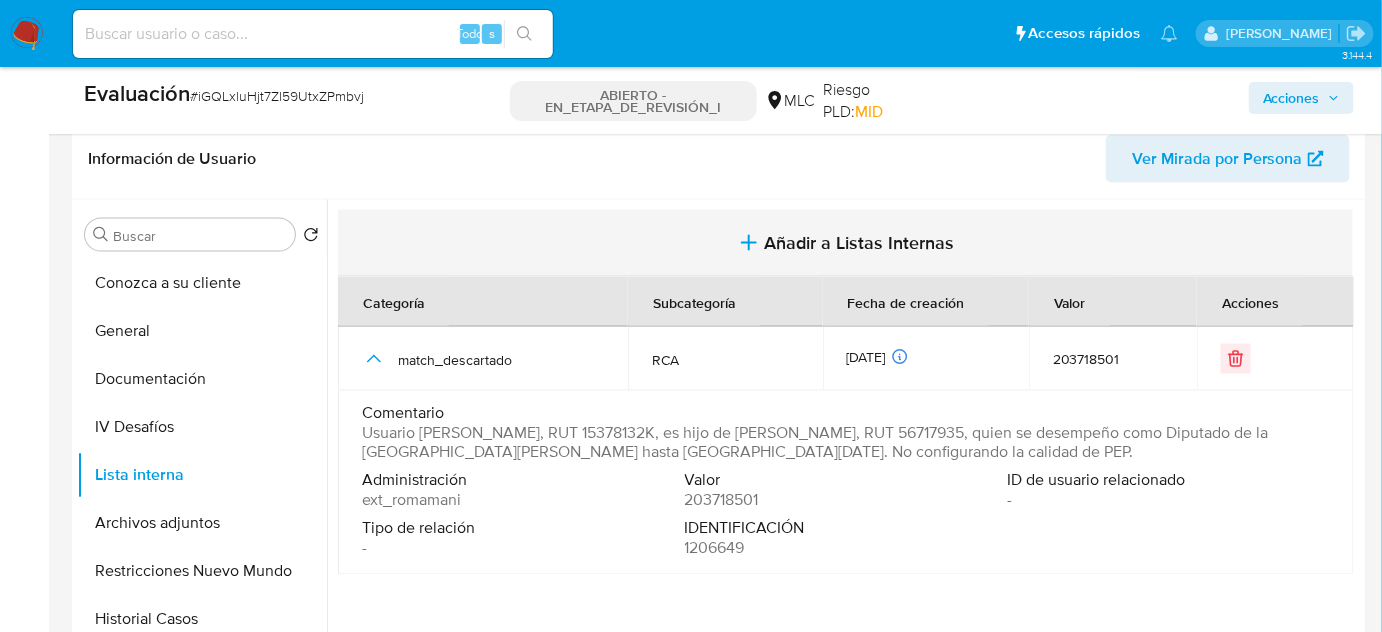 click on "Añadir a Listas Internas" at bounding box center [860, 243] 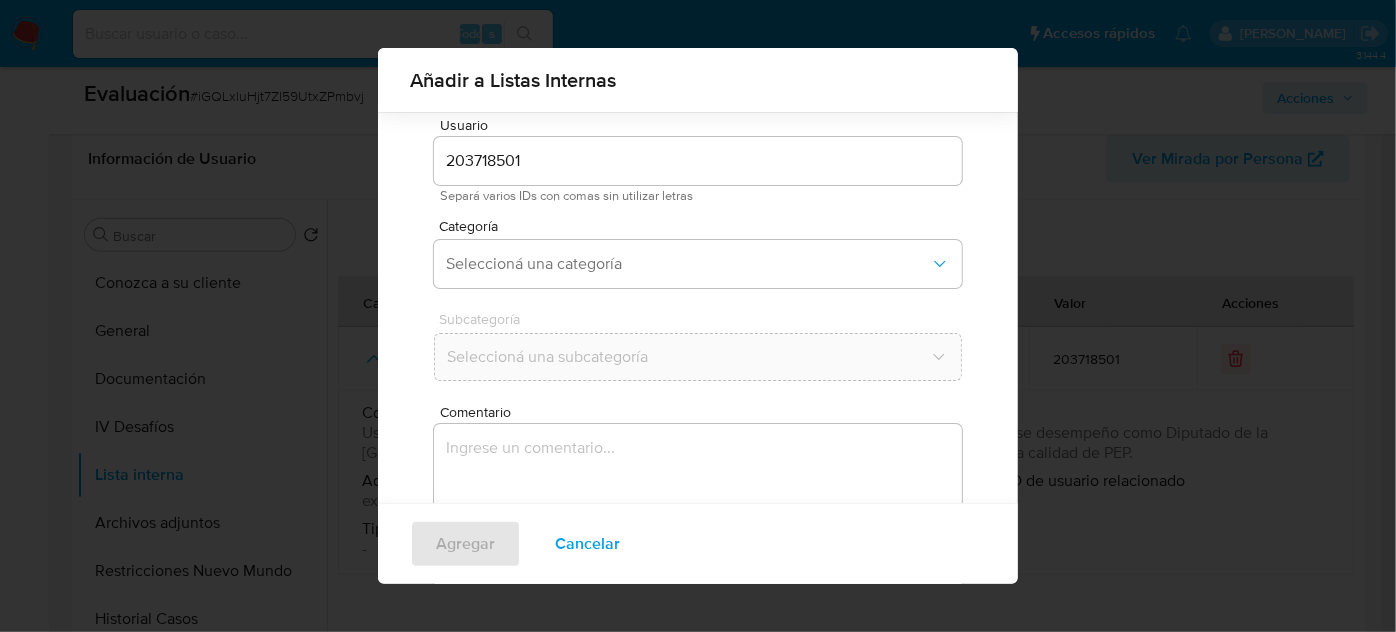 scroll, scrollTop: 74, scrollLeft: 0, axis: vertical 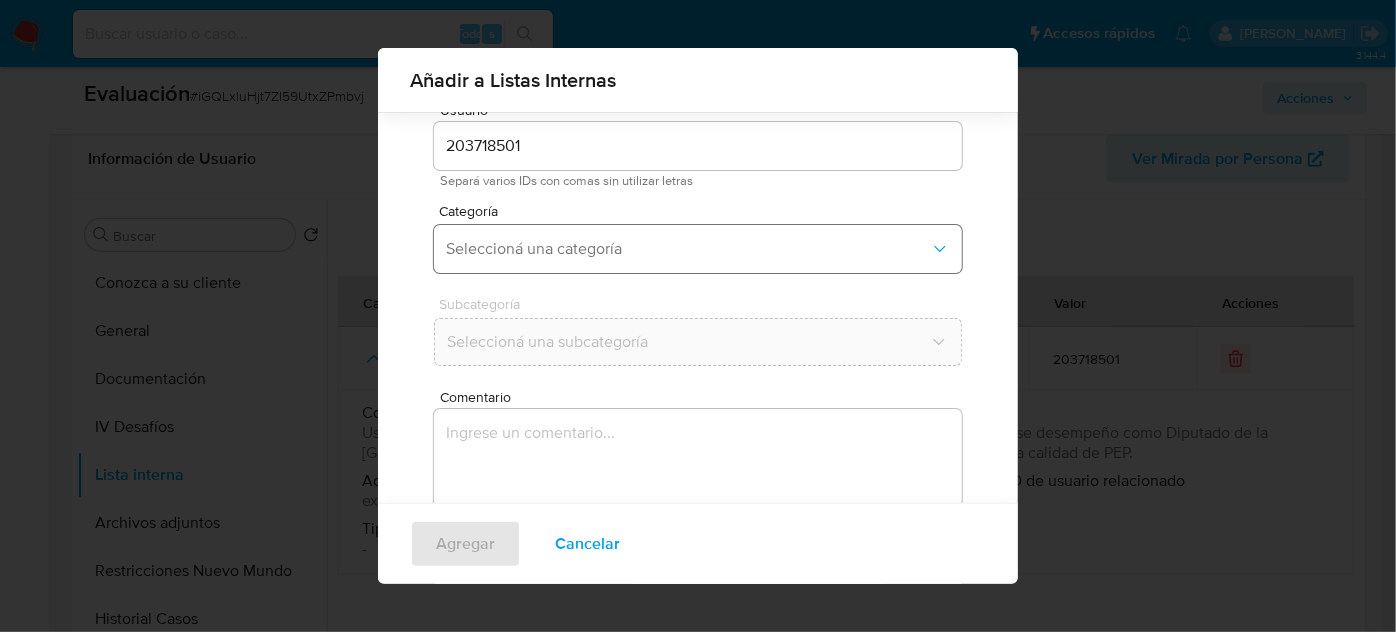 click on "Seleccioná una categoría" at bounding box center (698, 249) 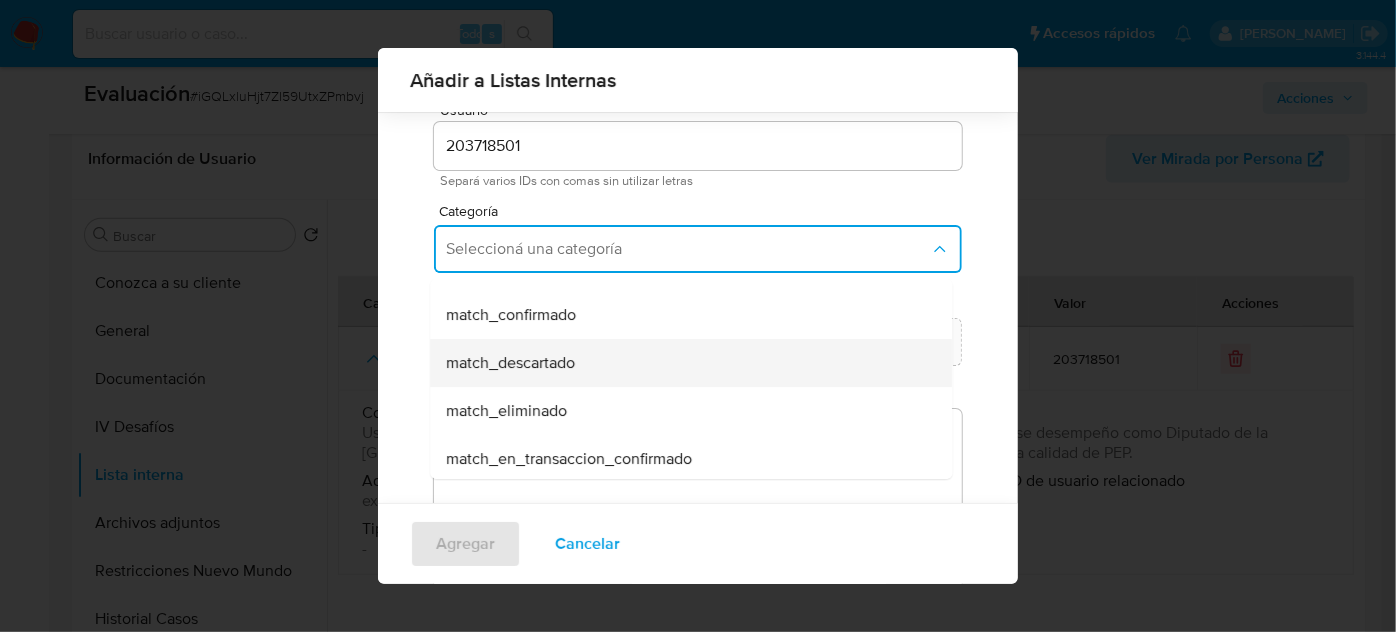 scroll, scrollTop: 181, scrollLeft: 0, axis: vertical 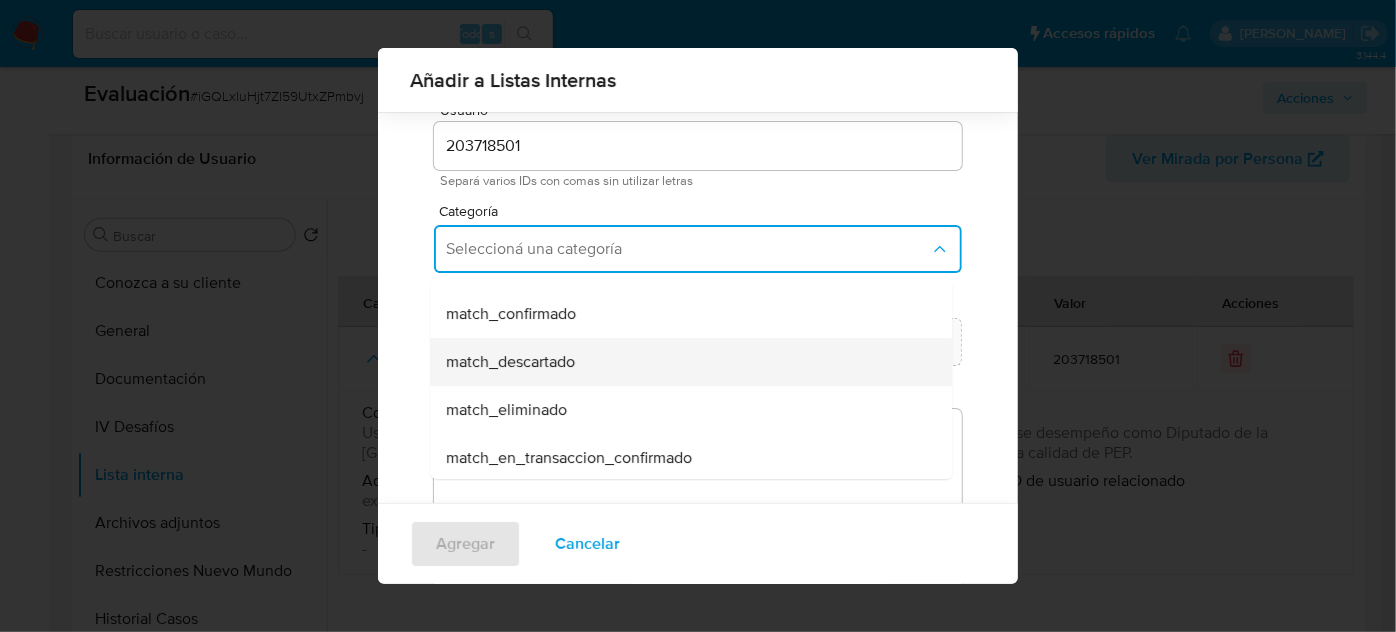 click on "match_descartado" at bounding box center [510, 362] 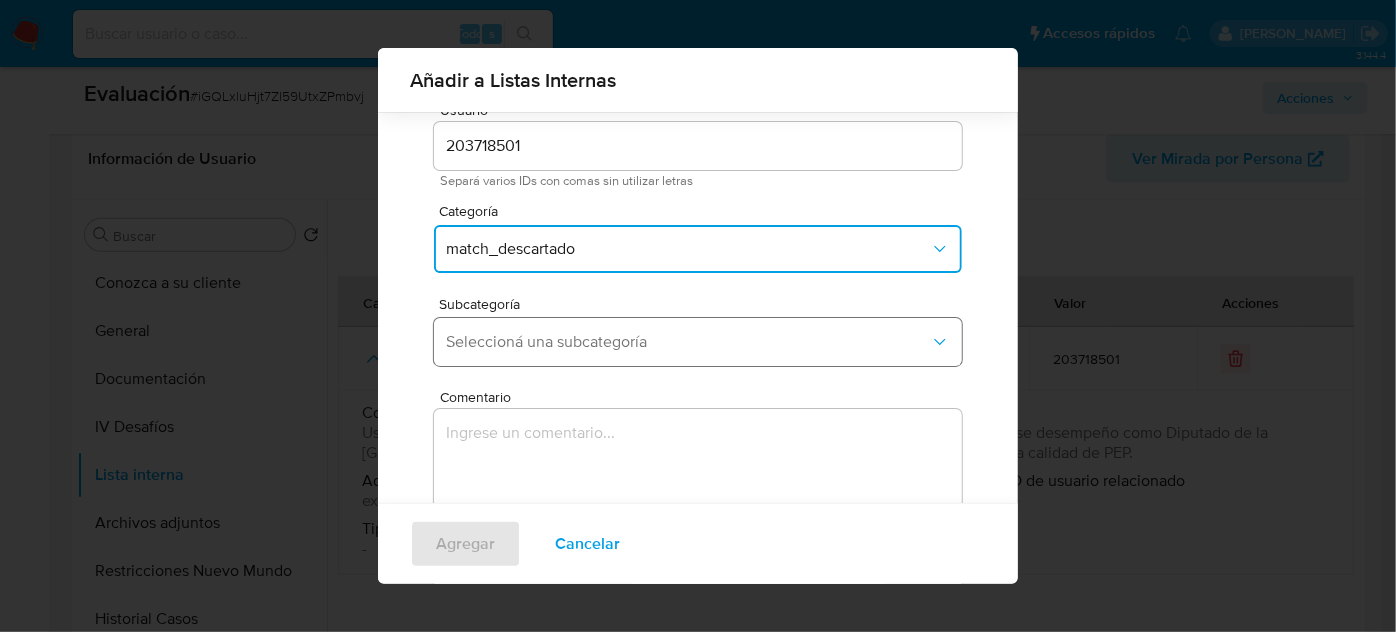 click on "Seleccioná una subcategoría" at bounding box center (688, 342) 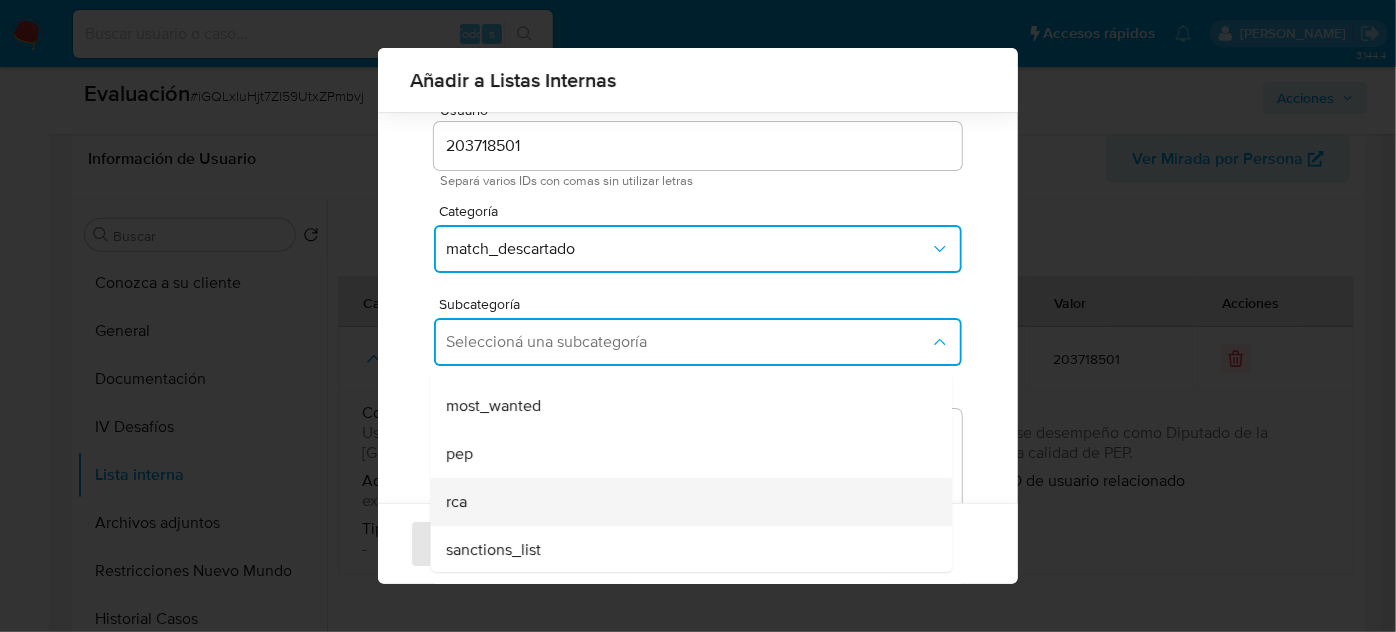 scroll, scrollTop: 136, scrollLeft: 0, axis: vertical 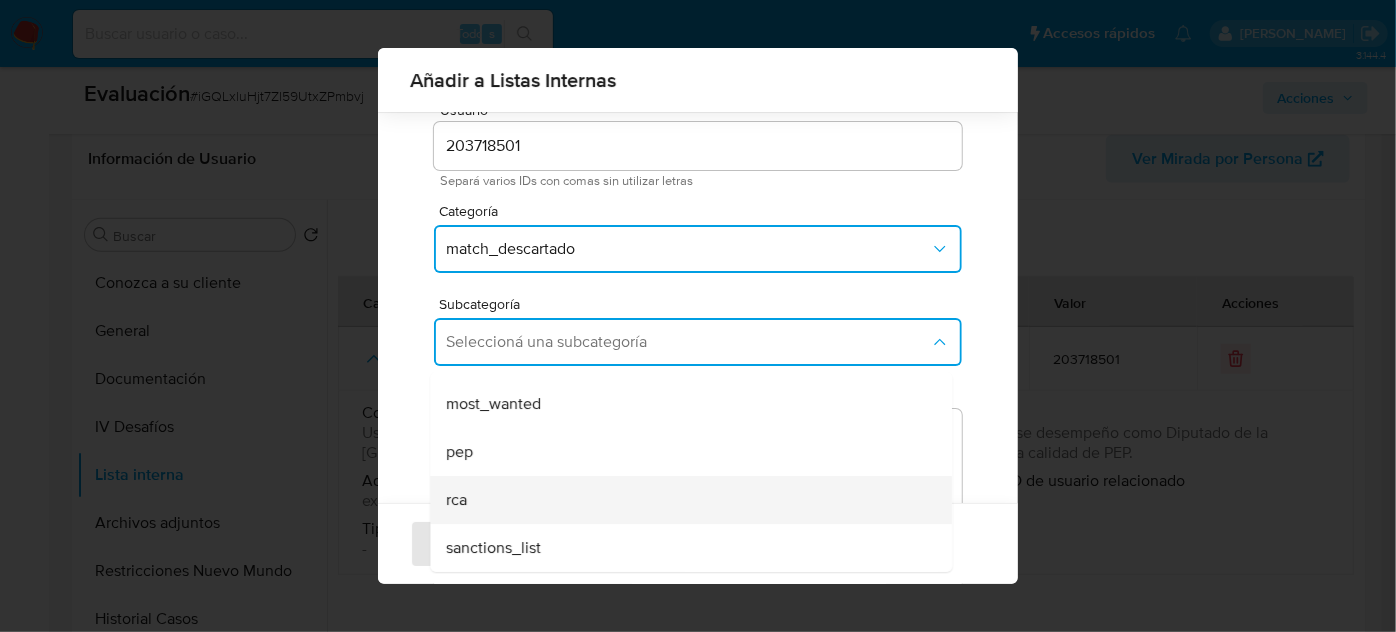 click on "rca" at bounding box center (685, 500) 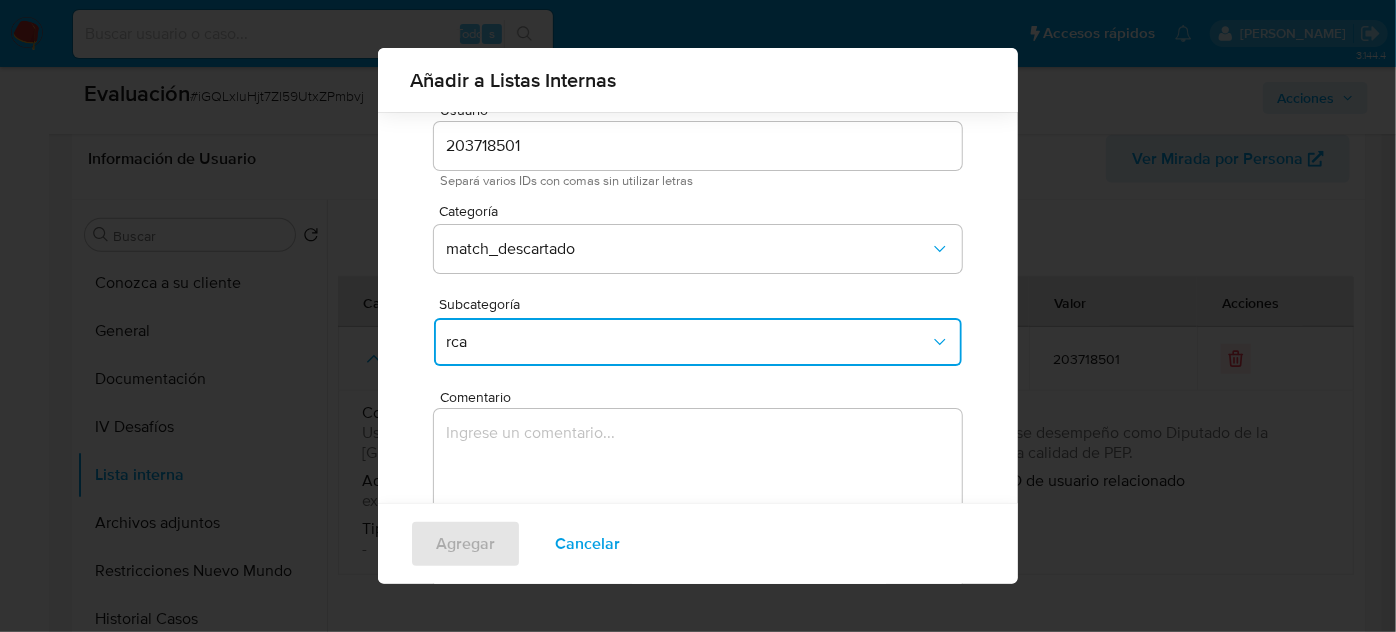 click at bounding box center (698, 505) 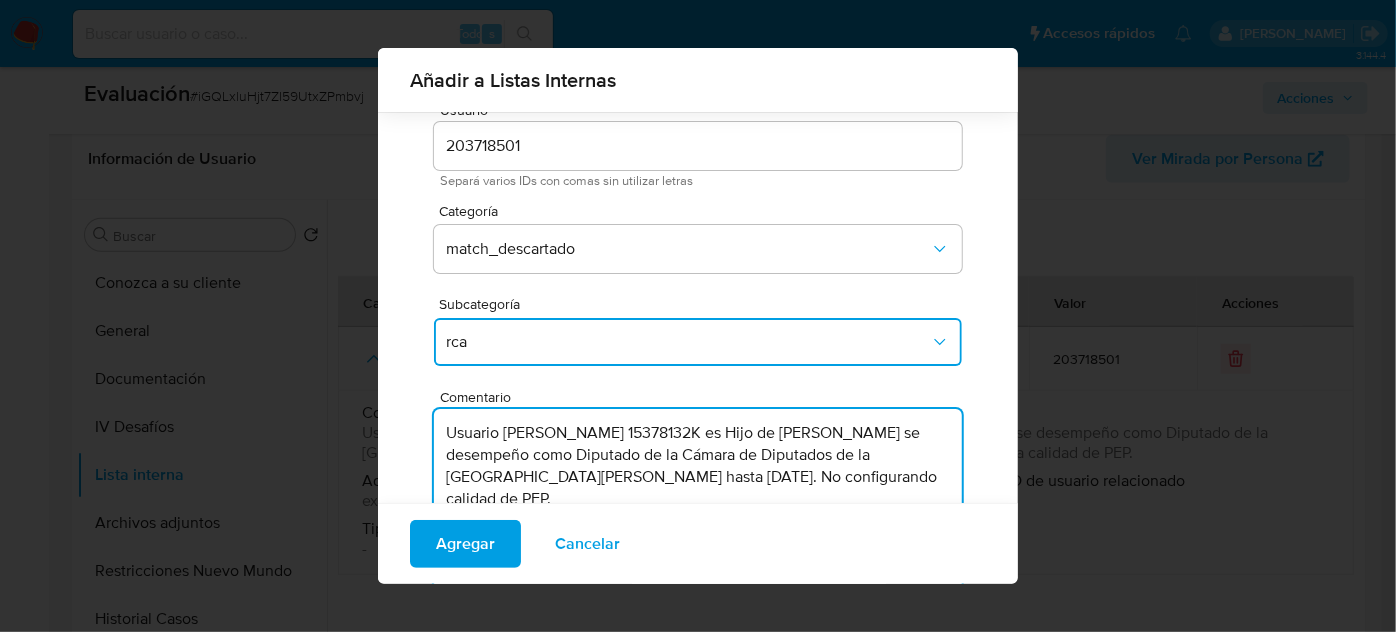 scroll, scrollTop: 165, scrollLeft: 0, axis: vertical 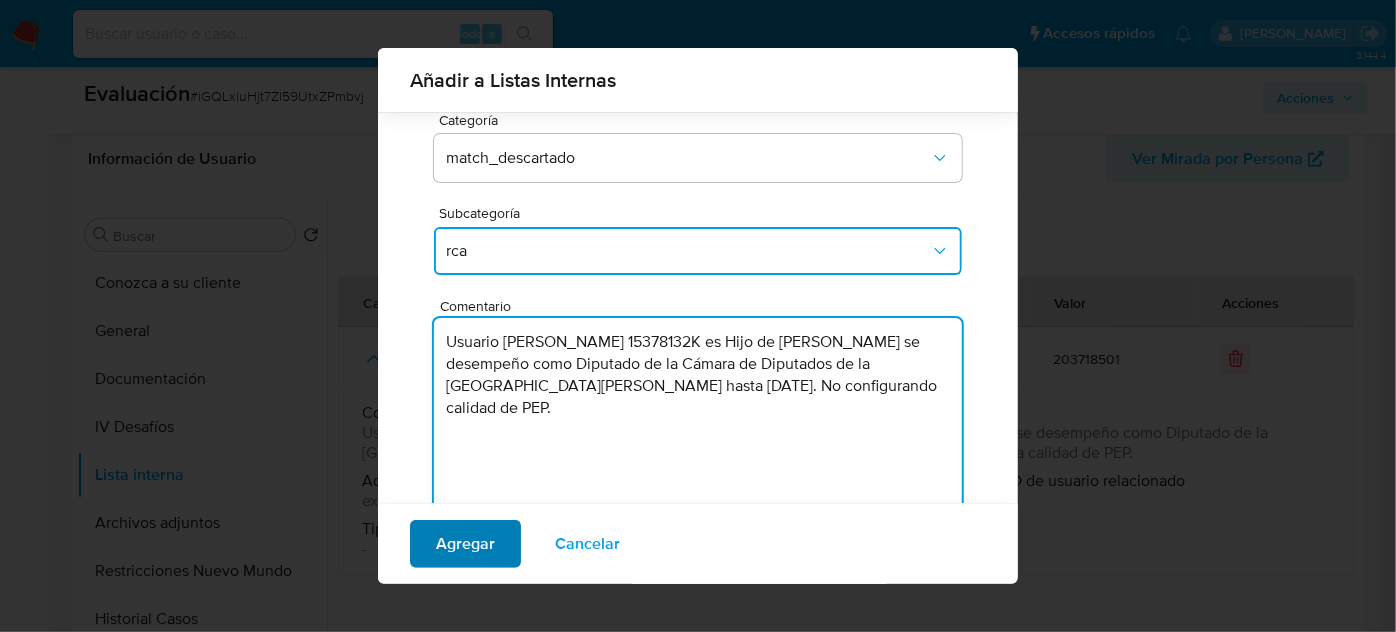 type on "Usuario [PERSON_NAME] 15378132K es Hijo de [PERSON_NAME] se desempeño como Diputado de la Cámara de Diputados de la [GEOGRAPHIC_DATA][PERSON_NAME] hasta [DATE]. No configurando calidad de PEP." 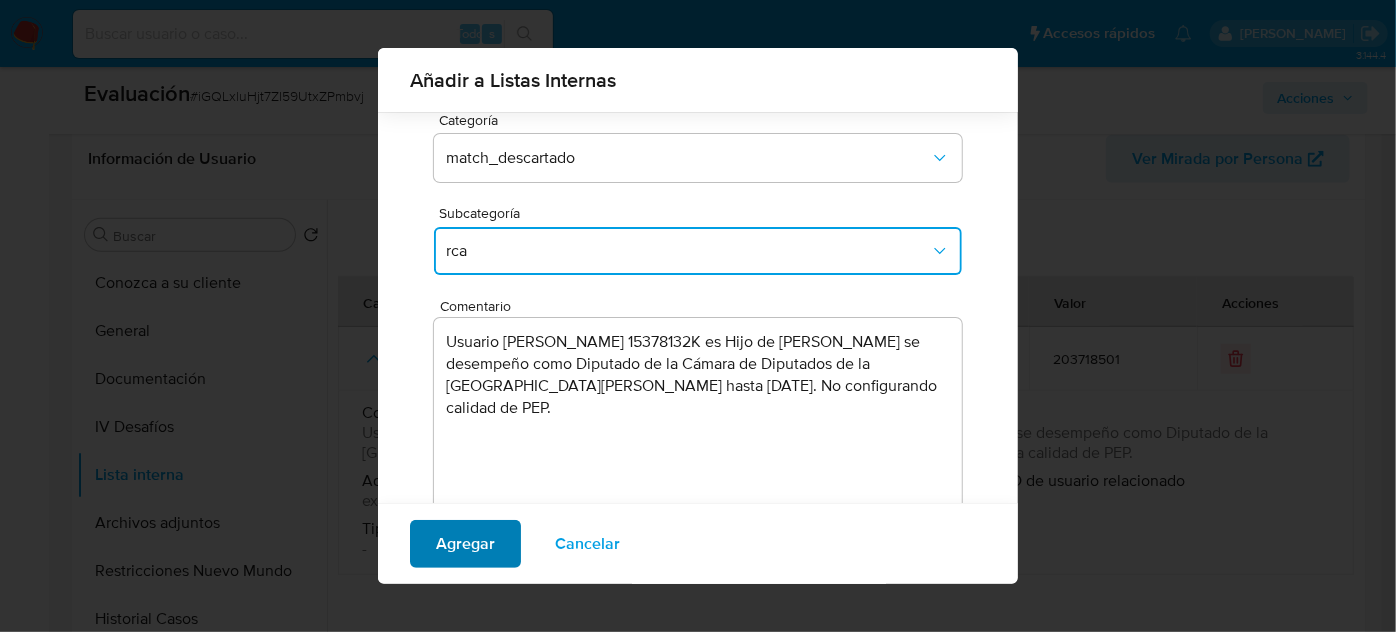 click on "Agregar" at bounding box center (465, 544) 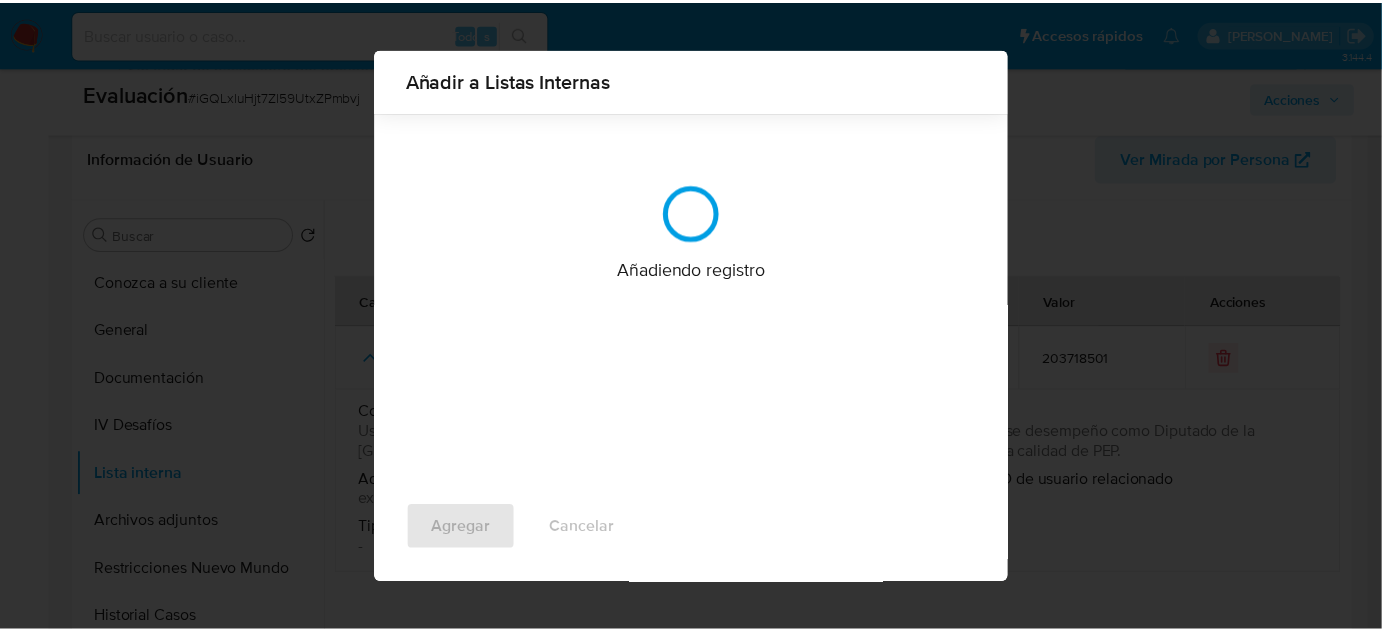 scroll, scrollTop: 0, scrollLeft: 0, axis: both 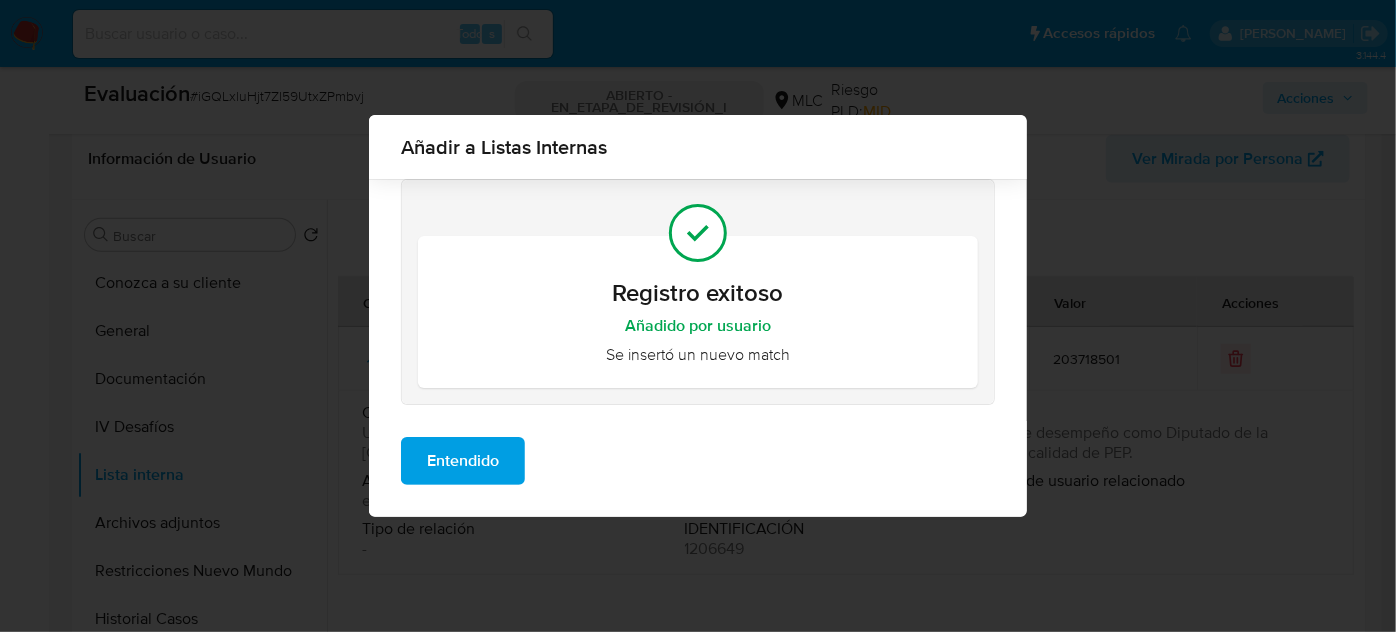 click on "Entendido" at bounding box center [463, 461] 